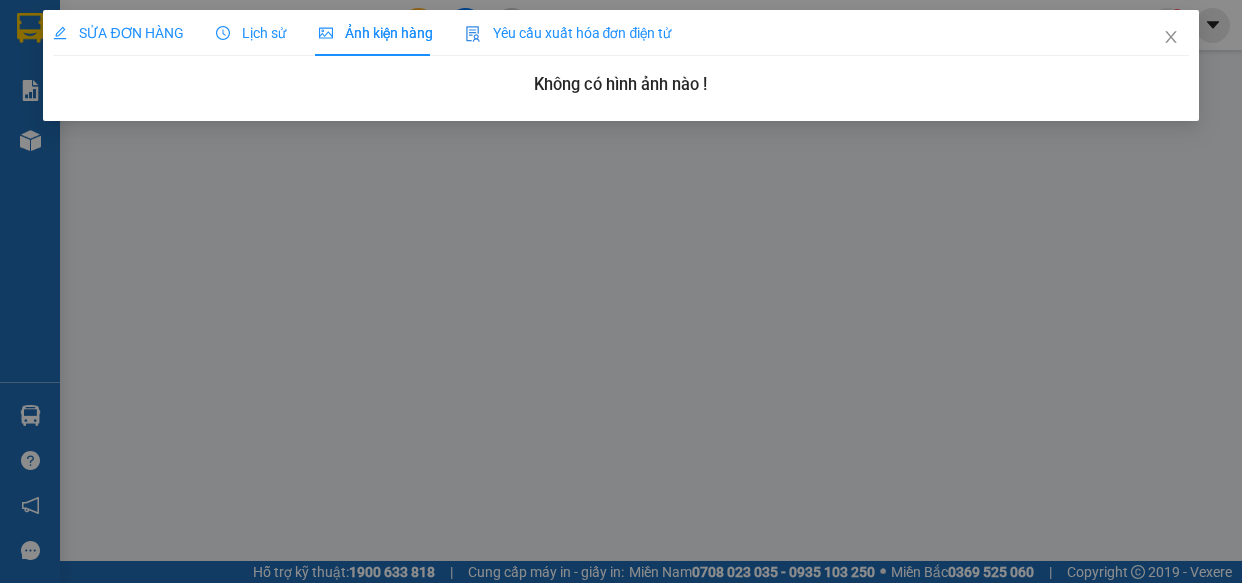 scroll, scrollTop: 0, scrollLeft: 0, axis: both 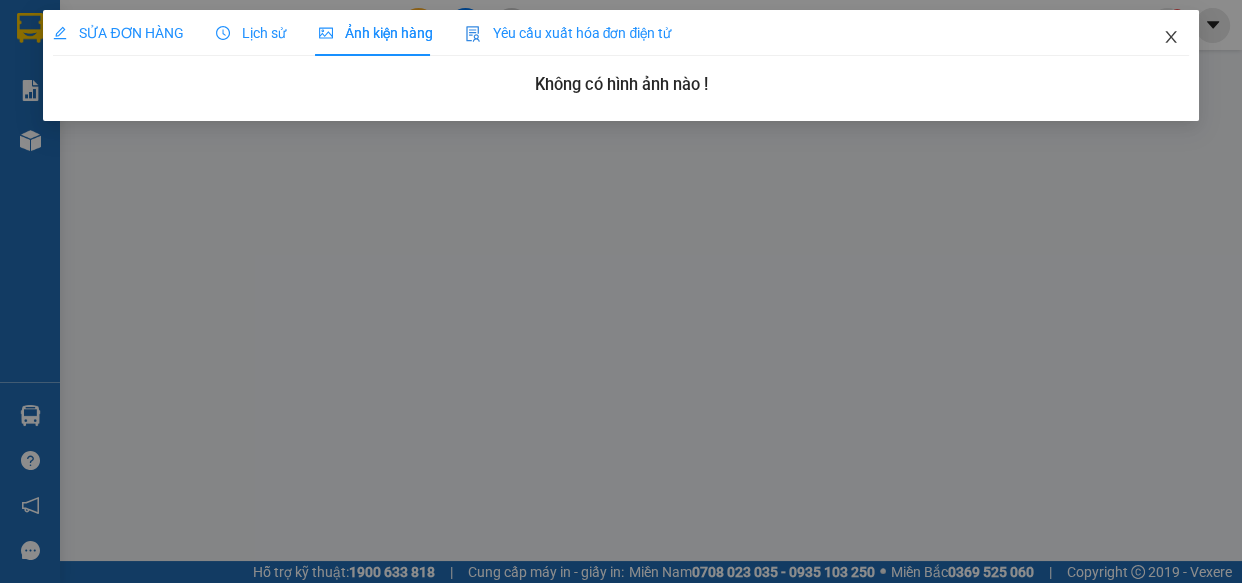 click 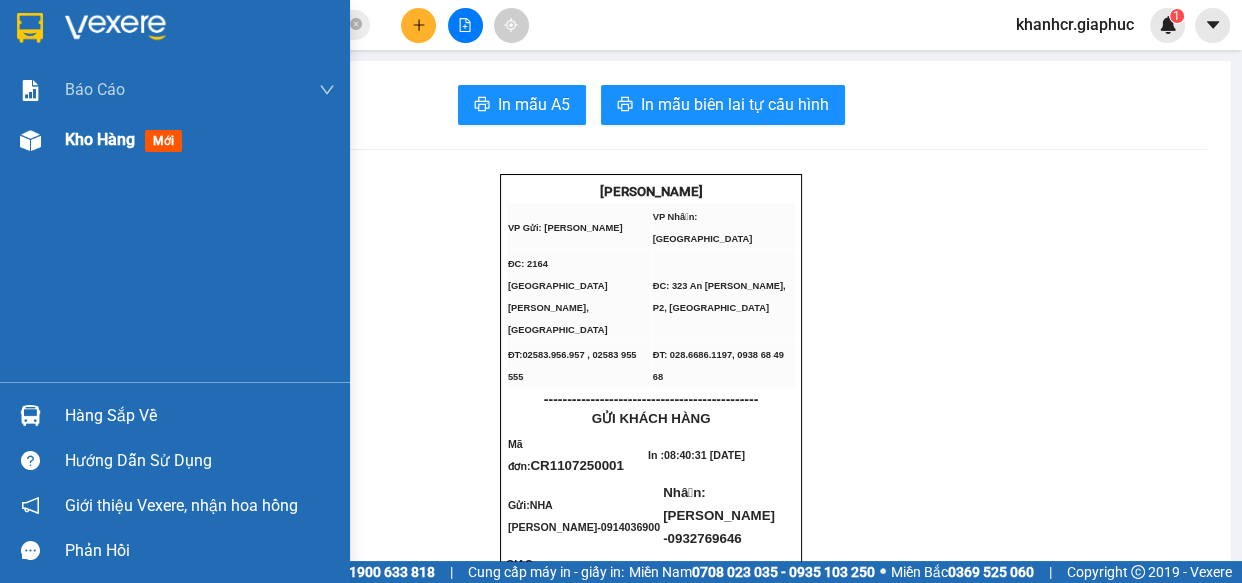 click on "Kho hàng" at bounding box center [100, 139] 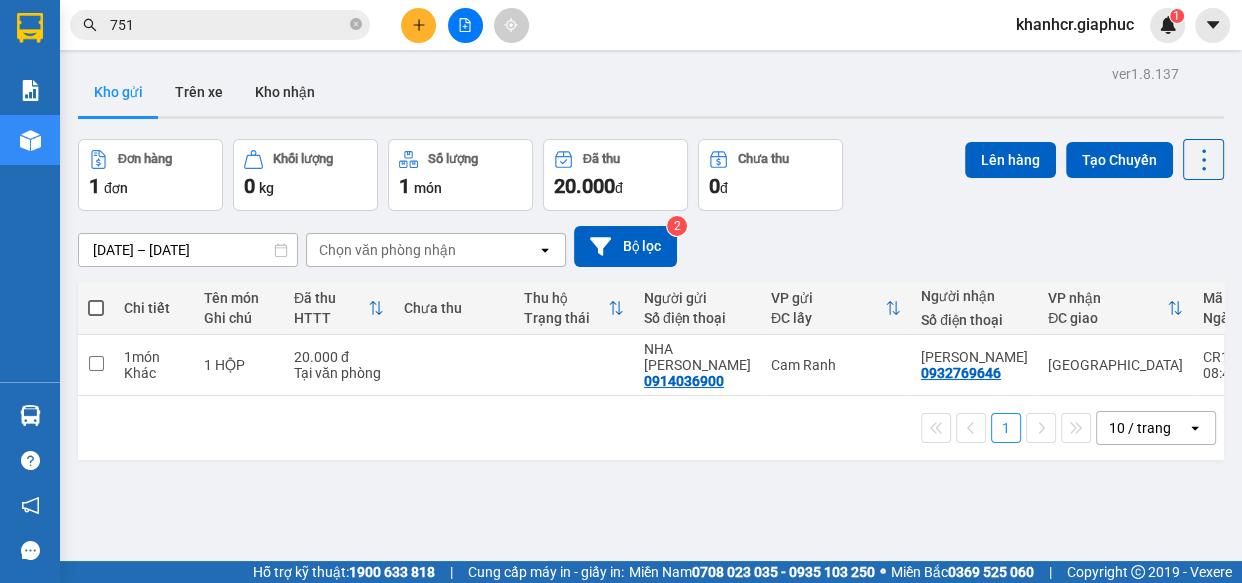 click on "khanhcr.giaphuc" at bounding box center [1075, 24] 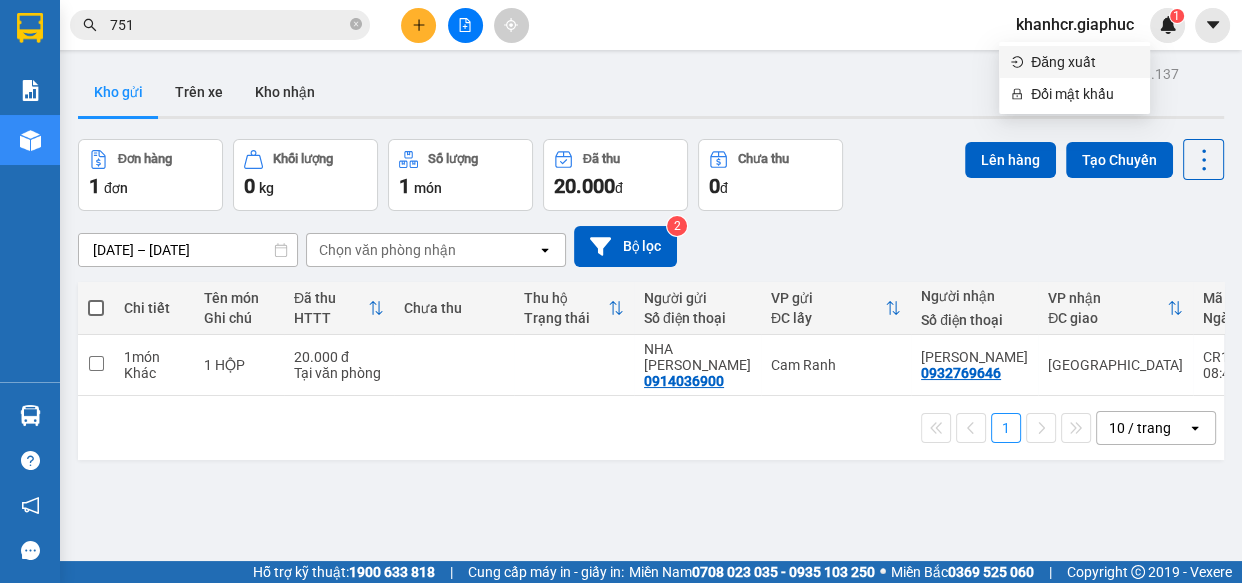 click on "Đăng xuất" at bounding box center [1084, 62] 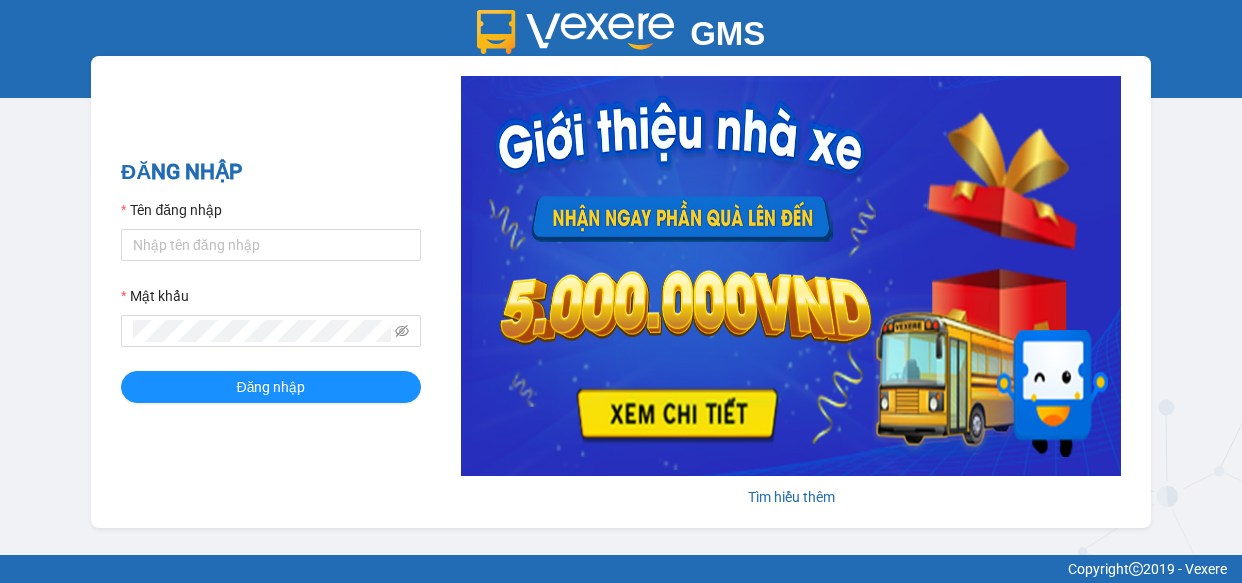 scroll, scrollTop: 0, scrollLeft: 0, axis: both 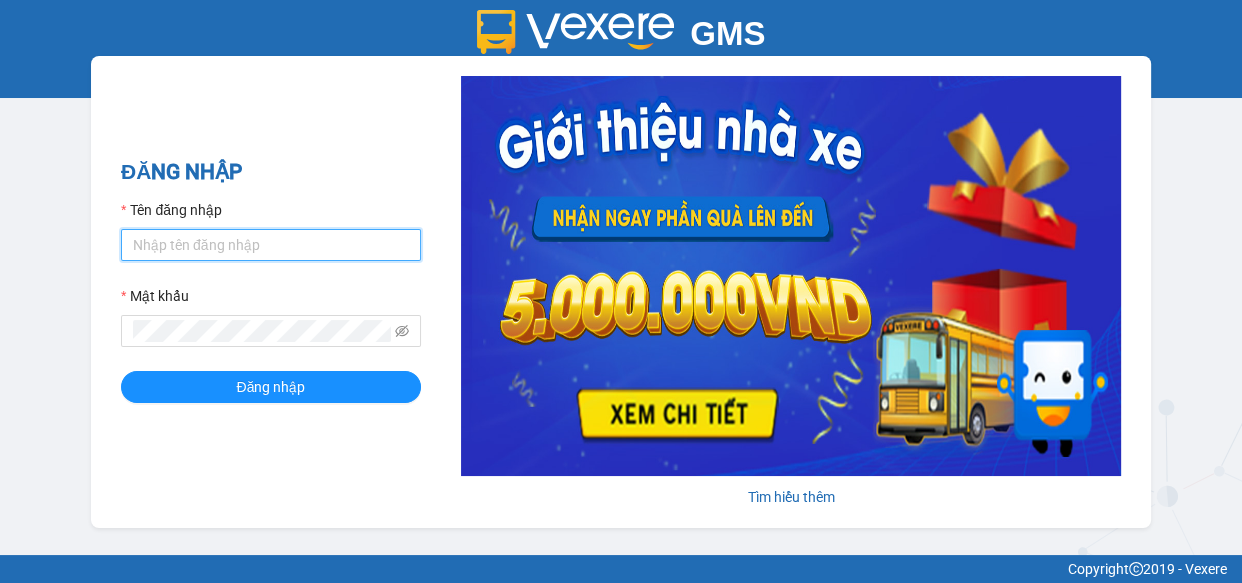 click on "Tên đăng nhập" at bounding box center [271, 245] 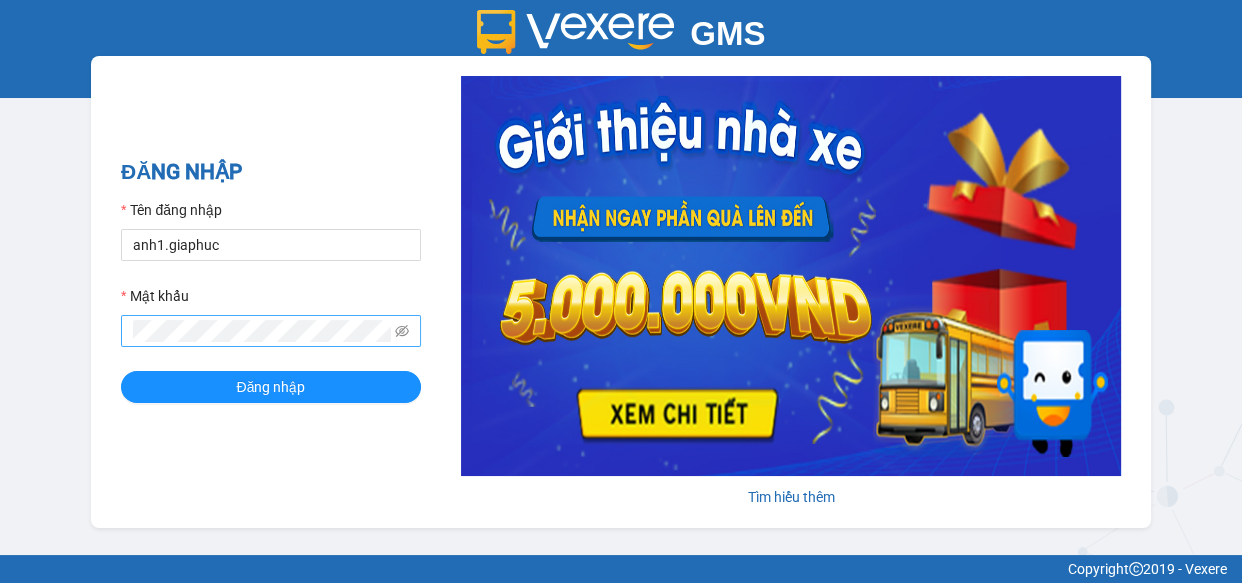 drag, startPoint x: 169, startPoint y: 316, endPoint x: 170, endPoint y: 299, distance: 17.029387 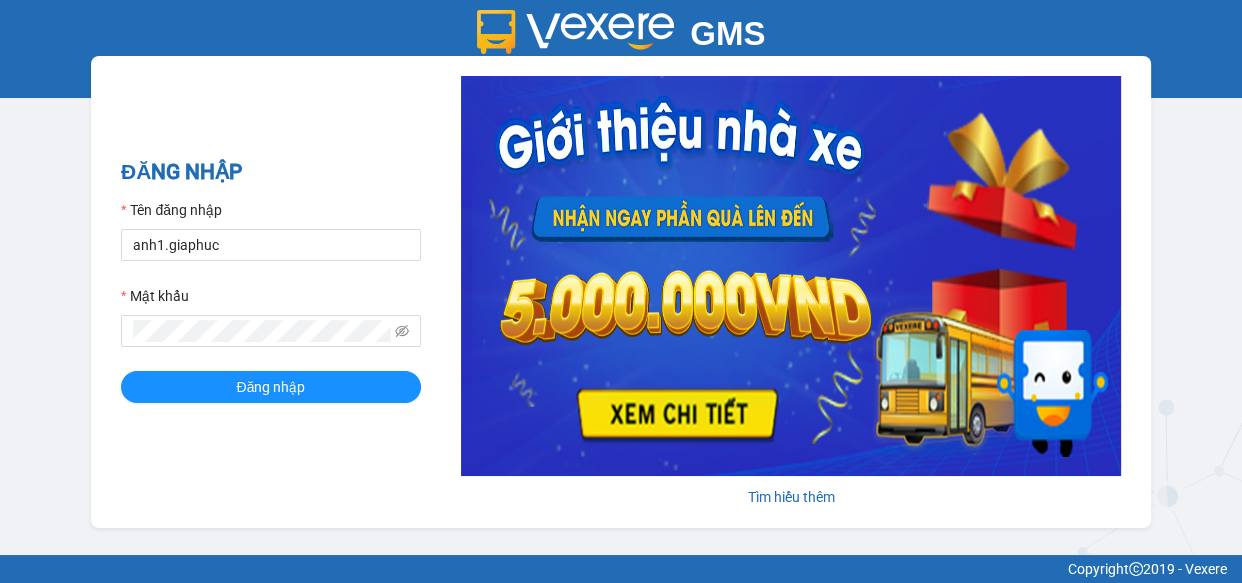 click at bounding box center [271, 331] 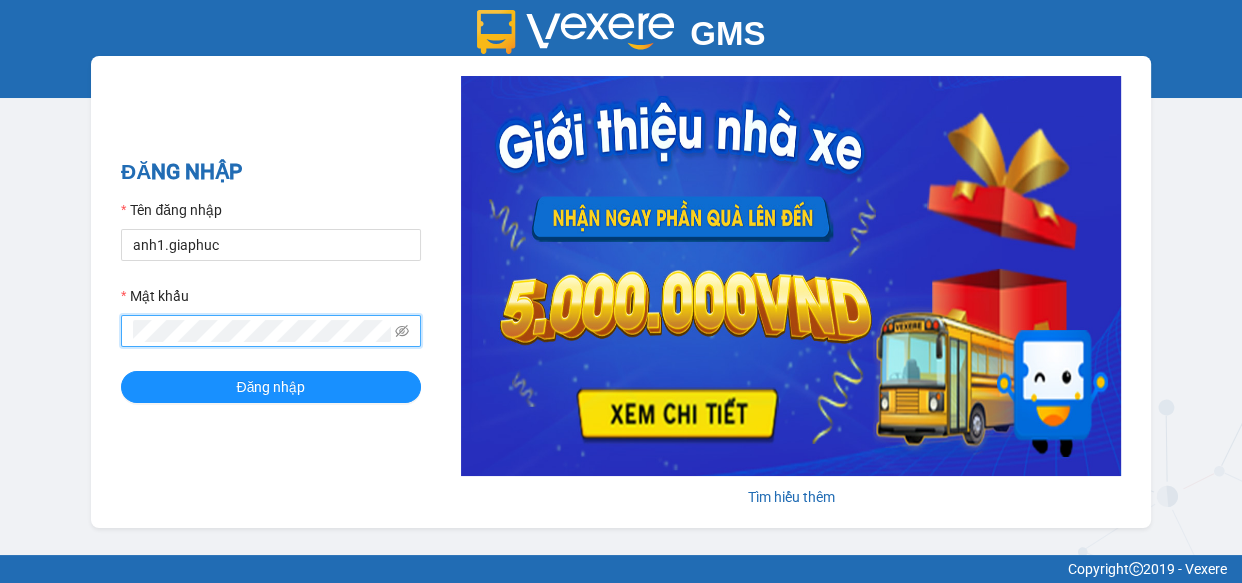 click on "Đăng nhập" at bounding box center [271, 387] 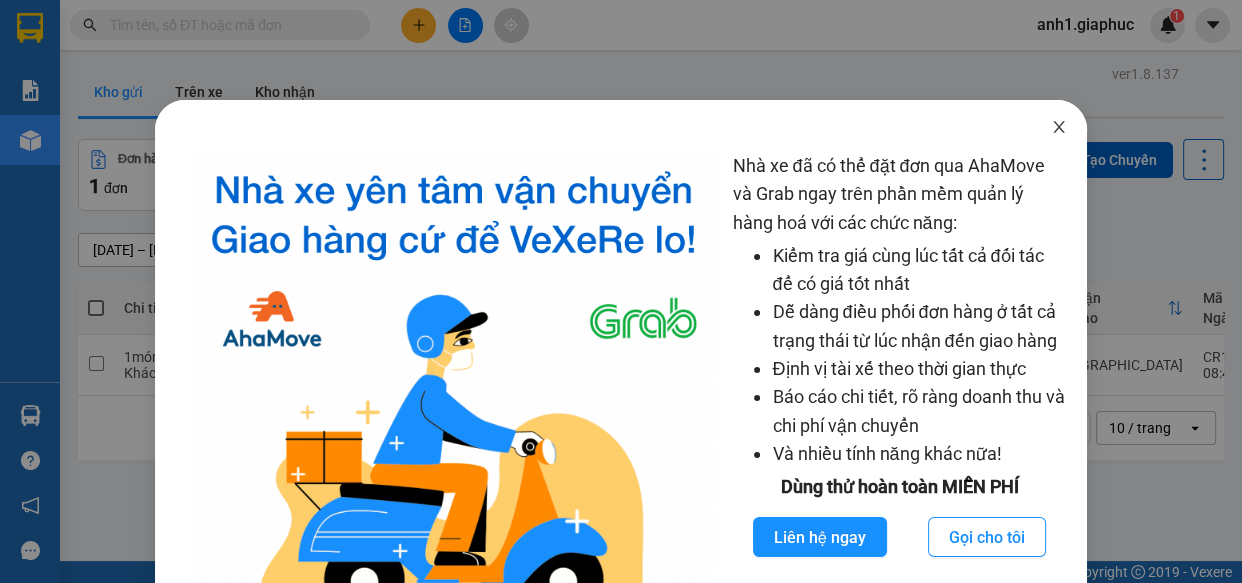 drag, startPoint x: 1047, startPoint y: 130, endPoint x: 1018, endPoint y: 307, distance: 179.35997 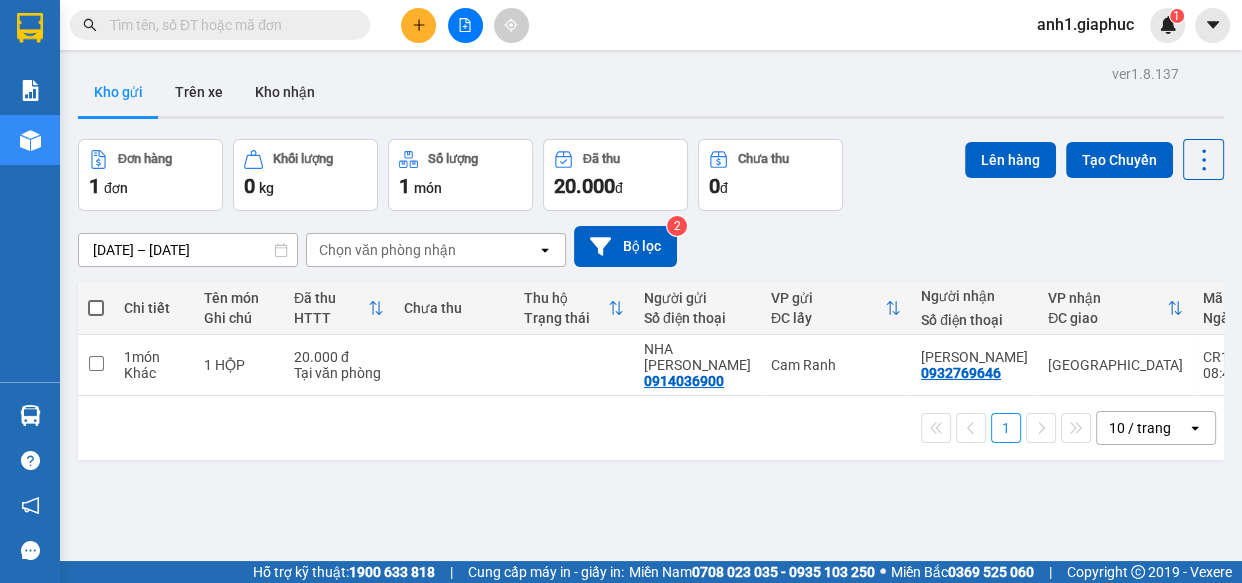 click on "10 / trang" at bounding box center [1140, 428] 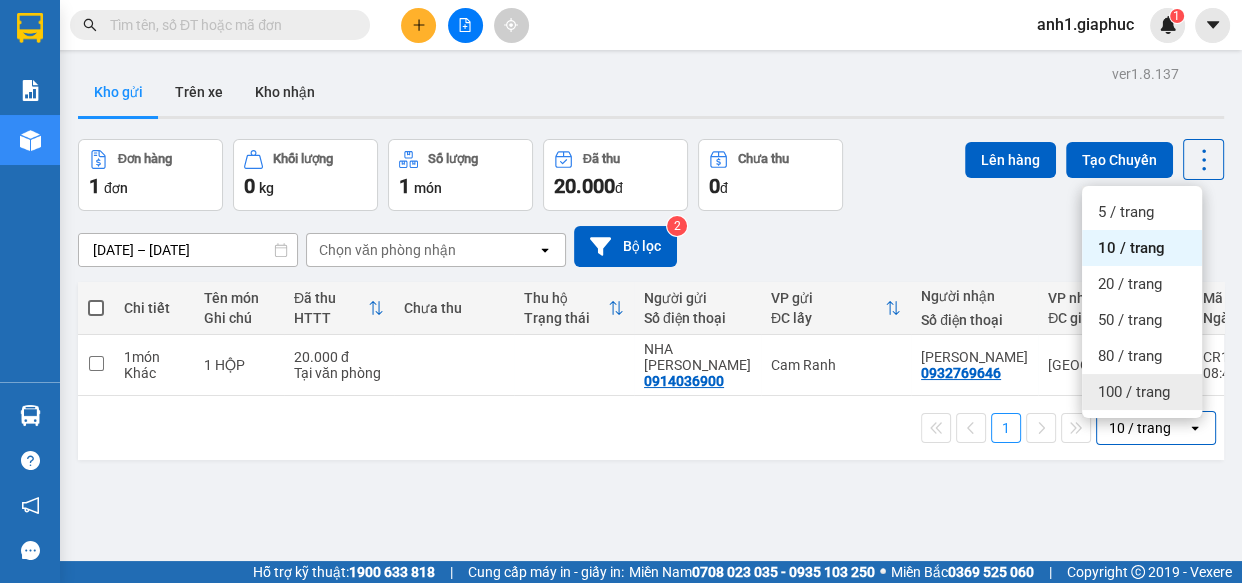 click on "100 / trang" at bounding box center (1134, 392) 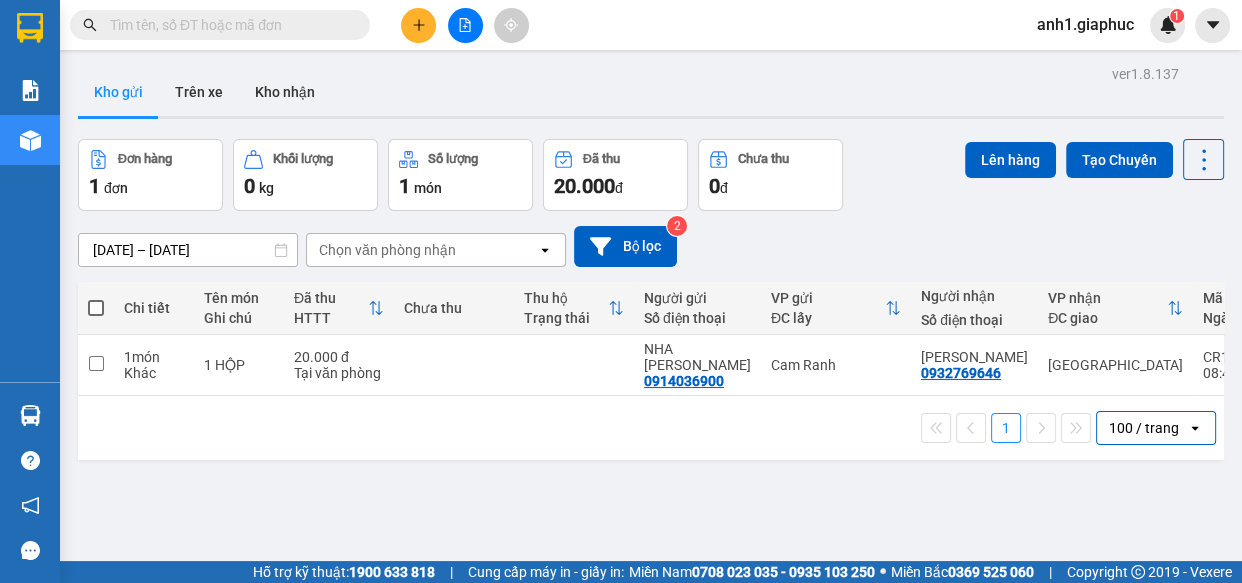 click at bounding box center (418, 25) 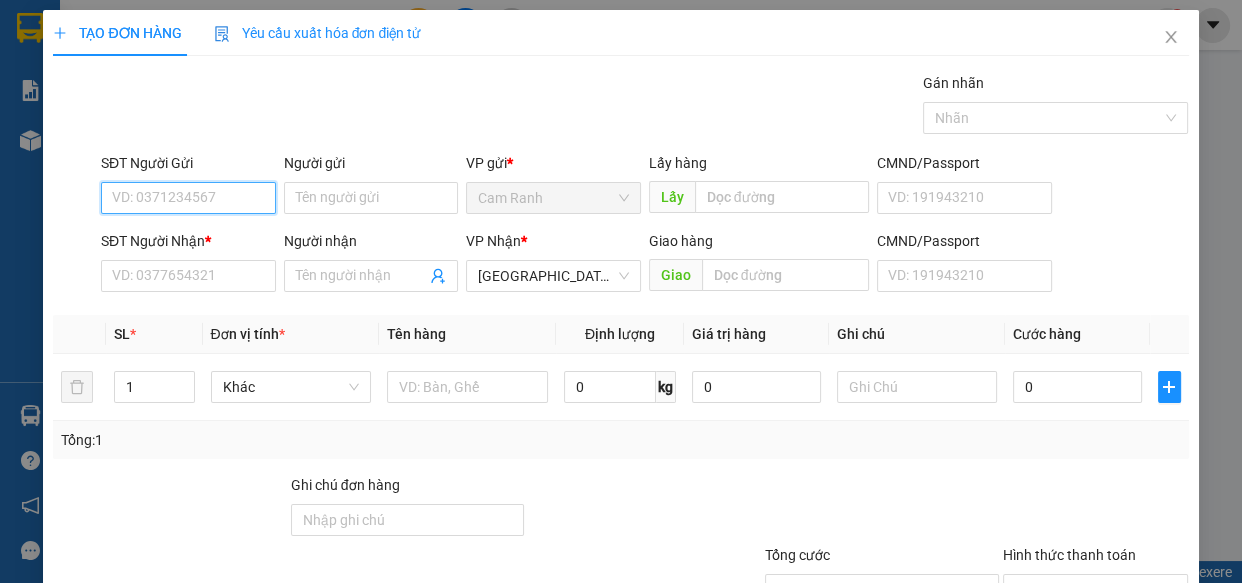 click on "SĐT Người Gửi" at bounding box center (188, 198) 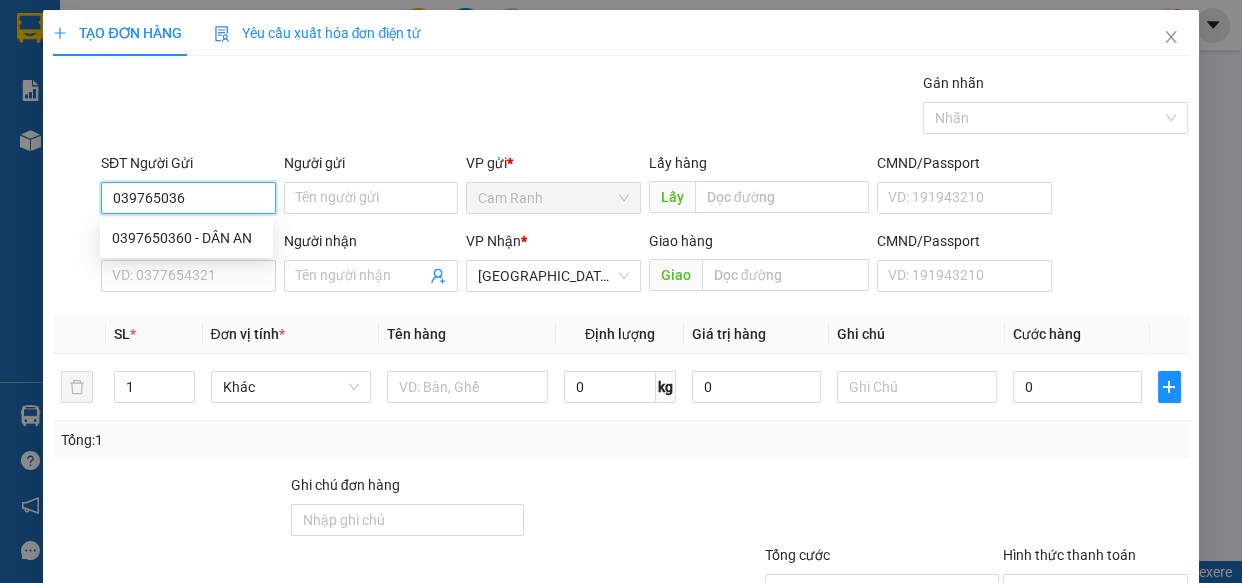 type on "0397650360" 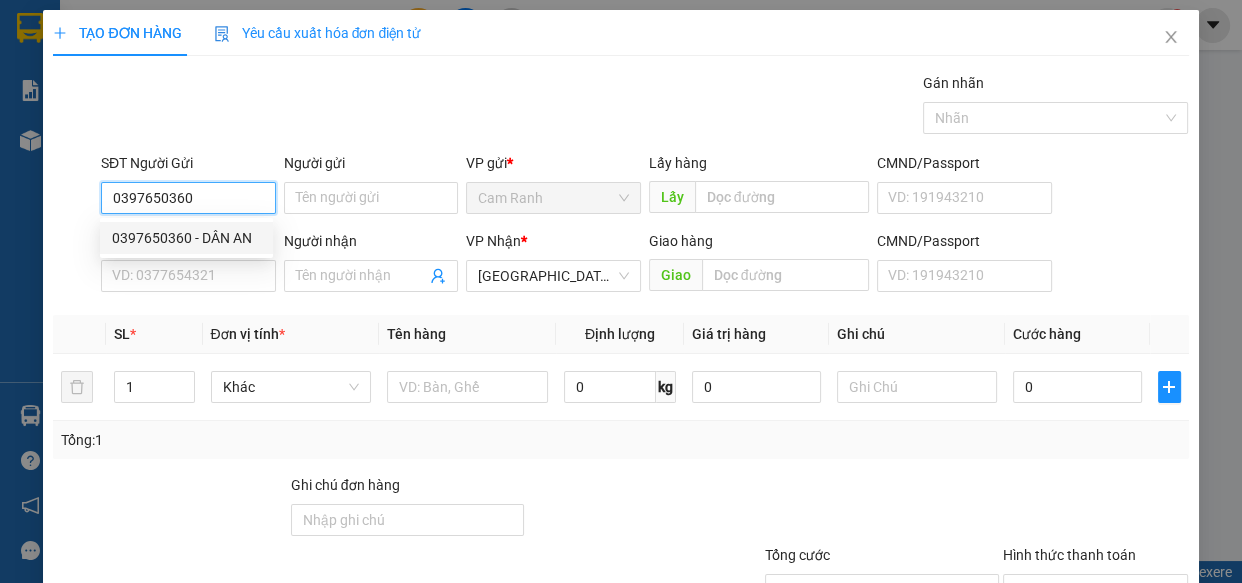 click on "0397650360 - DÂN AN" at bounding box center (186, 238) 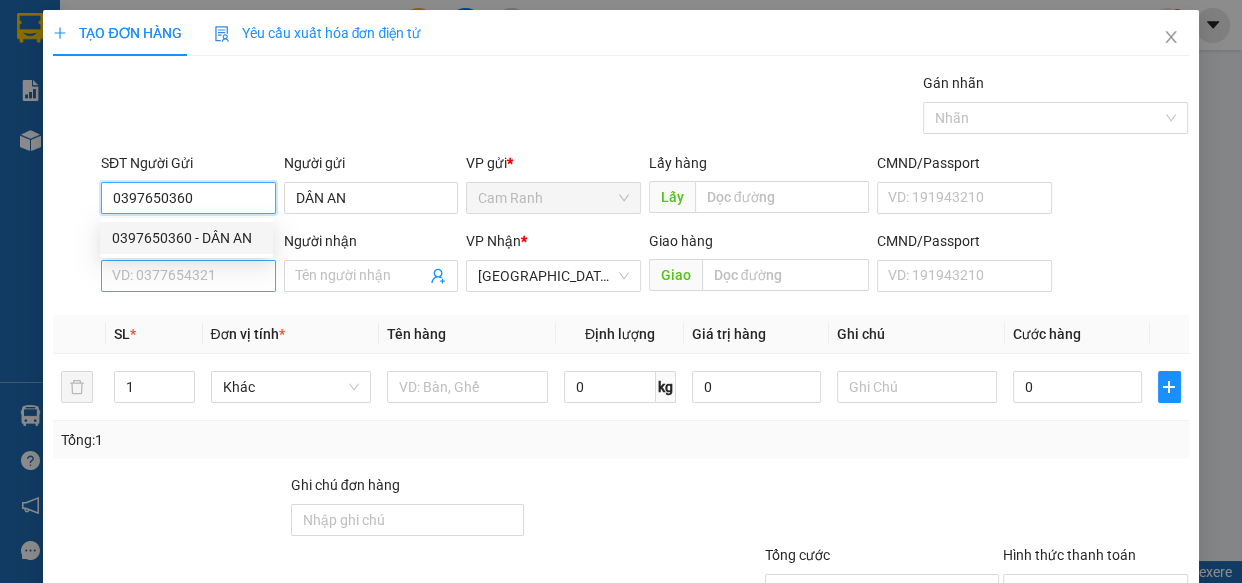 type on "0397650360" 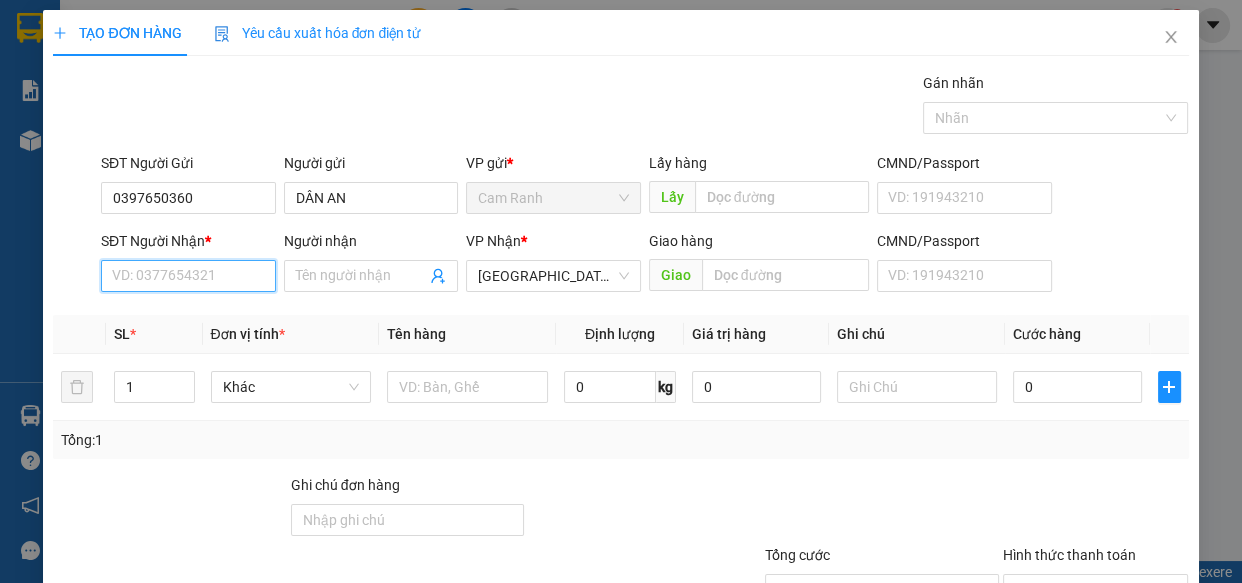 click on "SĐT Người Nhận  *" at bounding box center [188, 276] 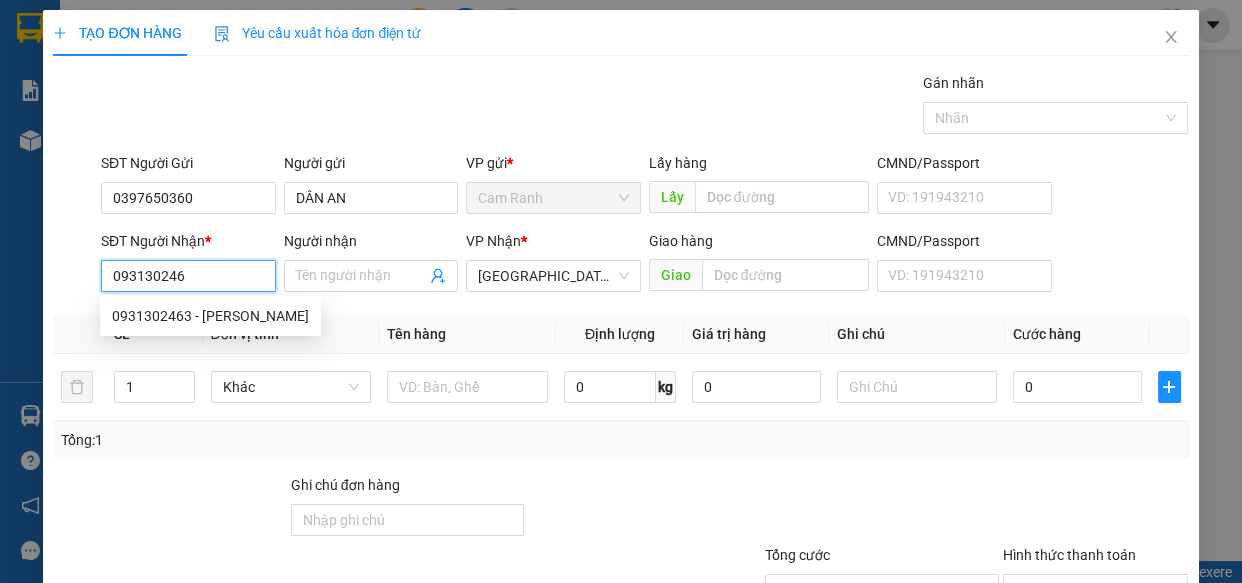 type on "0931302463" 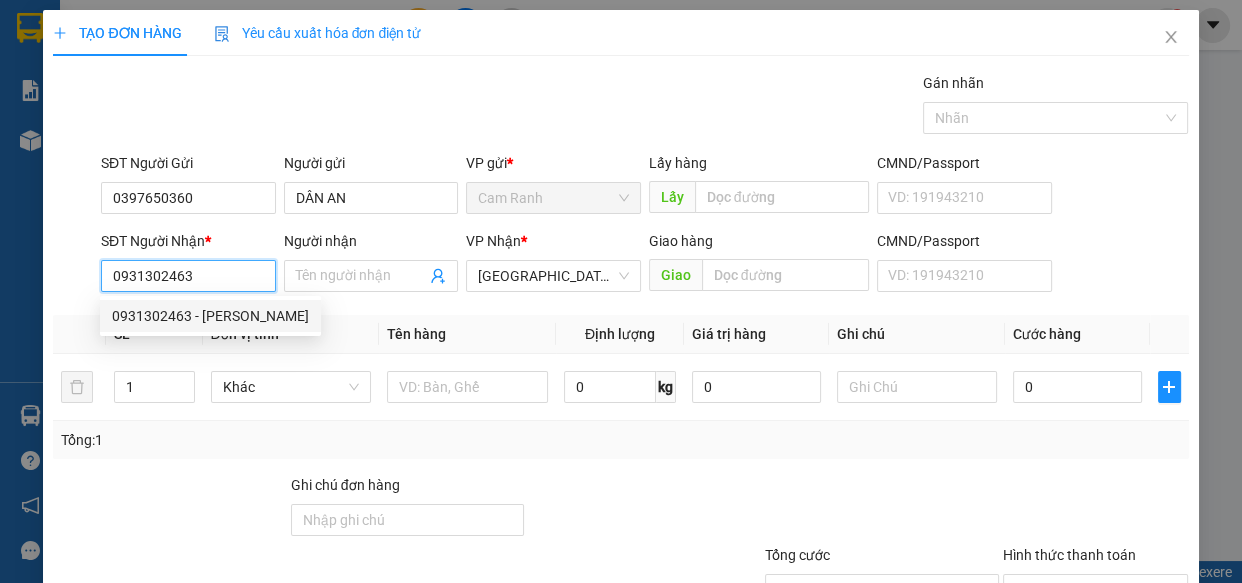 click on "0931302463 - NGUYỆT QUANG" at bounding box center (210, 316) 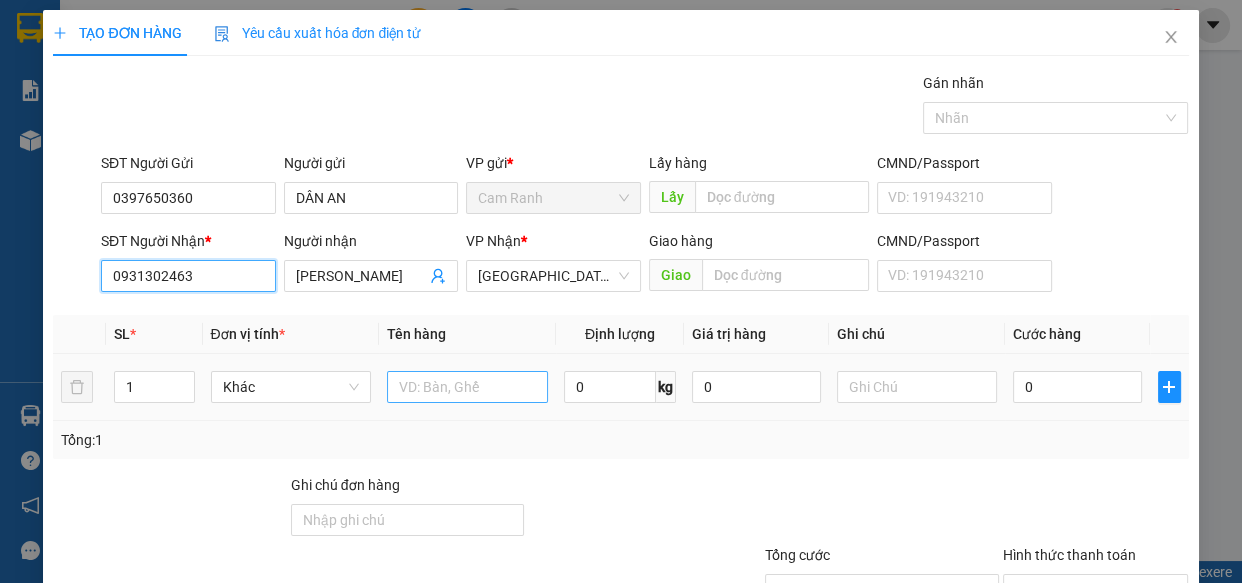type on "0931302463" 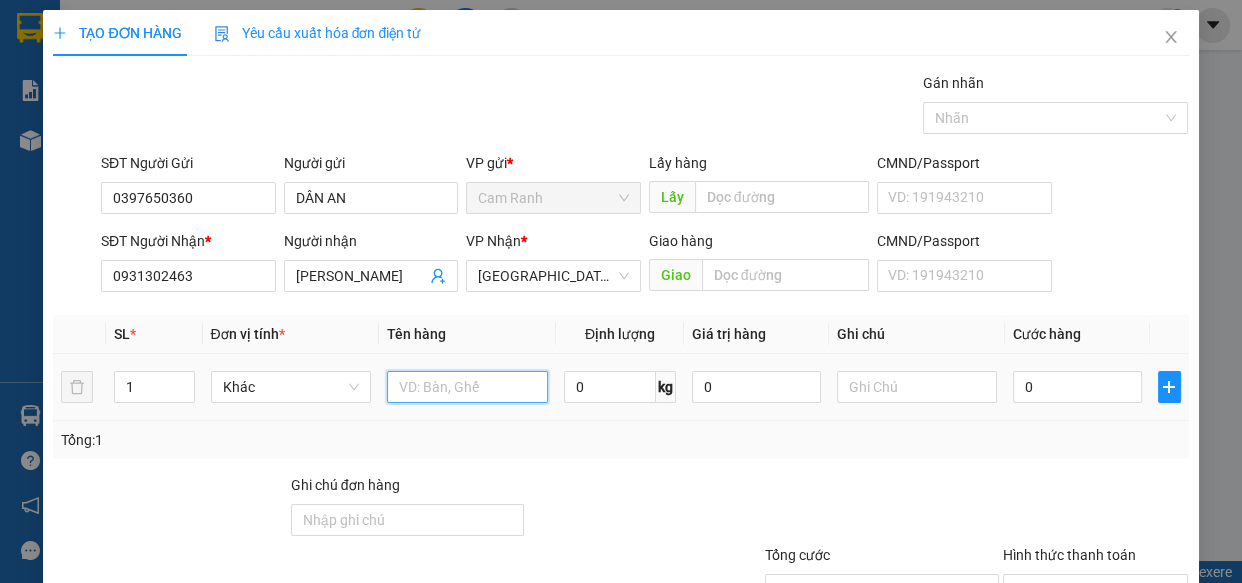 click at bounding box center [467, 387] 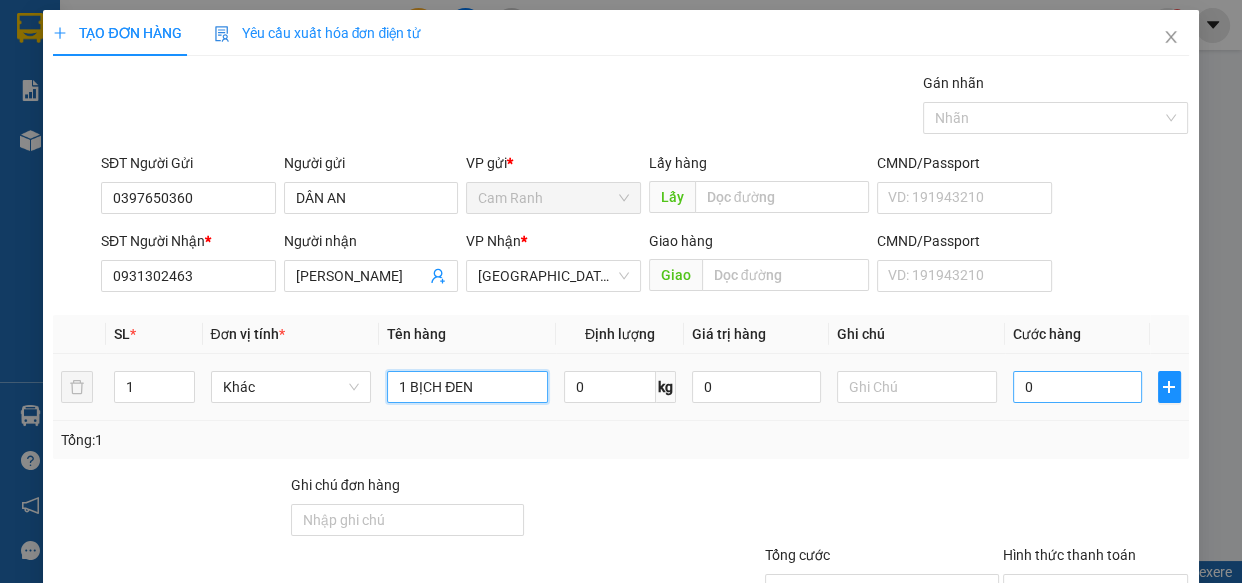 type on "1 BỊCH ĐEN" 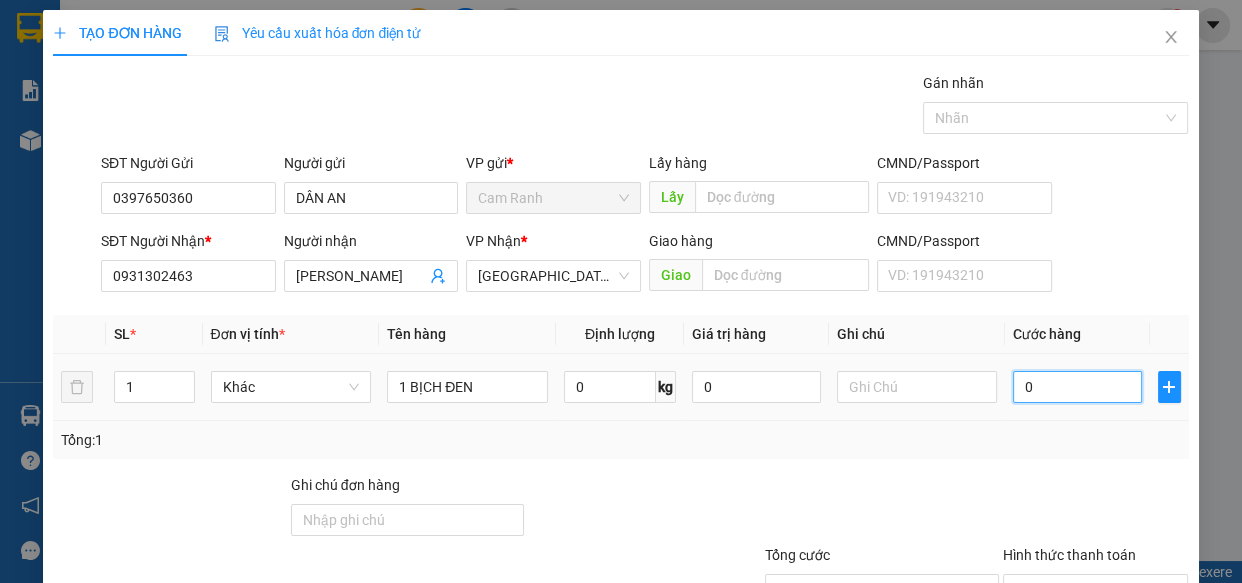 click on "0" at bounding box center [1077, 387] 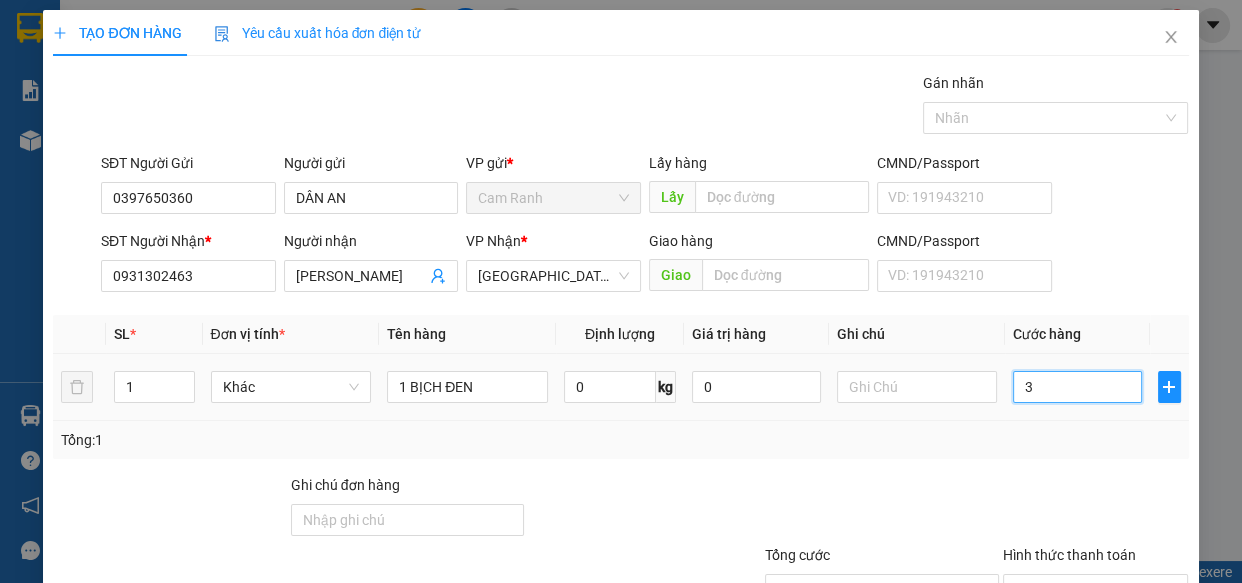 type on "30" 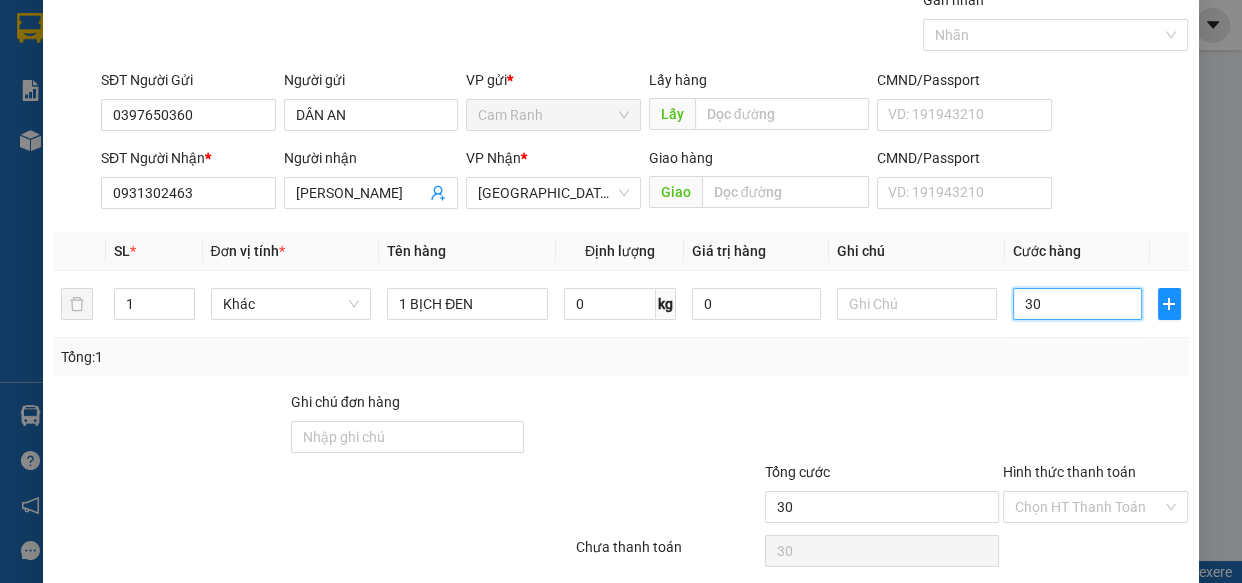 scroll, scrollTop: 156, scrollLeft: 0, axis: vertical 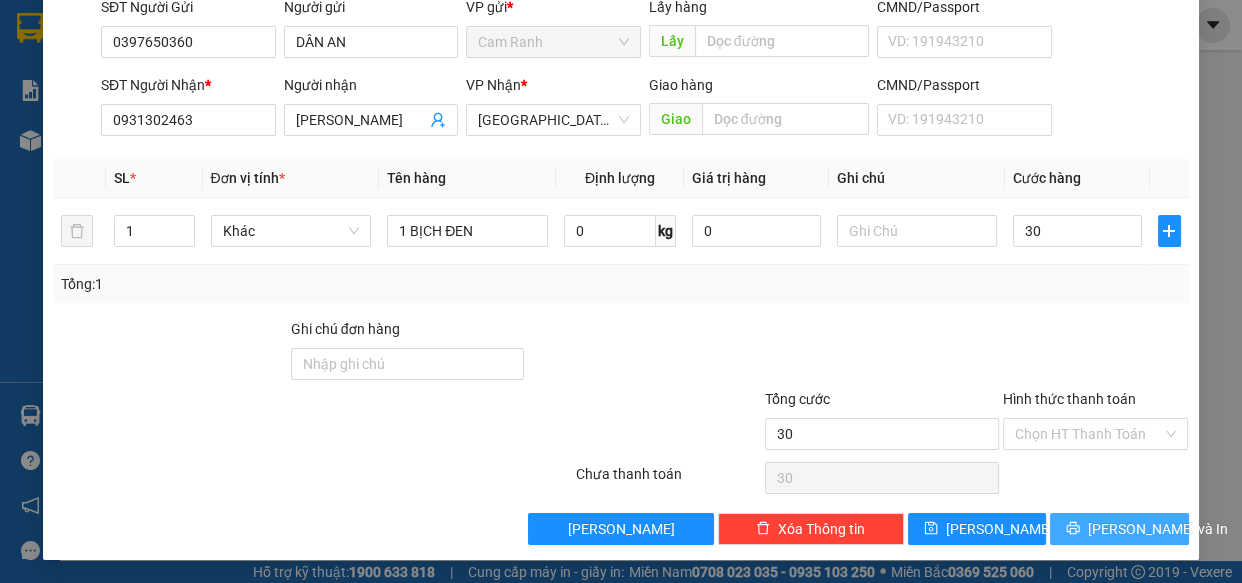 type on "30.000" 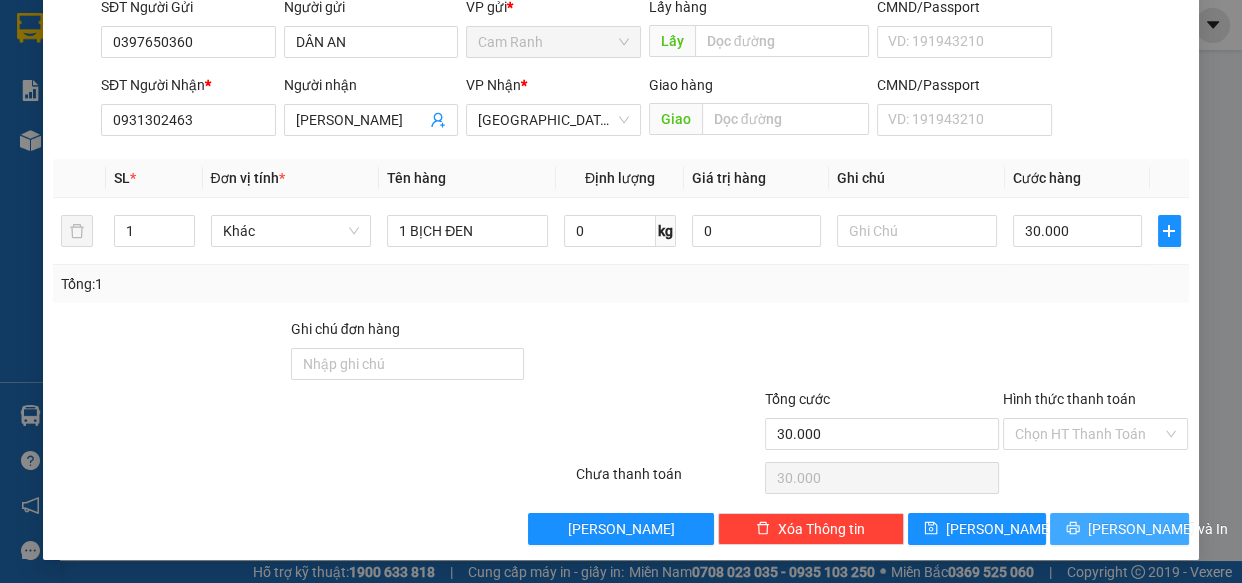 click on "Lưu và In" at bounding box center (1158, 529) 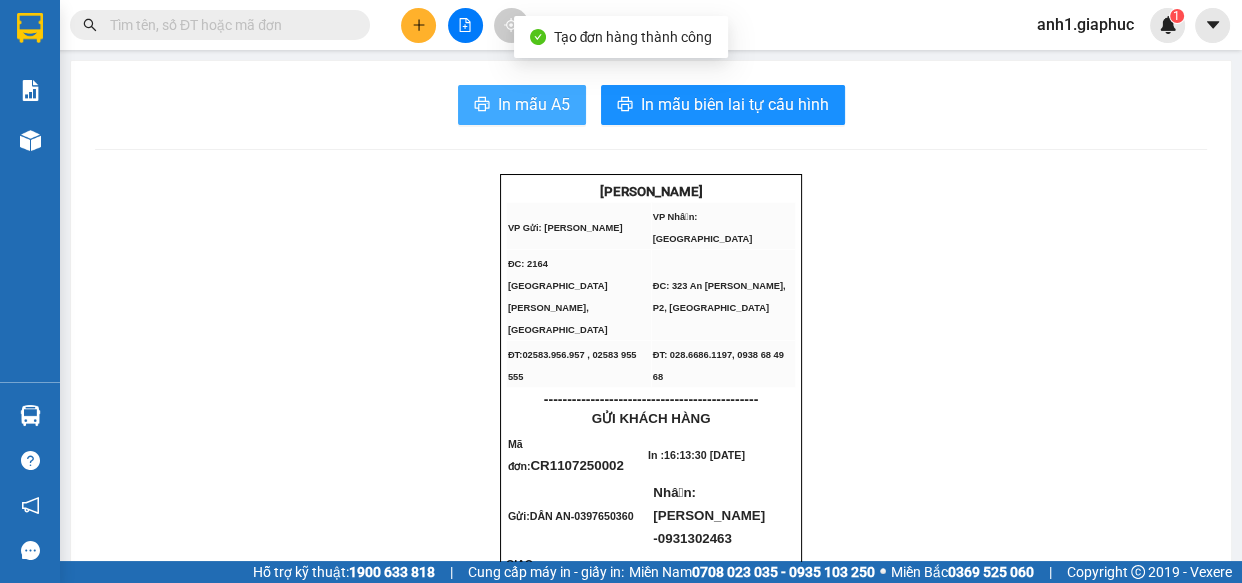 click on "In mẫu A5" at bounding box center (522, 105) 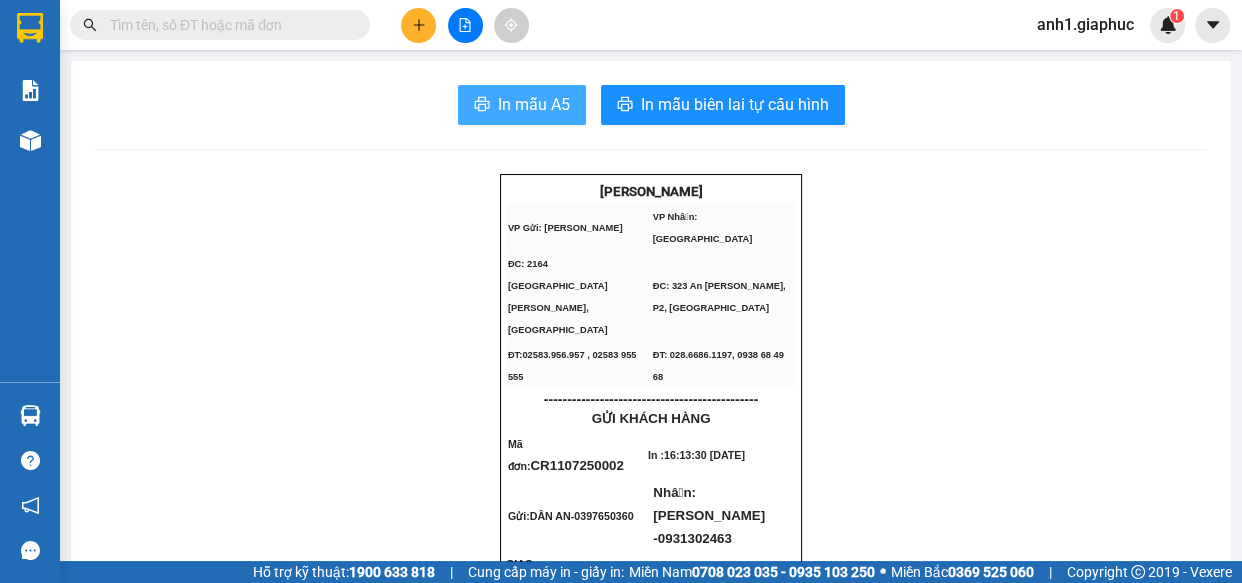 click on "In mẫu A5" at bounding box center [534, 104] 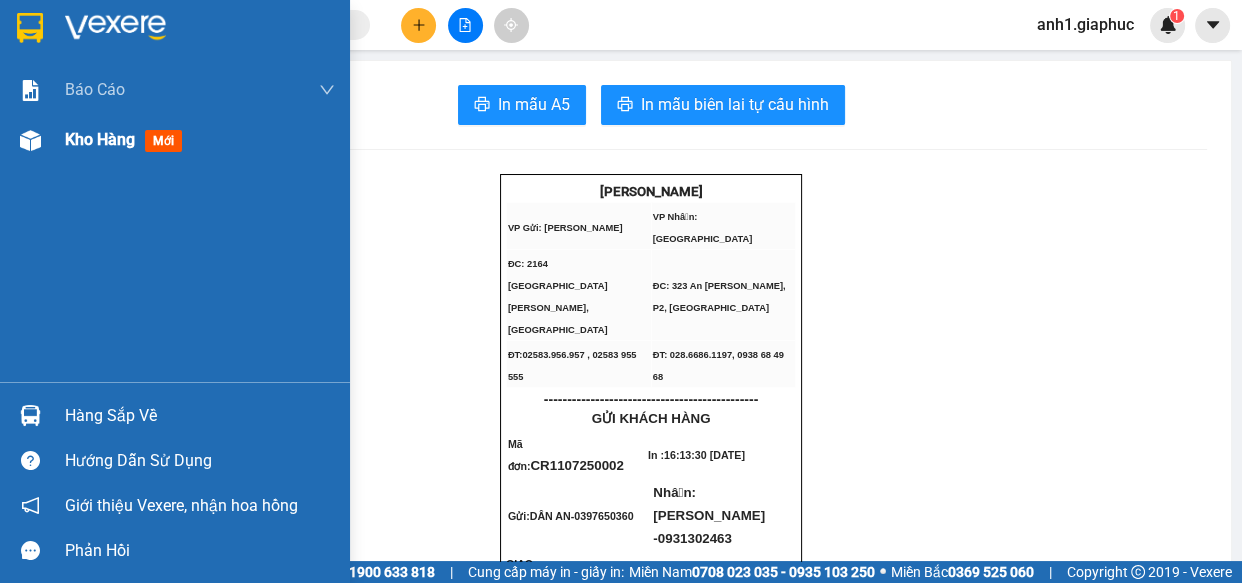 click on "Kho hàng" at bounding box center [100, 139] 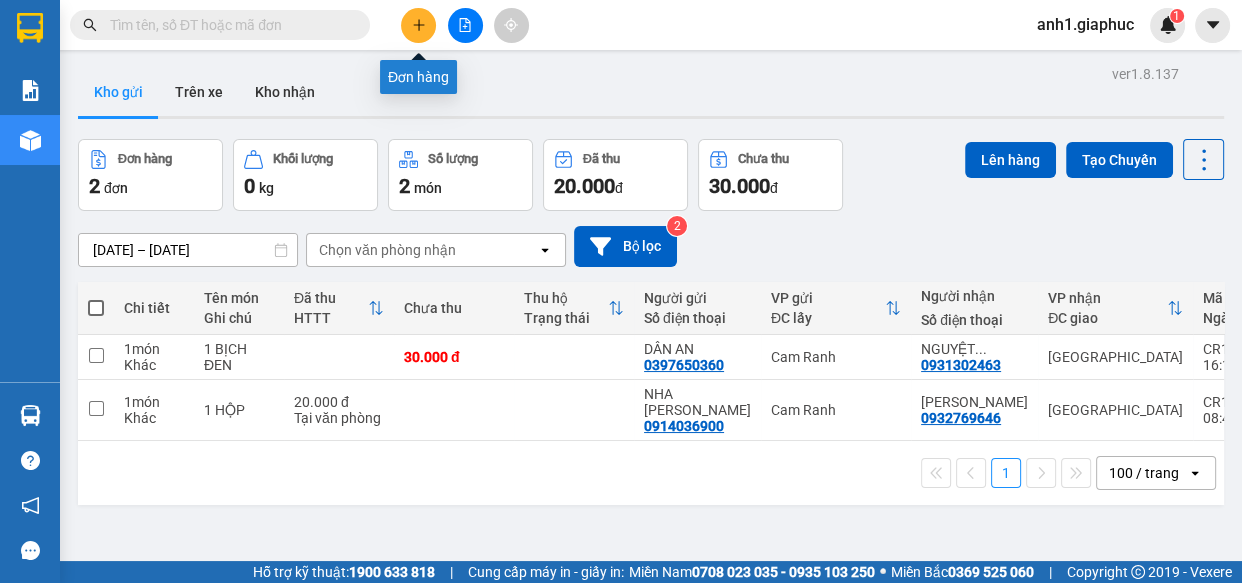 click 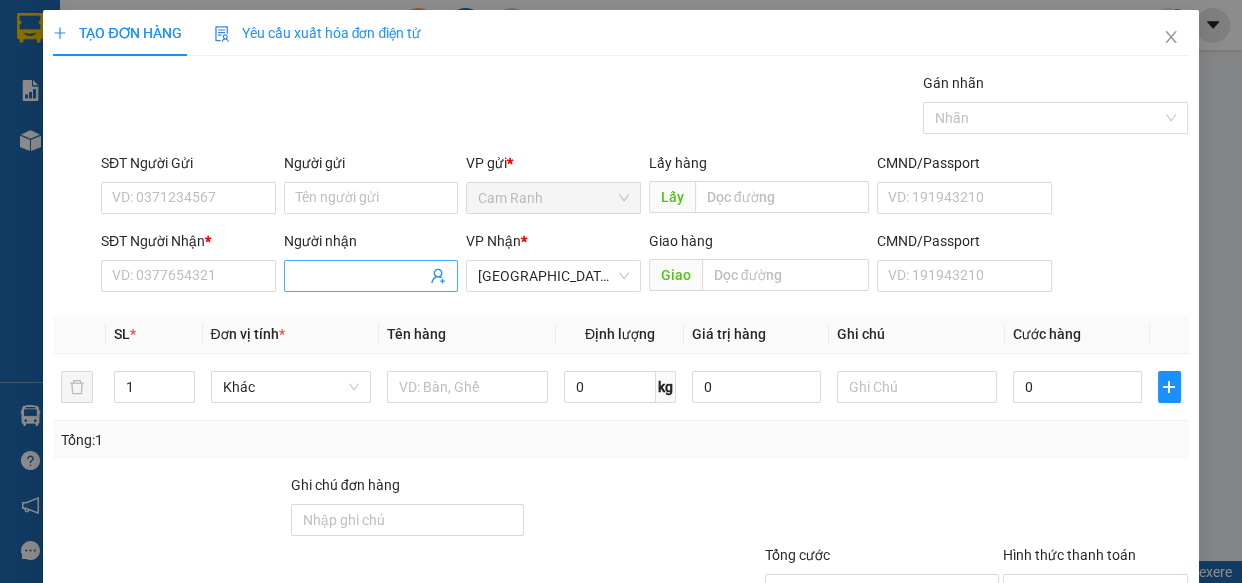 click on "Người nhận" at bounding box center (361, 276) 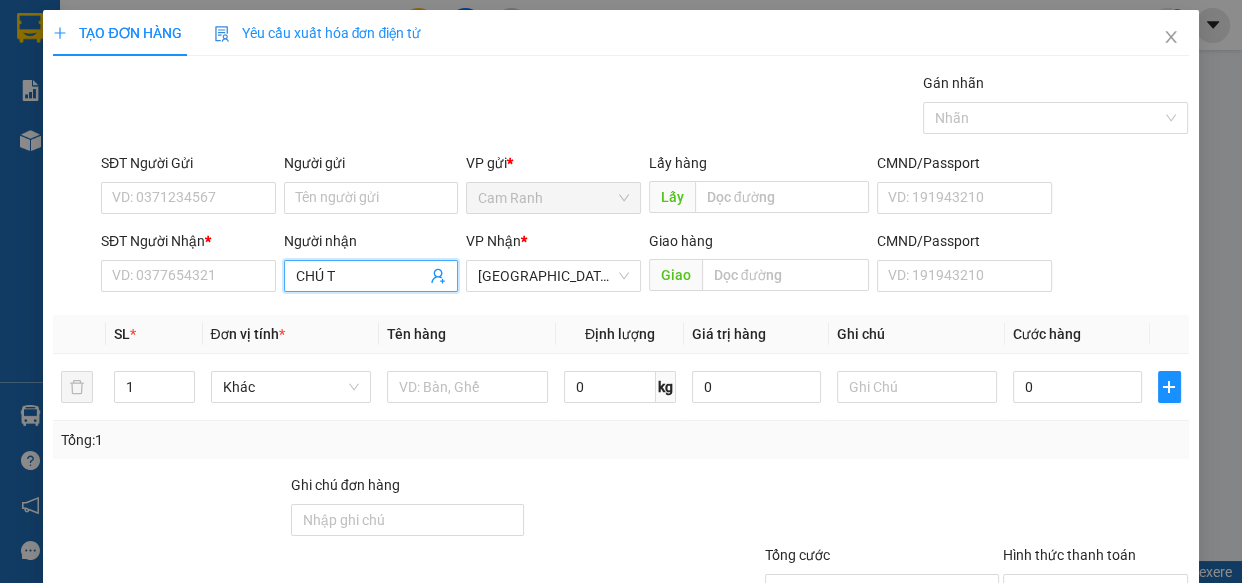 type on "CHÚ TỶ" 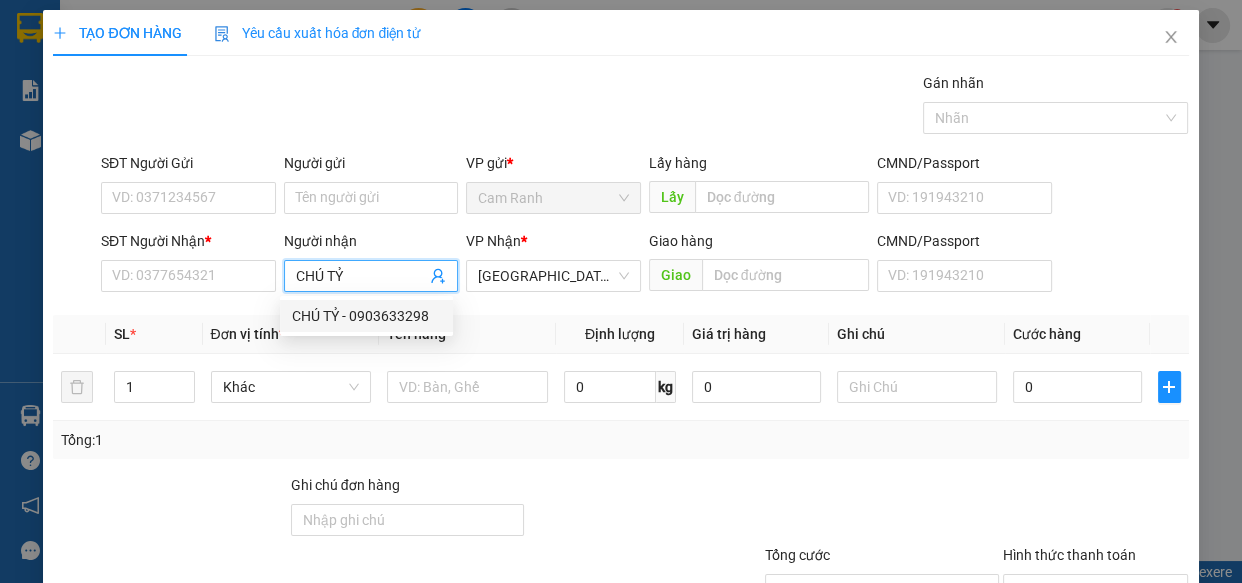 click on "CHÚ TỶ   - 0903633298" at bounding box center (366, 316) 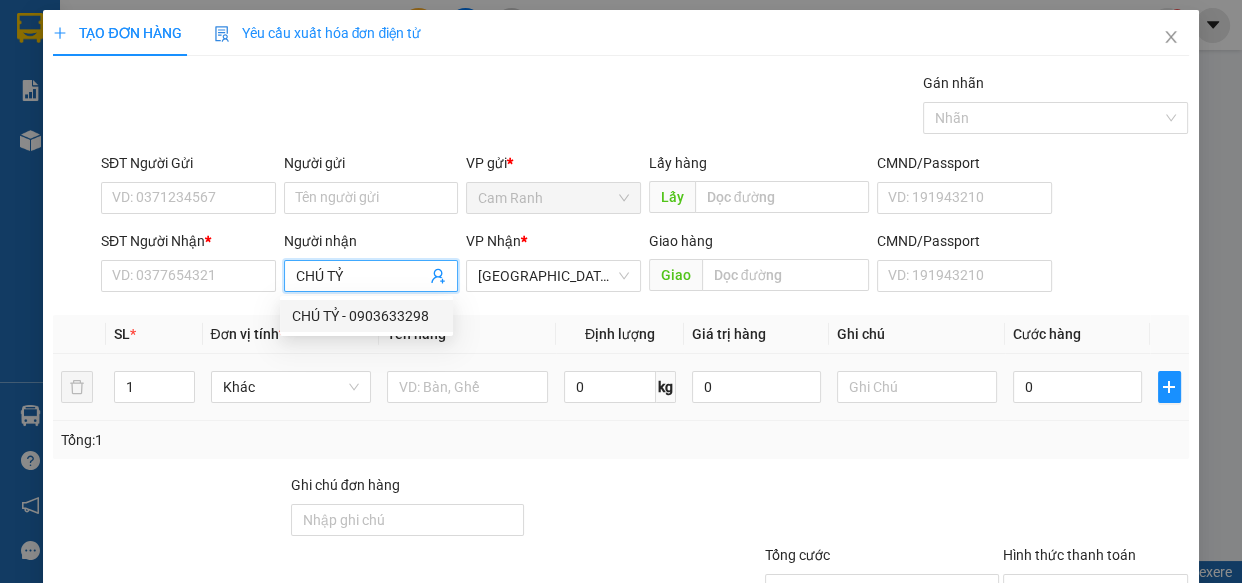 type on "0903633298" 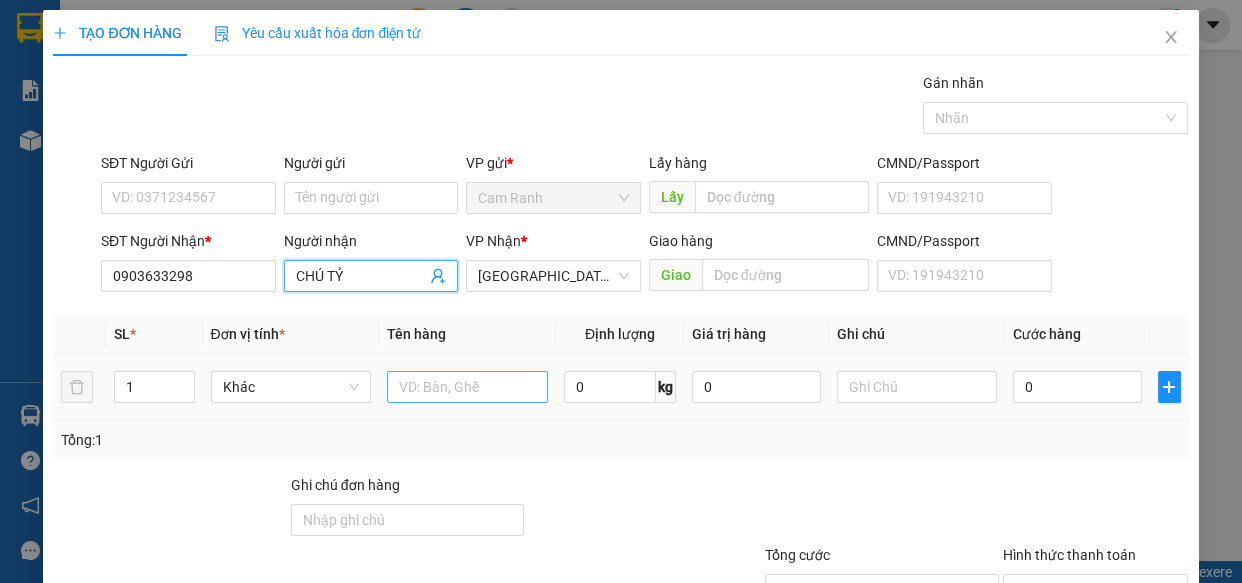 type on "CHÚ TỶ" 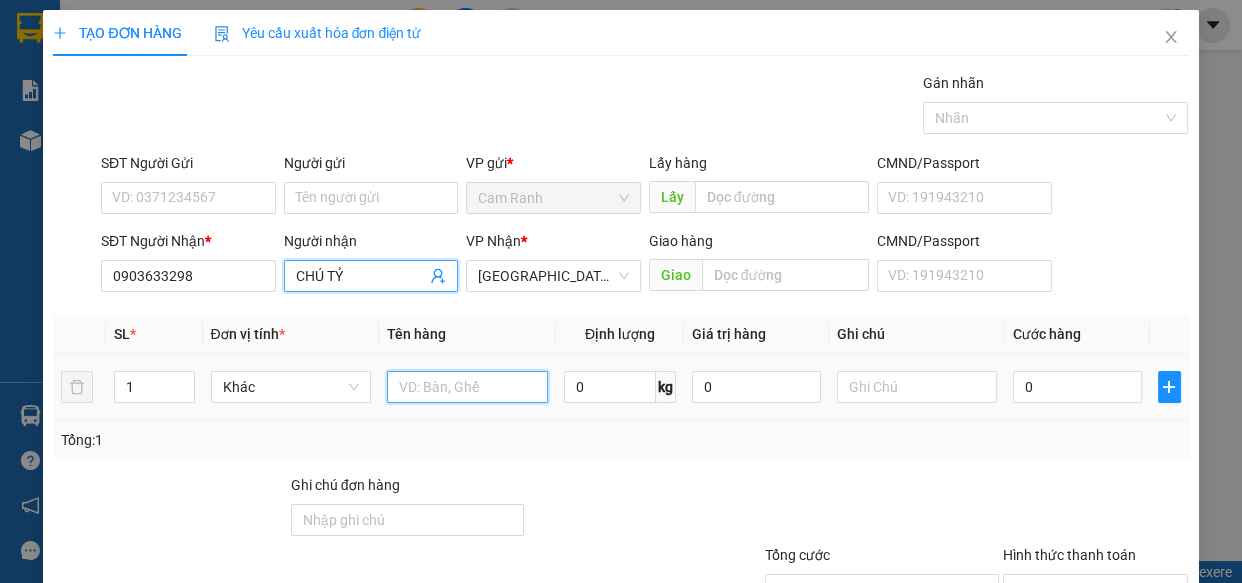 click at bounding box center [467, 387] 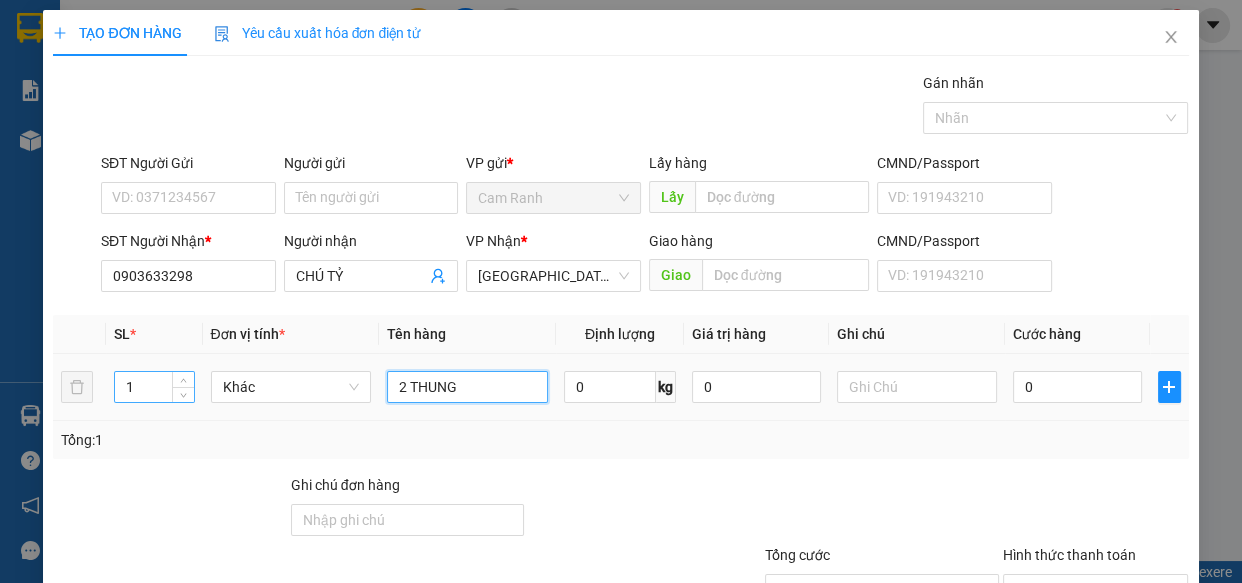 type on "2 THUNG" 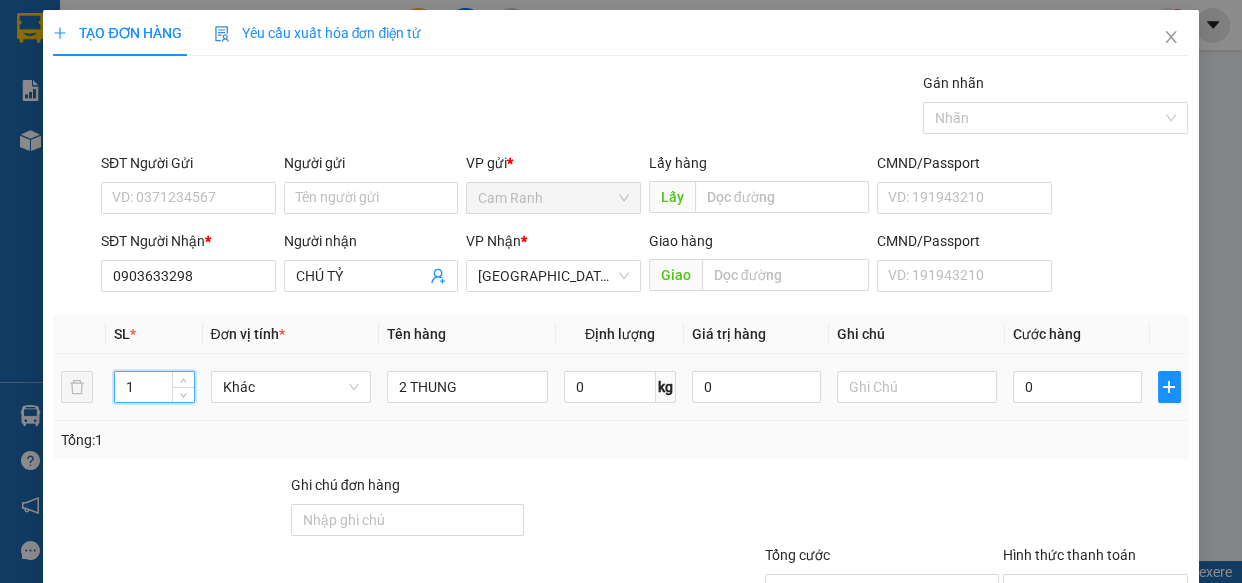 click on "1" at bounding box center [154, 387] 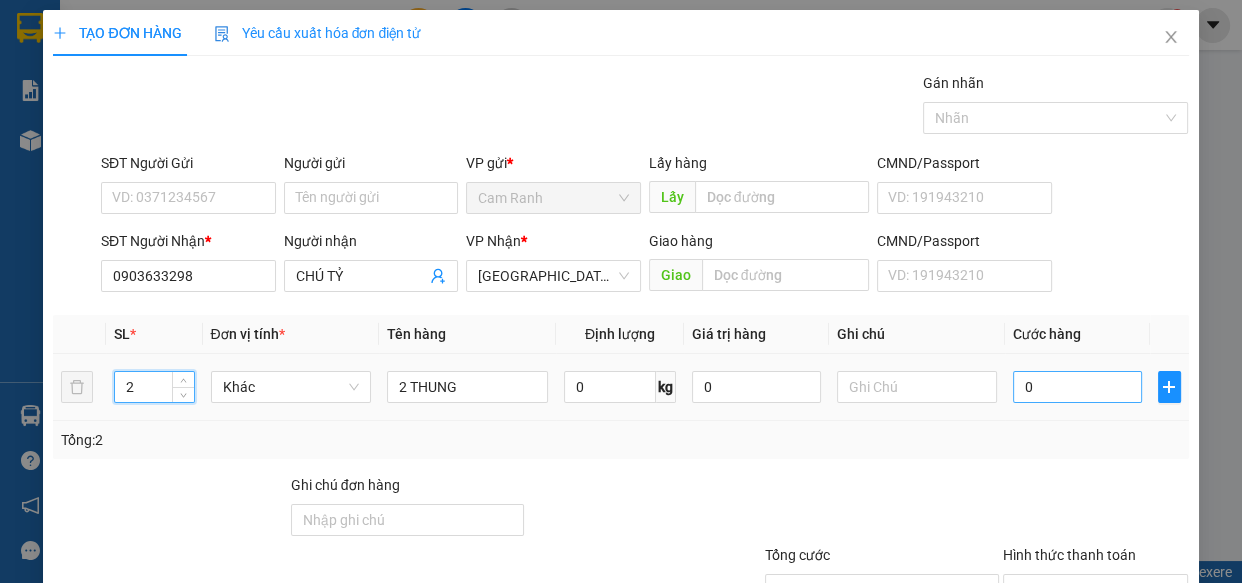 type on "2" 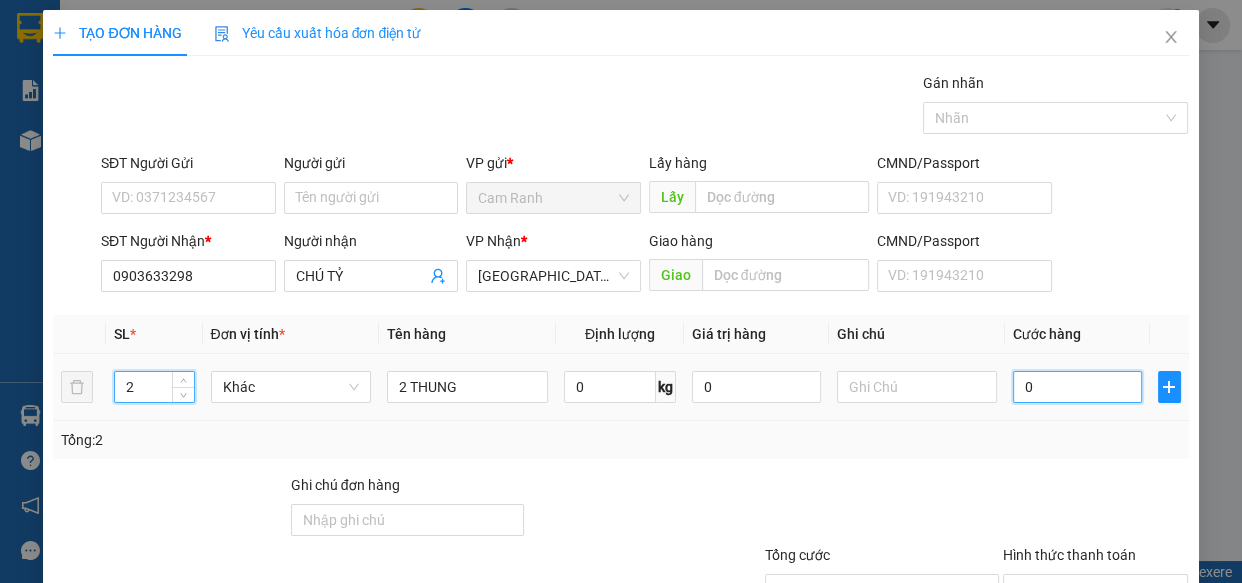 click on "0" at bounding box center (1077, 387) 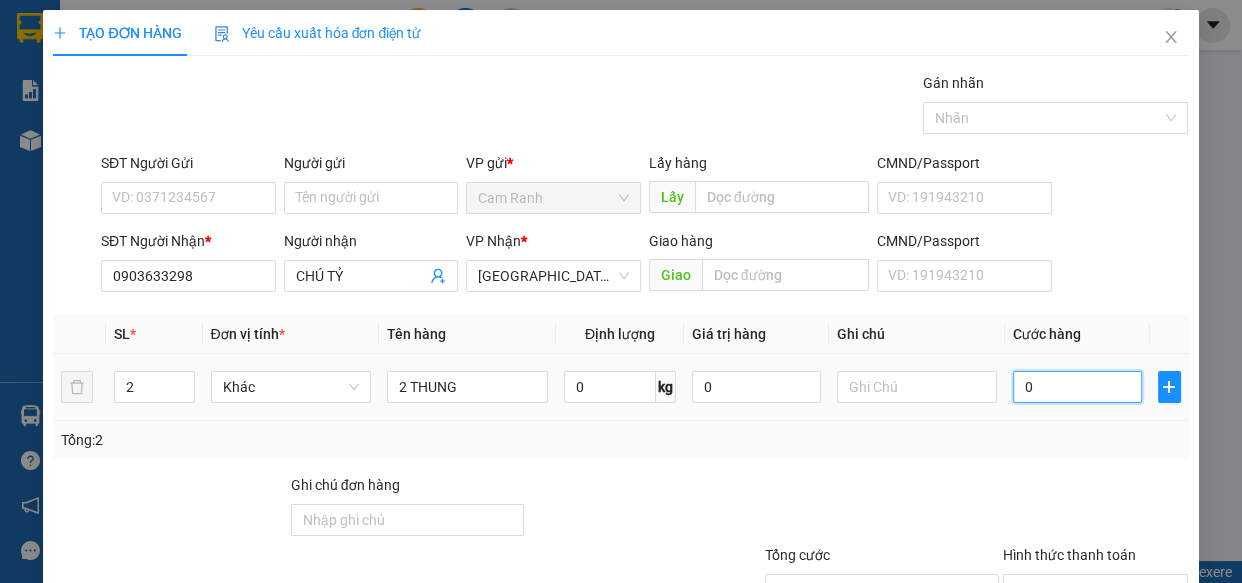 type on "8" 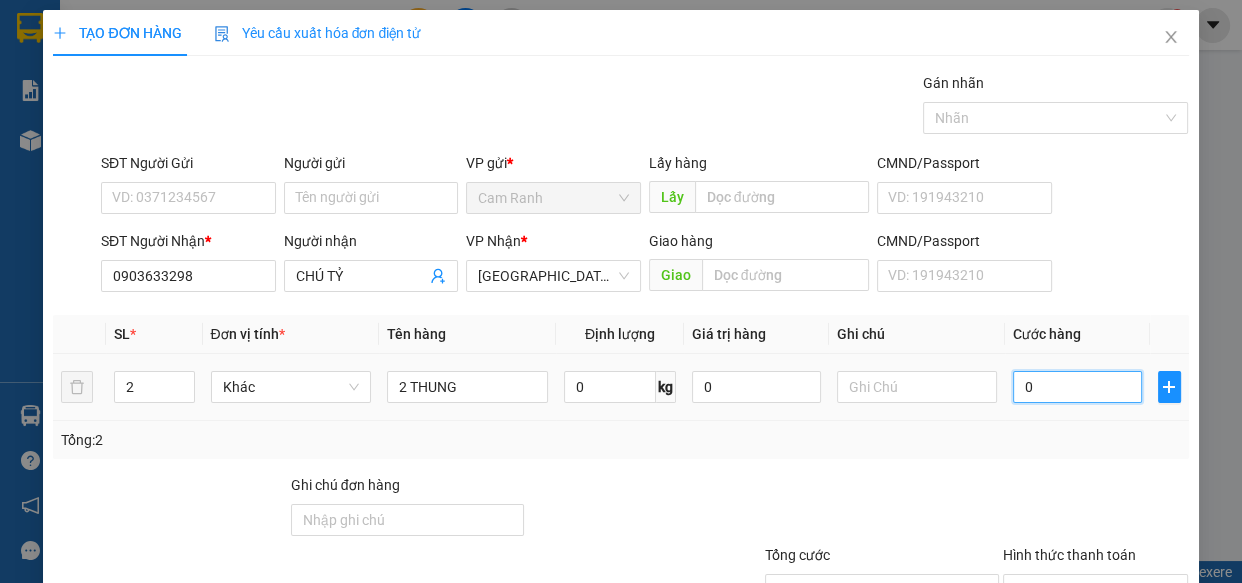 type on "8" 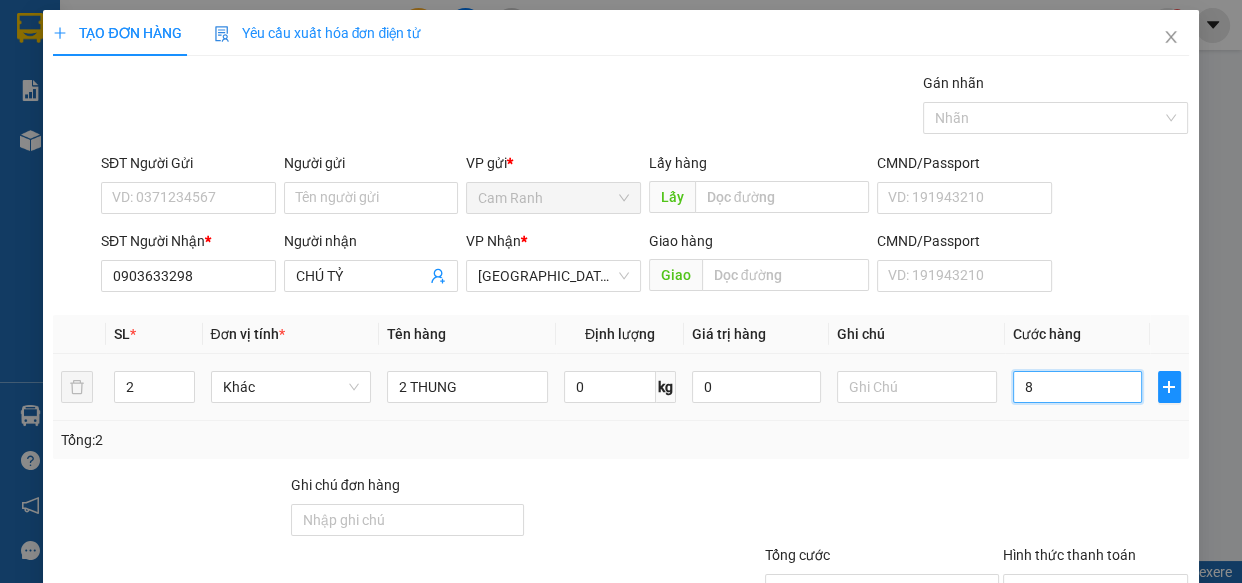 type on "80" 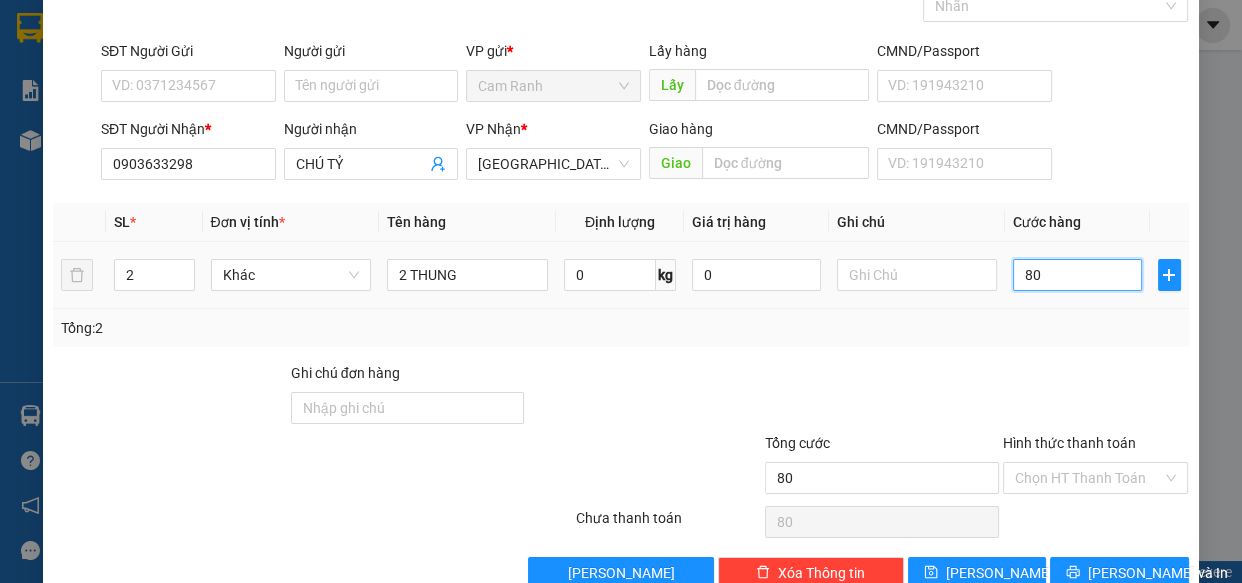 scroll, scrollTop: 156, scrollLeft: 0, axis: vertical 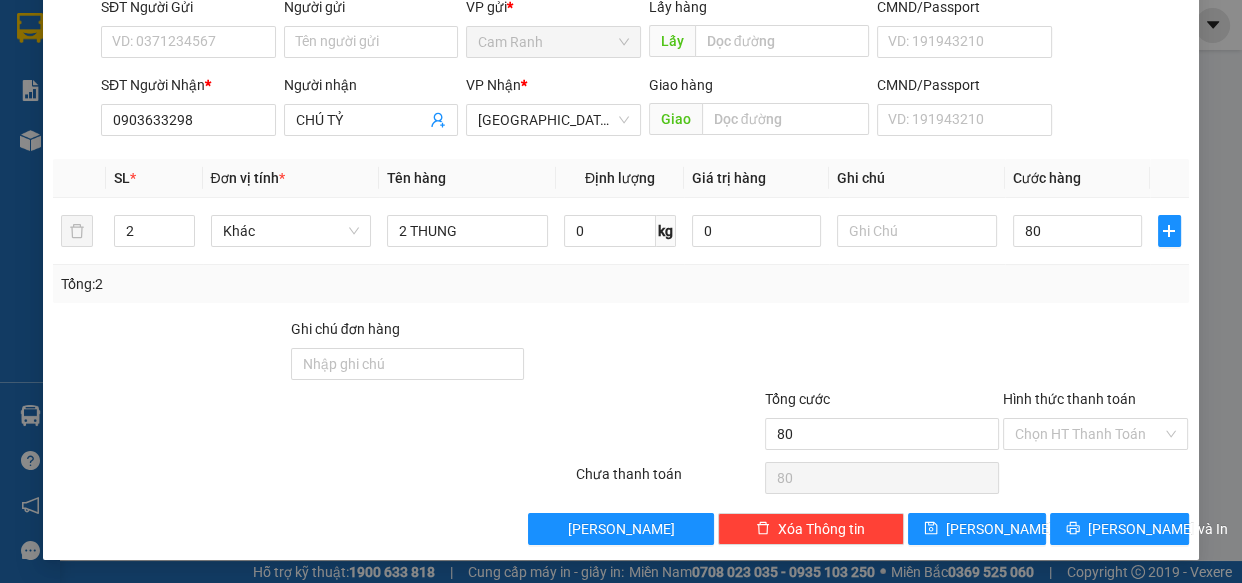 type on "80.000" 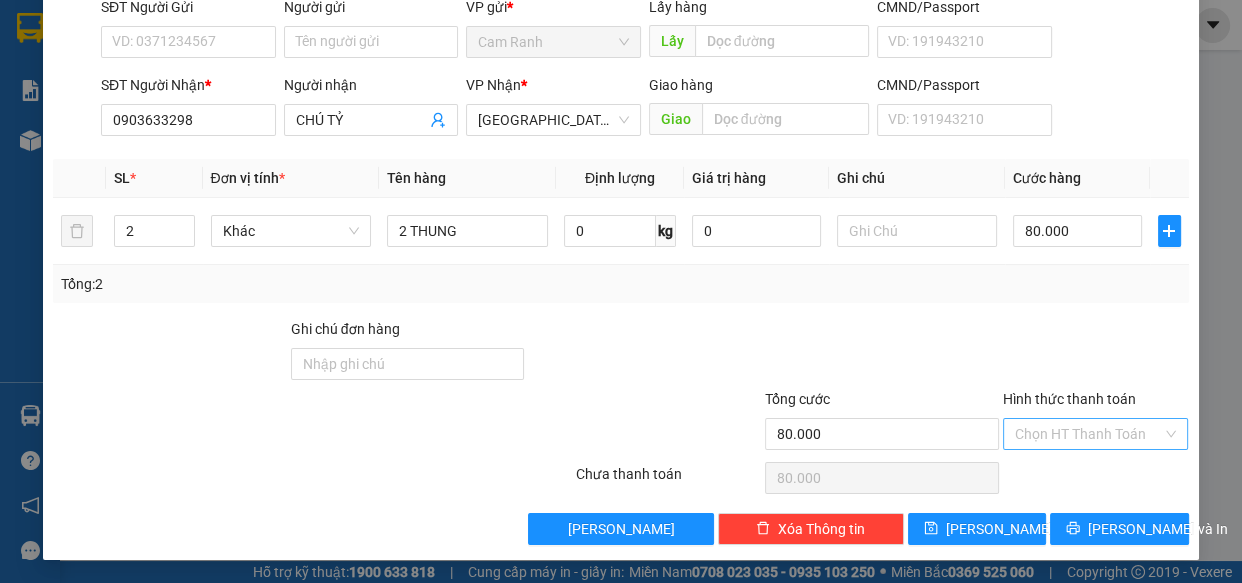 click on "Hình thức thanh toán" at bounding box center (1089, 434) 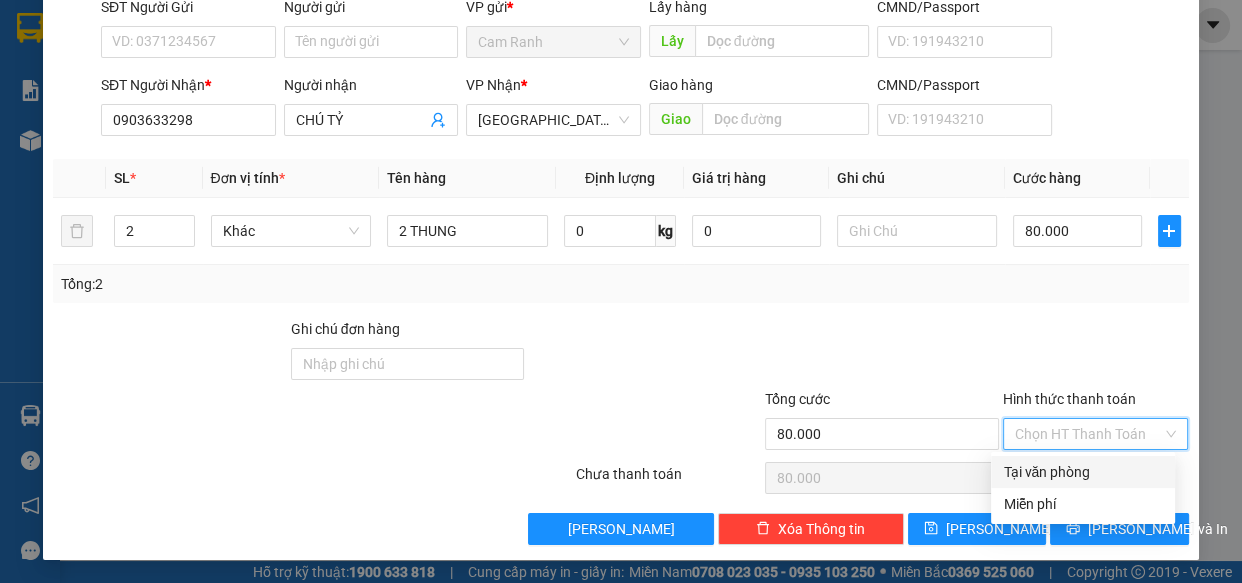 click on "Tại văn phòng" at bounding box center (1083, 472) 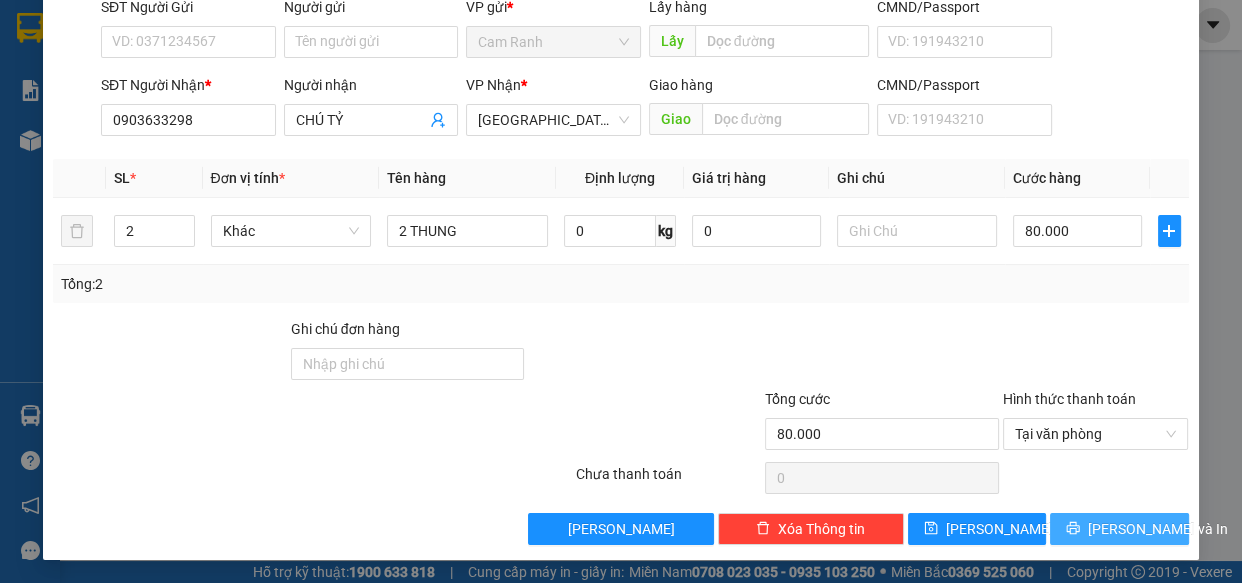 click on "Lưu và In" at bounding box center [1119, 529] 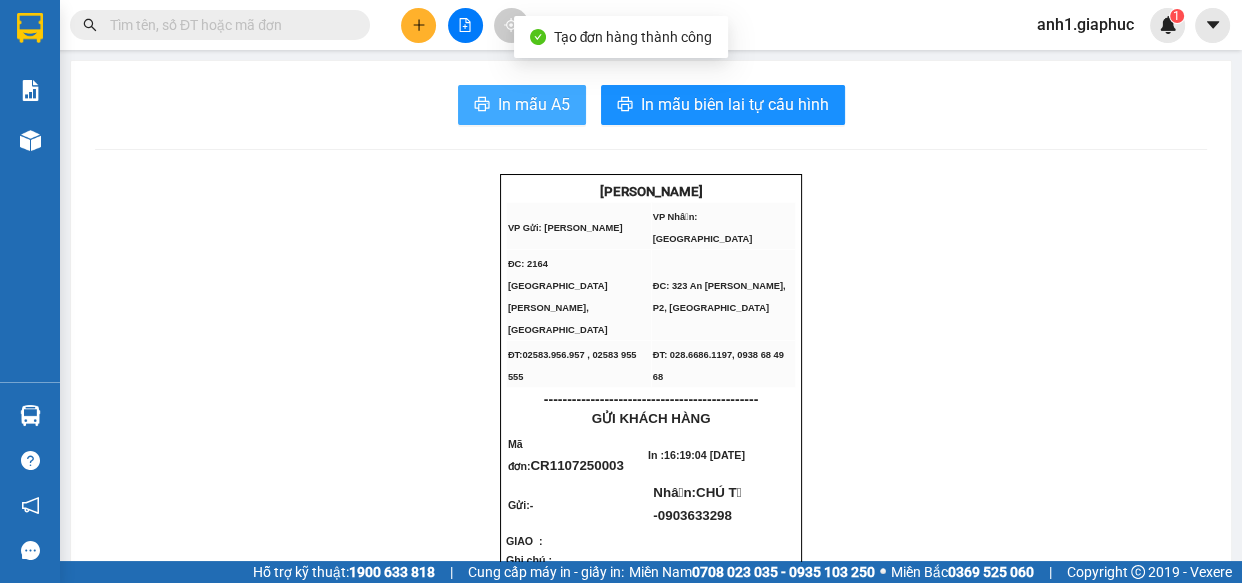 click on "In mẫu A5" at bounding box center (534, 104) 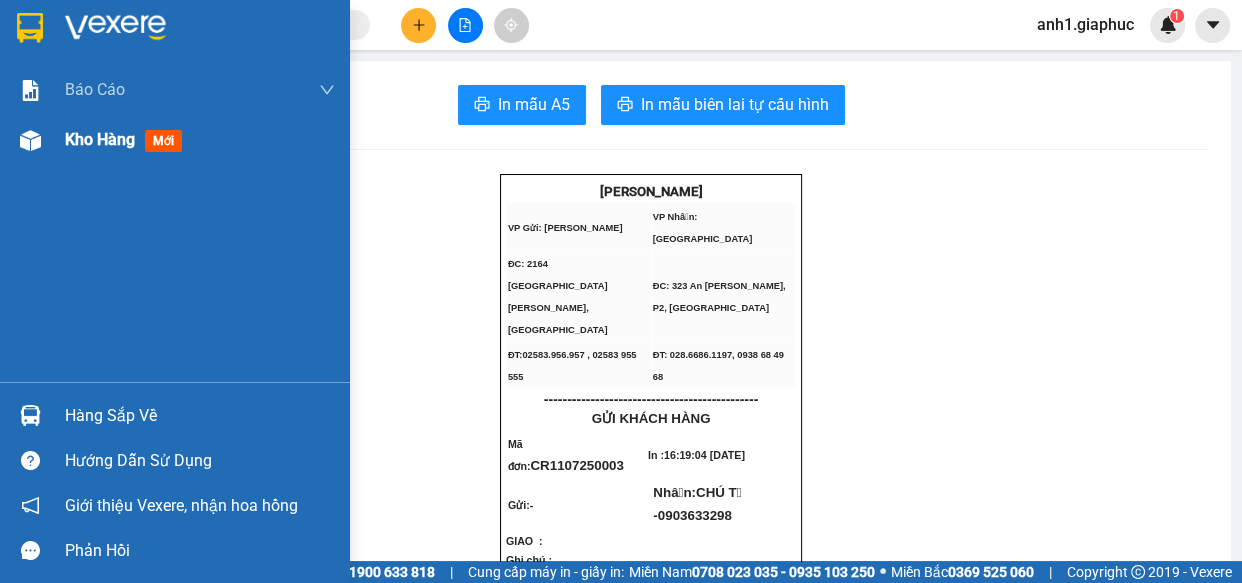 click on "Kho hàng" at bounding box center [100, 139] 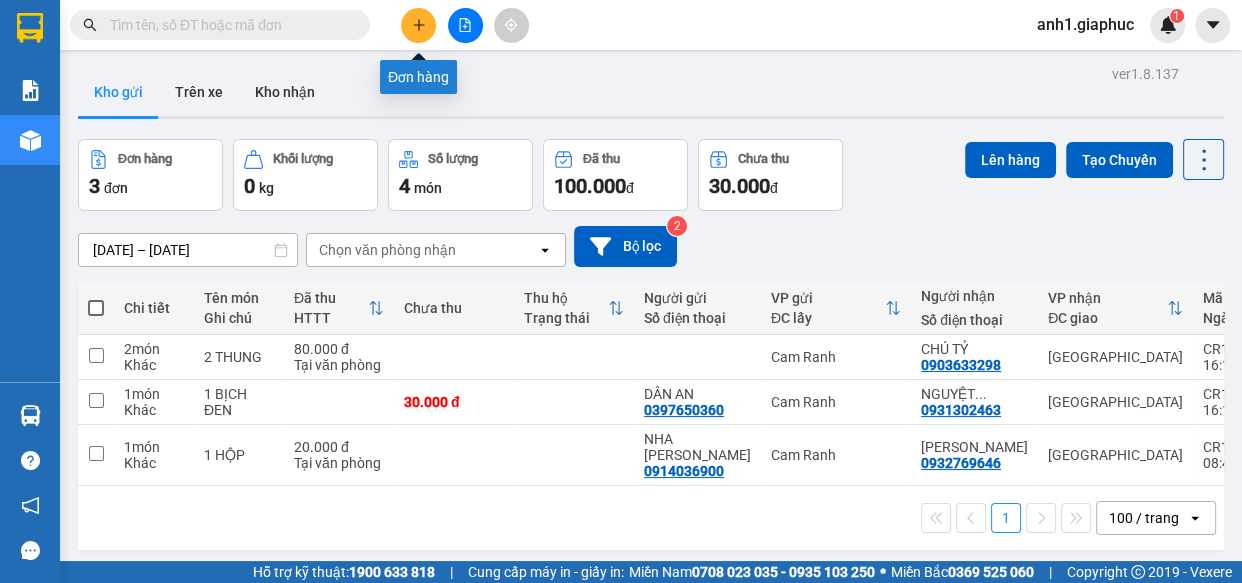 click at bounding box center [418, 25] 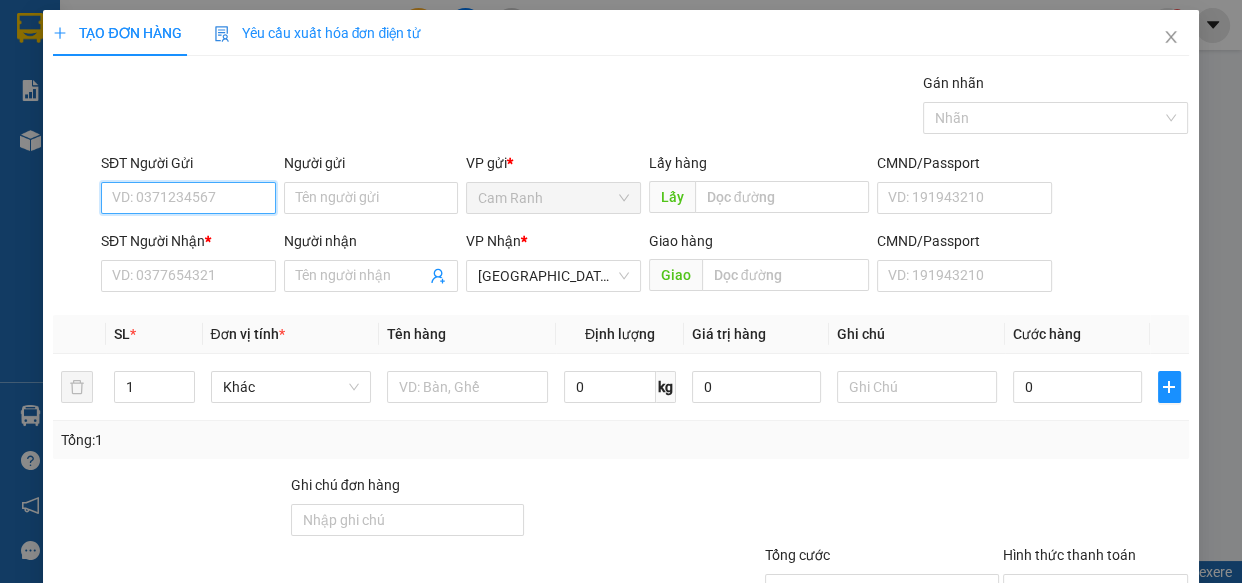drag, startPoint x: 176, startPoint y: 199, endPoint x: 157, endPoint y: 207, distance: 20.615528 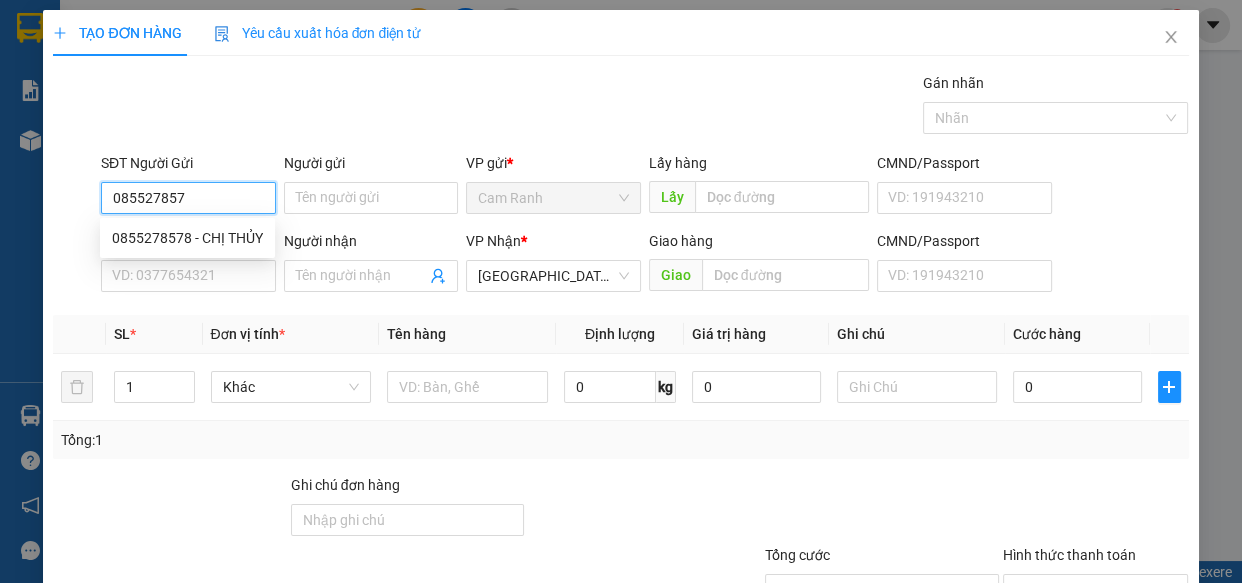 type on "0855278578" 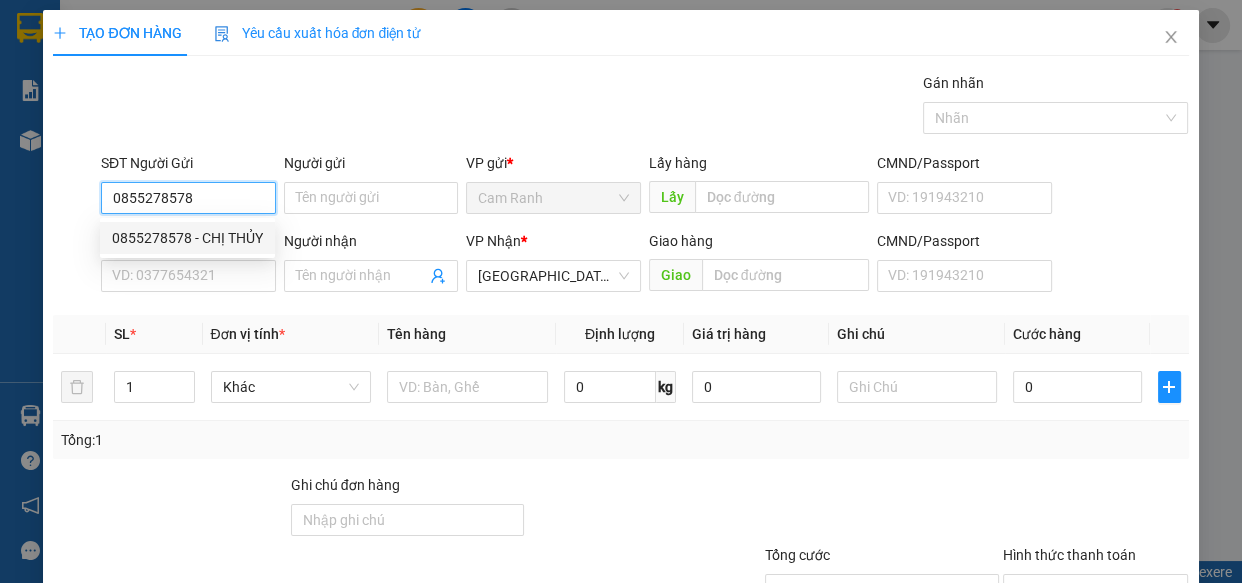 click on "0855278578 - CHỊ THỦY" at bounding box center [187, 238] 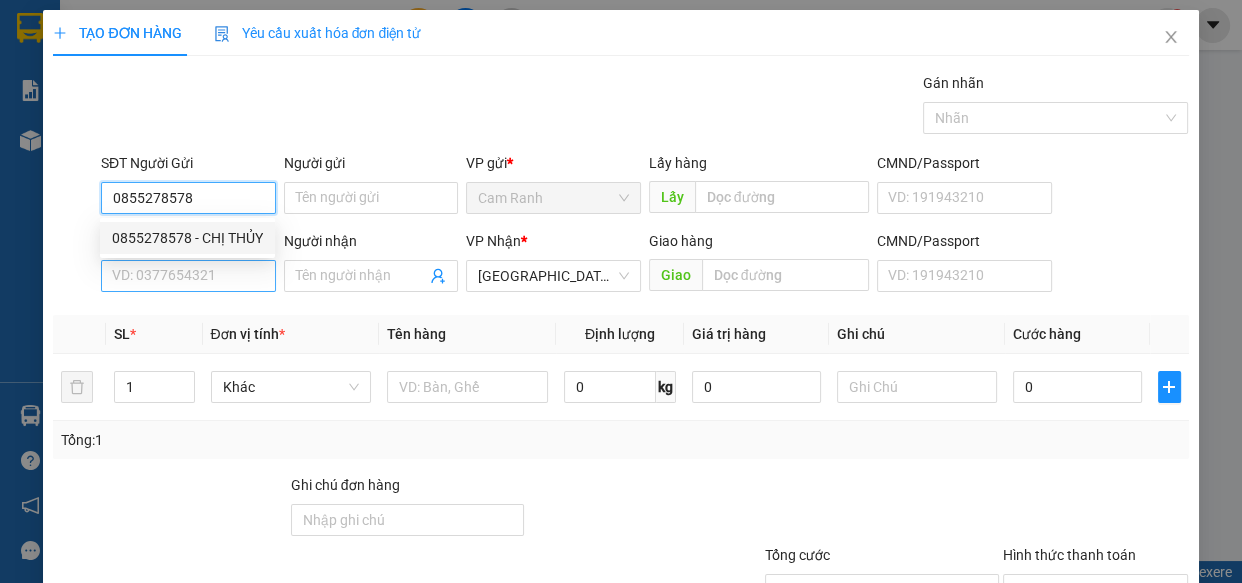 type on "CHỊ THỦY" 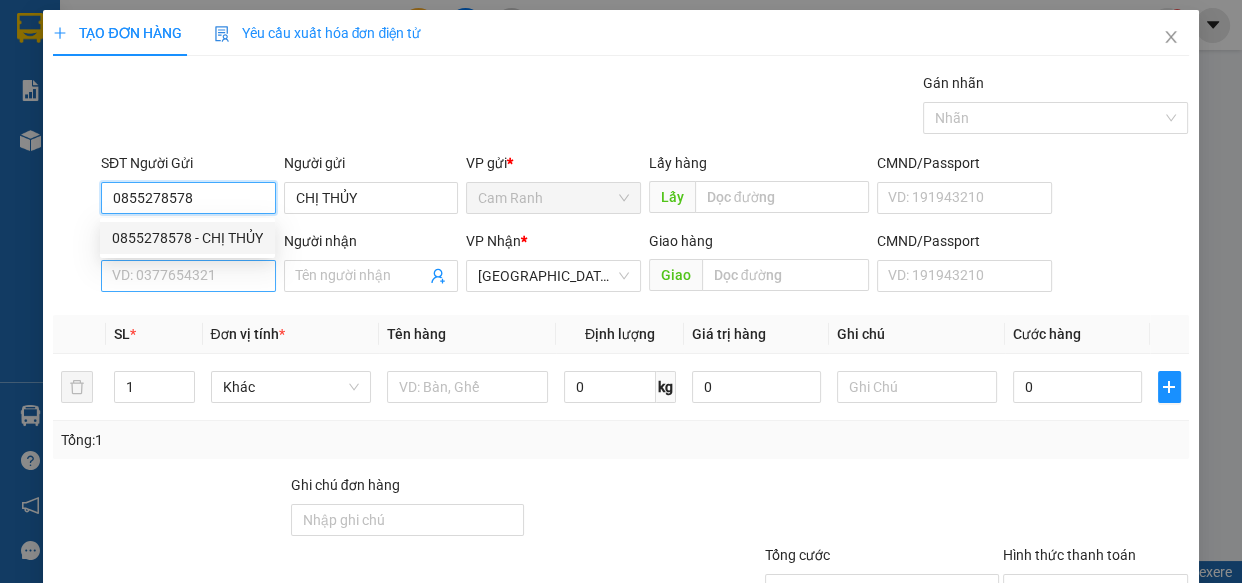 type on "0855278578" 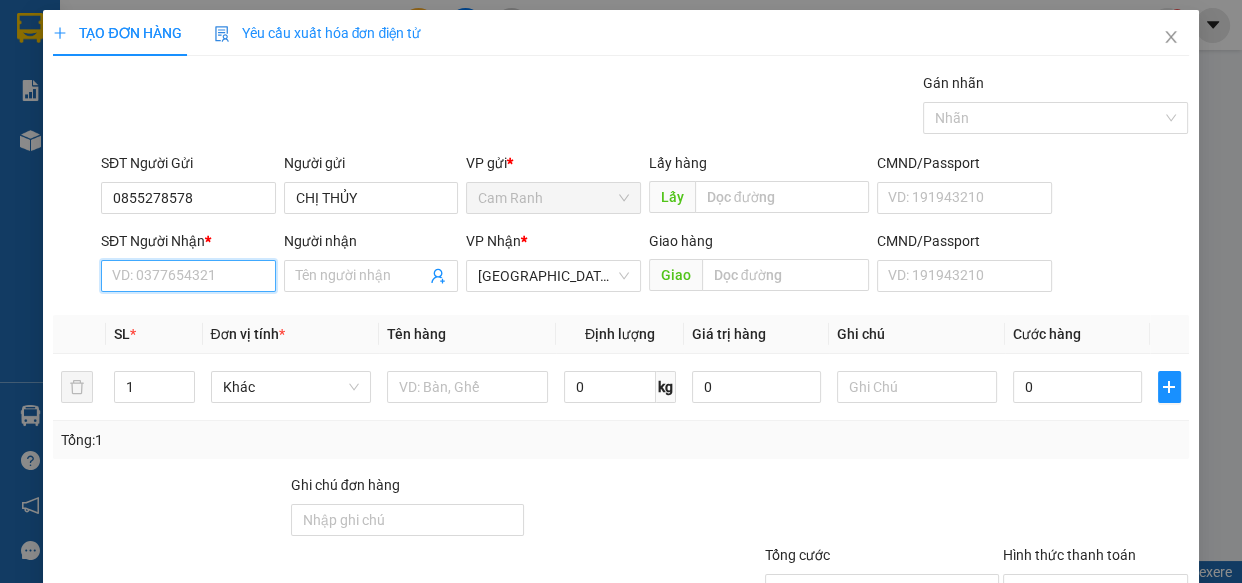 click on "SĐT Người Nhận  *" at bounding box center [188, 276] 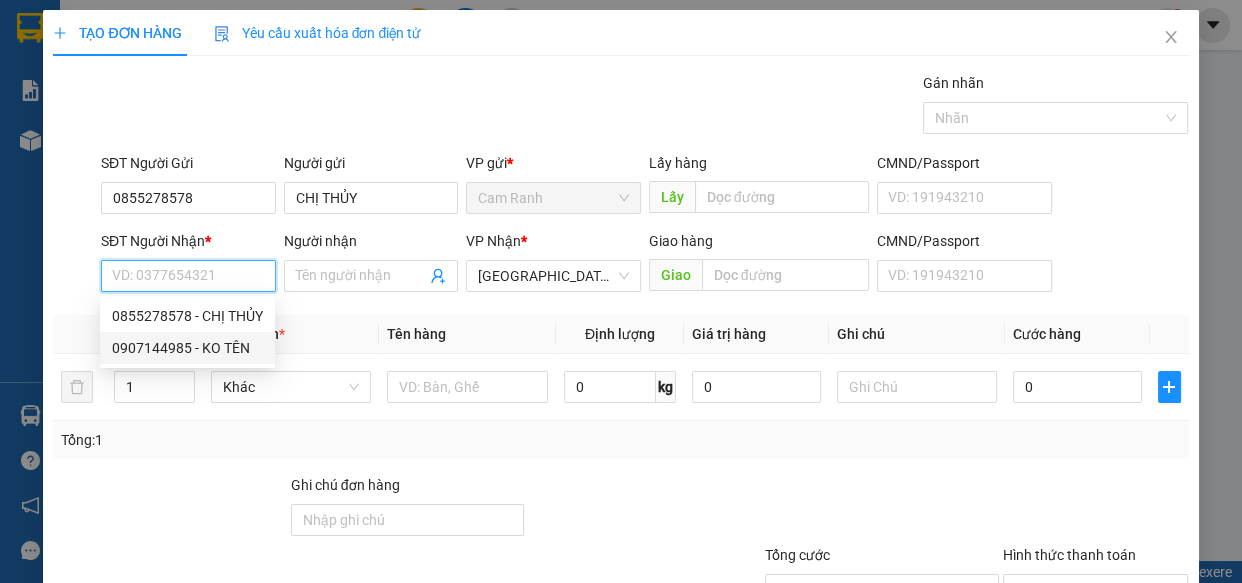 click on "0907144985 - KO TÊN" at bounding box center (187, 348) 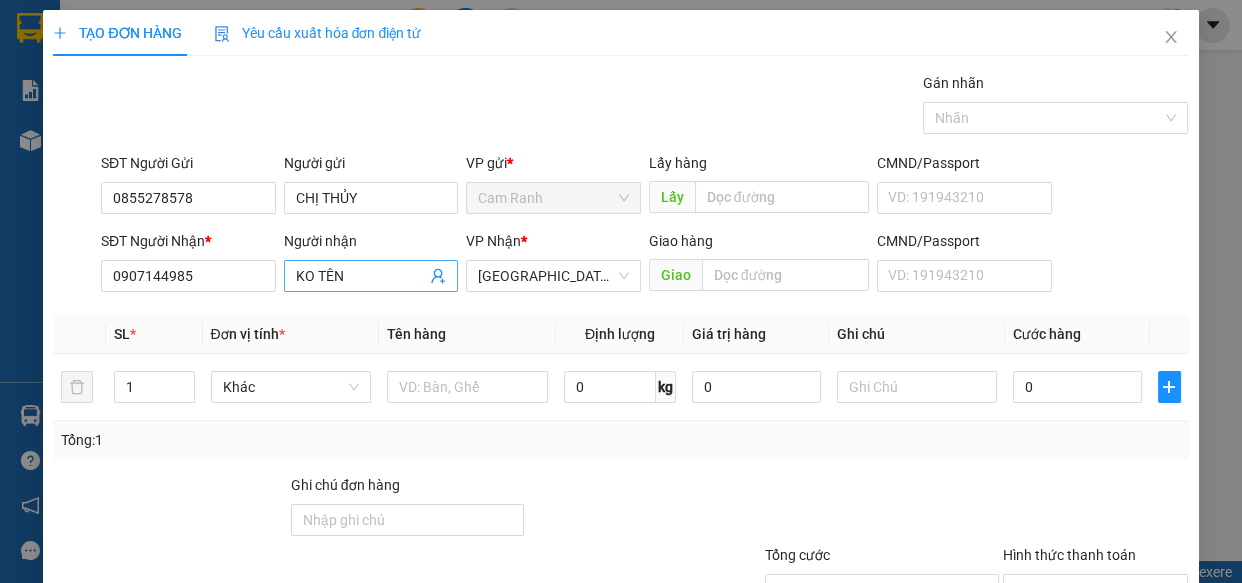 click on "KO TÊN" at bounding box center (361, 276) 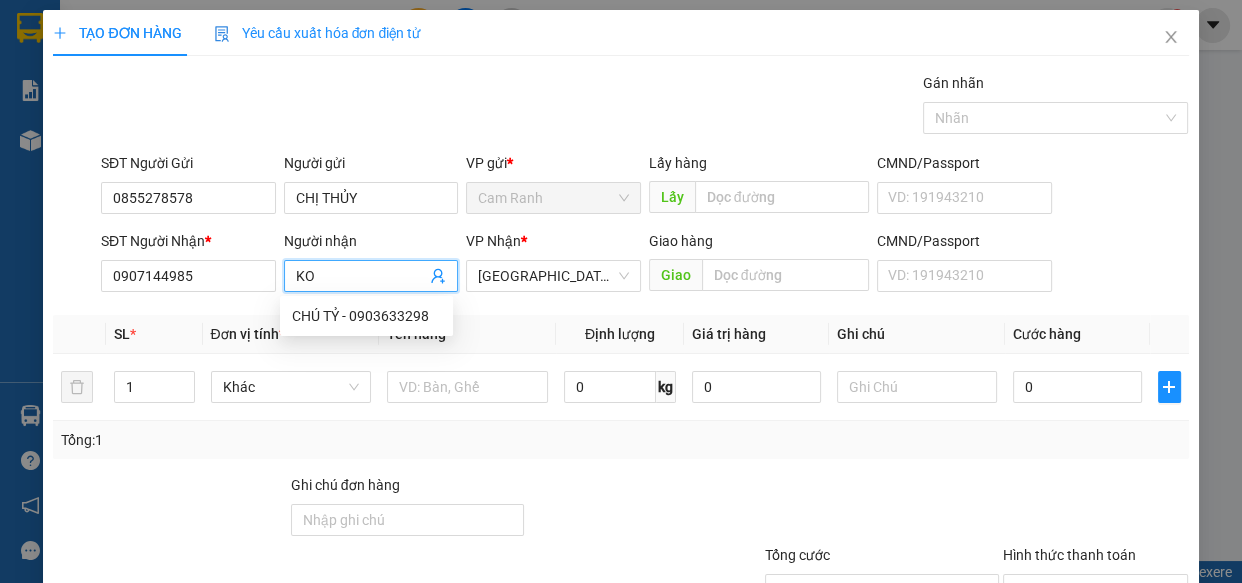 type on "K" 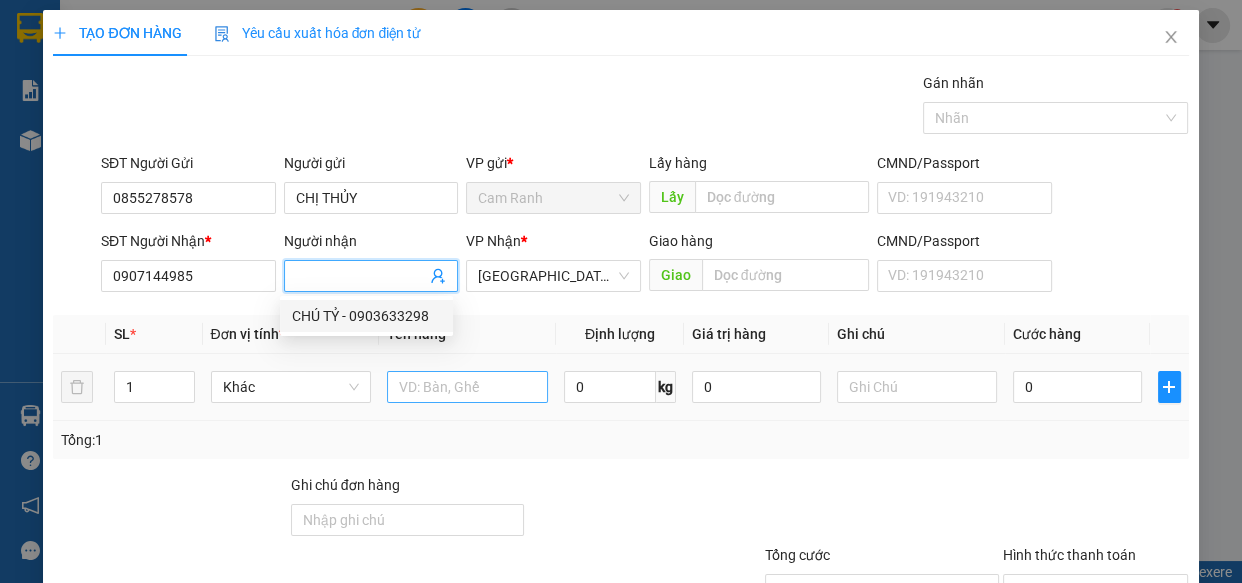 type 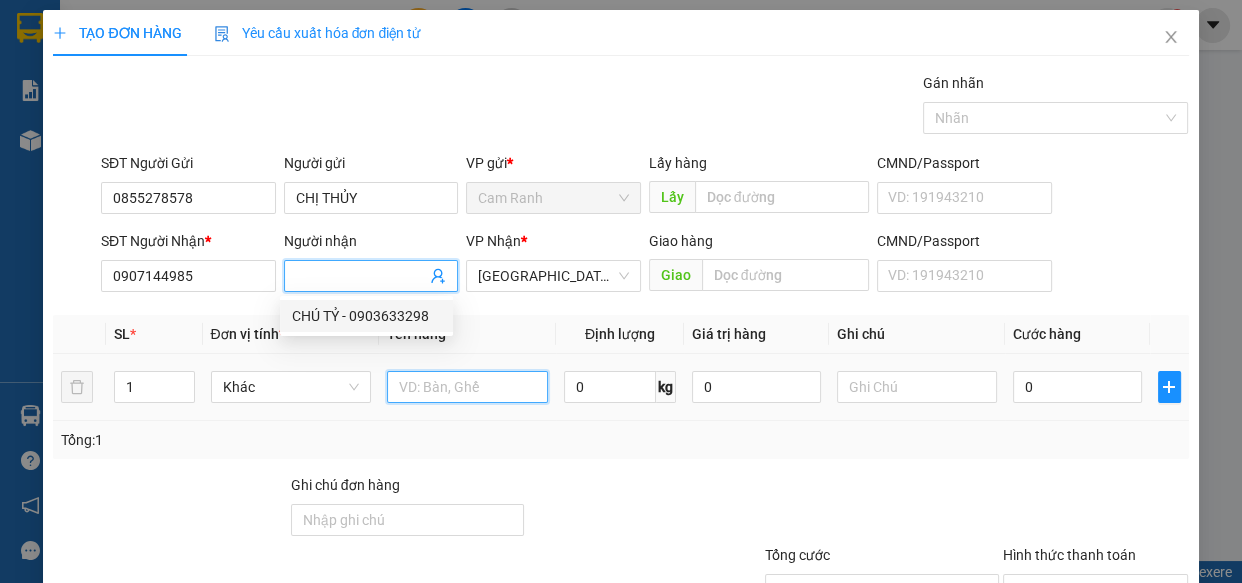 click at bounding box center (467, 387) 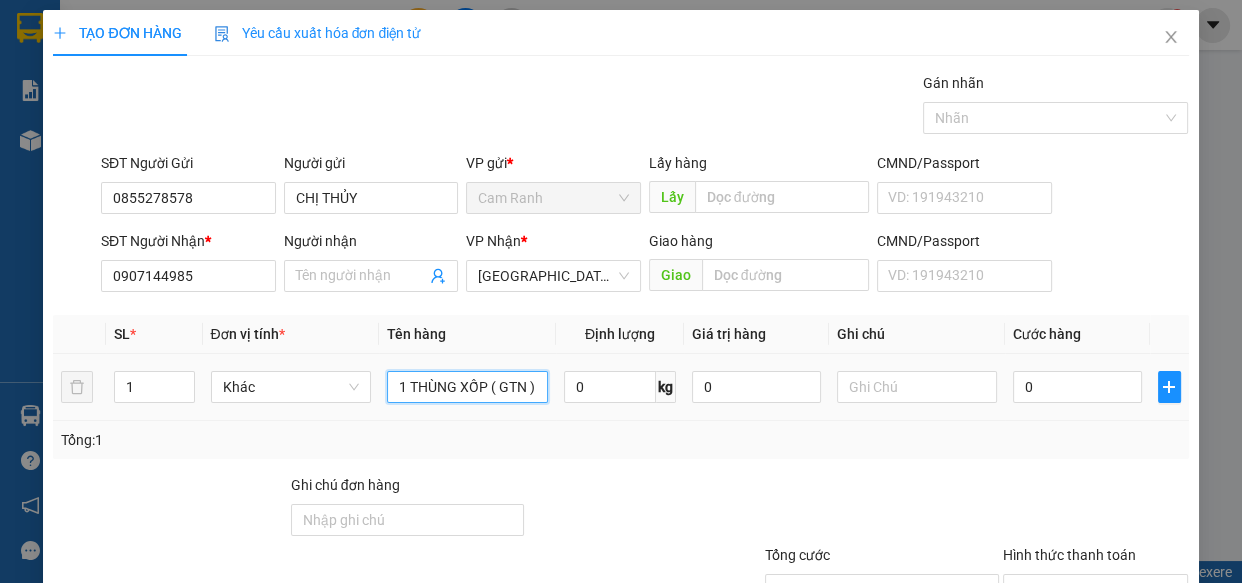 scroll, scrollTop: 0, scrollLeft: 4, axis: horizontal 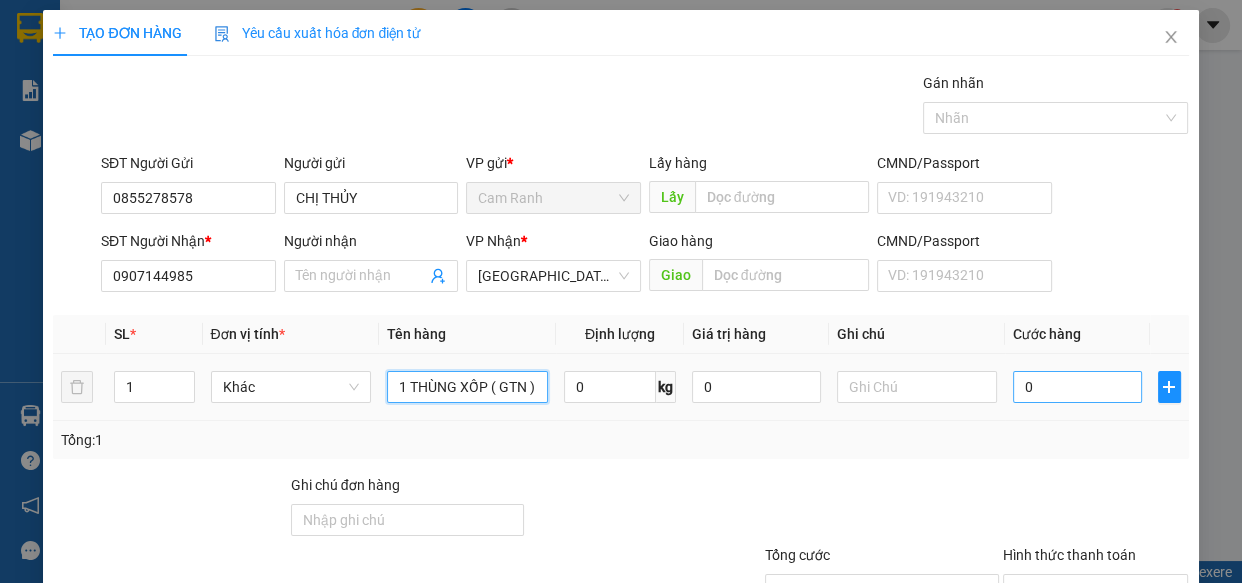 type on "1 THÙNG XỐP ( GTN )" 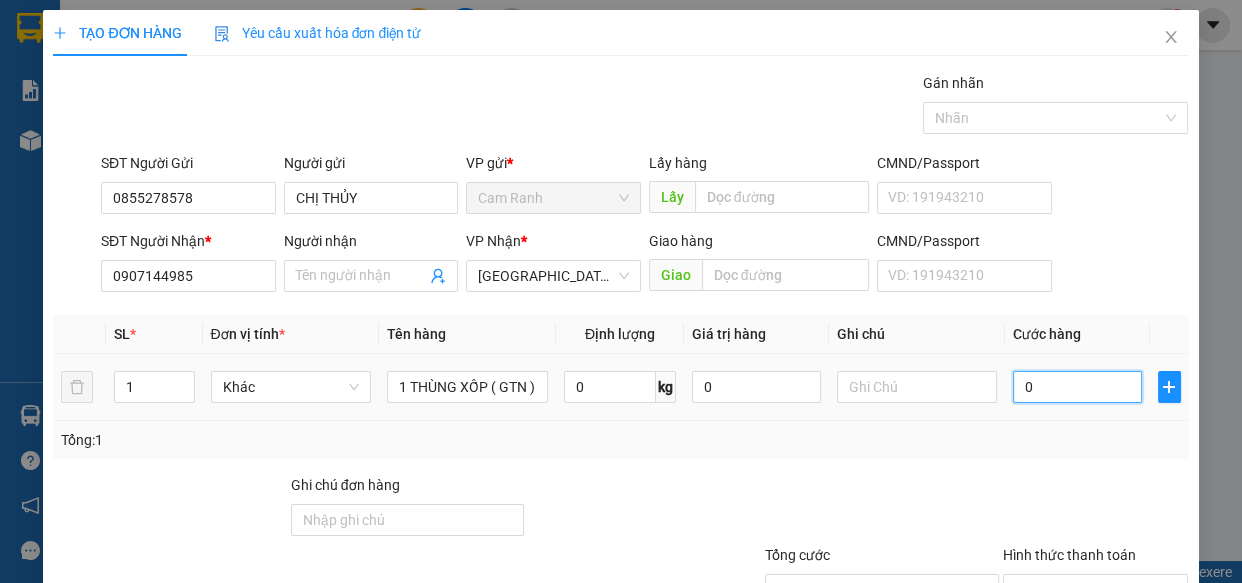 scroll, scrollTop: 0, scrollLeft: 0, axis: both 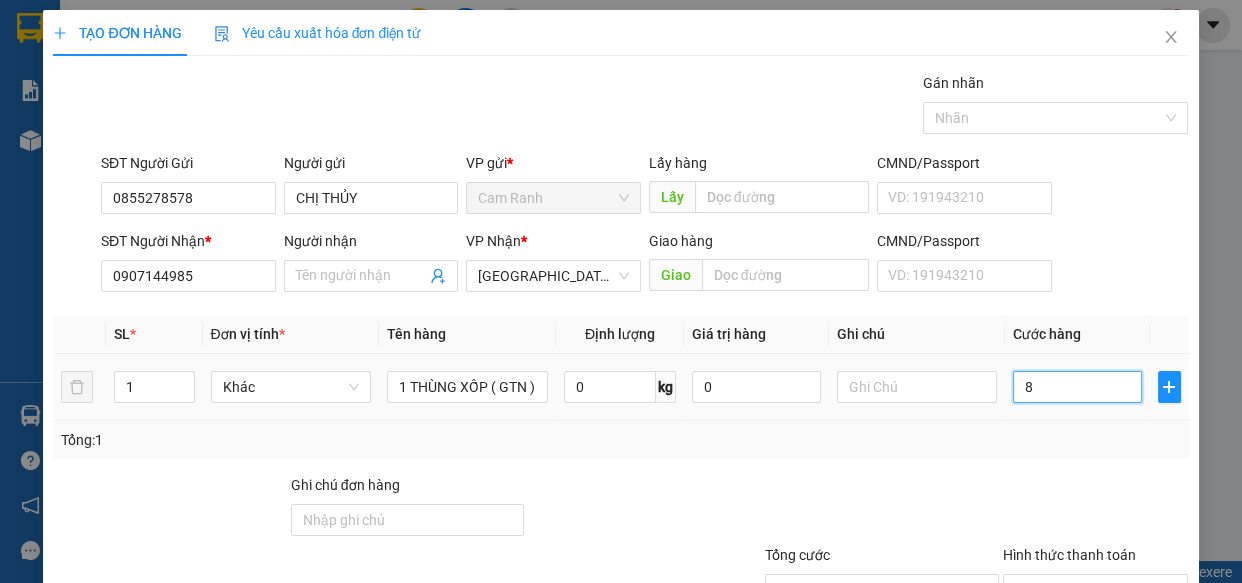 type on "80" 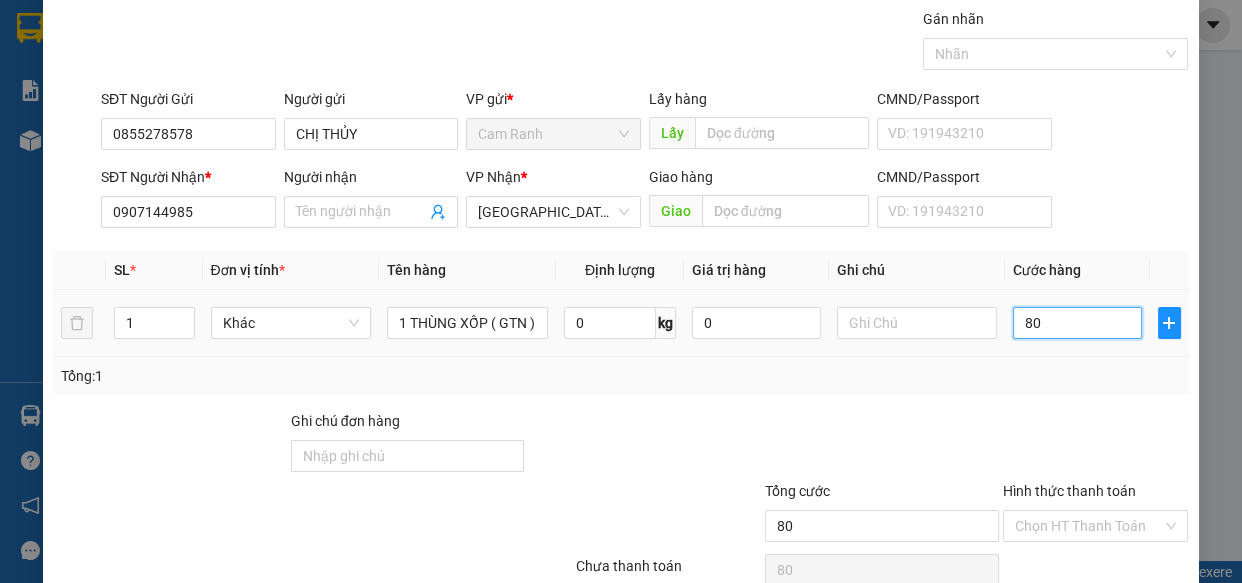 scroll, scrollTop: 156, scrollLeft: 0, axis: vertical 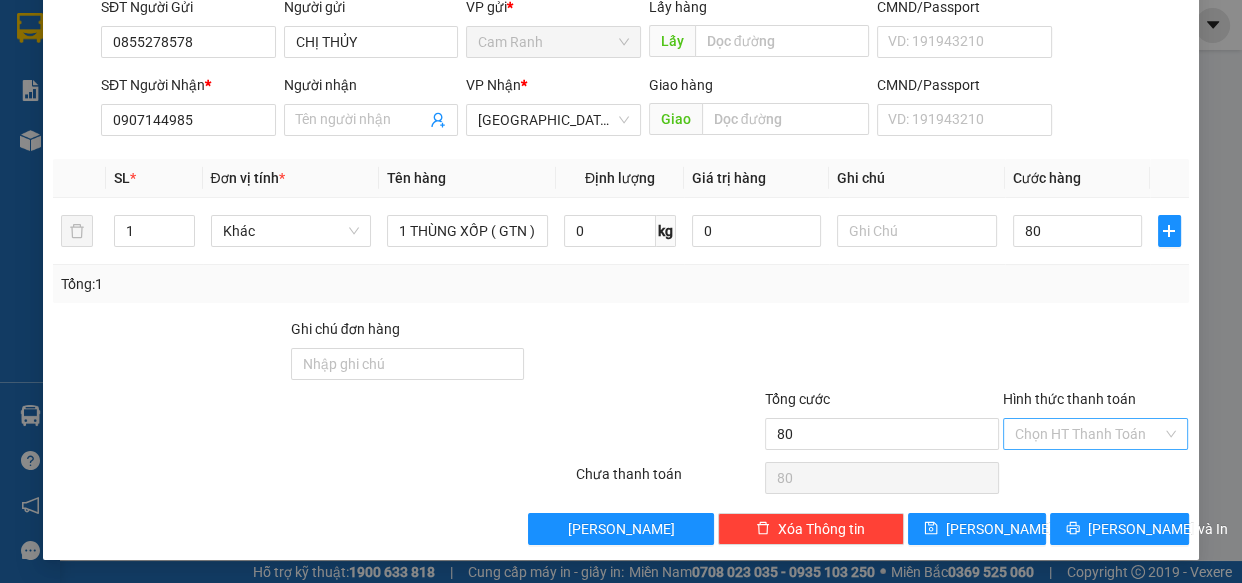 type on "80.000" 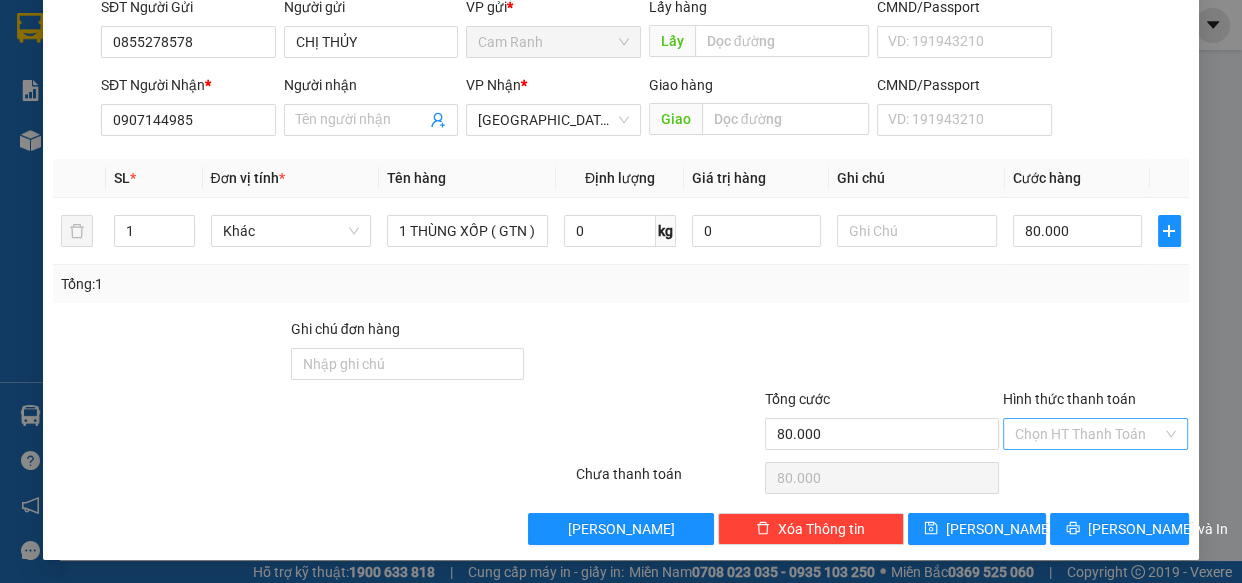 click on "Hình thức thanh toán" at bounding box center (1089, 434) 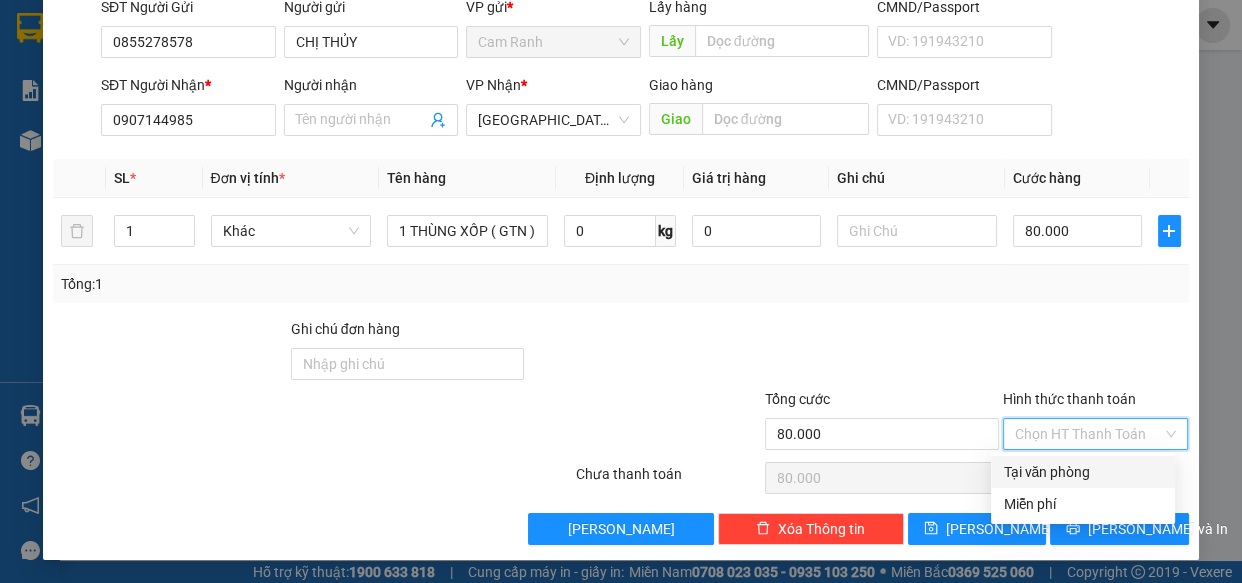 click on "Tại văn phòng" at bounding box center [1083, 472] 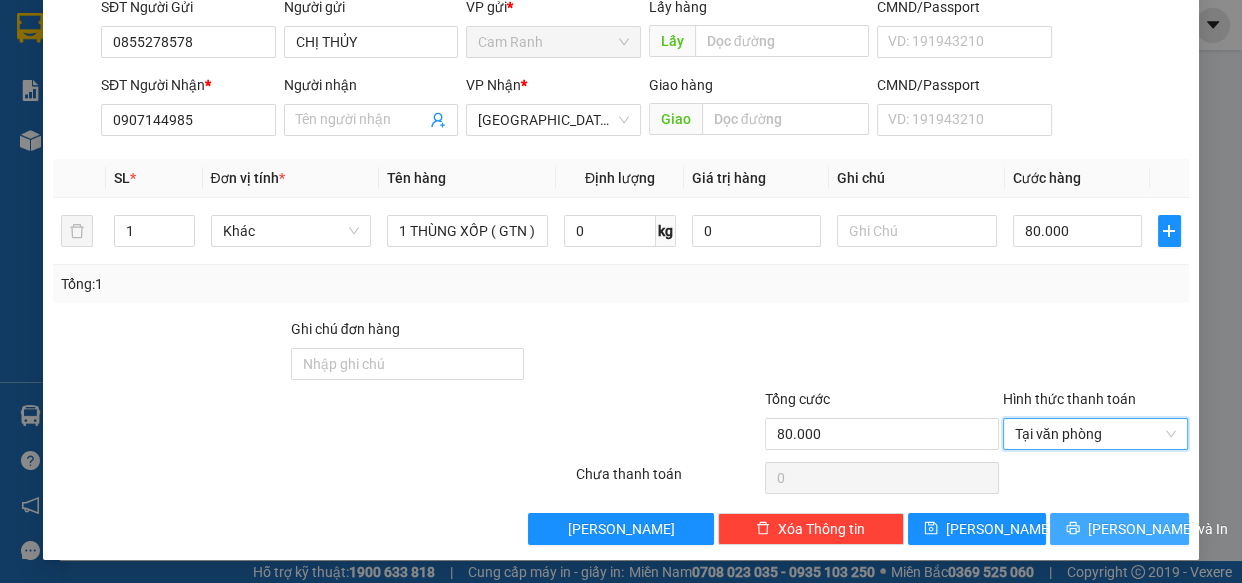 click on "Lưu và In" at bounding box center [1158, 529] 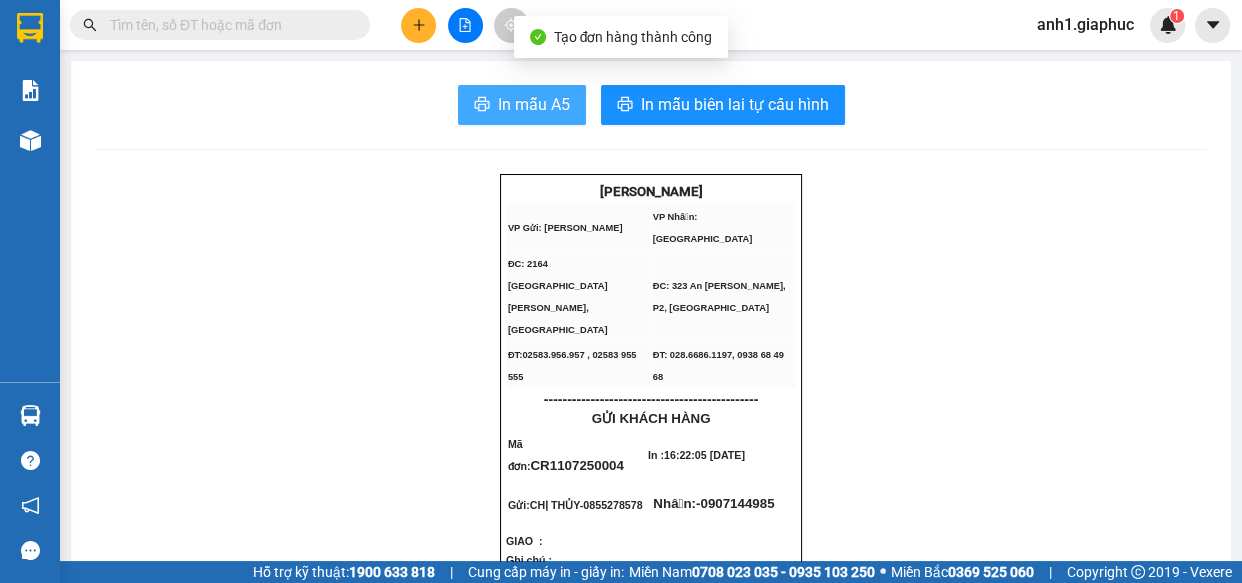 click on "In mẫu A5" at bounding box center [534, 104] 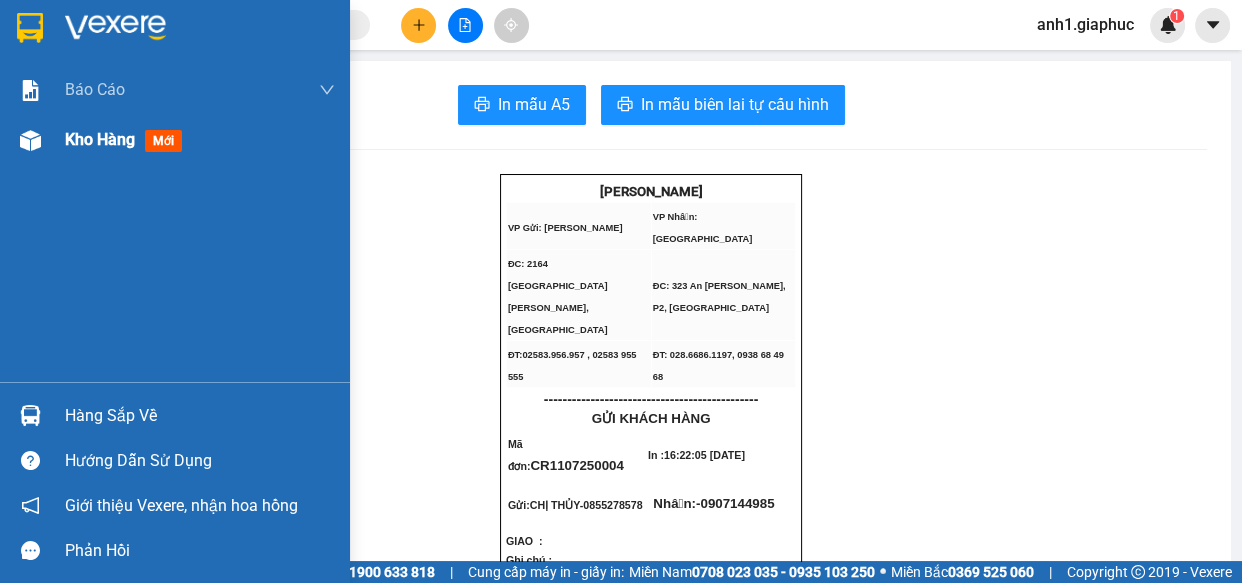 click on "Kho hàng mới" at bounding box center (175, 140) 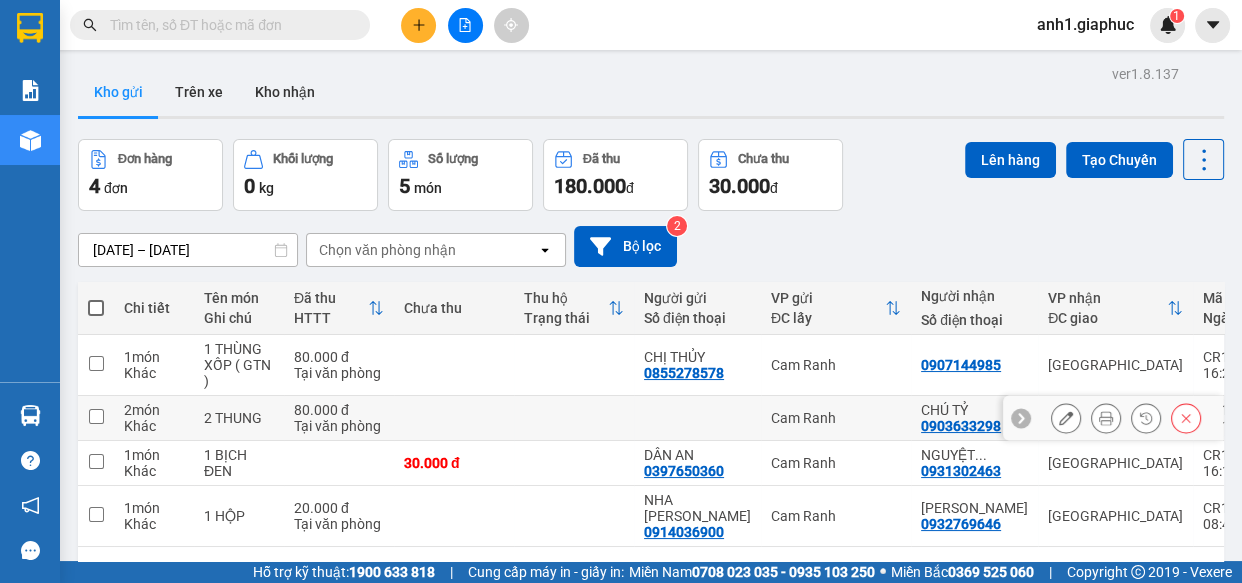 scroll, scrollTop: 91, scrollLeft: 0, axis: vertical 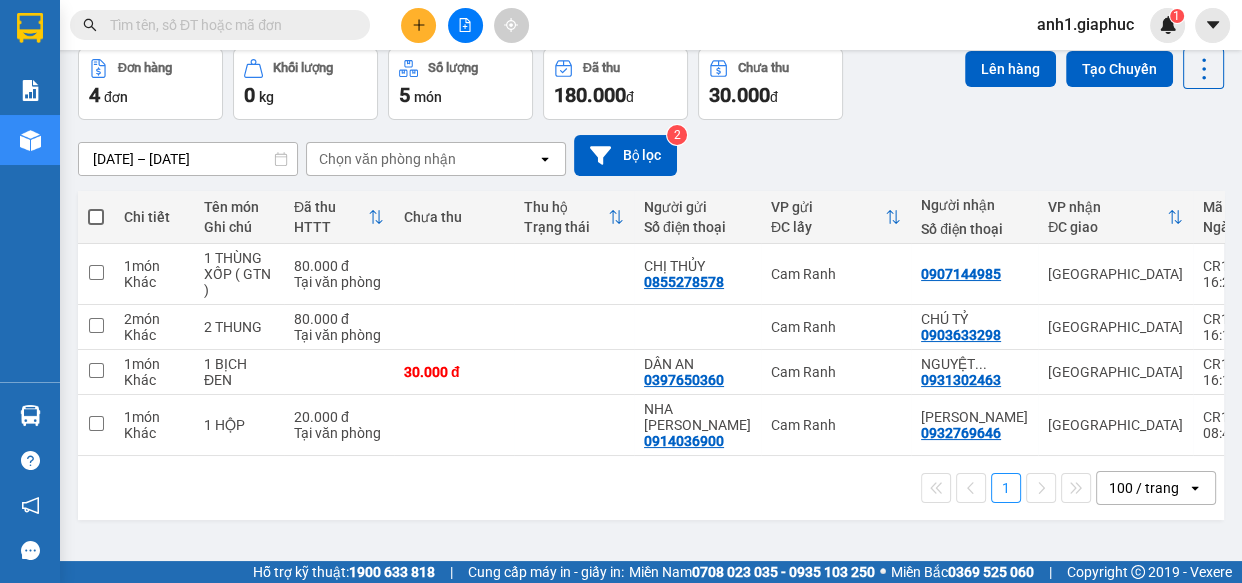 click 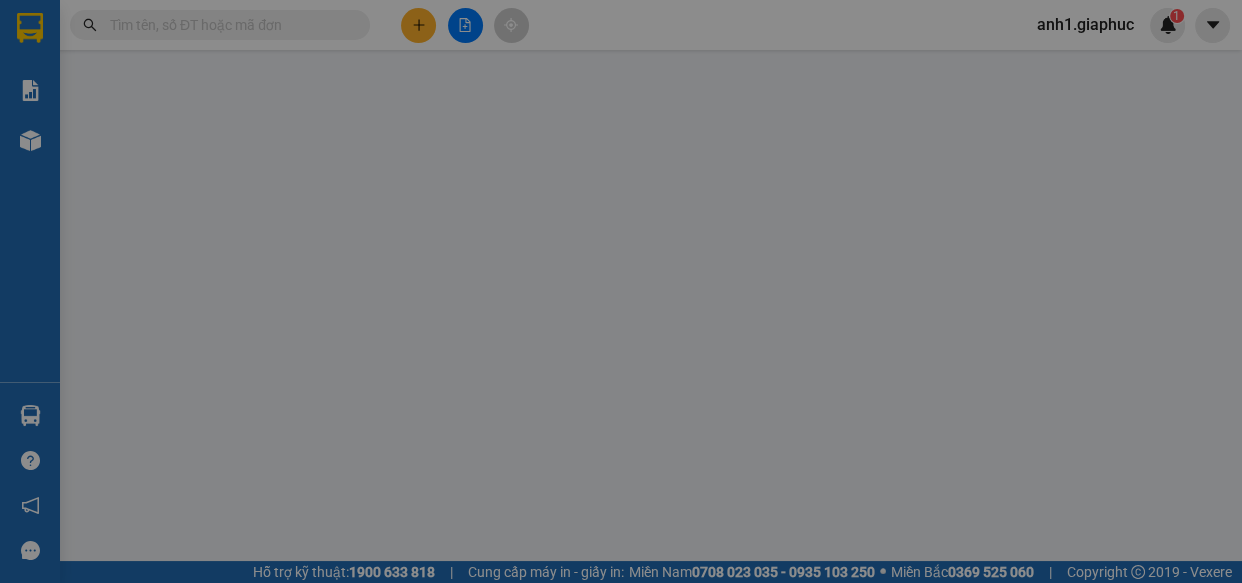 scroll, scrollTop: 0, scrollLeft: 0, axis: both 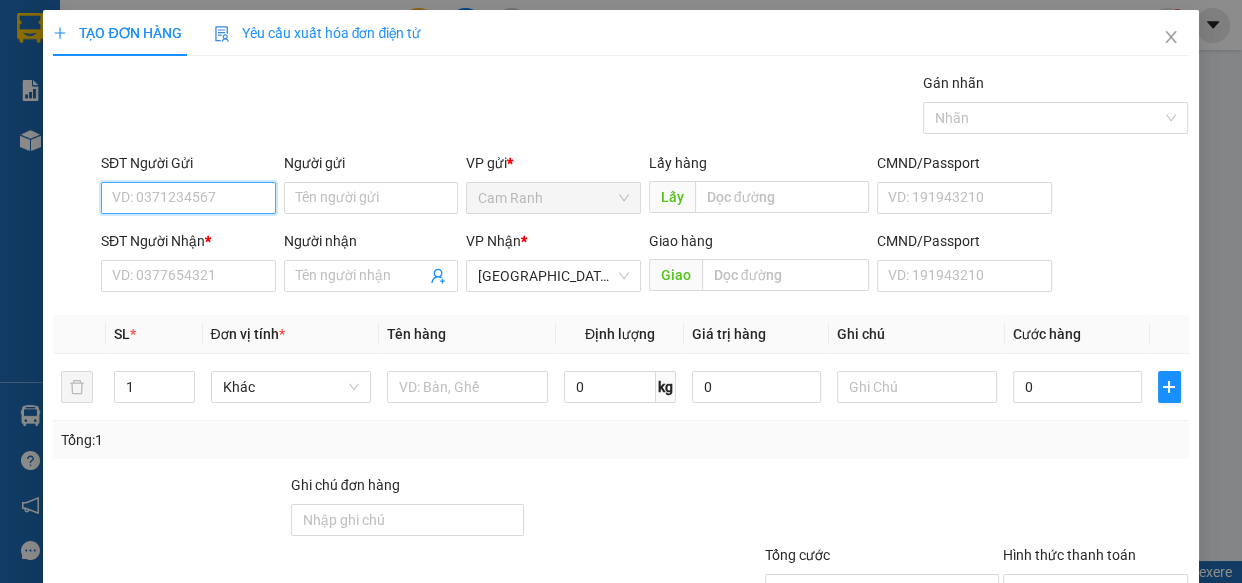 drag, startPoint x: 195, startPoint y: 198, endPoint x: 75, endPoint y: 223, distance: 122.57651 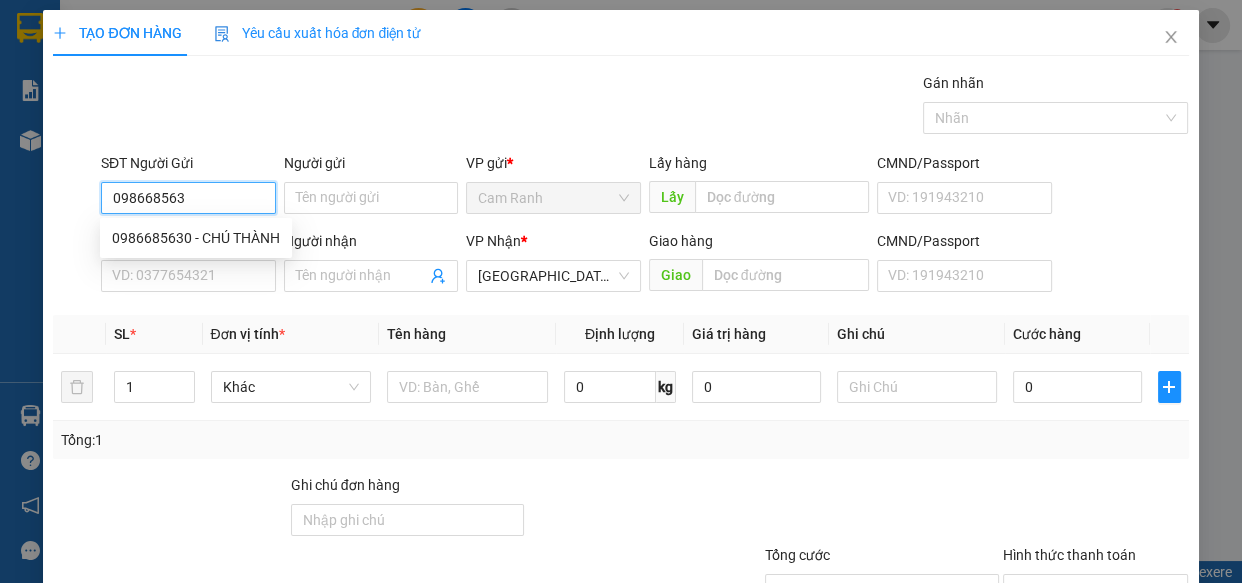 type on "0986685630" 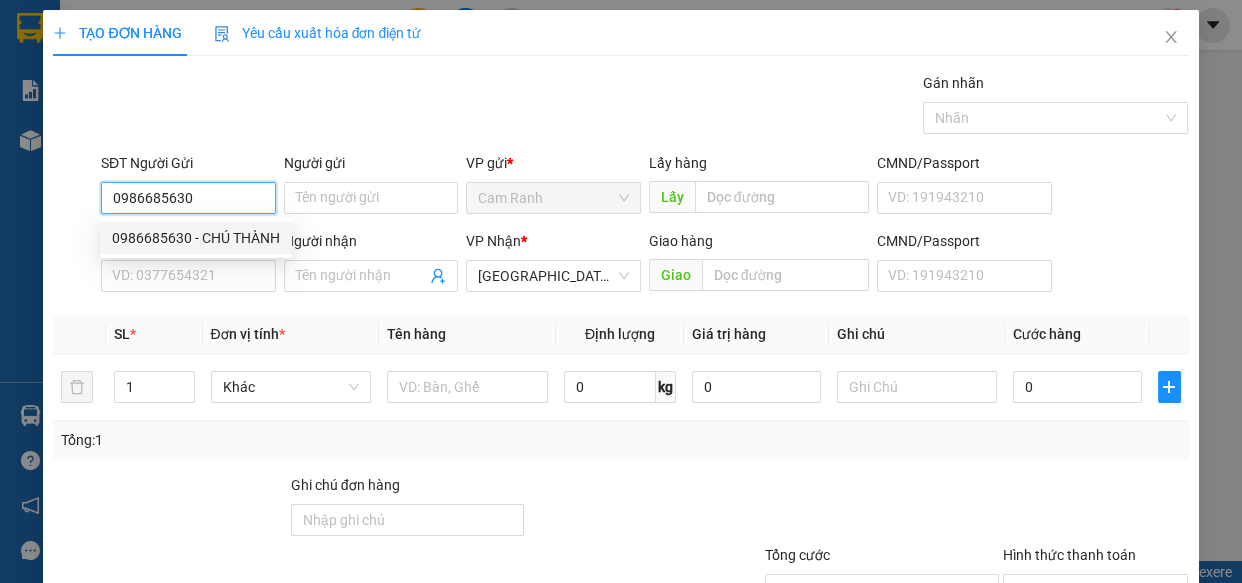 click on "0986685630 - CHÚ THÀNH" at bounding box center (196, 238) 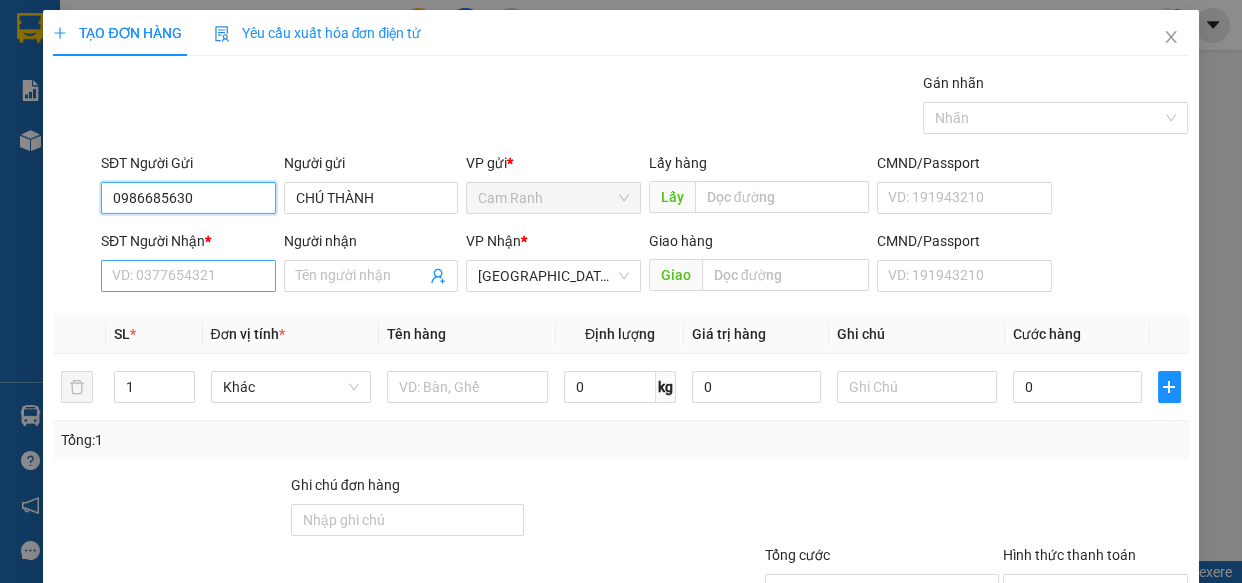 type on "0986685630" 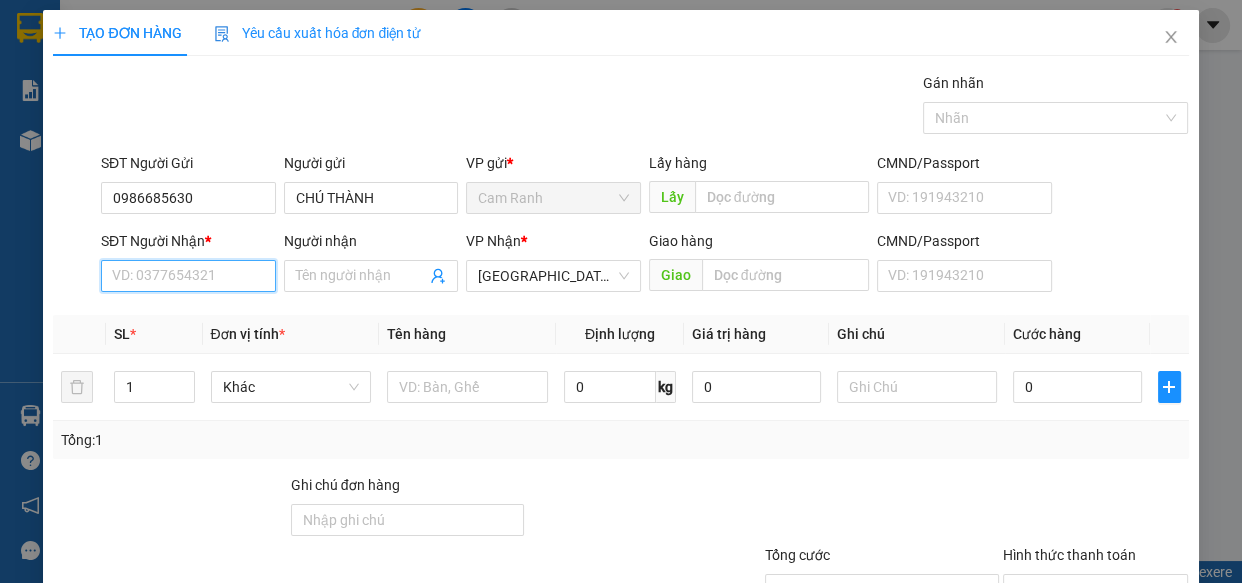 click on "SĐT Người Nhận  *" at bounding box center (188, 276) 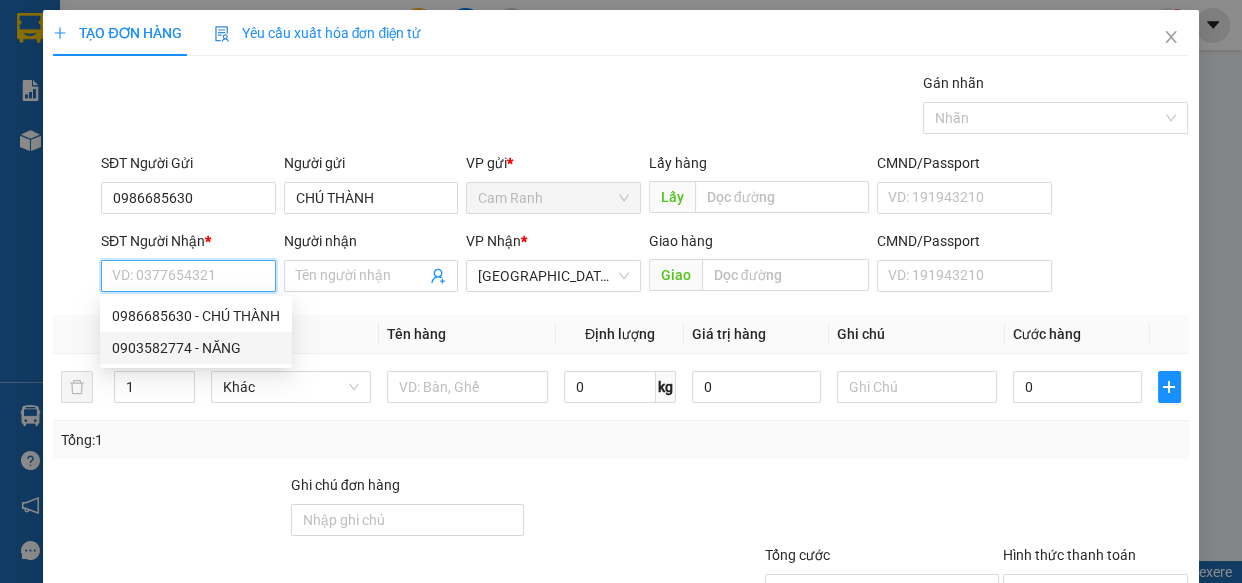 click on "0903582774 - NĂNG" at bounding box center [196, 348] 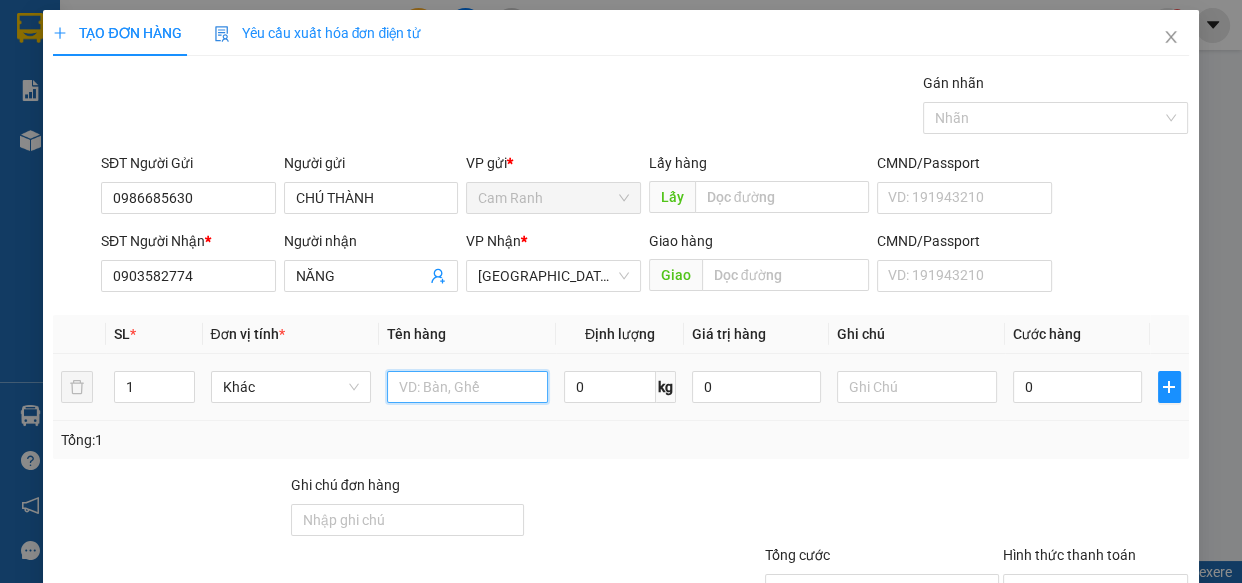 click at bounding box center (467, 387) 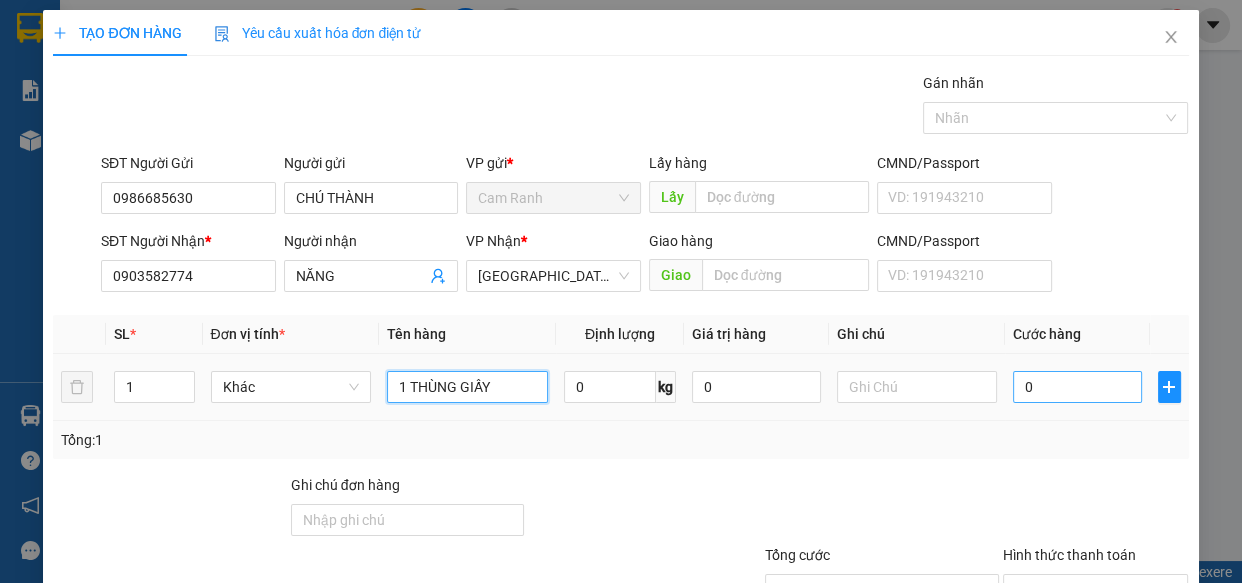 type on "1 THÙNG GIẤY" 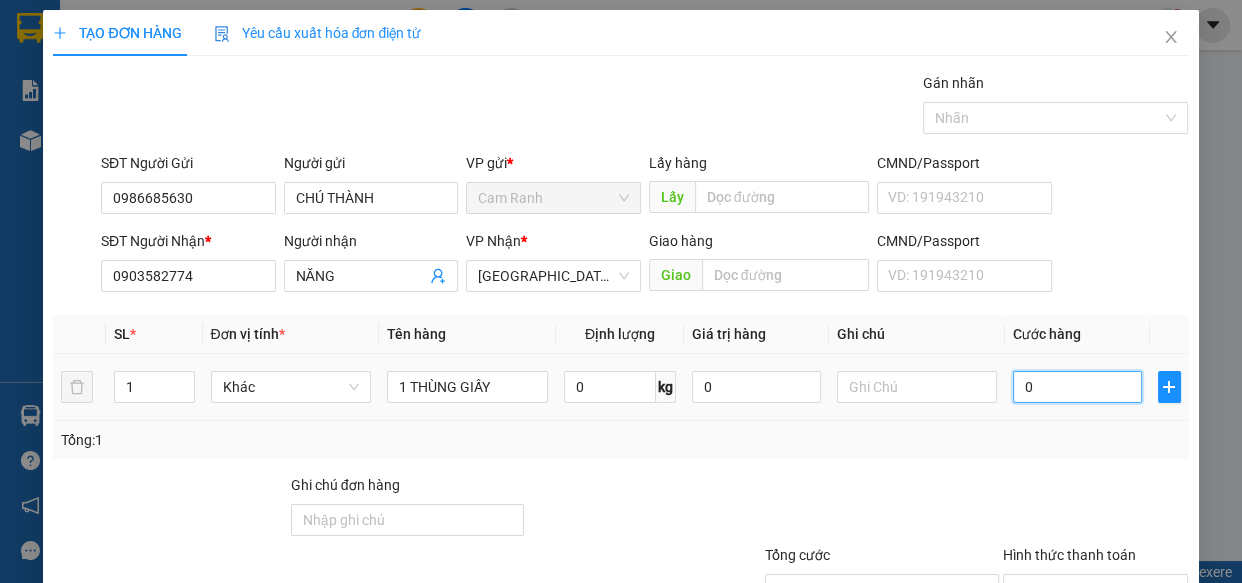 click on "0" at bounding box center [1077, 387] 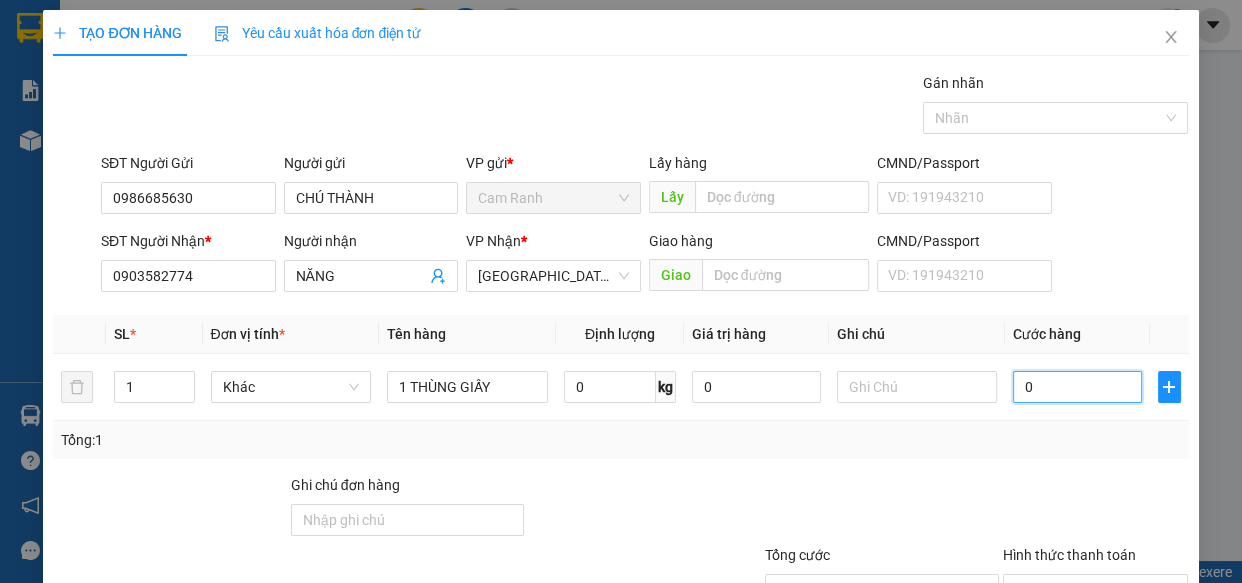 type on "6" 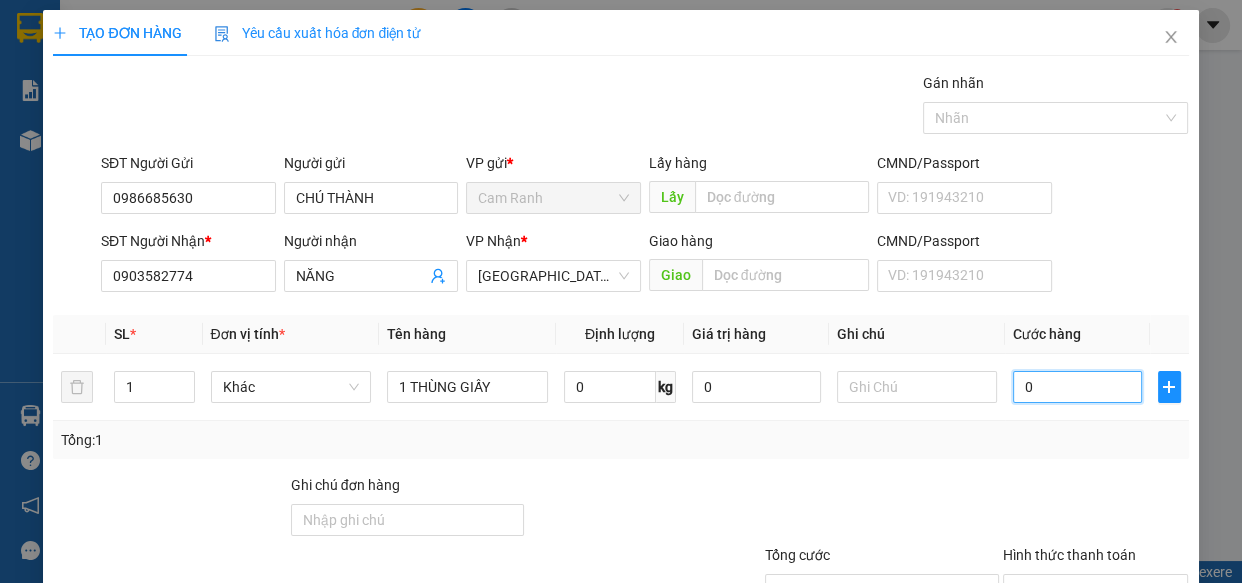 type on "6" 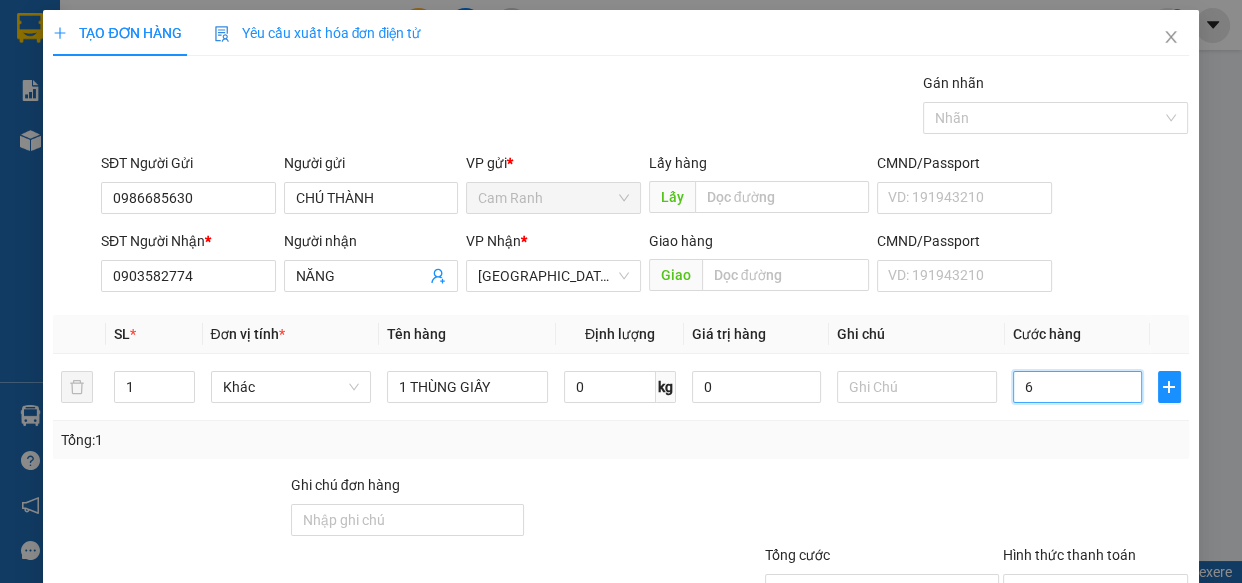 type on "60" 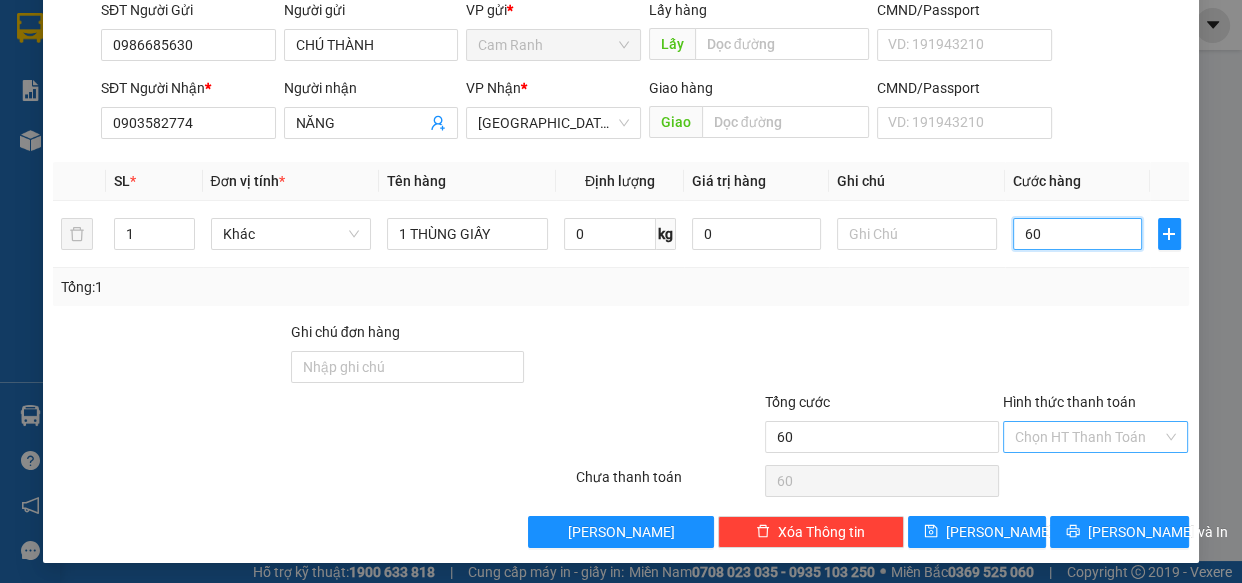 scroll, scrollTop: 156, scrollLeft: 0, axis: vertical 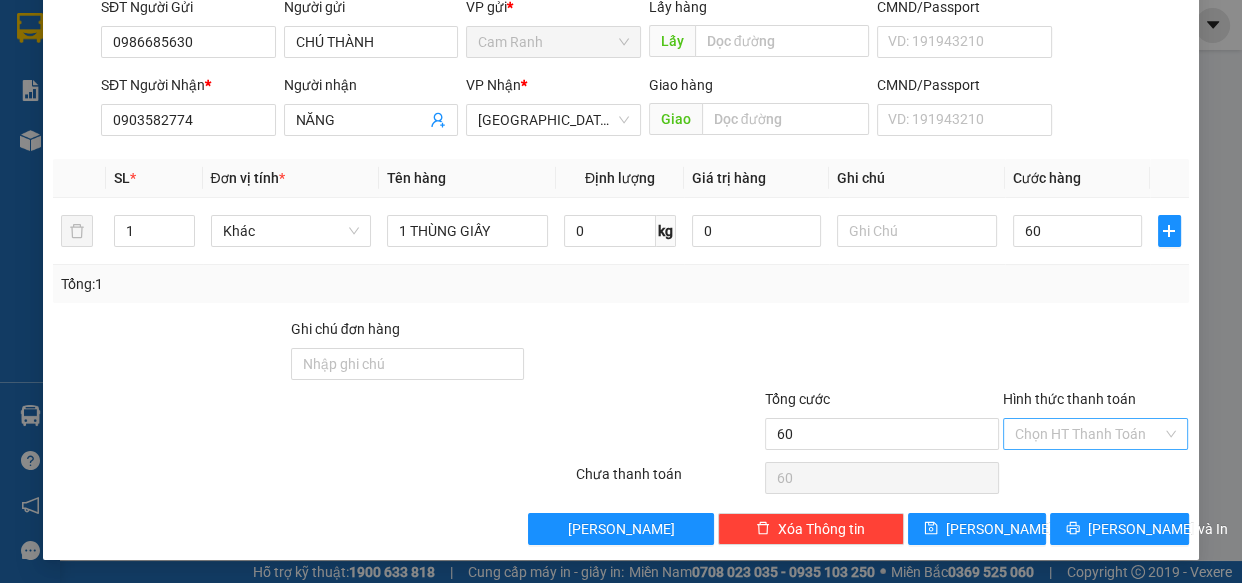 type on "60.000" 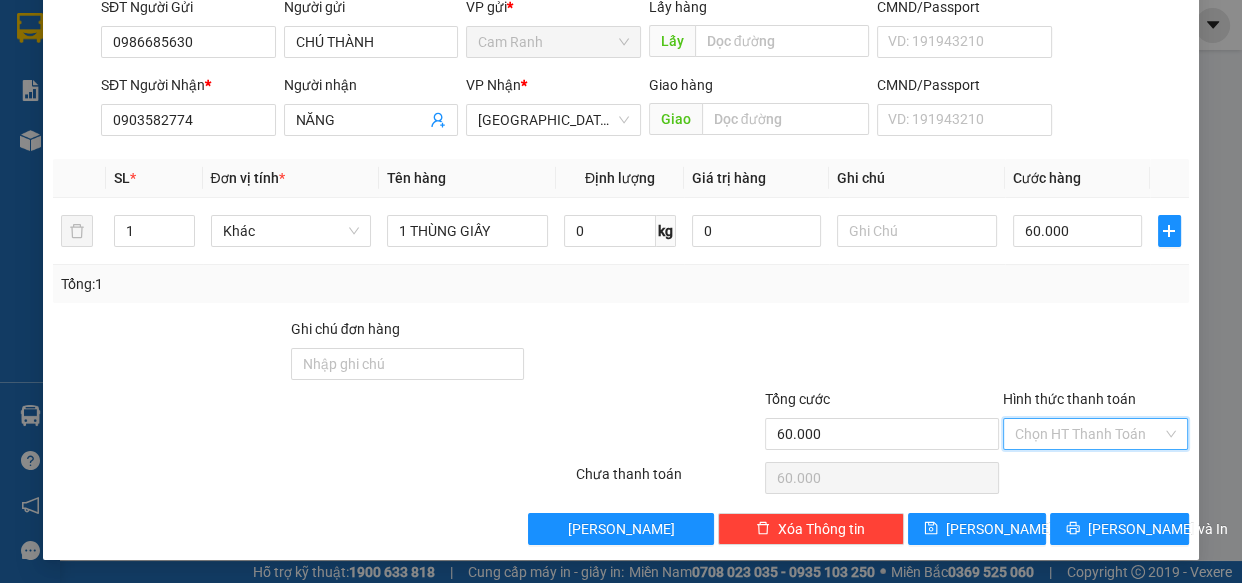 click on "Hình thức thanh toán" at bounding box center (1089, 434) 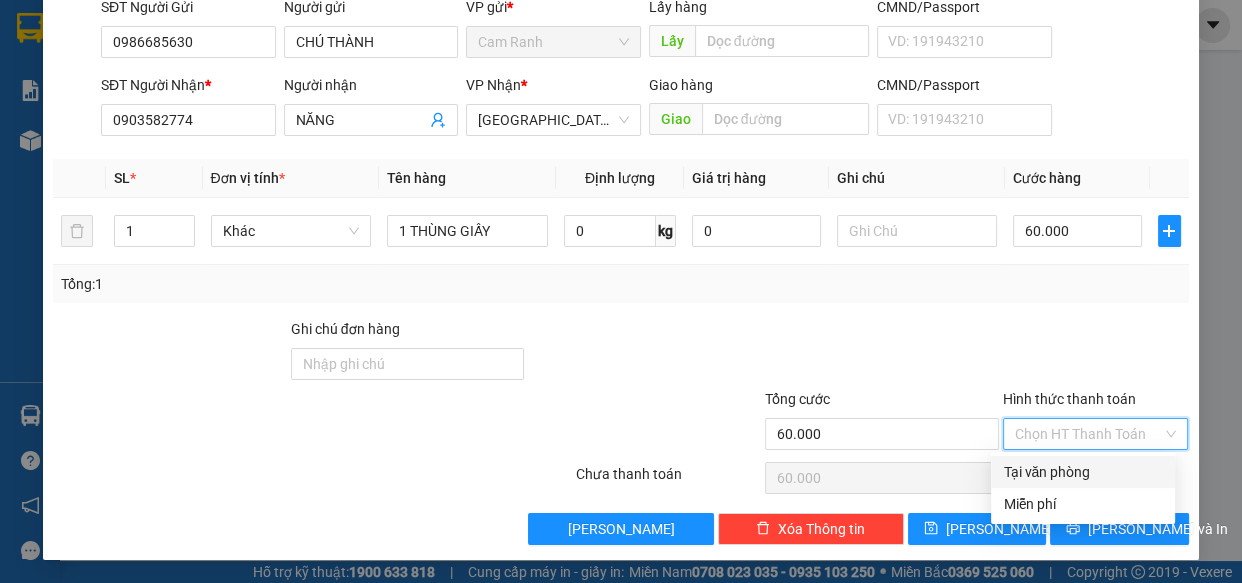 drag, startPoint x: 1071, startPoint y: 473, endPoint x: 1093, endPoint y: 515, distance: 47.41308 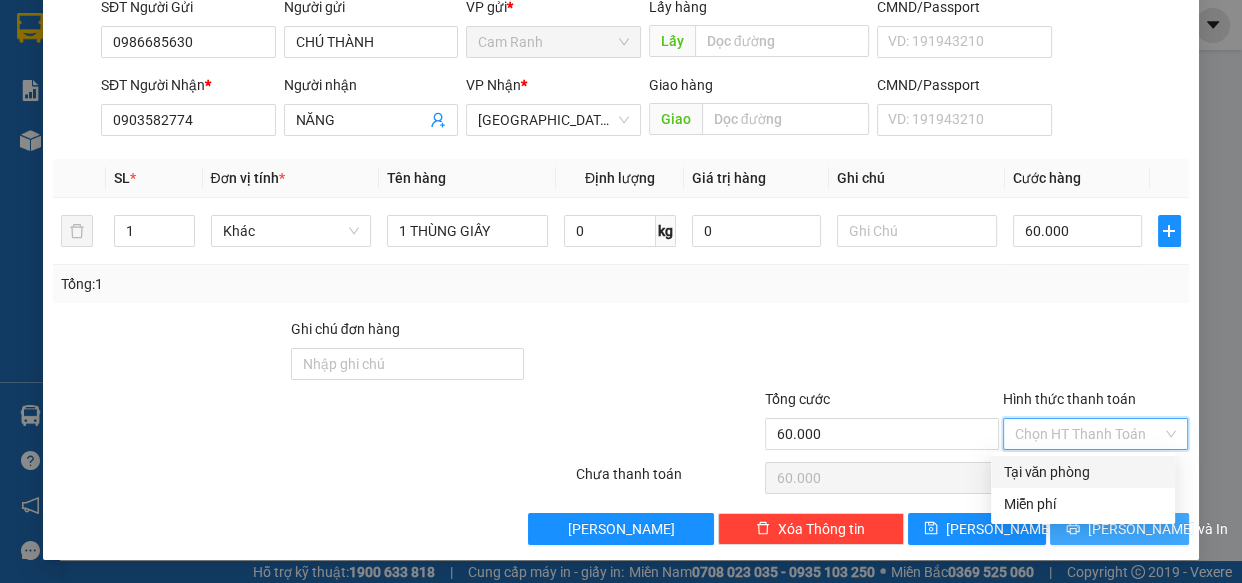 type on "0" 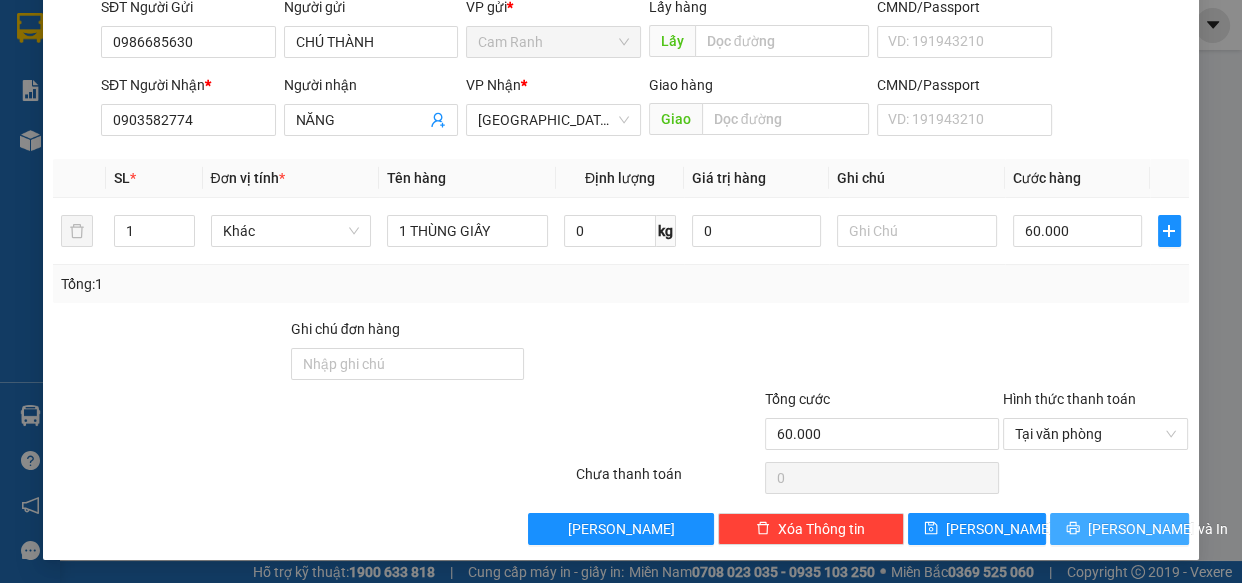 drag, startPoint x: 1088, startPoint y: 523, endPoint x: 996, endPoint y: 414, distance: 142.6359 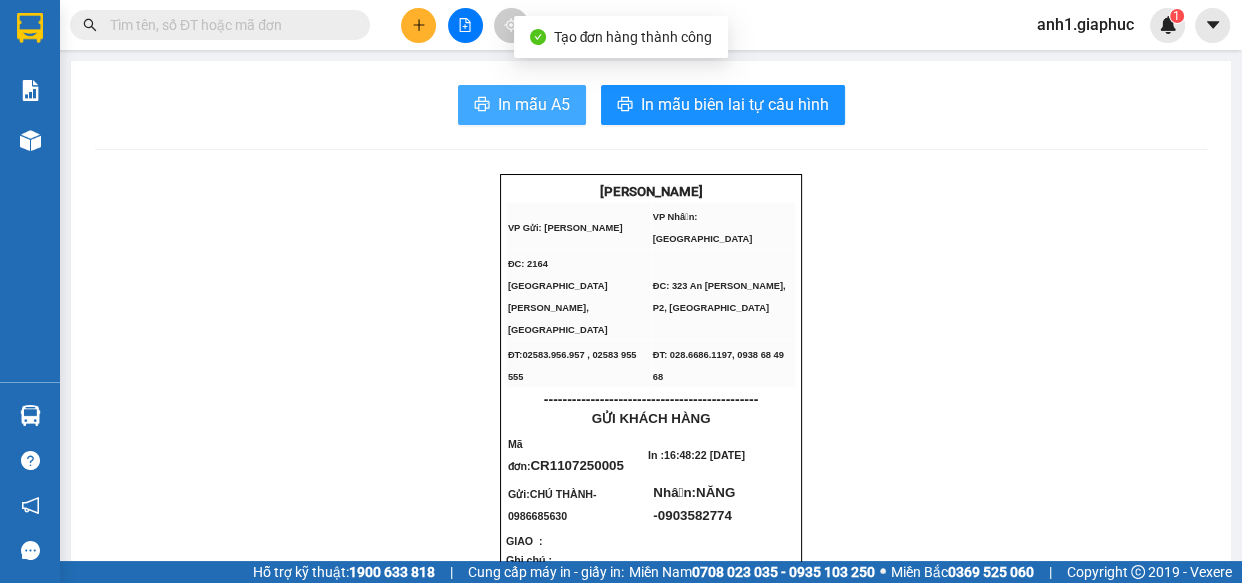 click on "In mẫu A5" at bounding box center [534, 104] 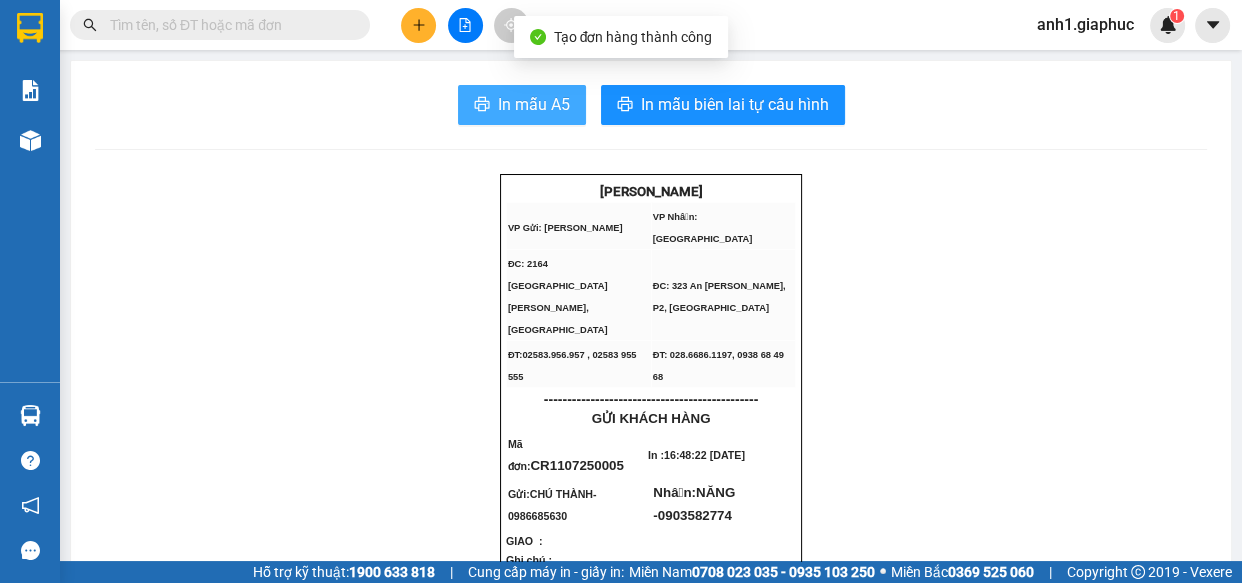 scroll, scrollTop: 0, scrollLeft: 0, axis: both 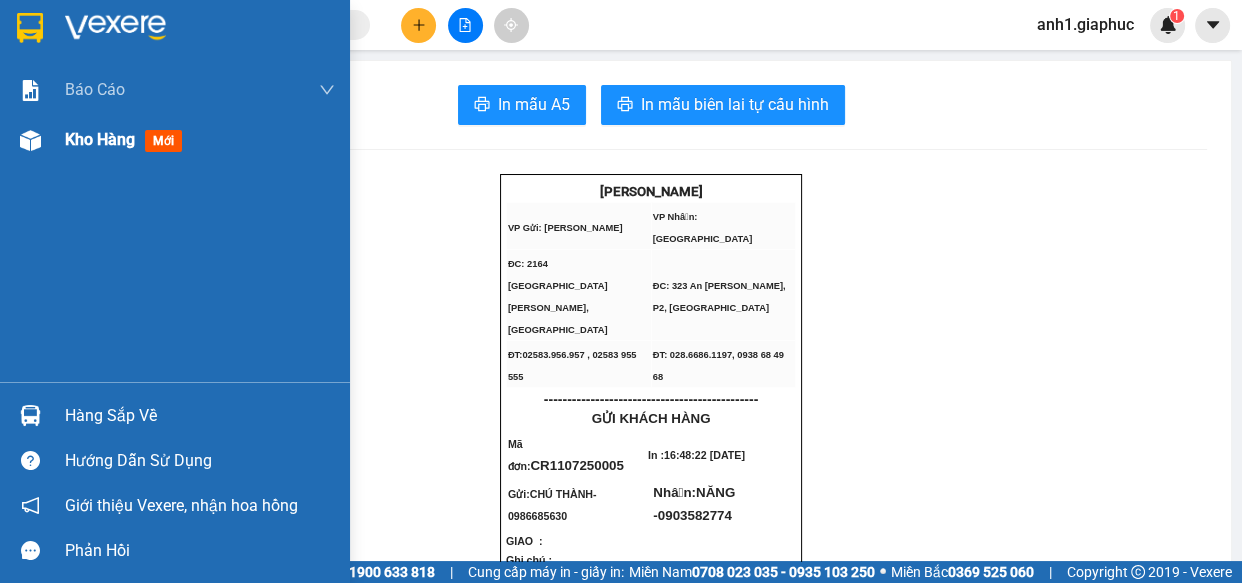 click on "Kho hàng" at bounding box center [100, 139] 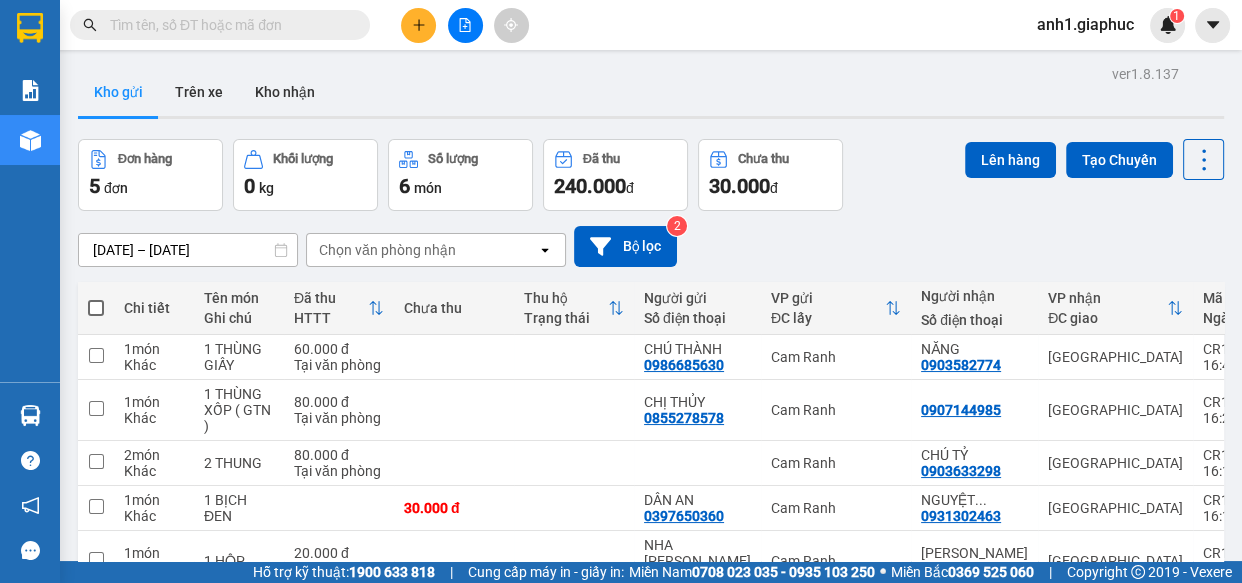 click at bounding box center (228, 25) 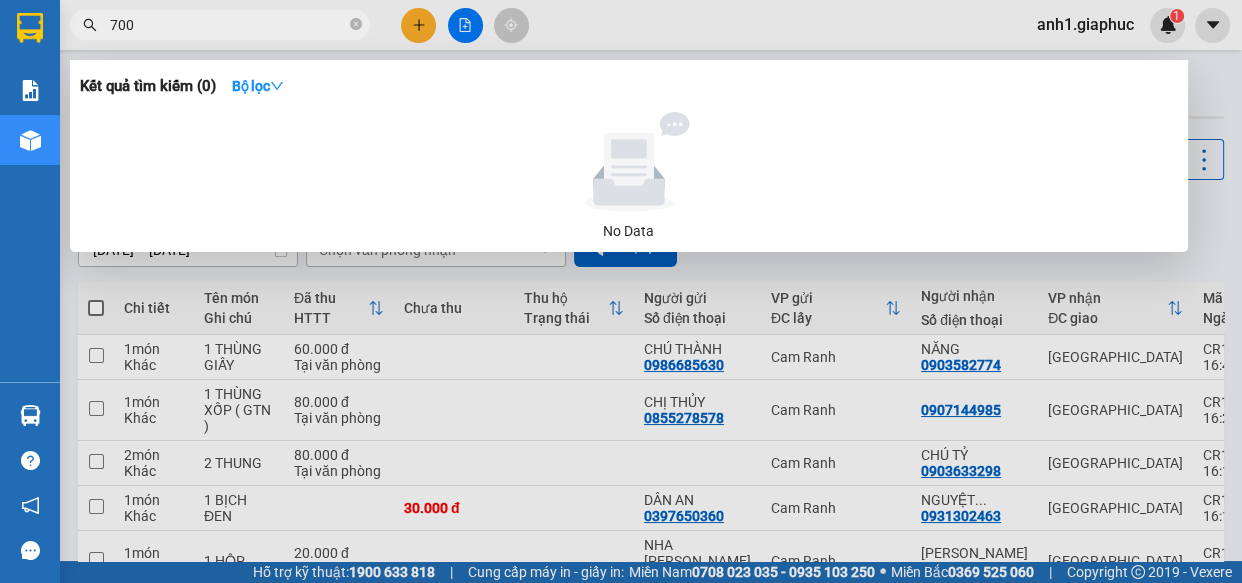 type on "7003" 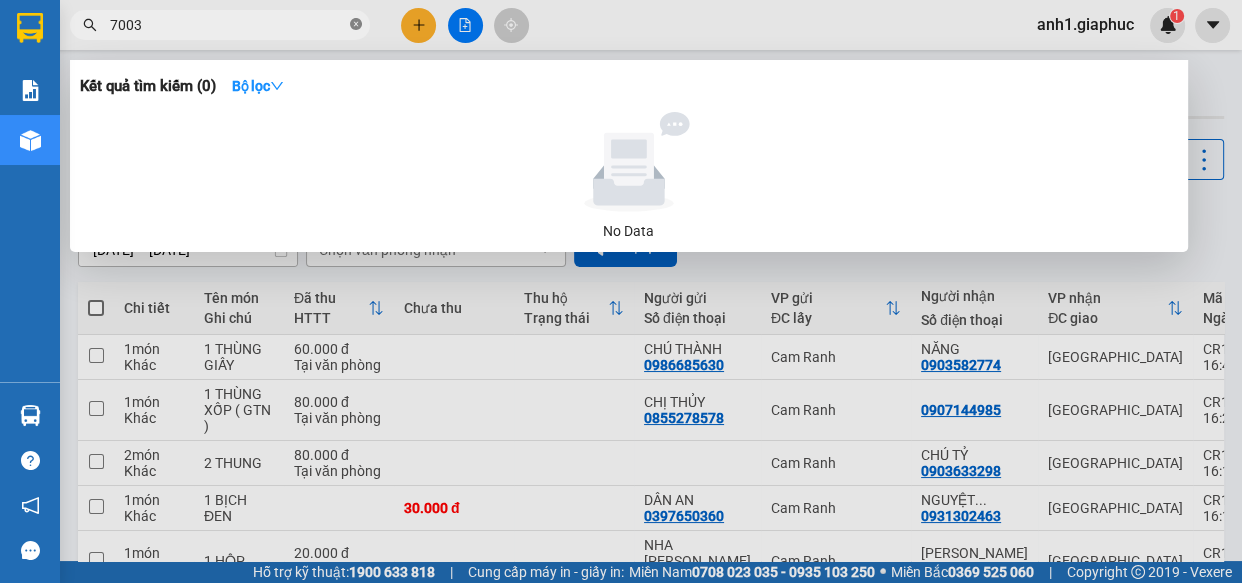 drag, startPoint x: 352, startPoint y: 21, endPoint x: 308, endPoint y: 20, distance: 44.011364 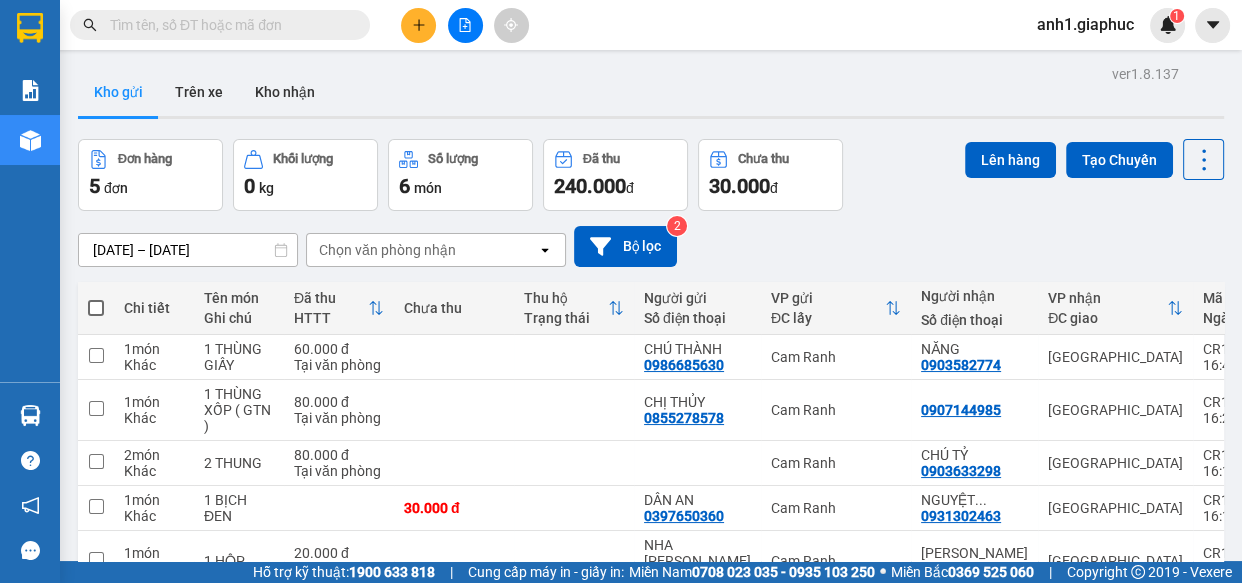 click at bounding box center [228, 25] 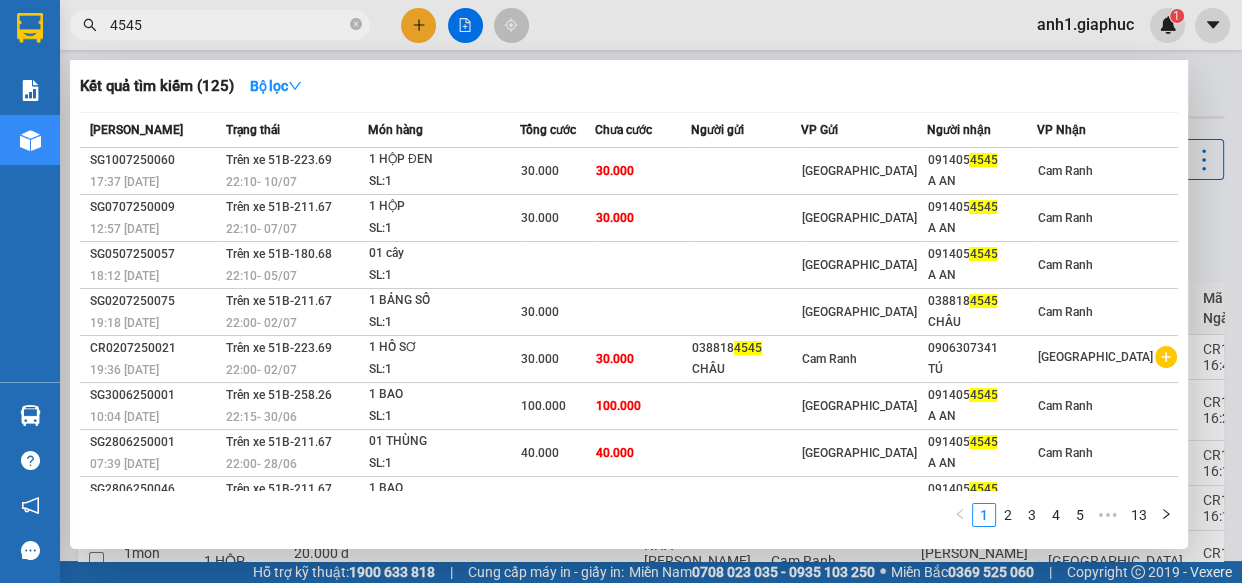 type on "4545" 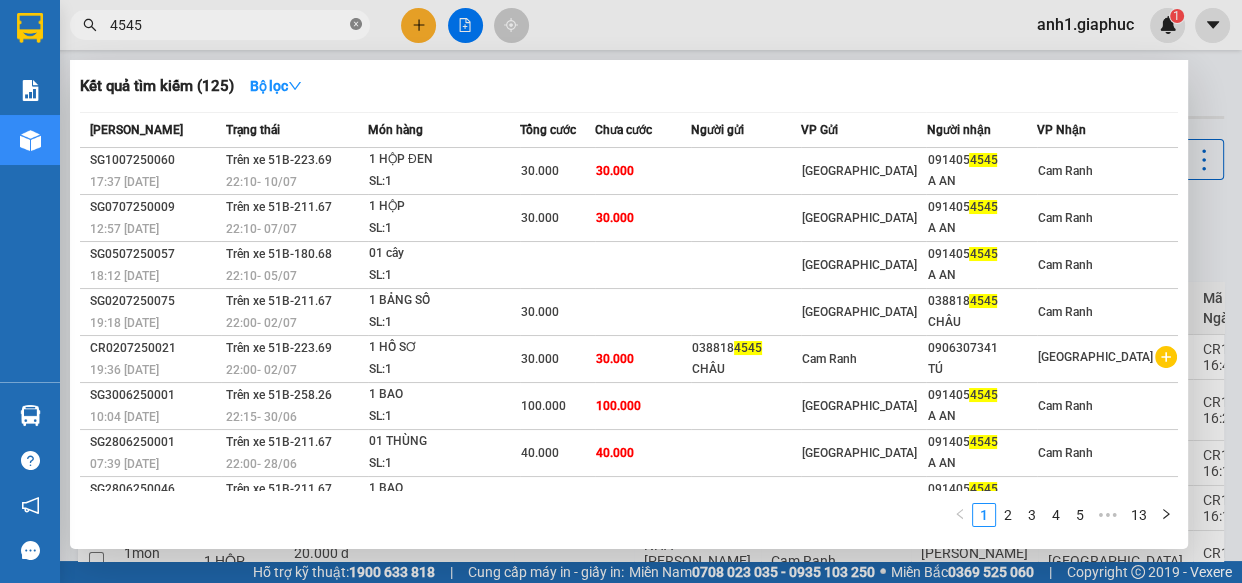 click 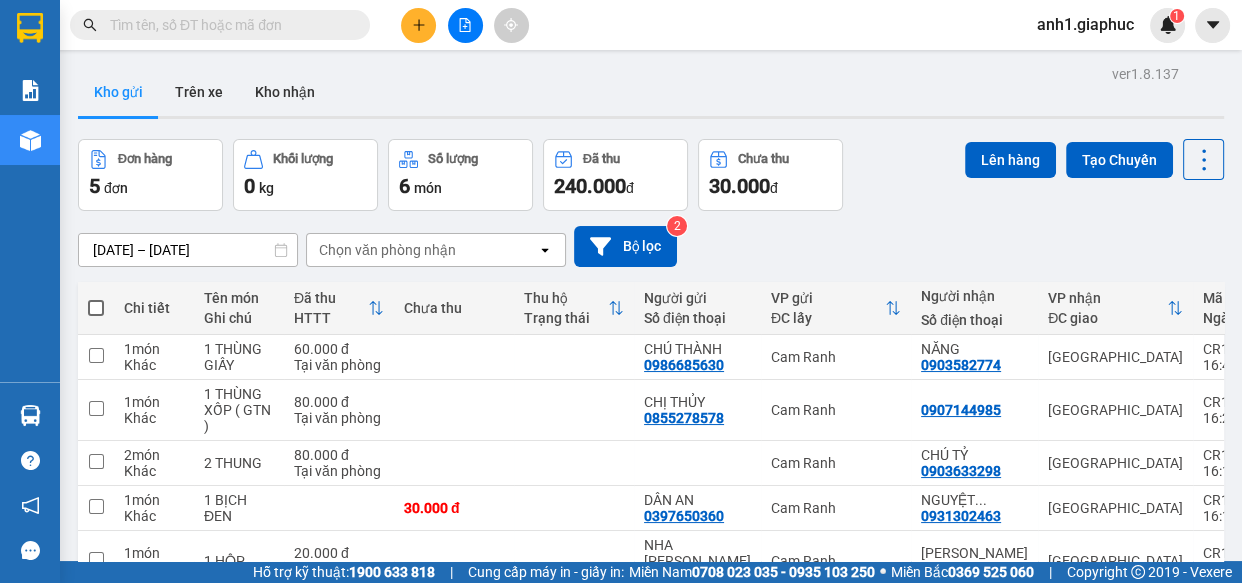click 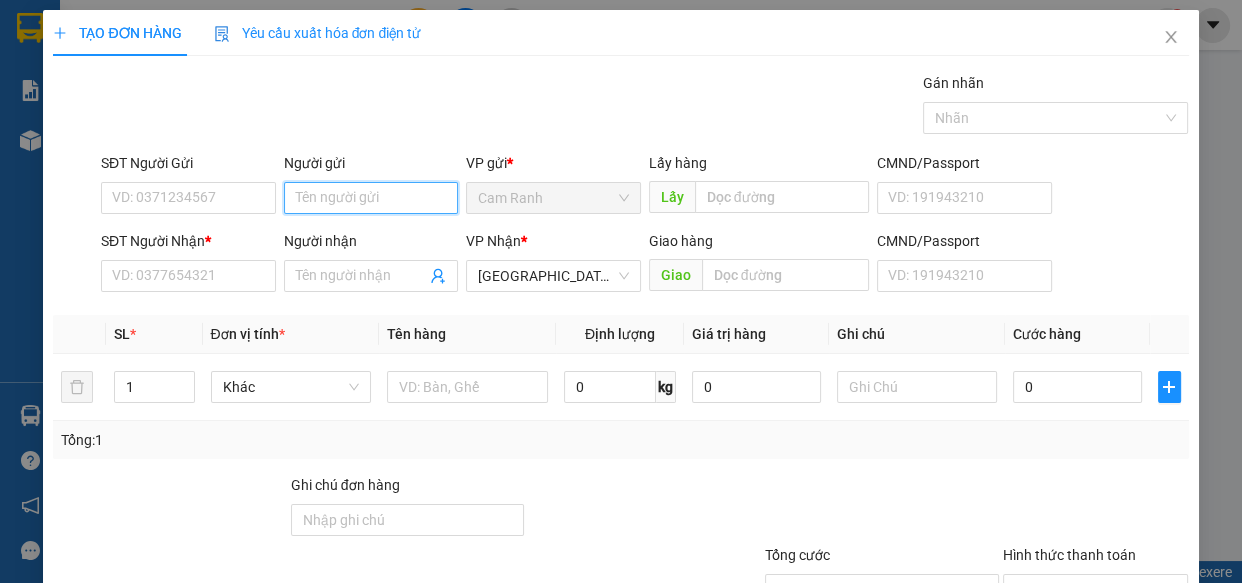 click on "Người gửi" at bounding box center [371, 198] 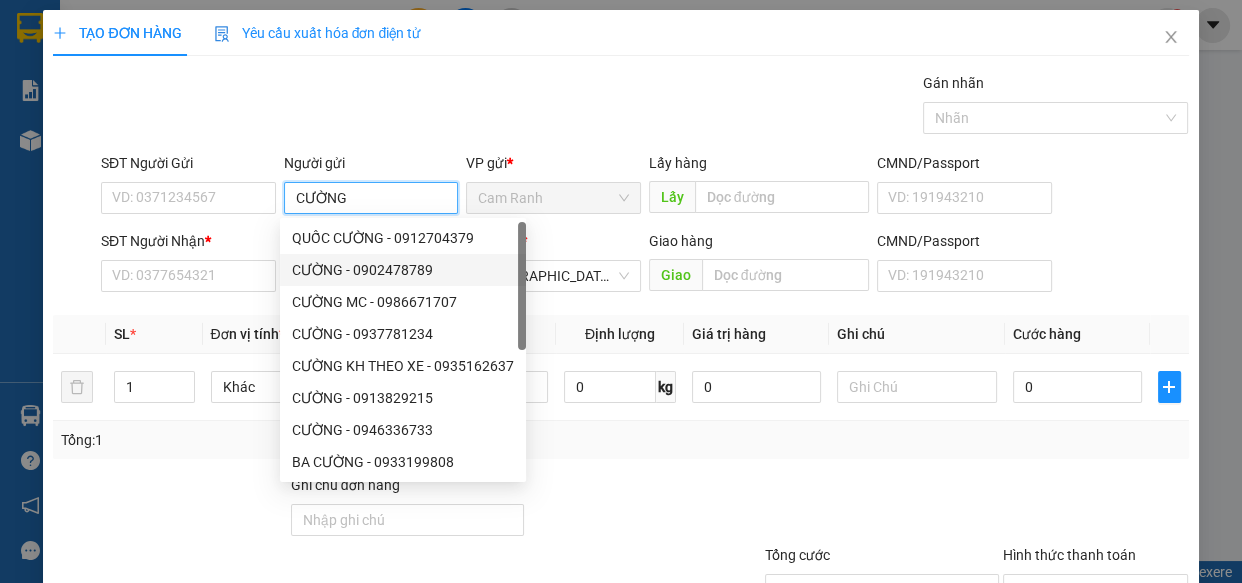 type on "CƯỜNG 6" 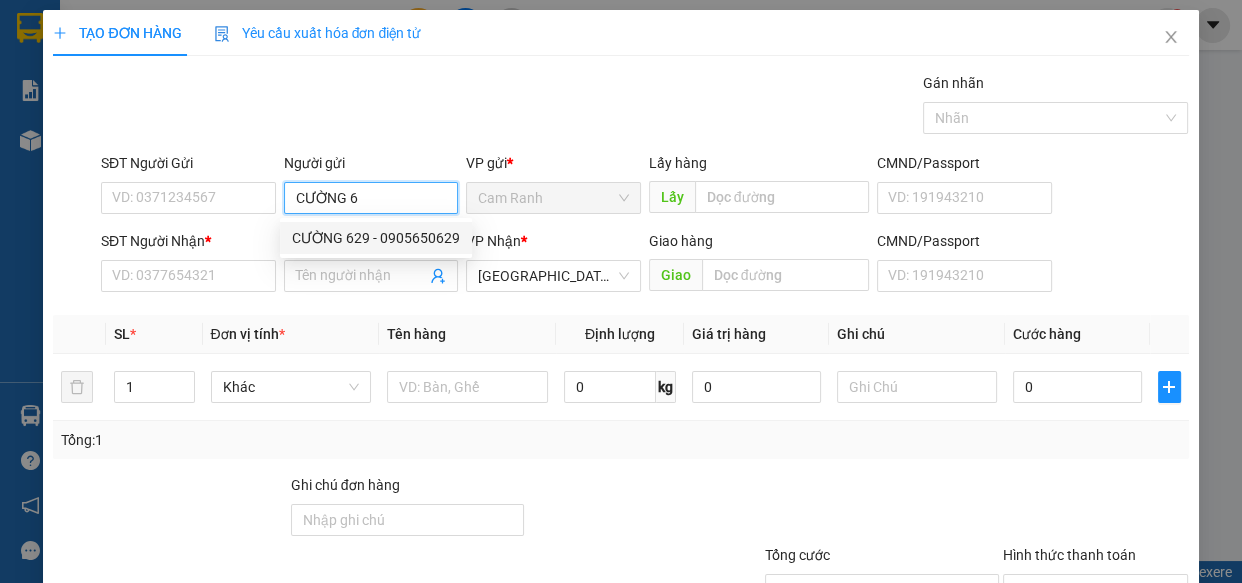 click on "CƯỜNG 629 - 0905650629" at bounding box center (376, 238) 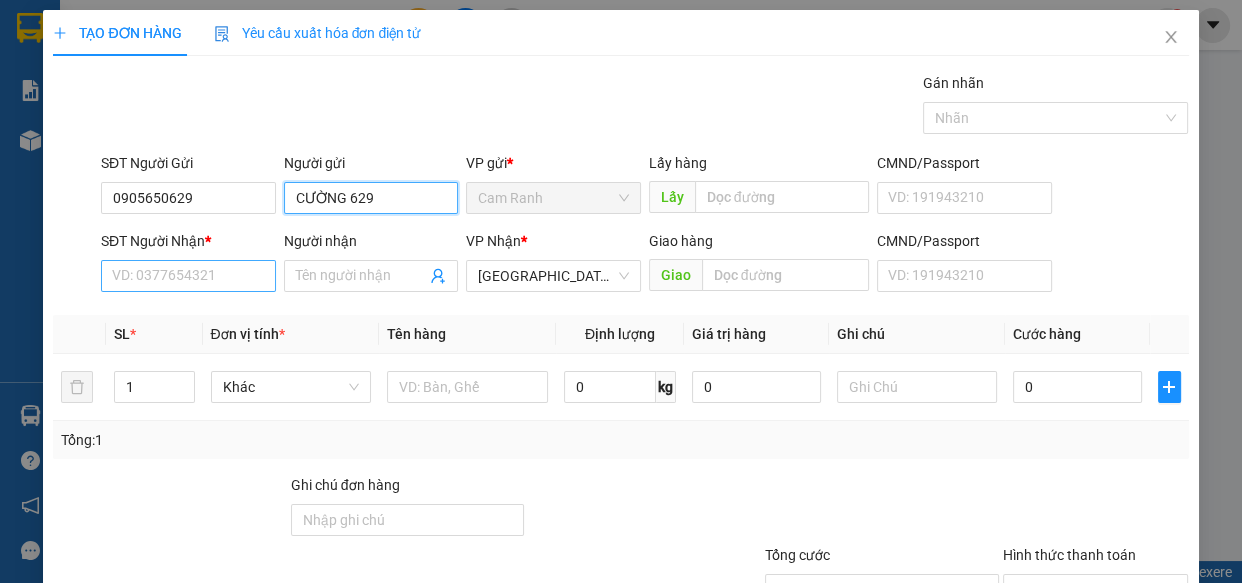 type on "CƯỜNG 629" 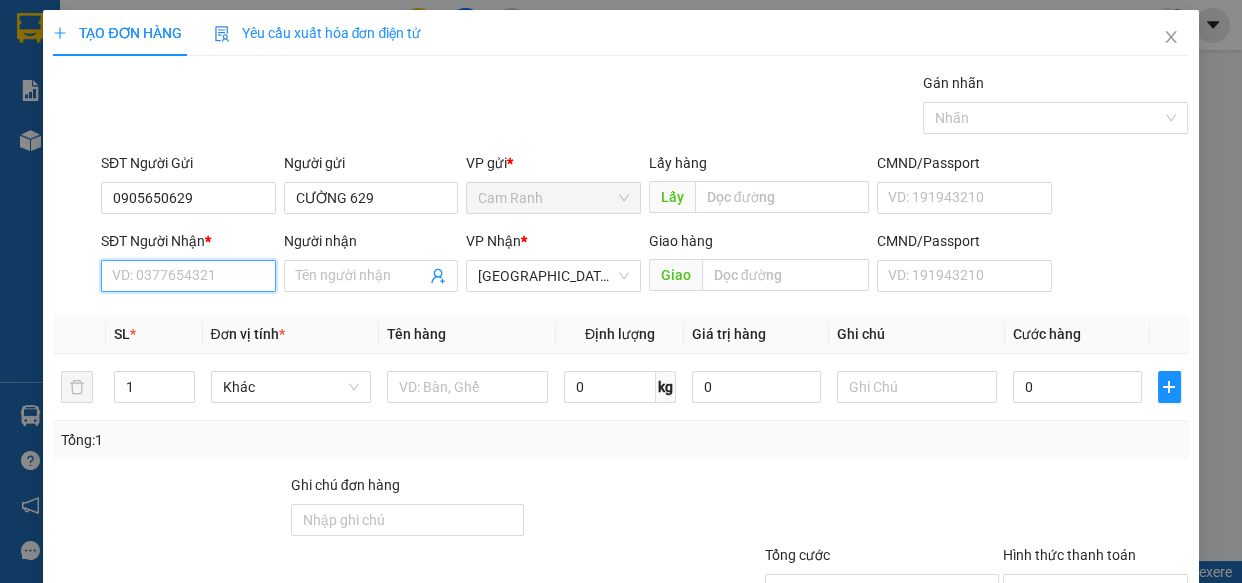 click on "SĐT Người Nhận  *" at bounding box center (188, 276) 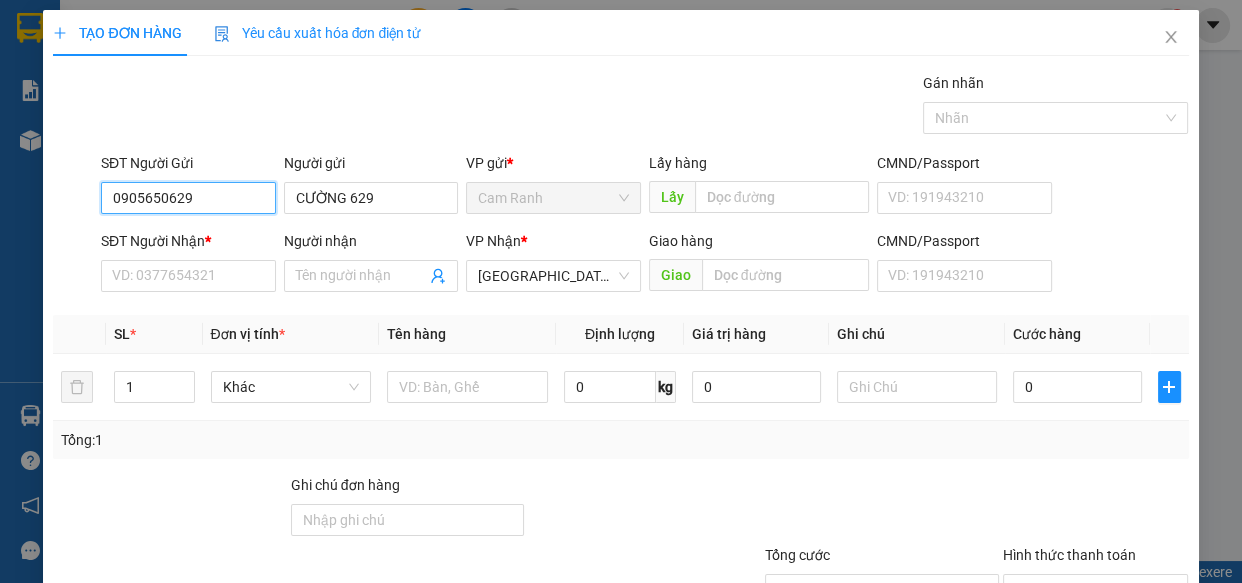 click on "0905650629" at bounding box center (188, 198) 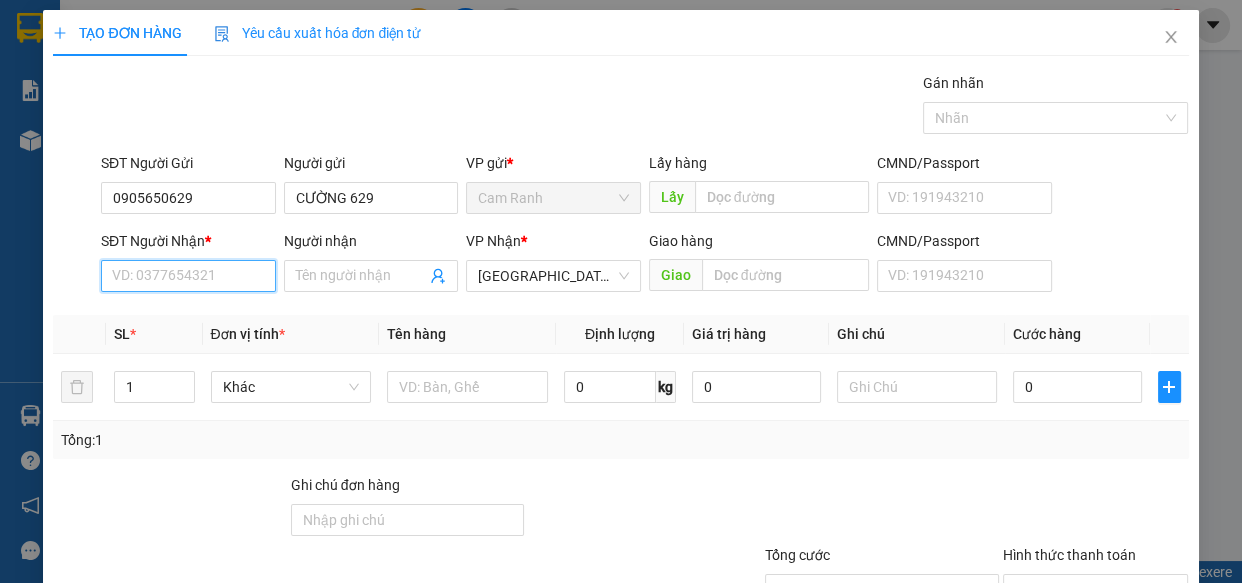 click on "SĐT Người Nhận  *" at bounding box center [188, 276] 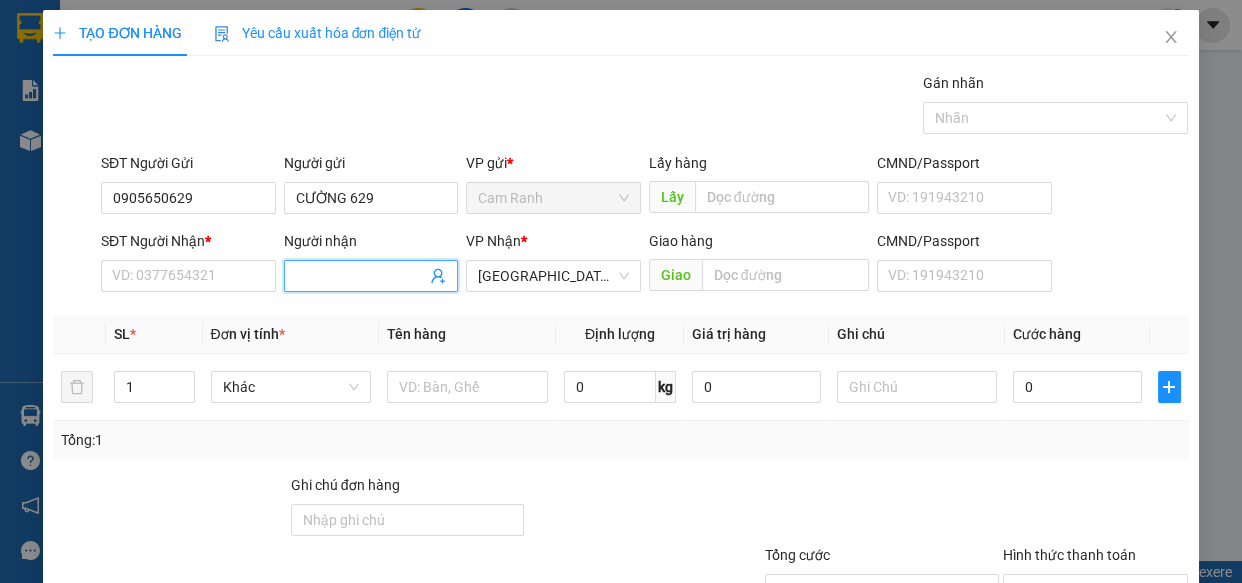 click on "Người nhận" at bounding box center [361, 276] 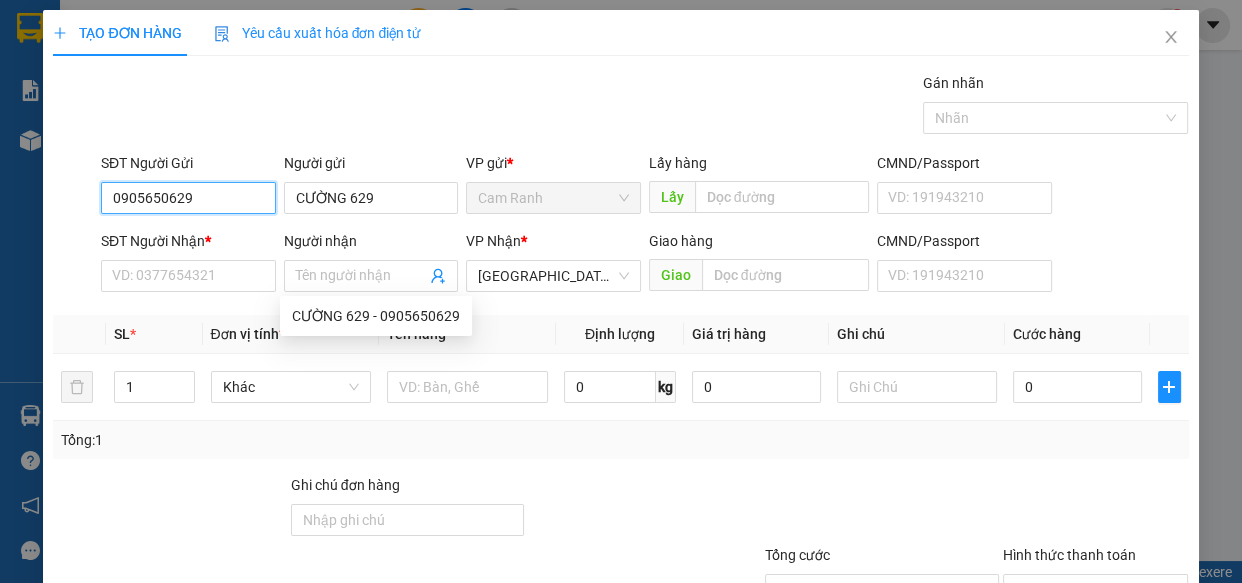 click on "0905650629" at bounding box center [188, 198] 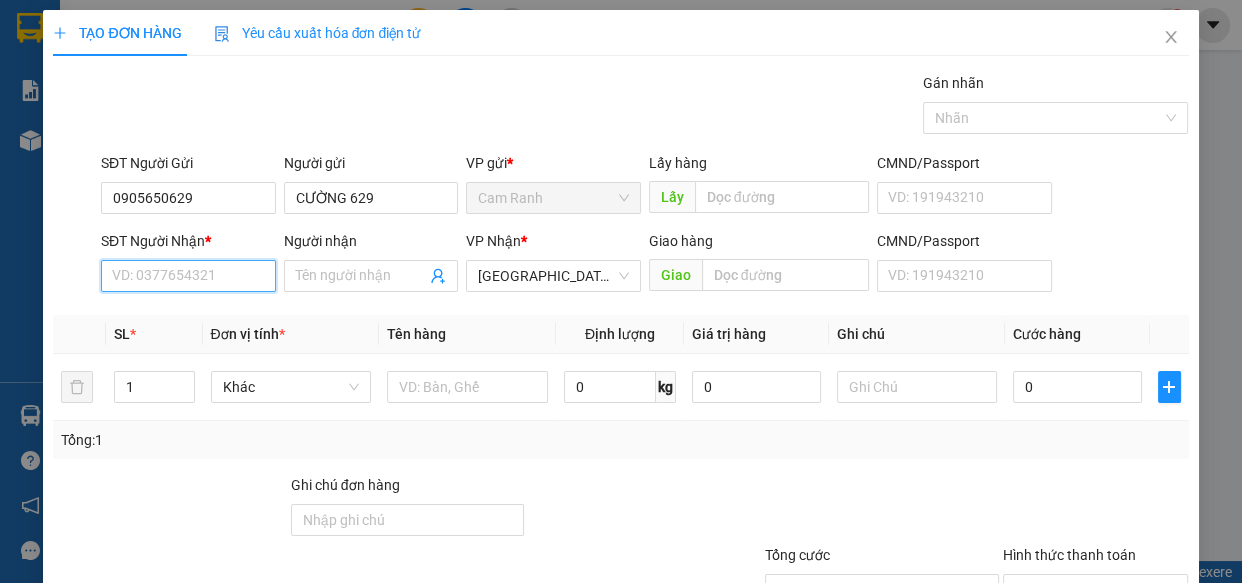 click on "SĐT Người Nhận  *" at bounding box center [188, 276] 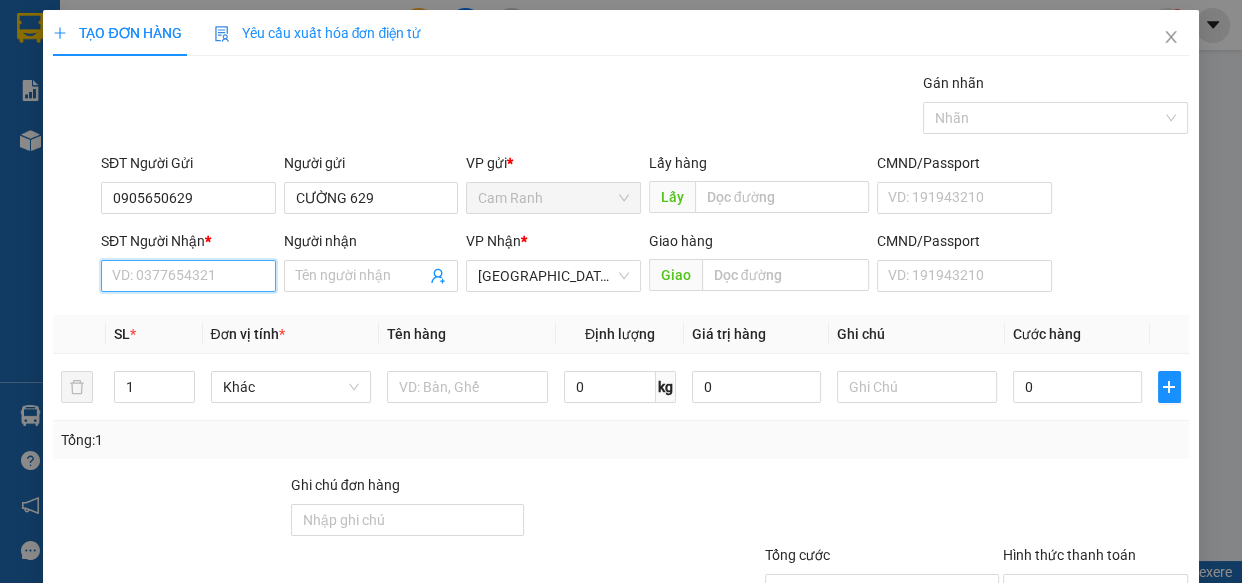 click on "SĐT Người Nhận  *" at bounding box center (188, 276) 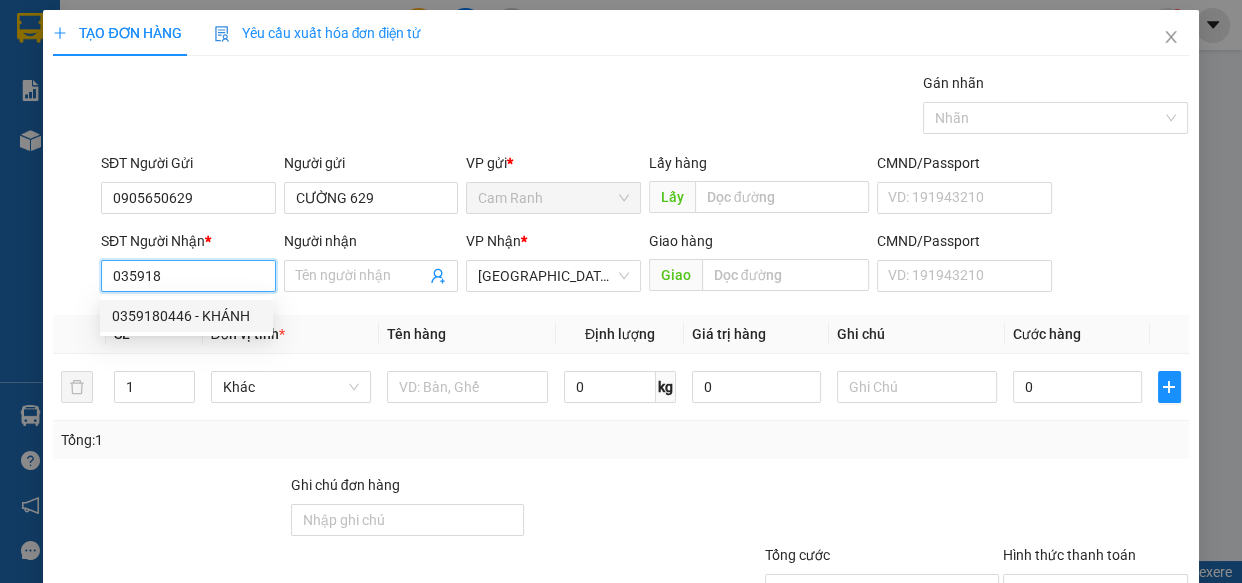 click on "0359180446 - KHÁNH" at bounding box center (186, 316) 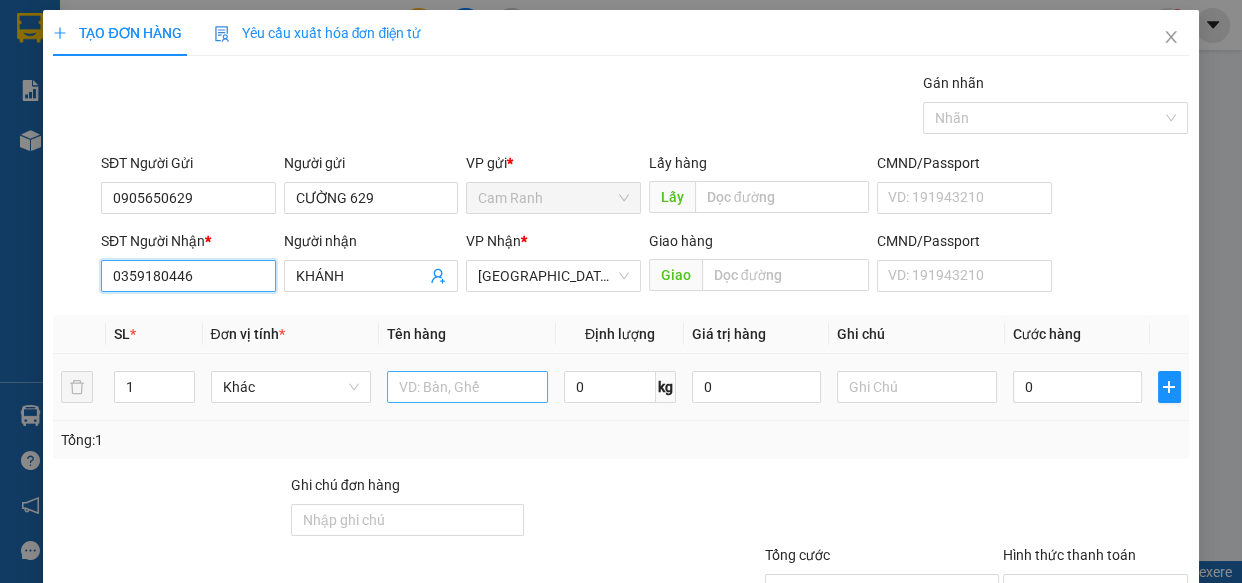 type on "0359180446" 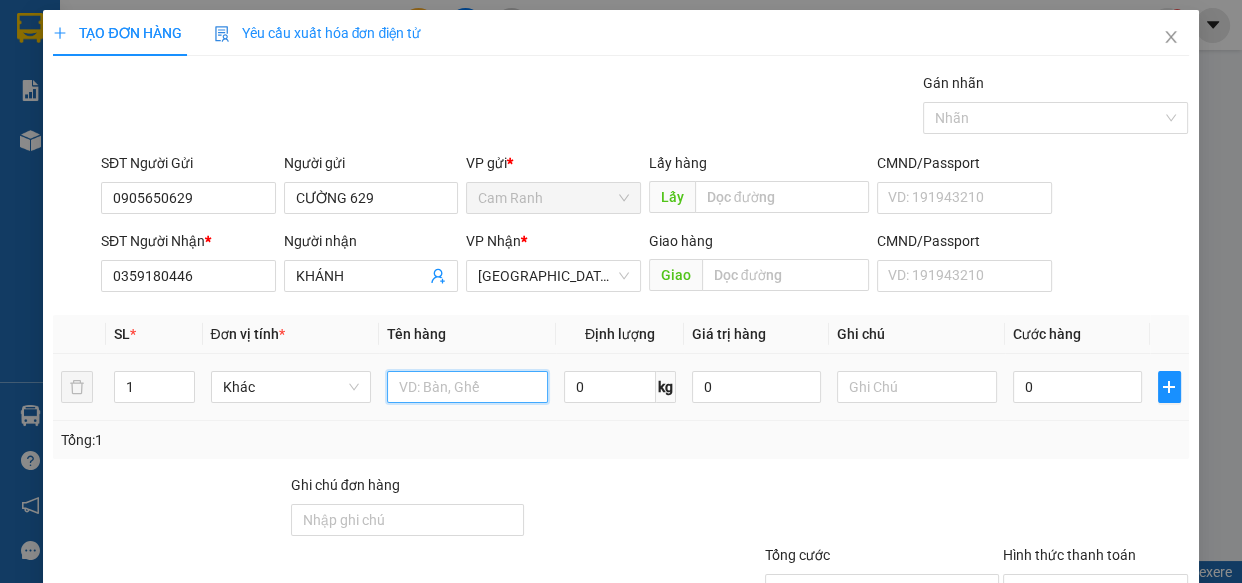 click at bounding box center (467, 387) 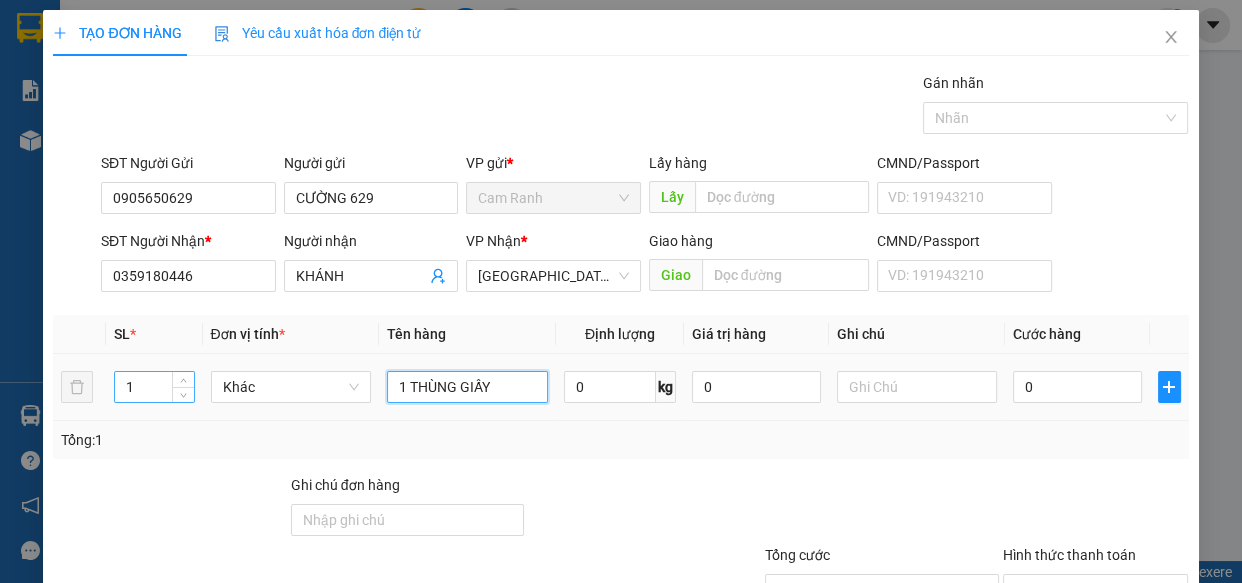 type on "1 THÙNG GIẤY" 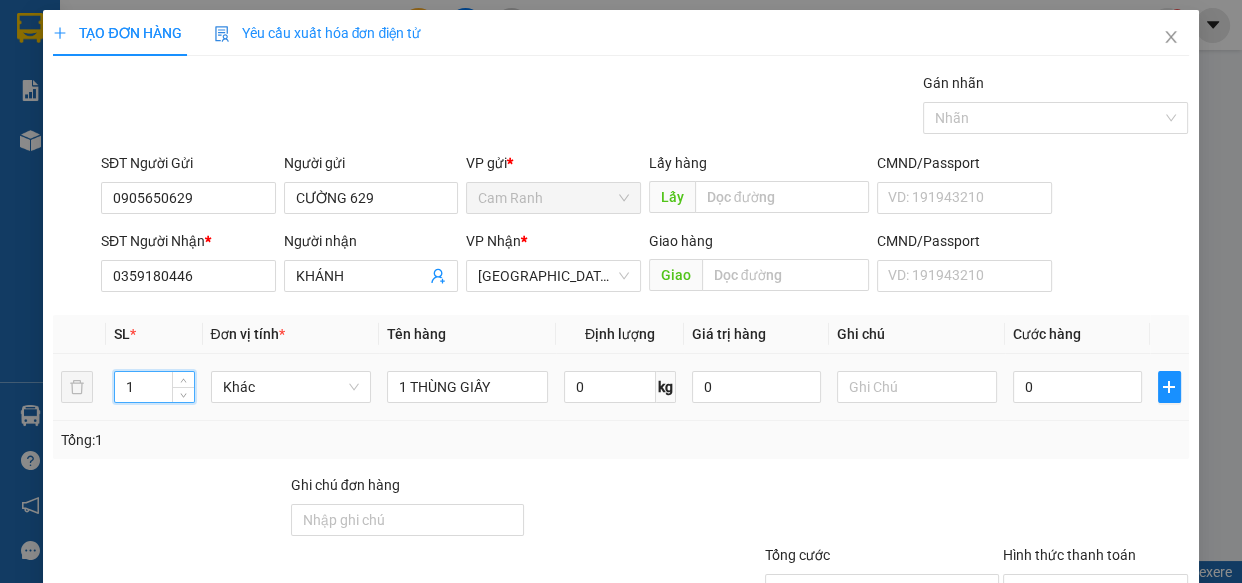 click on "1" at bounding box center [154, 387] 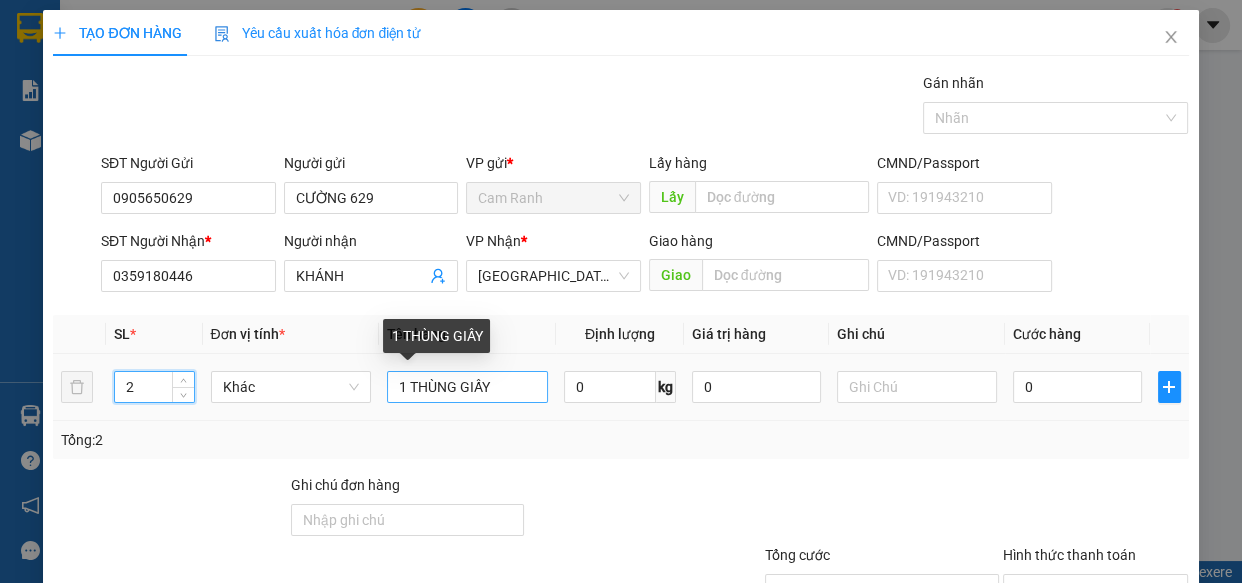 type on "2" 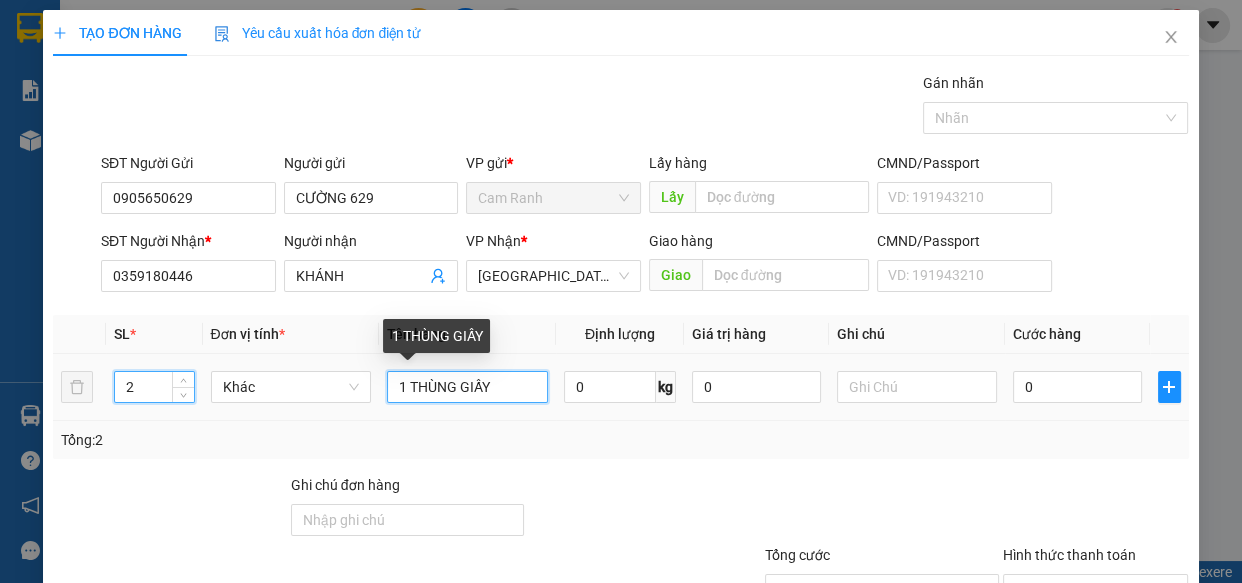 click on "1 THÙNG GIẤY" at bounding box center (467, 387) 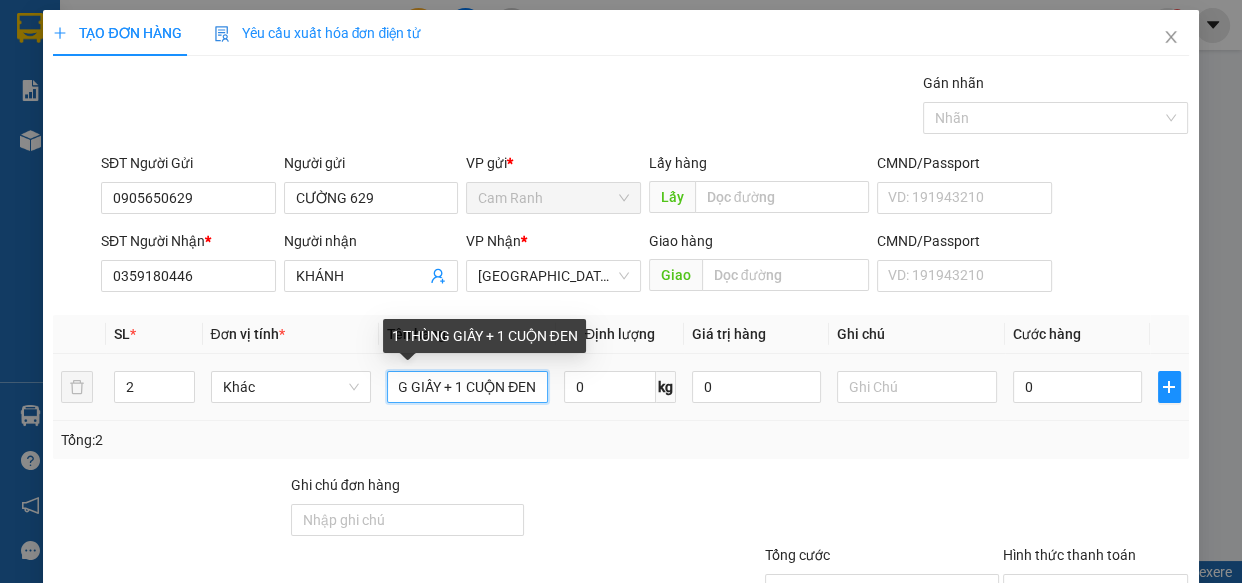 scroll, scrollTop: 0, scrollLeft: 60, axis: horizontal 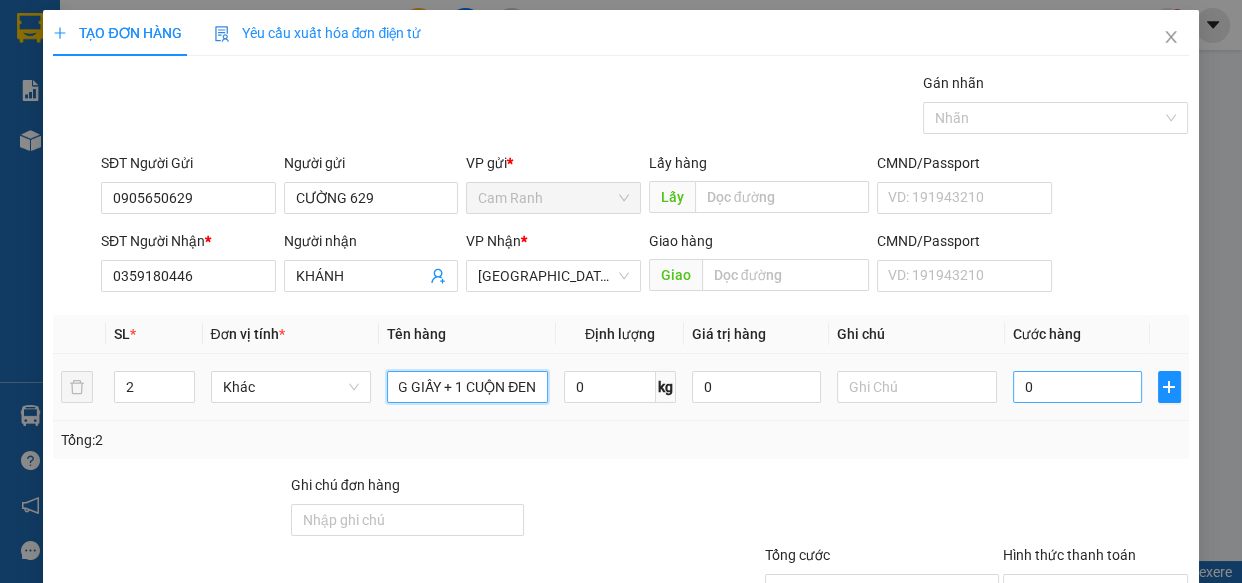 type on "1 THÙNG GIẤY + 1 CUỘN ĐEN" 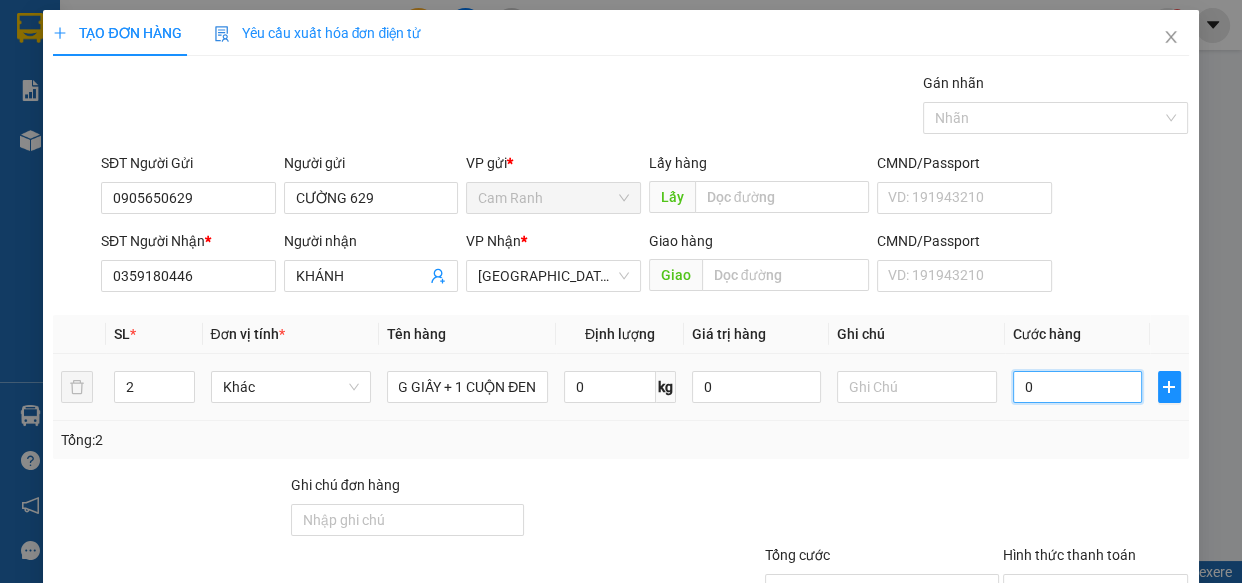click on "0" at bounding box center [1077, 387] 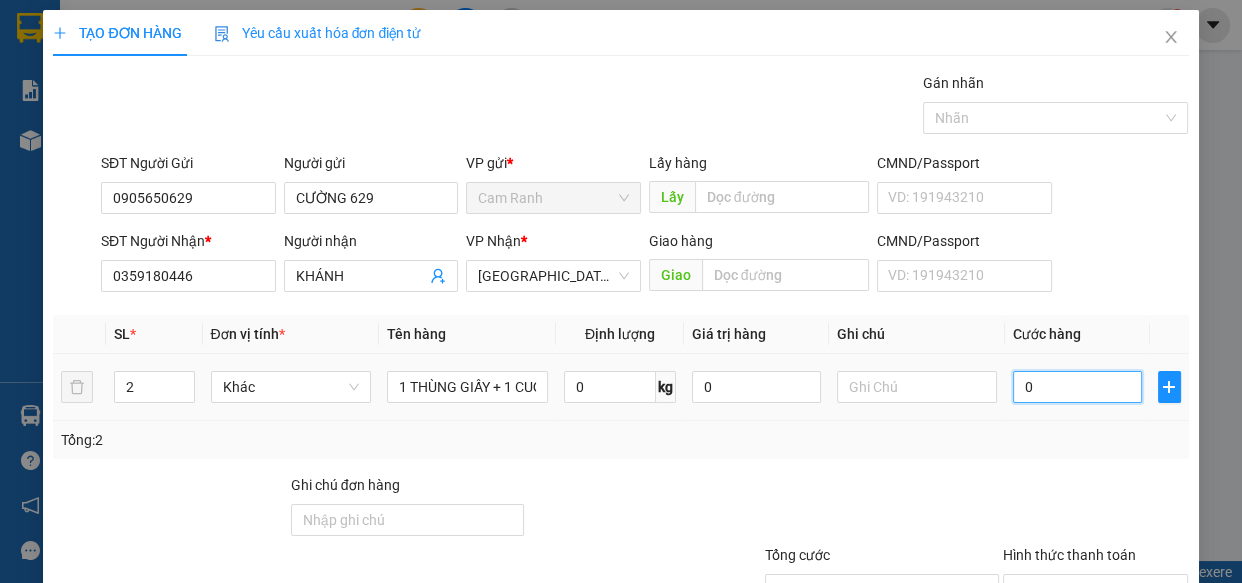 type on "7" 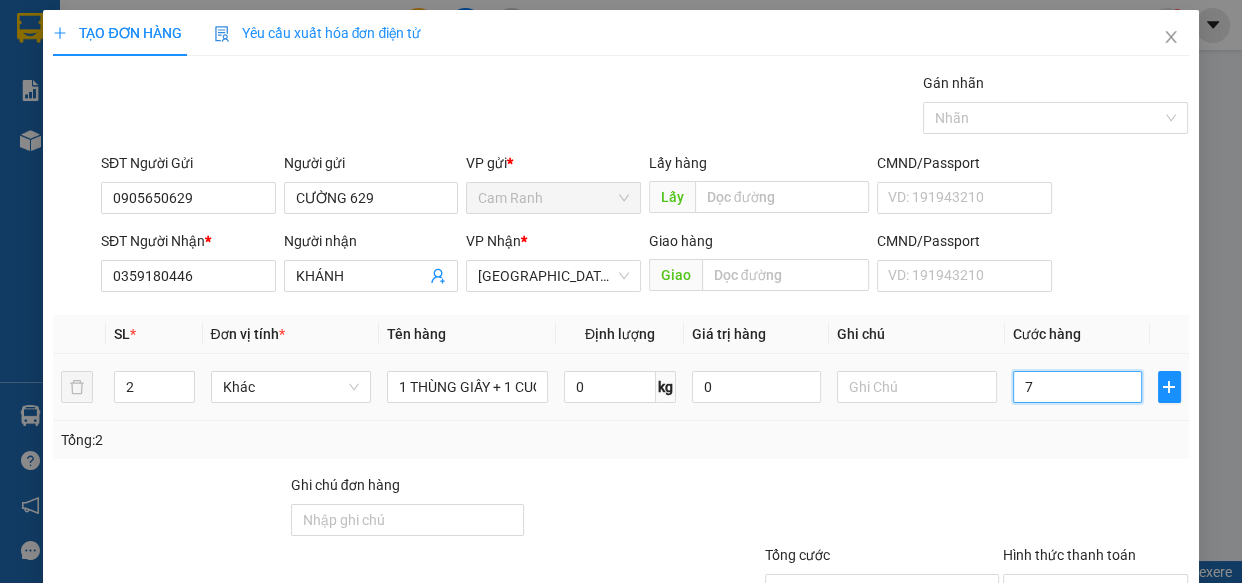type on "70" 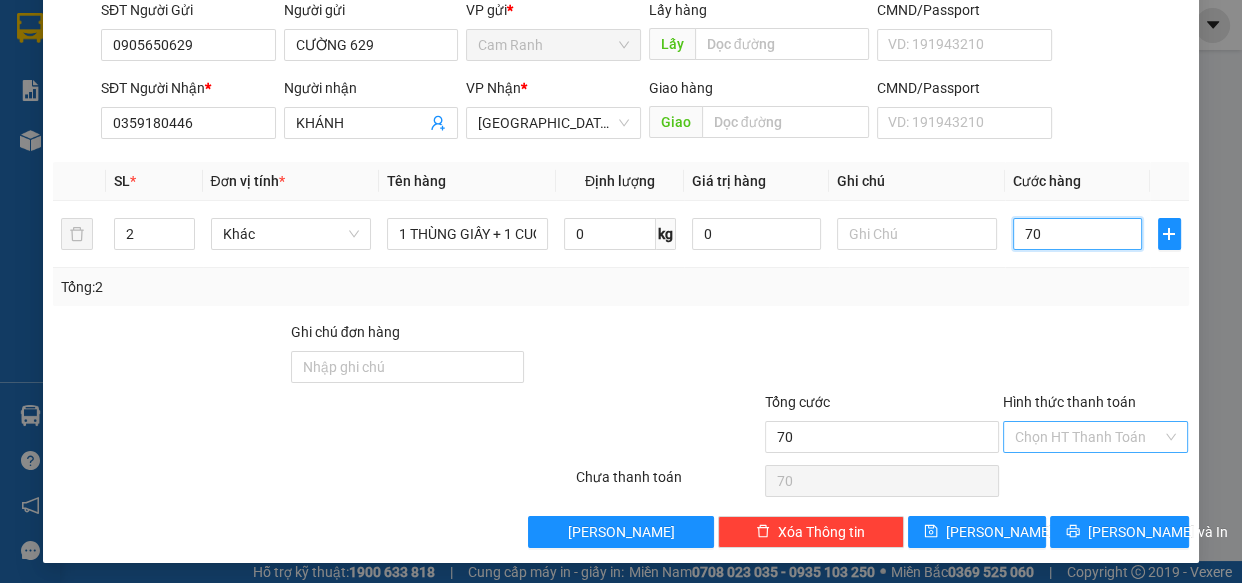scroll, scrollTop: 156, scrollLeft: 0, axis: vertical 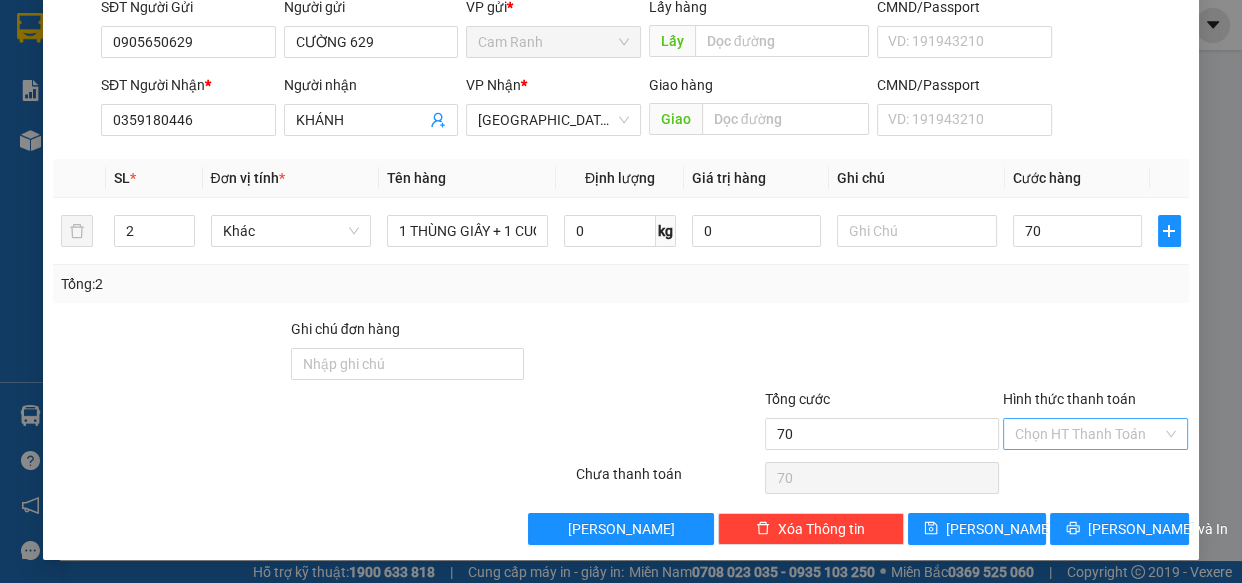 type on "70.000" 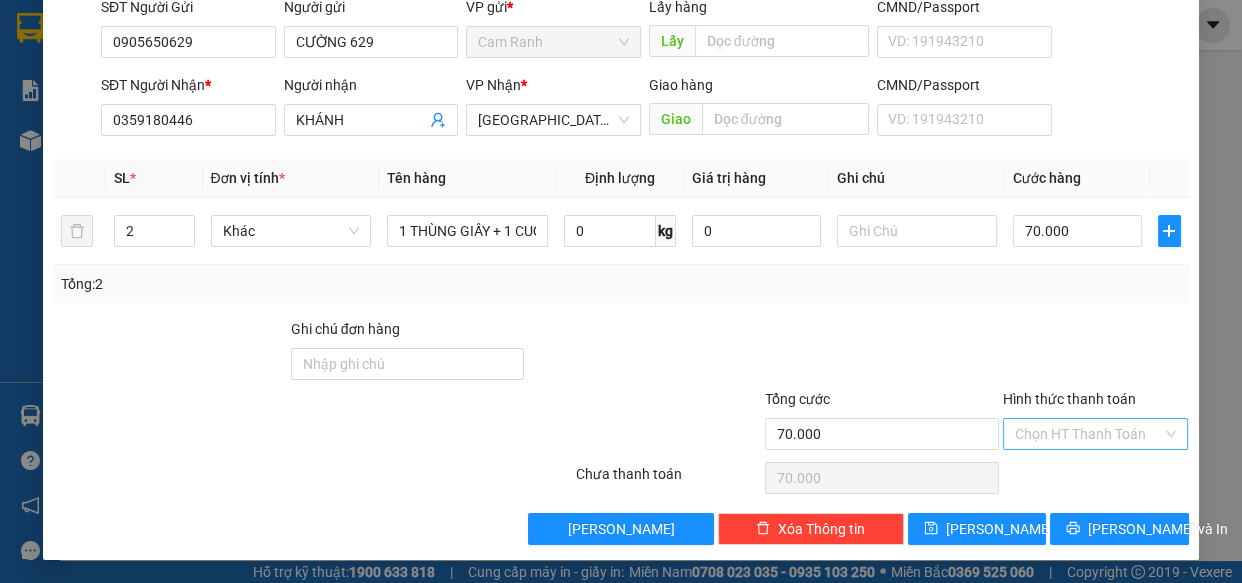 drag, startPoint x: 1039, startPoint y: 435, endPoint x: 1045, endPoint y: 444, distance: 10.816654 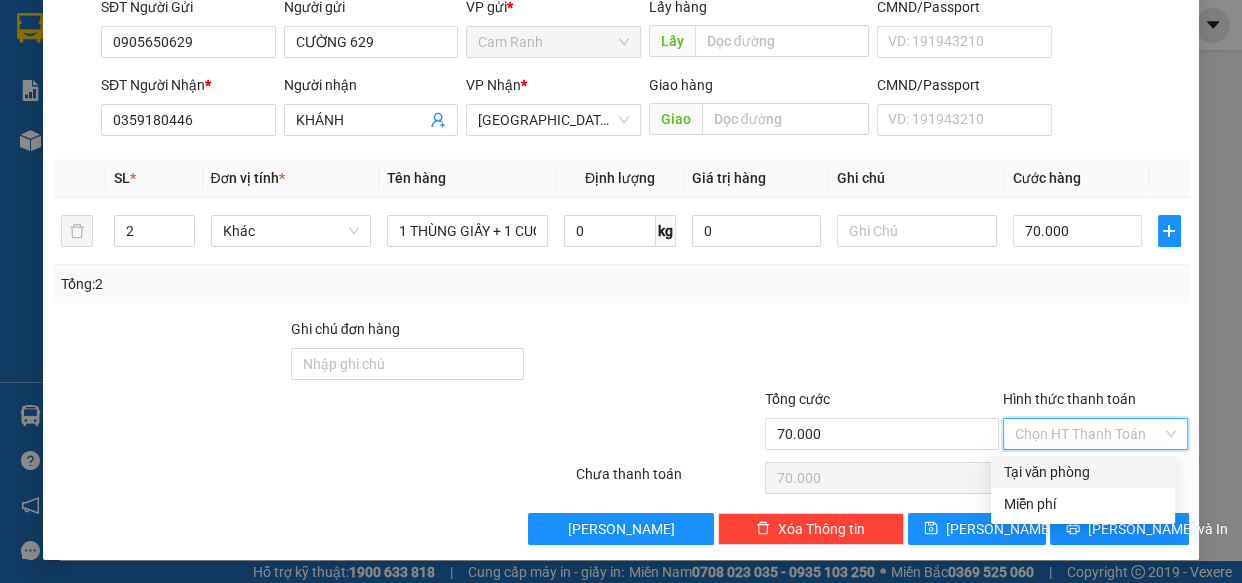 click on "Tại văn phòng" at bounding box center (1083, 472) 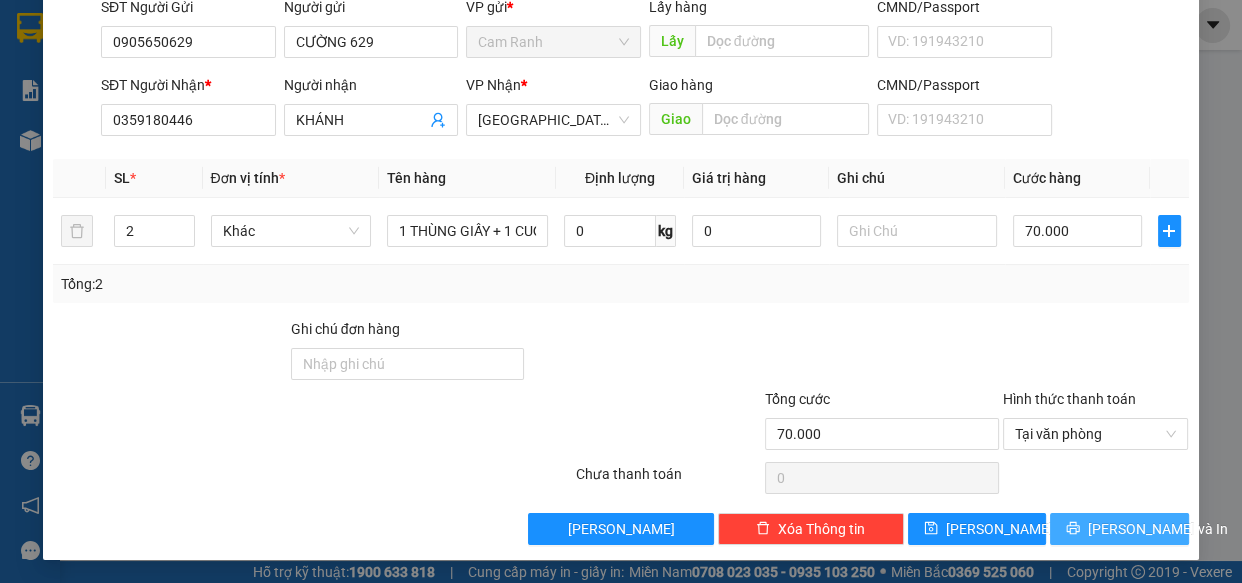 click 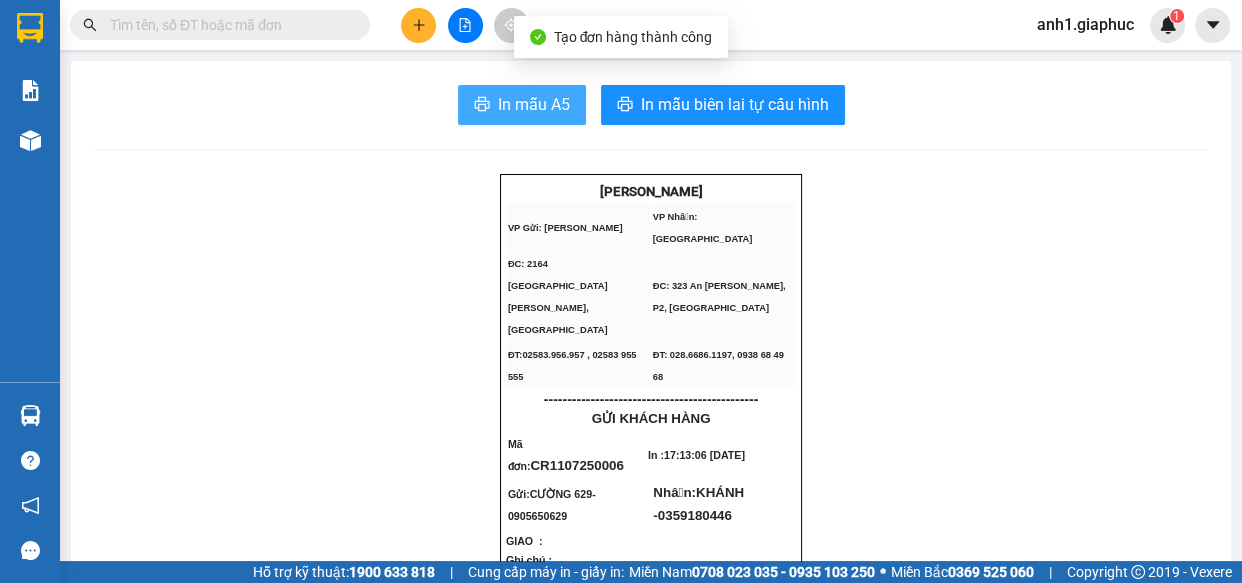 drag, startPoint x: 500, startPoint y: 106, endPoint x: 655, endPoint y: 173, distance: 168.86089 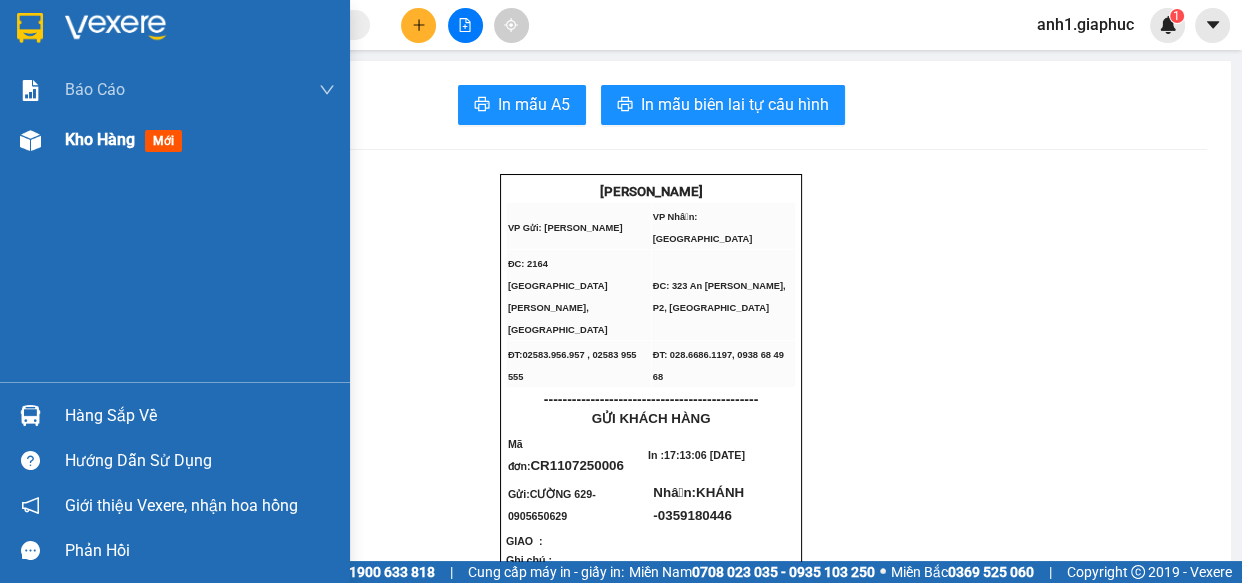 click on "Kho hàng" at bounding box center (100, 139) 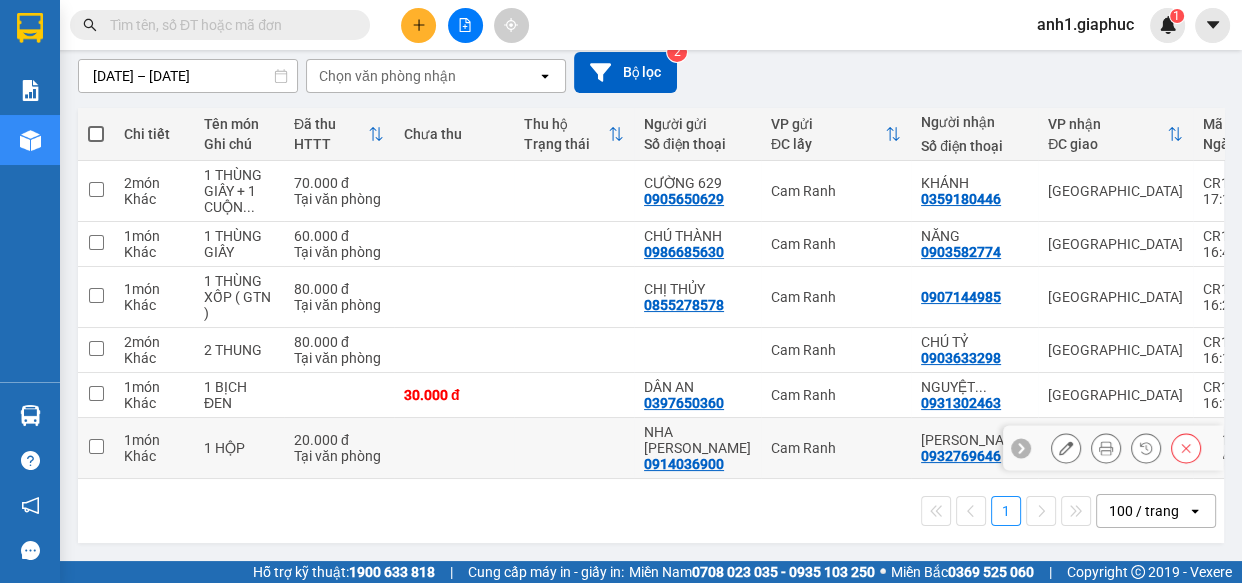 scroll, scrollTop: 0, scrollLeft: 0, axis: both 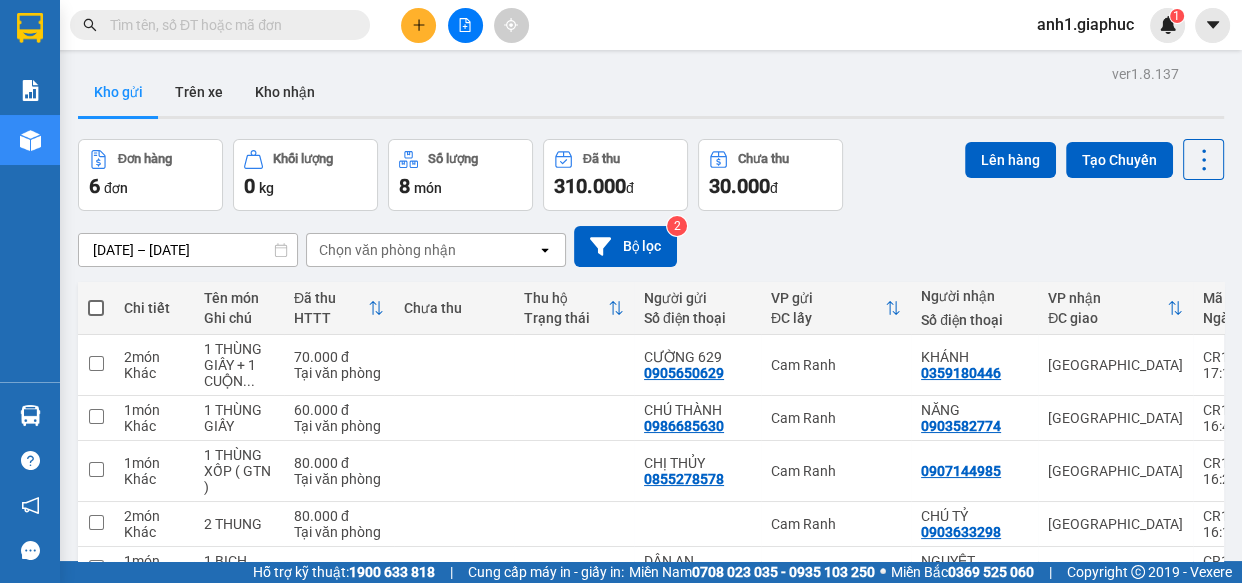 drag, startPoint x: 129, startPoint y: 24, endPoint x: 125, endPoint y: 5, distance: 19.416489 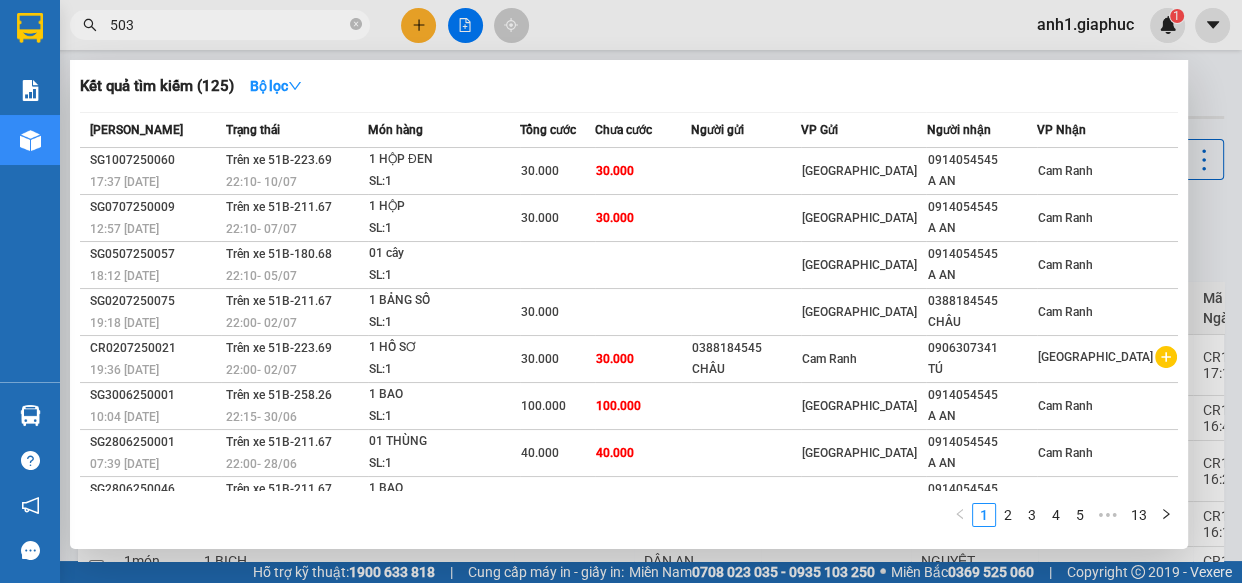 type on "5034" 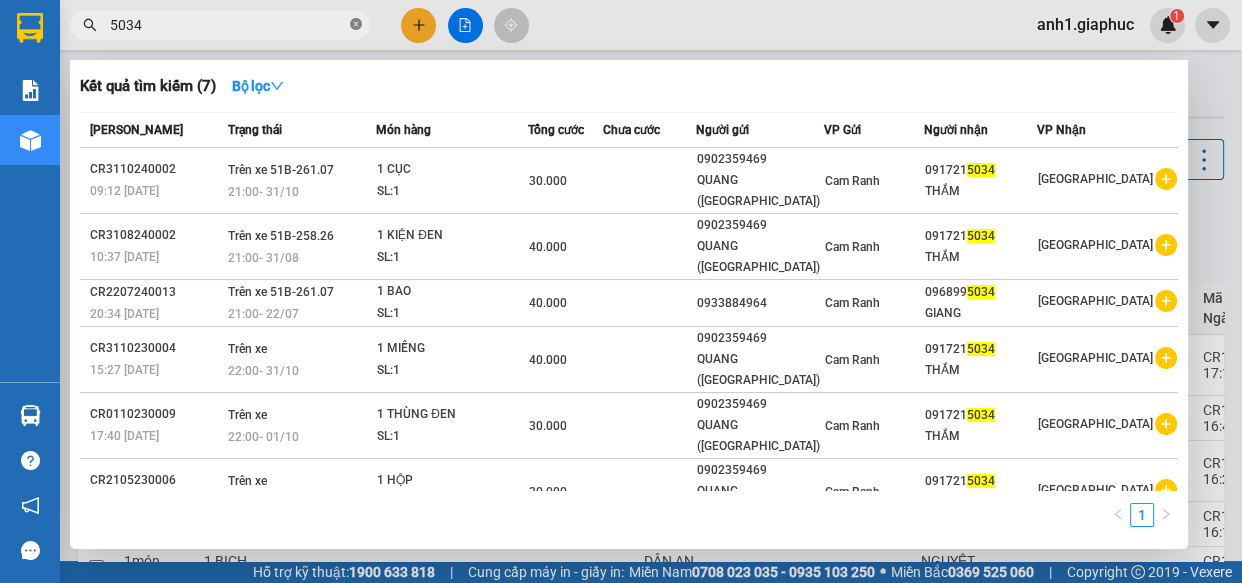 click 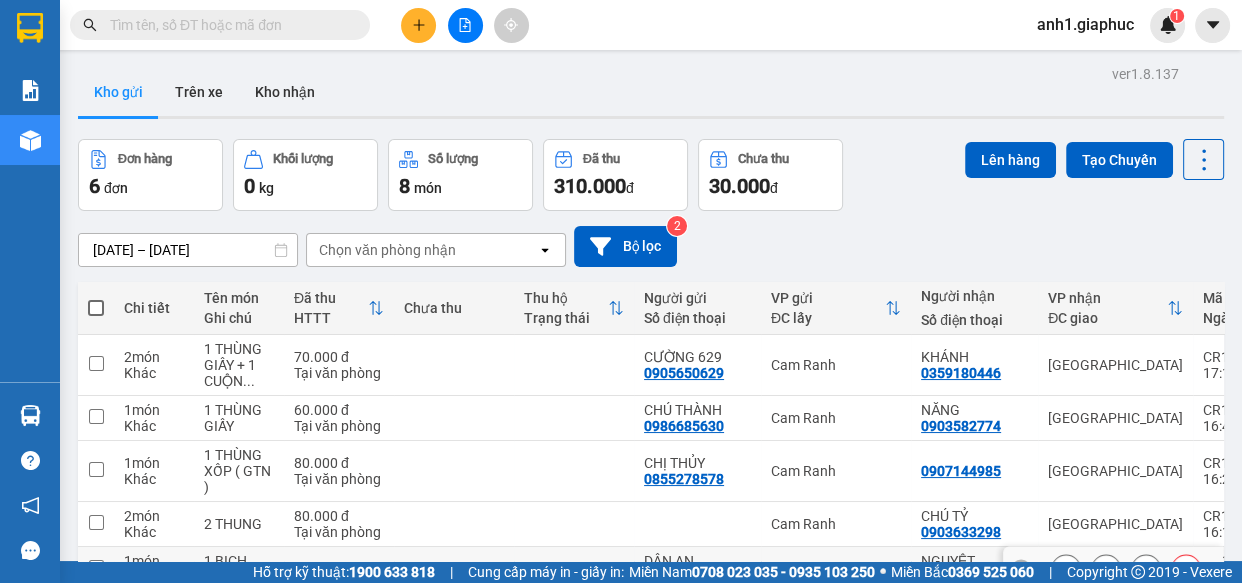 scroll, scrollTop: 0, scrollLeft: 0, axis: both 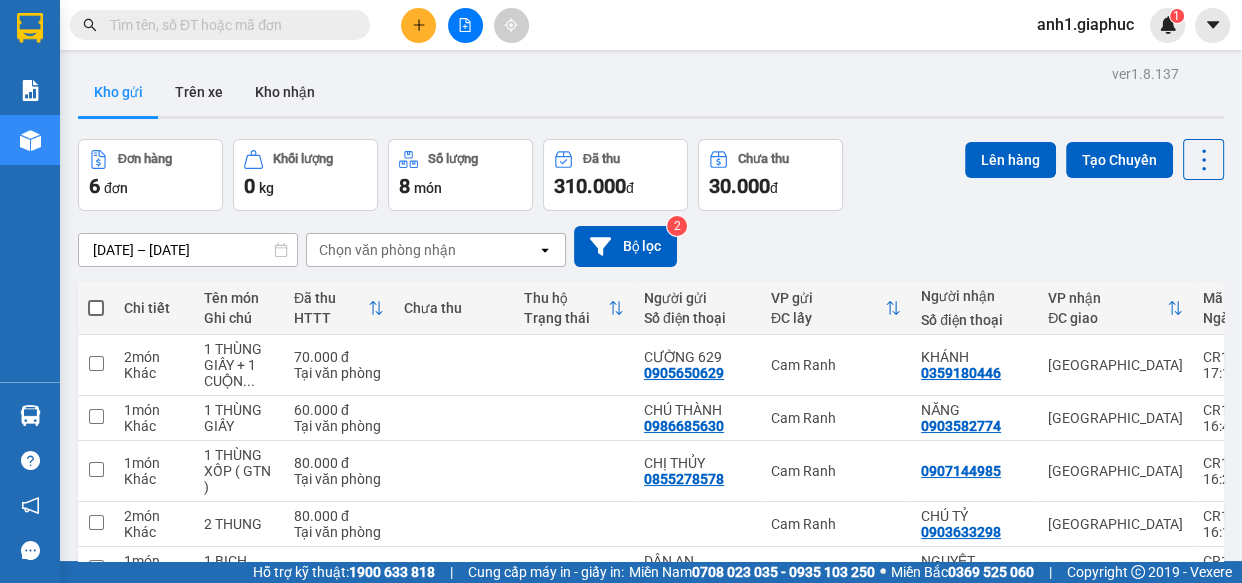 click 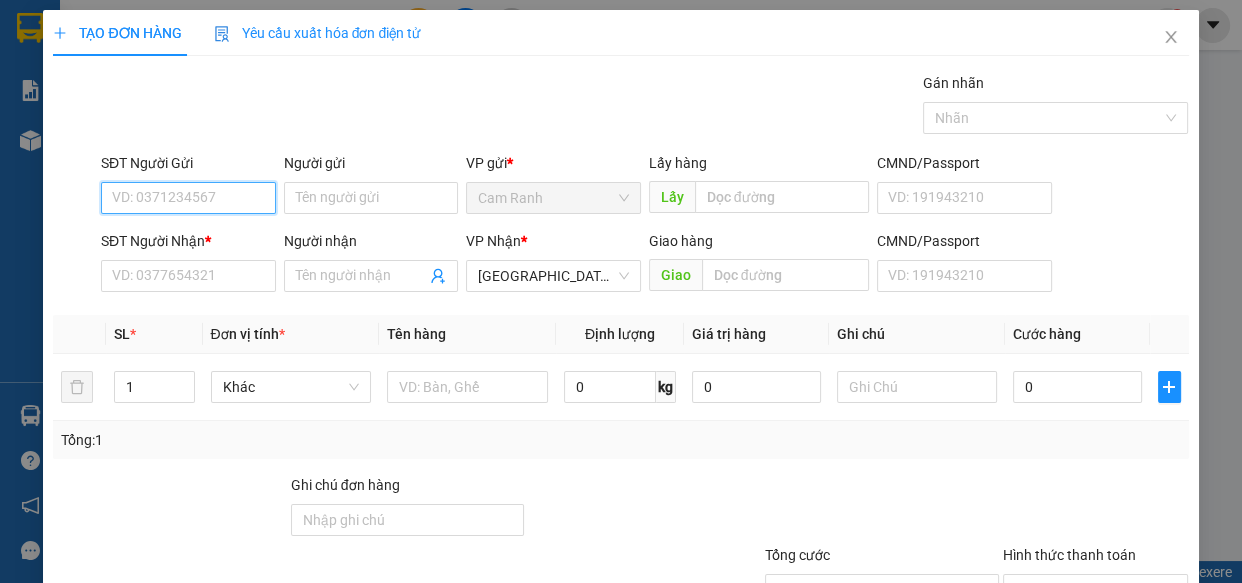 click on "SĐT Người Gửi" at bounding box center [188, 198] 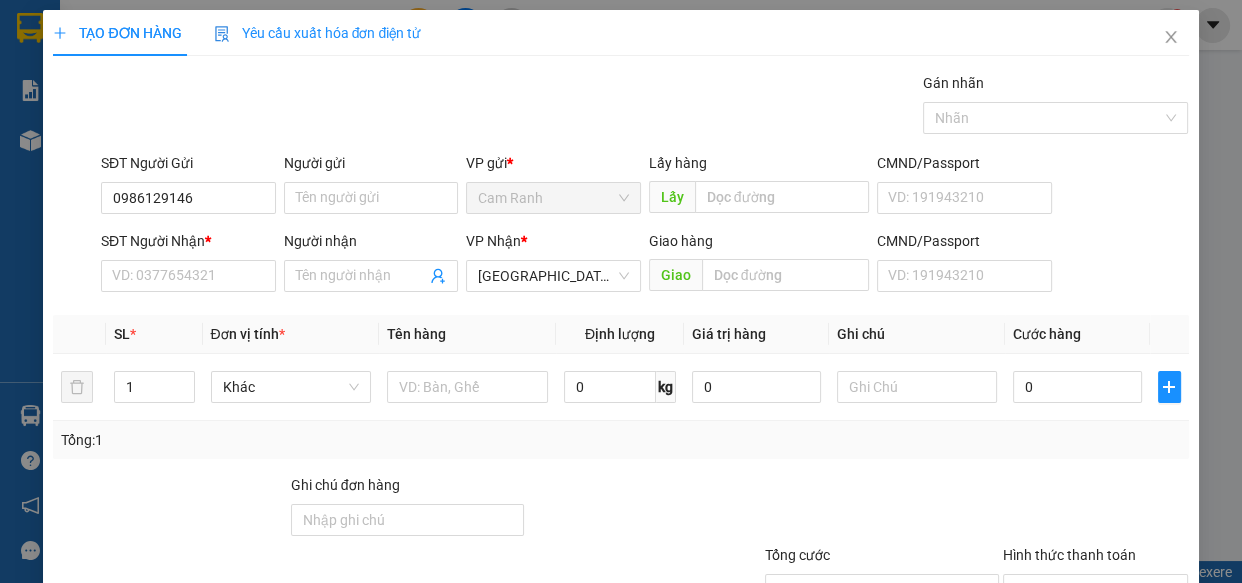 drag, startPoint x: 248, startPoint y: 3, endPoint x: 511, endPoint y: 123, distance: 289.08304 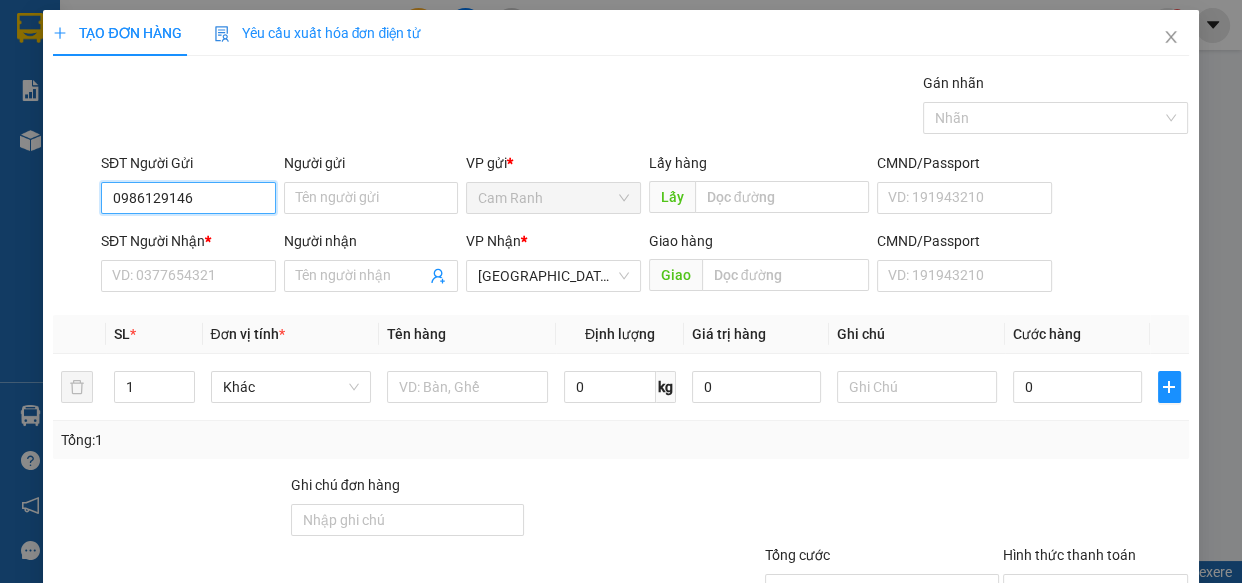 click on "0986129146" at bounding box center (188, 198) 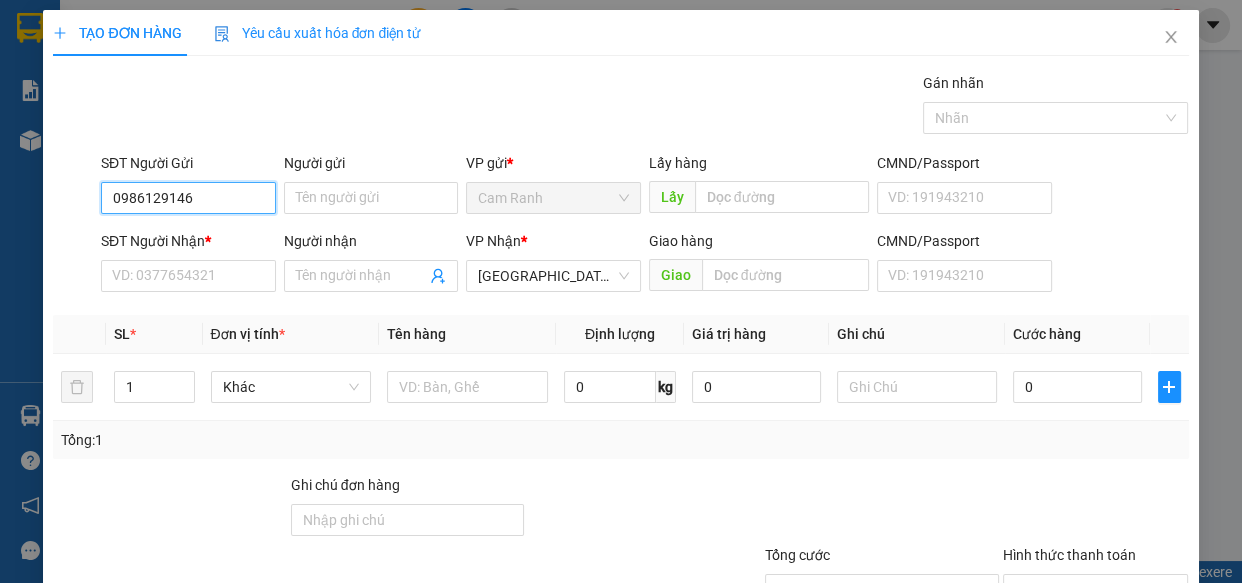 click on "0986129146" at bounding box center [188, 198] 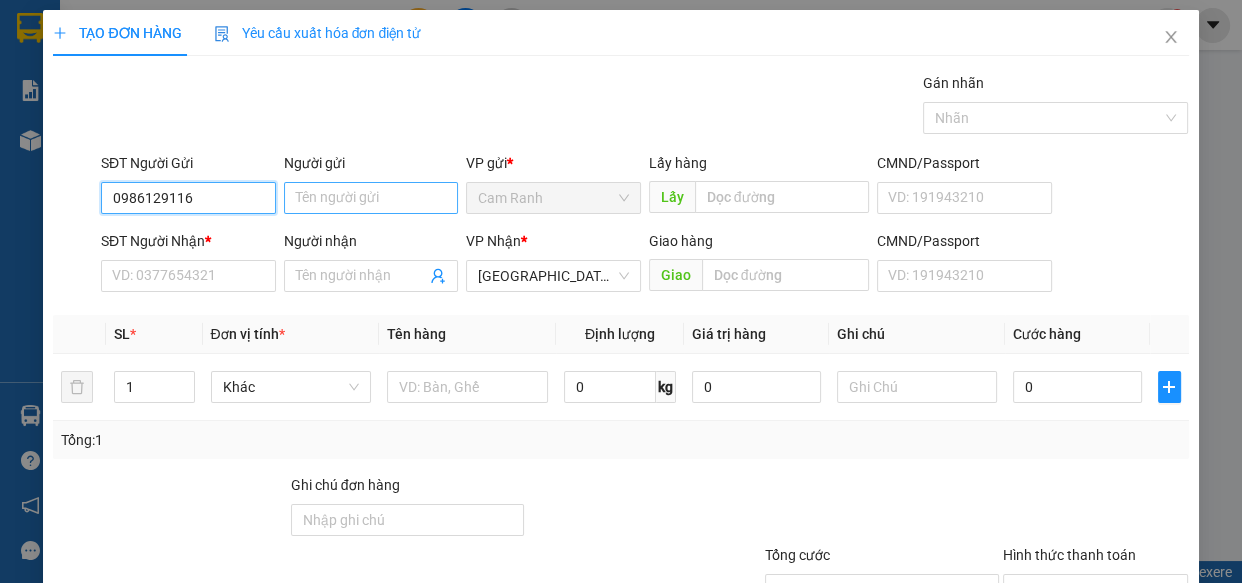 type on "0986129116" 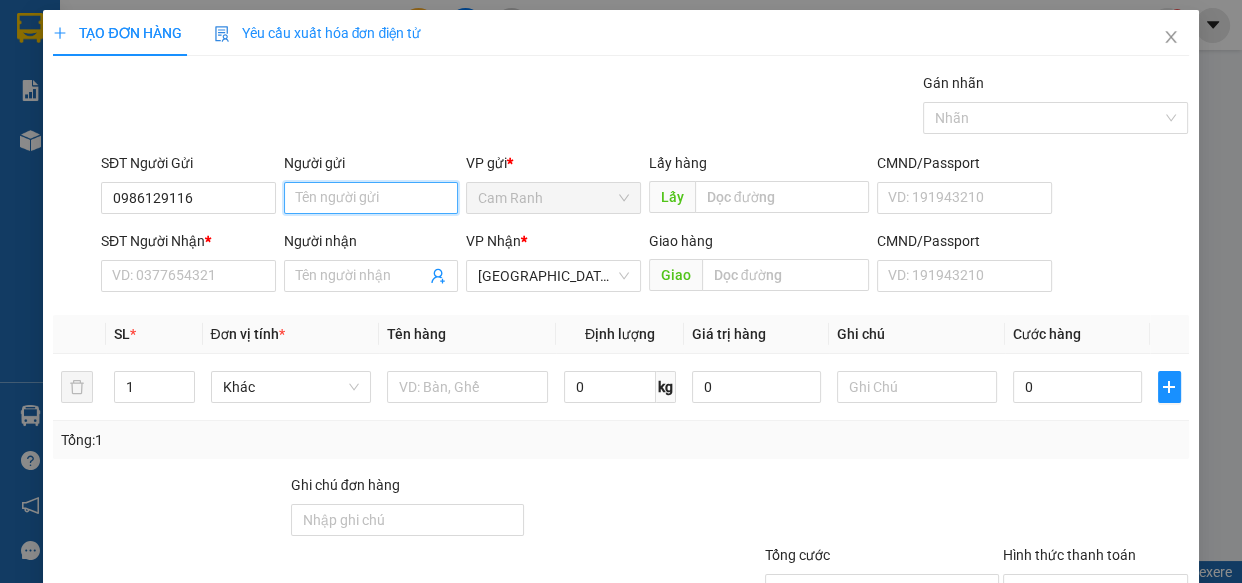 click on "Người gửi" at bounding box center [371, 198] 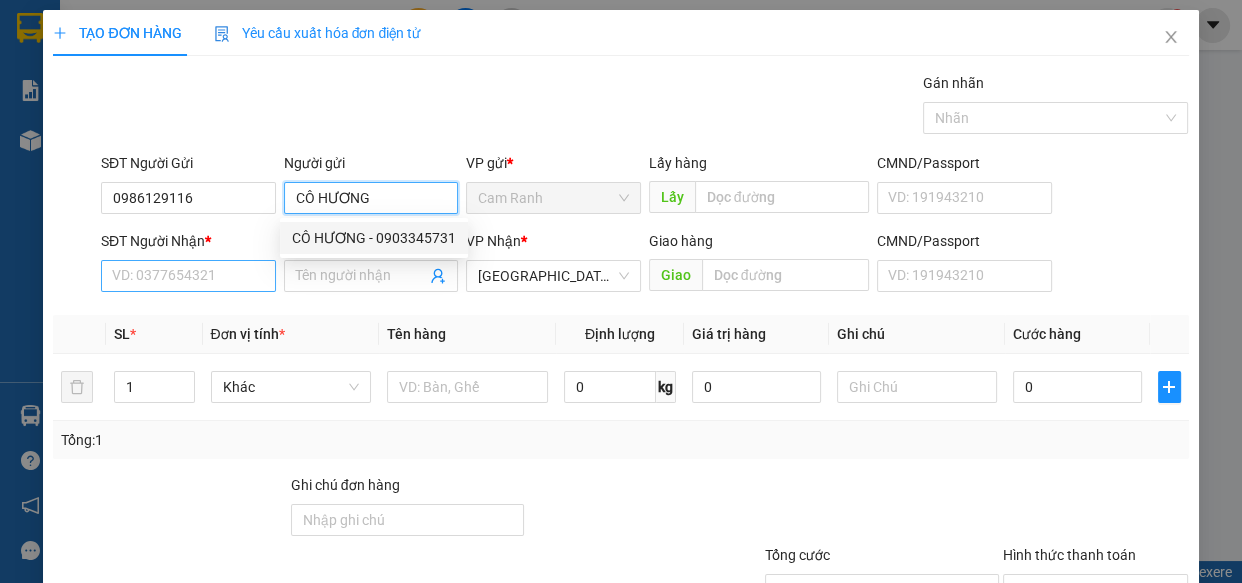 type on "CÔ HƯƠNG" 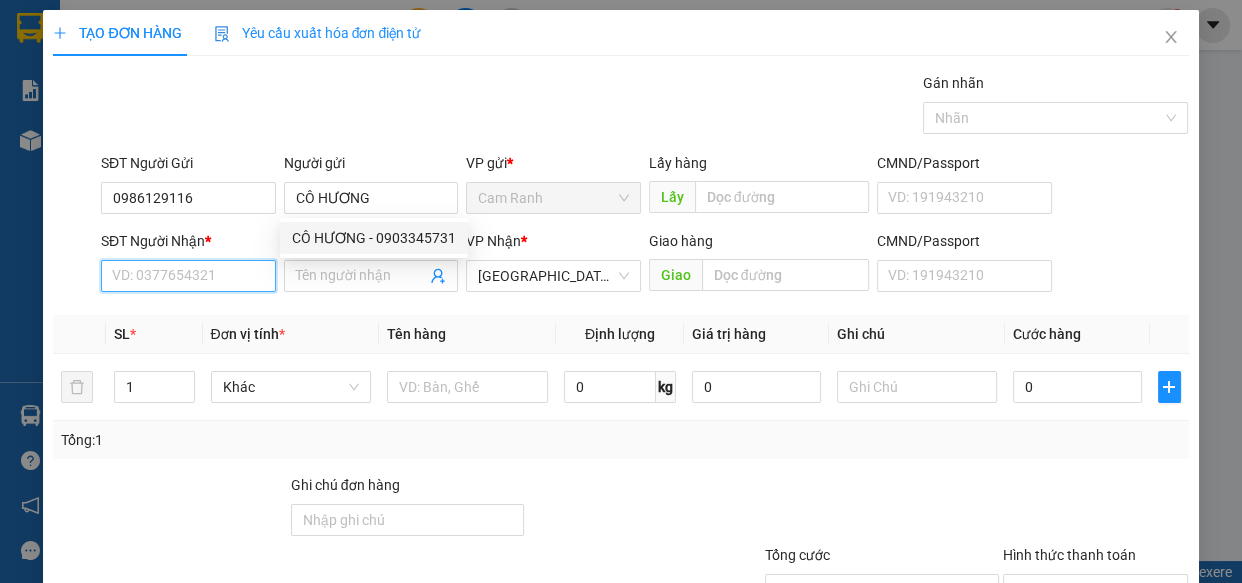 click on "SĐT Người Nhận  *" at bounding box center (188, 276) 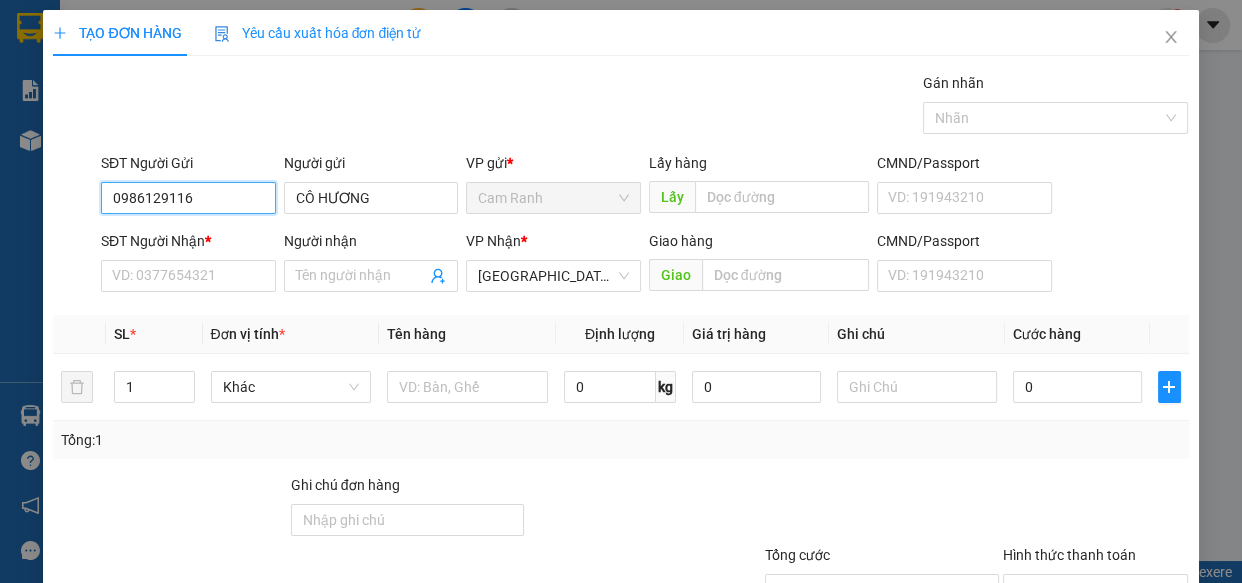 click on "0986129116" at bounding box center [188, 198] 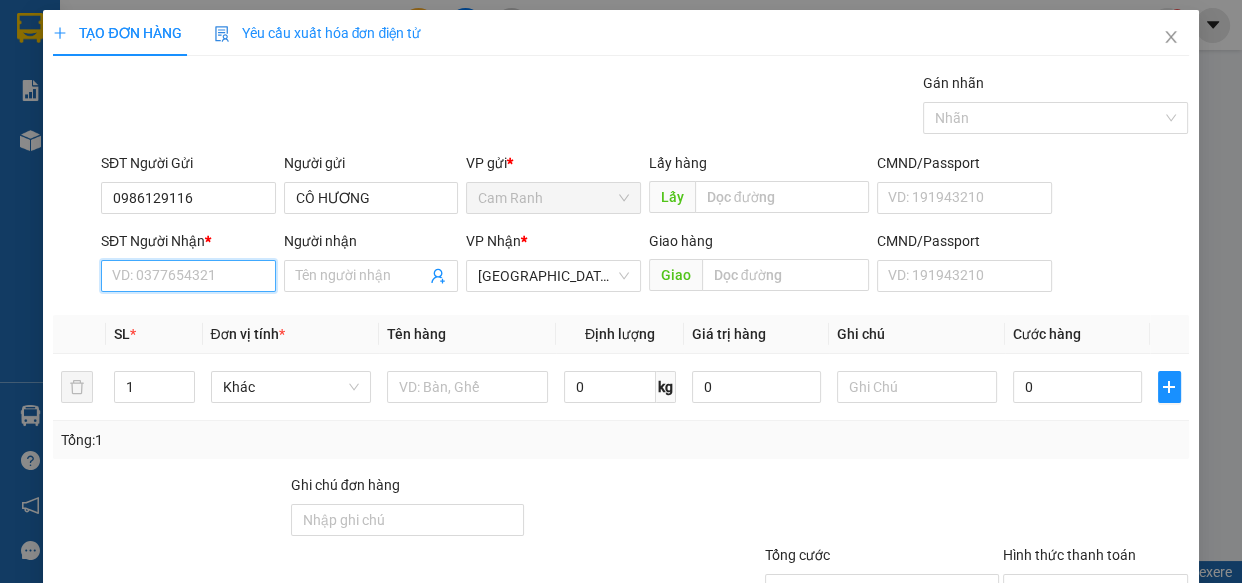 click on "SĐT Người Nhận  *" at bounding box center (188, 276) 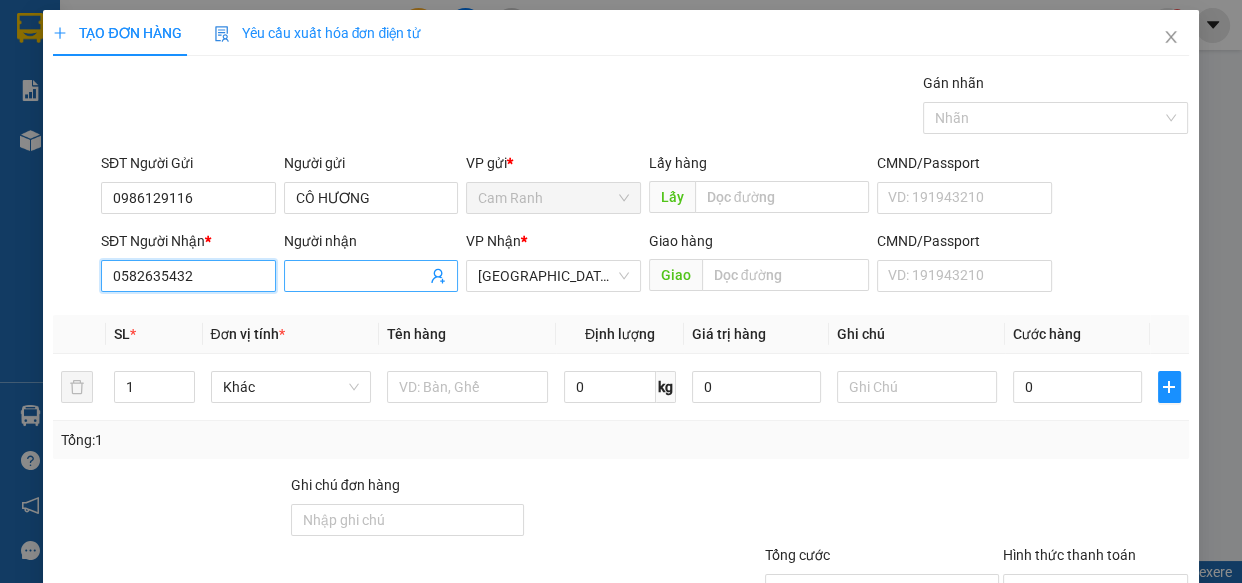 type on "0582635432" 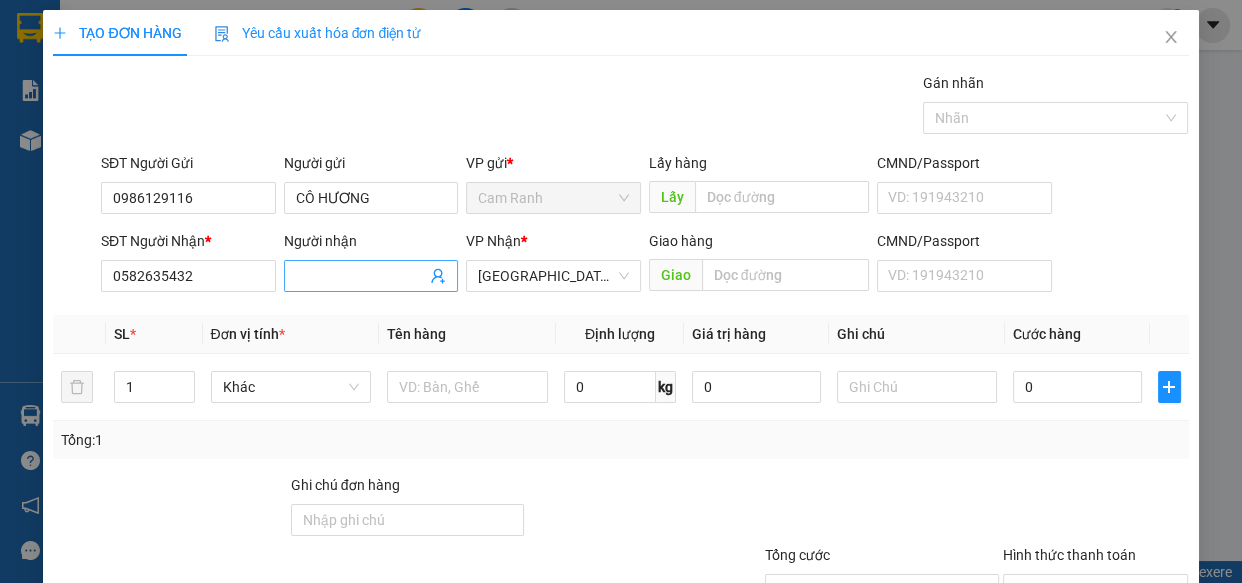 click on "Người nhận" at bounding box center [361, 276] 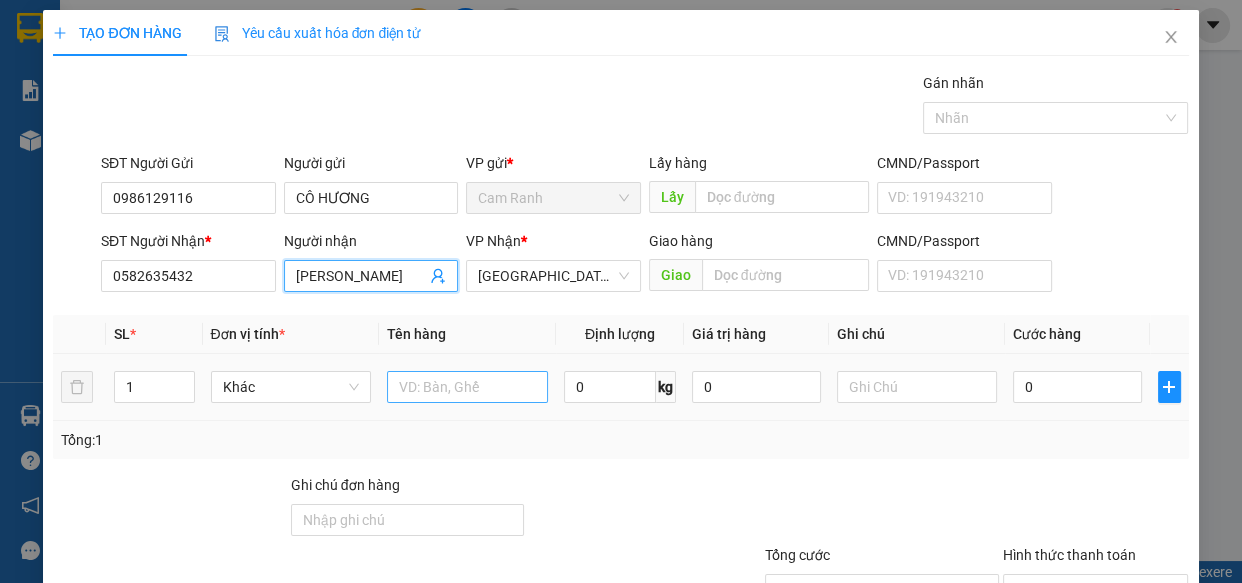 type on "QUANG TRUNG" 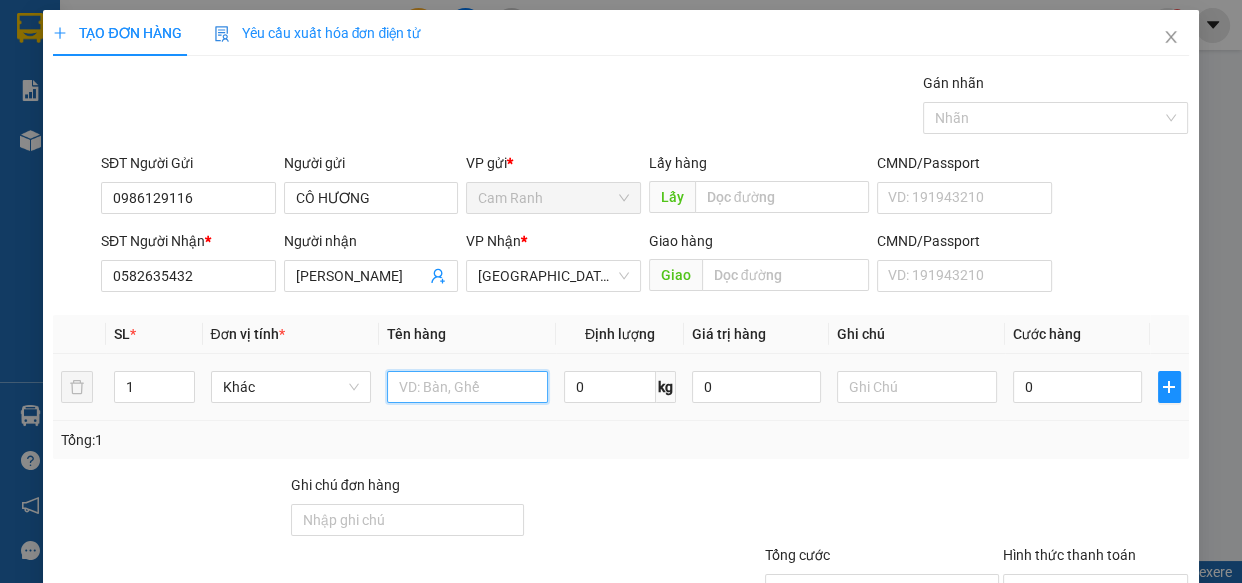 drag, startPoint x: 472, startPoint y: 382, endPoint x: 1240, endPoint y: 303, distance: 772.0524 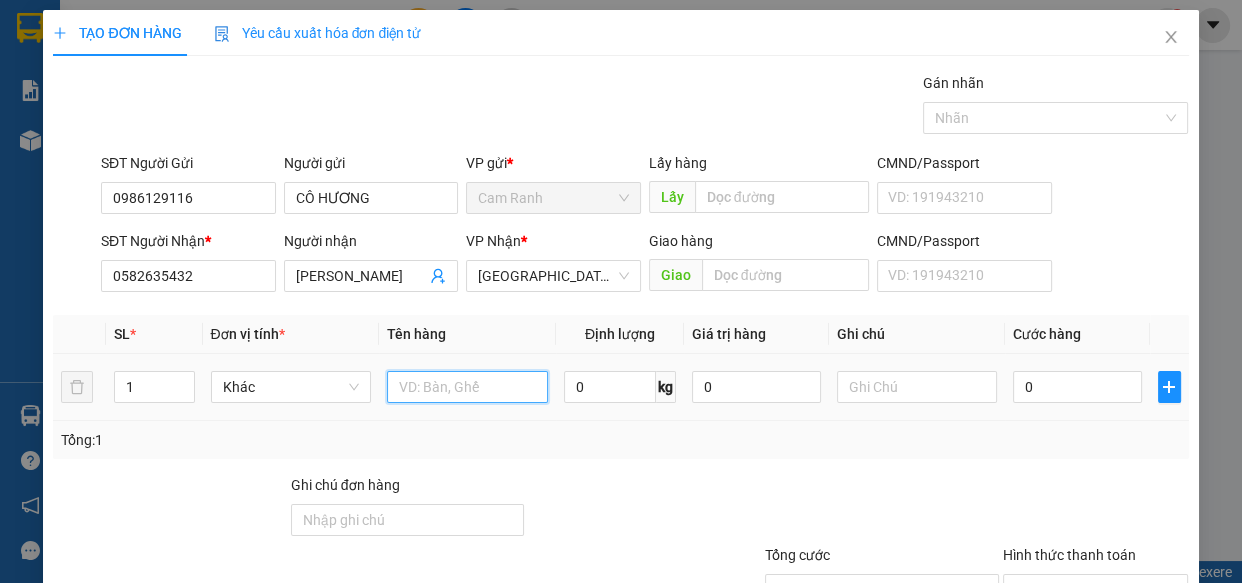 click at bounding box center [467, 387] 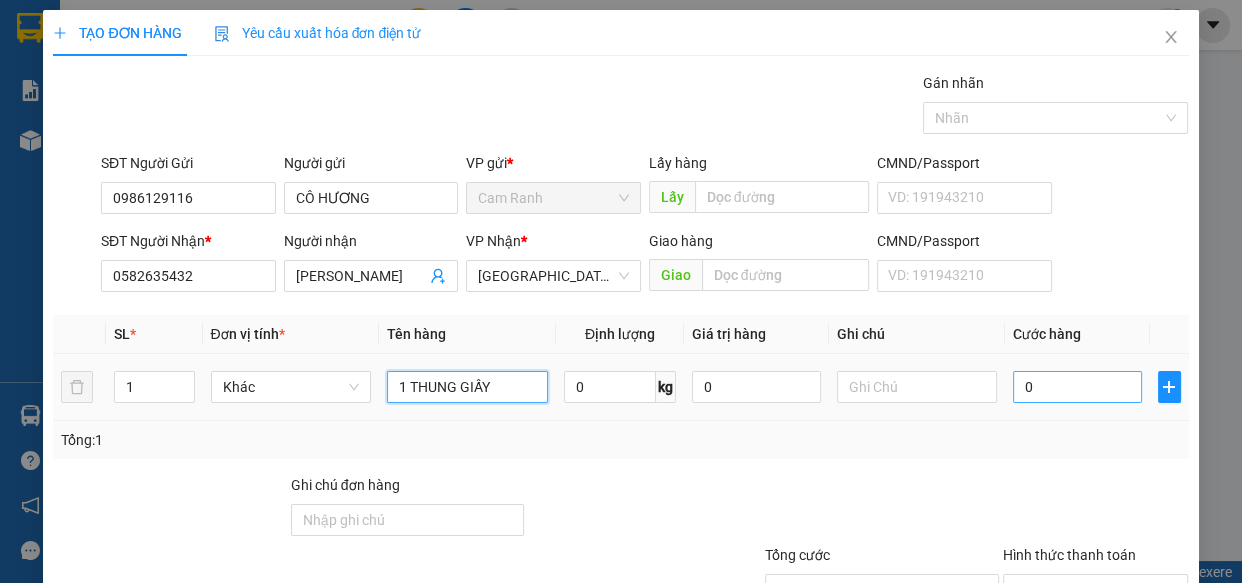 type on "1 THUNG GIẤY" 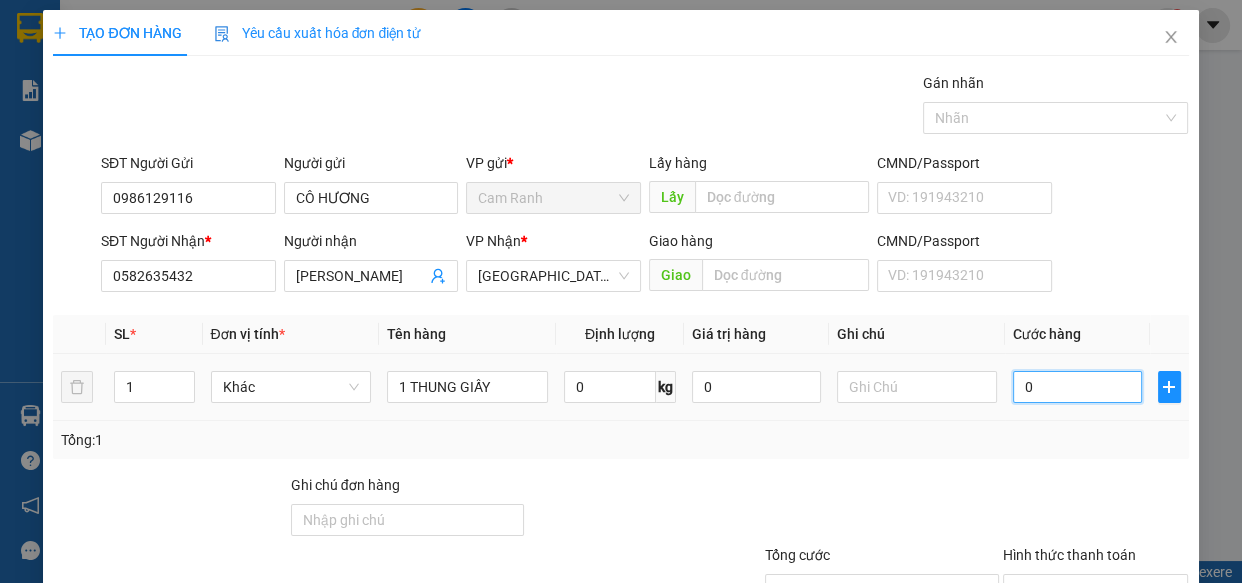 click on "0" at bounding box center (1077, 387) 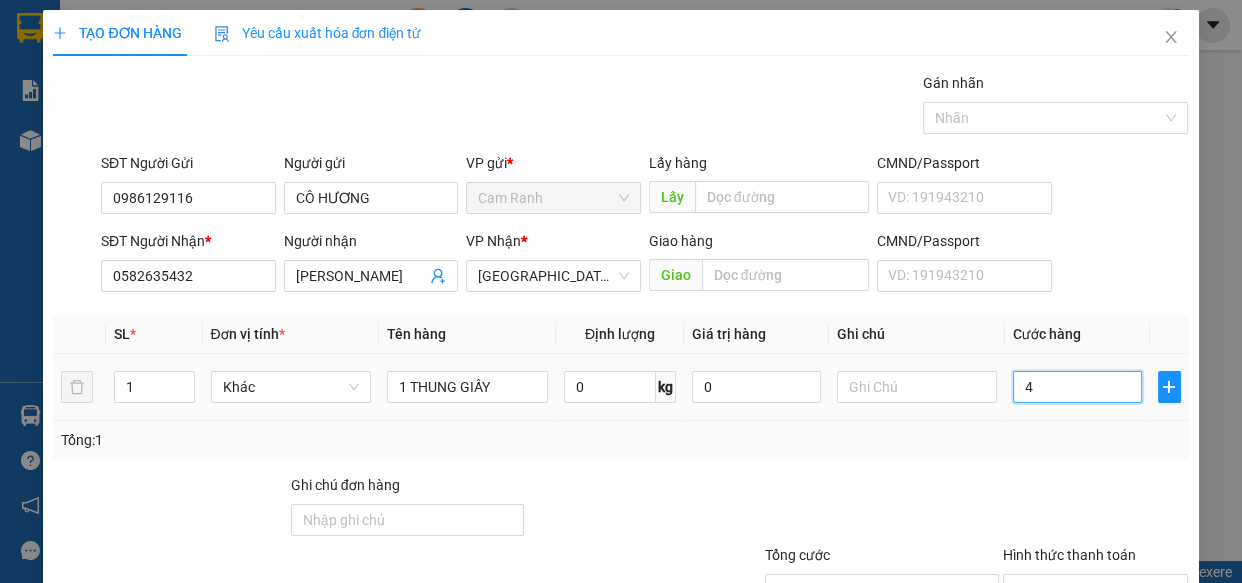 type on "40" 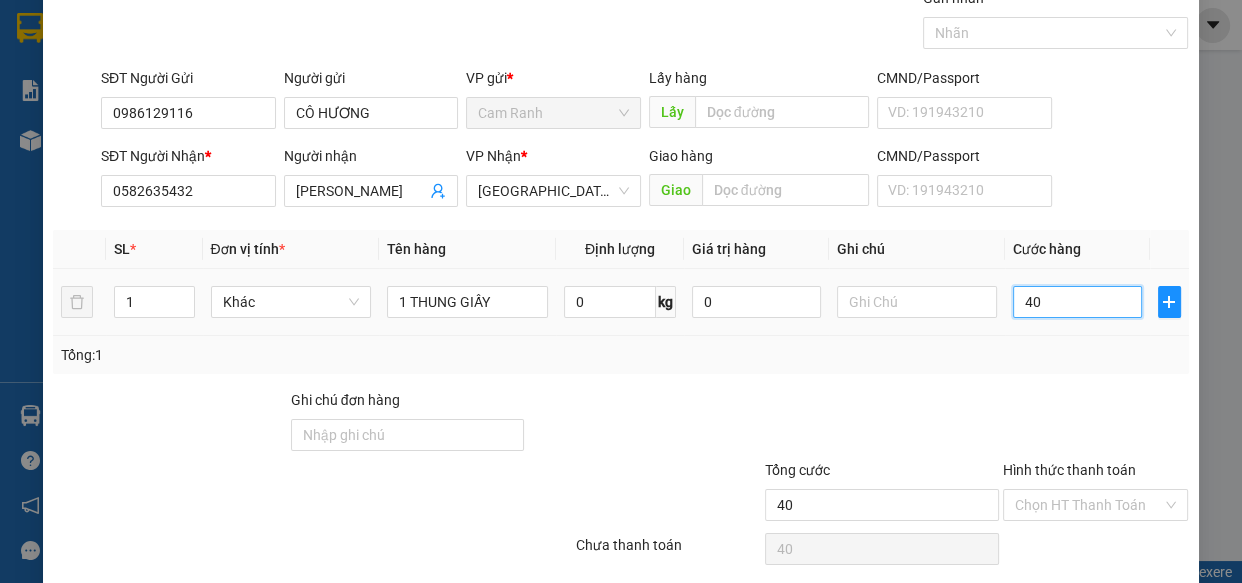 scroll, scrollTop: 156, scrollLeft: 0, axis: vertical 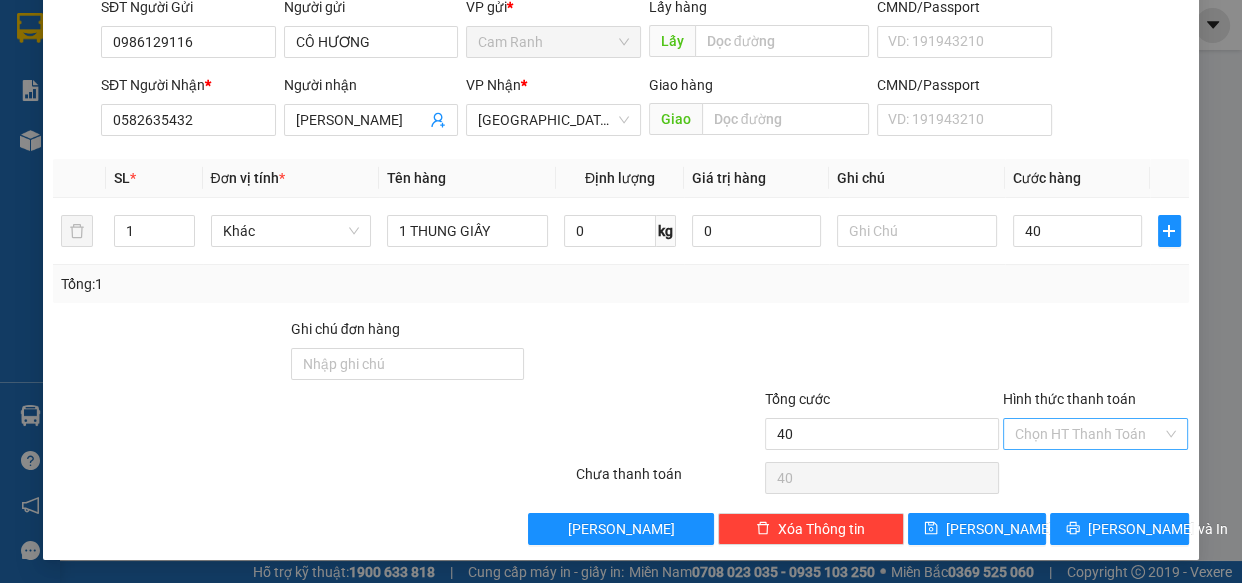 type on "40.000" 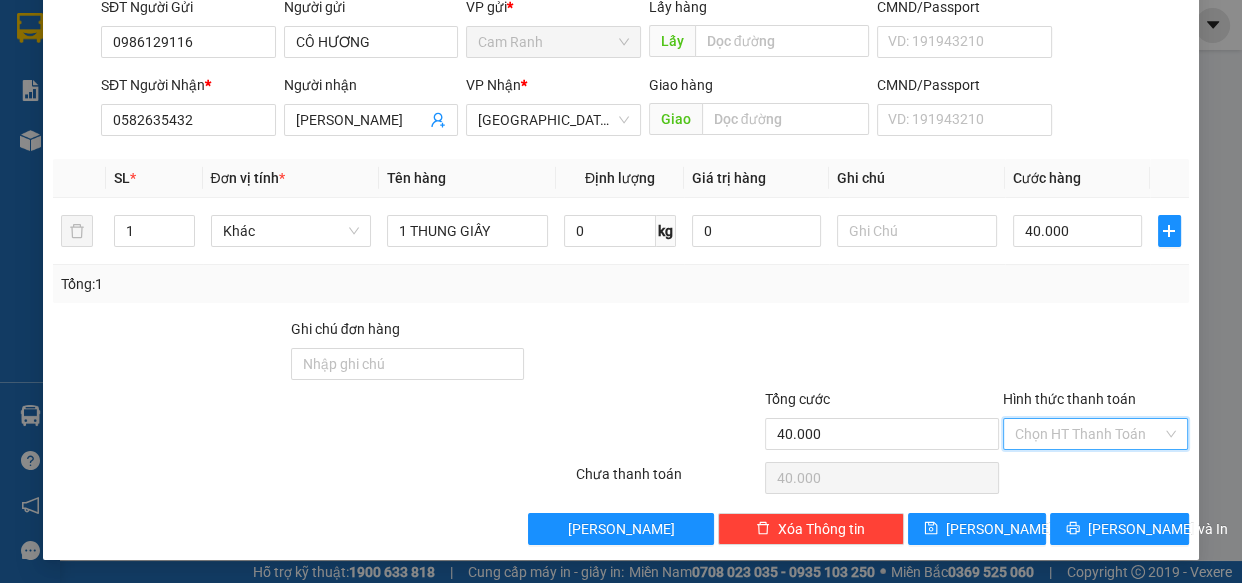 click on "Hình thức thanh toán" at bounding box center (1089, 434) 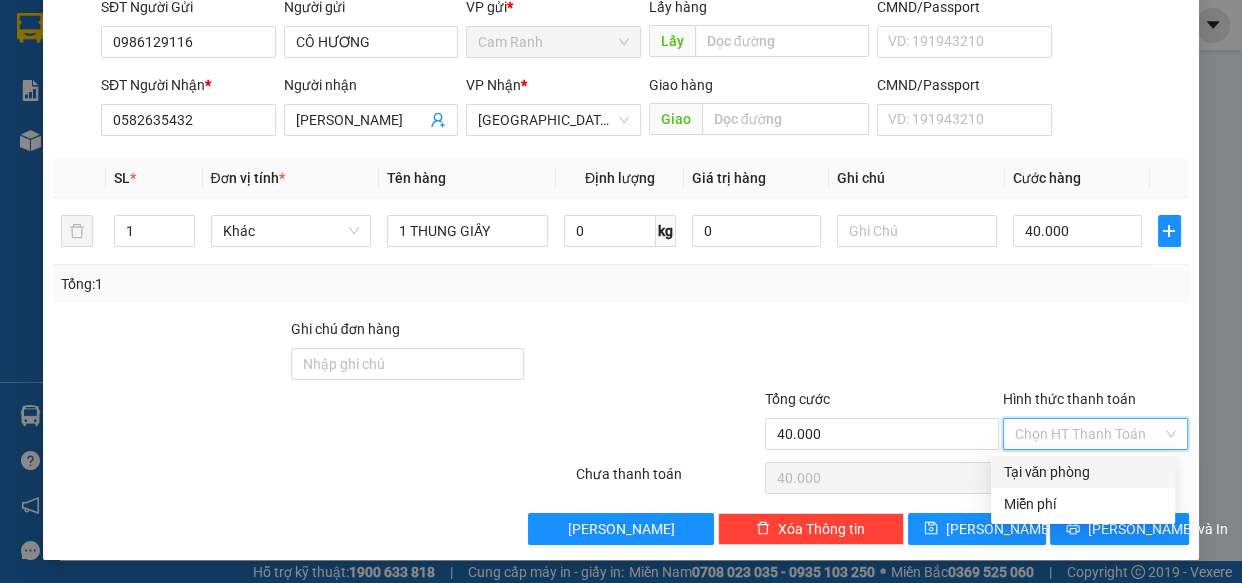 click on "Tại văn phòng" at bounding box center [1083, 472] 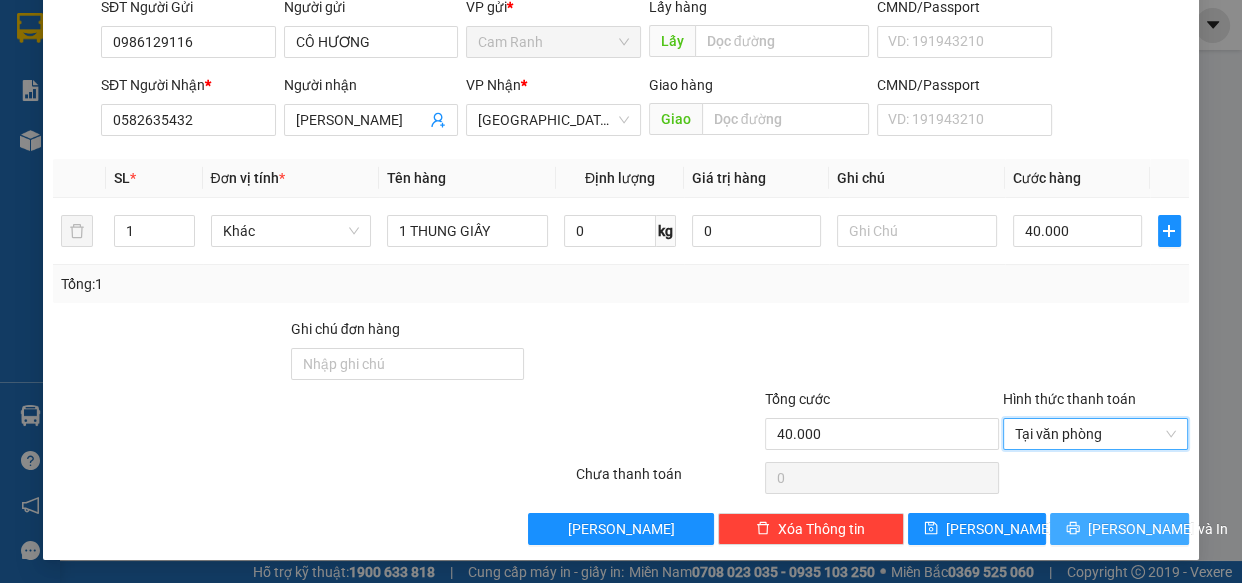 click on "Lưu và In" at bounding box center (1158, 529) 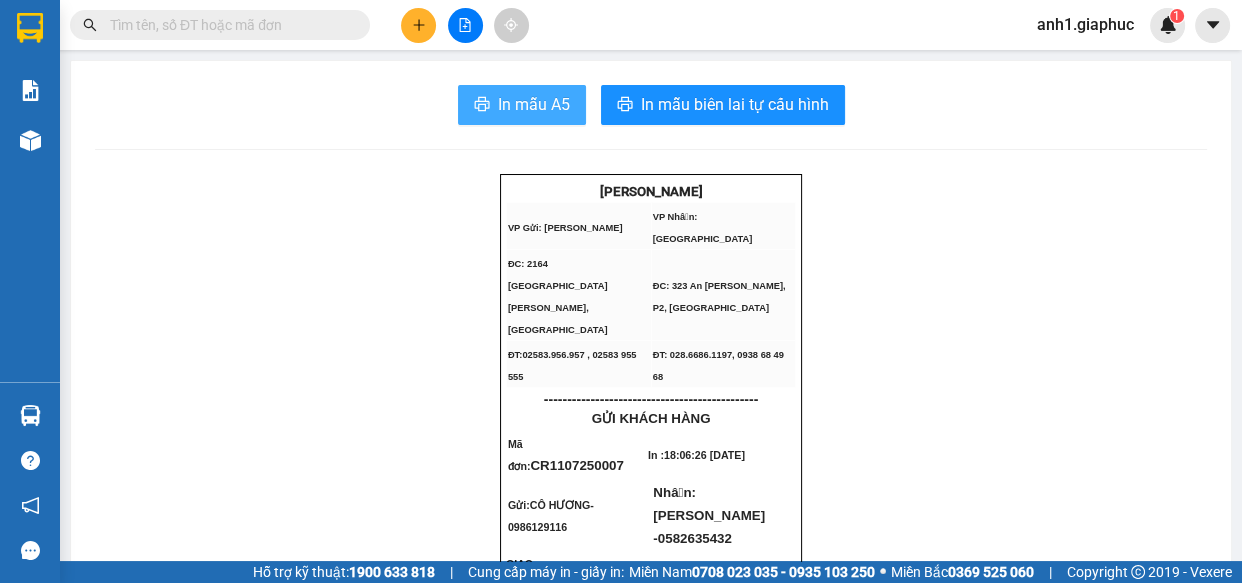 click on "In mẫu A5" at bounding box center [534, 104] 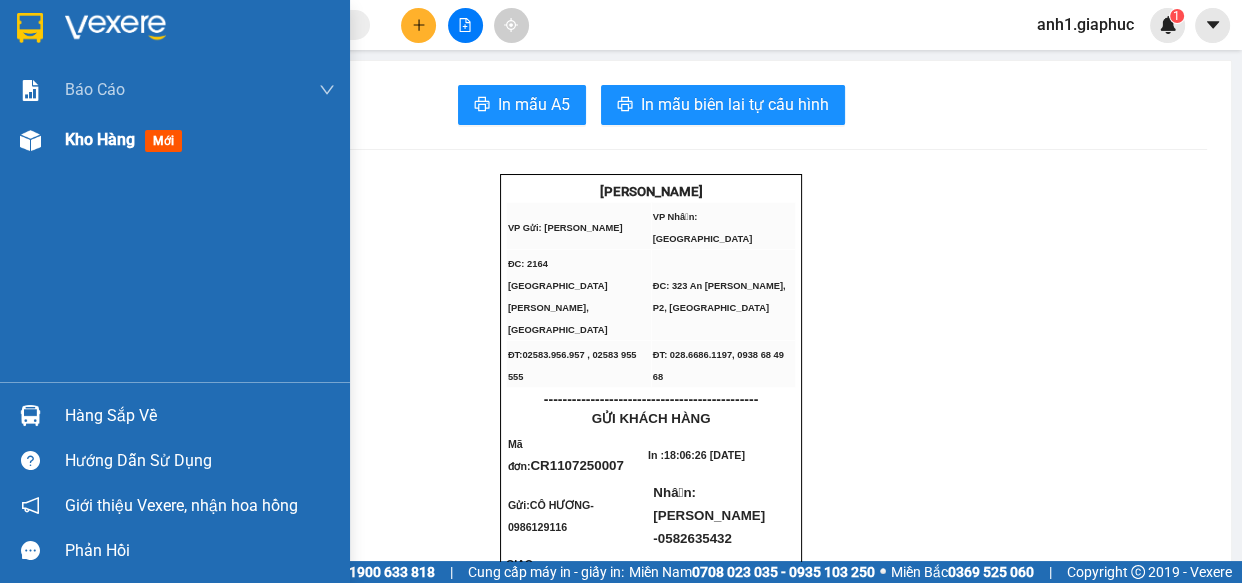 click on "Kho hàng" at bounding box center [100, 139] 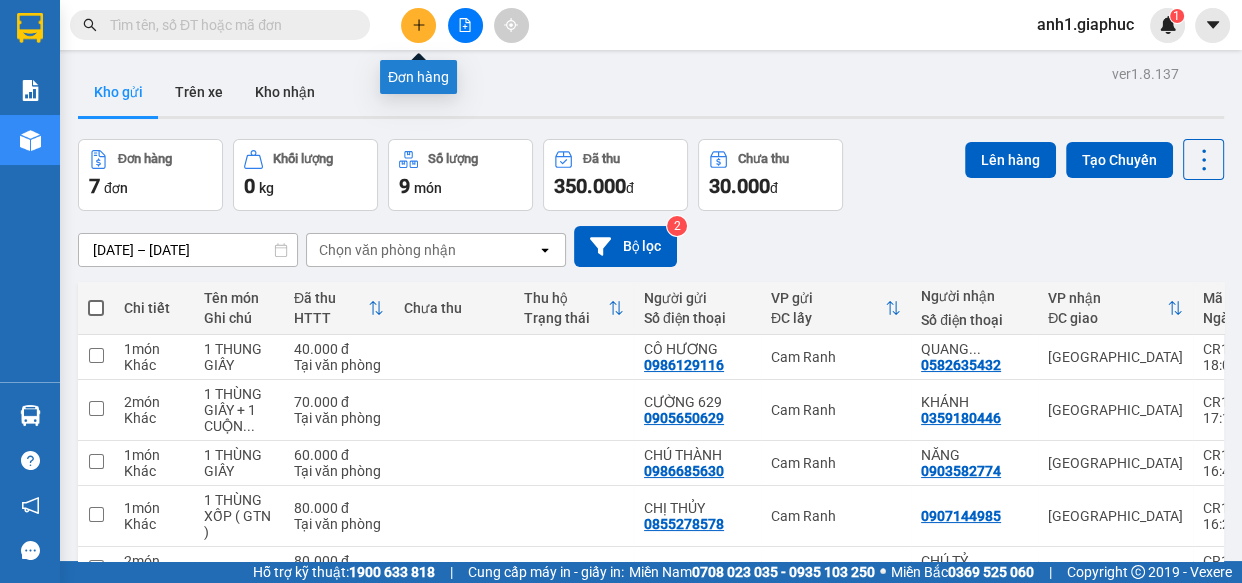 click 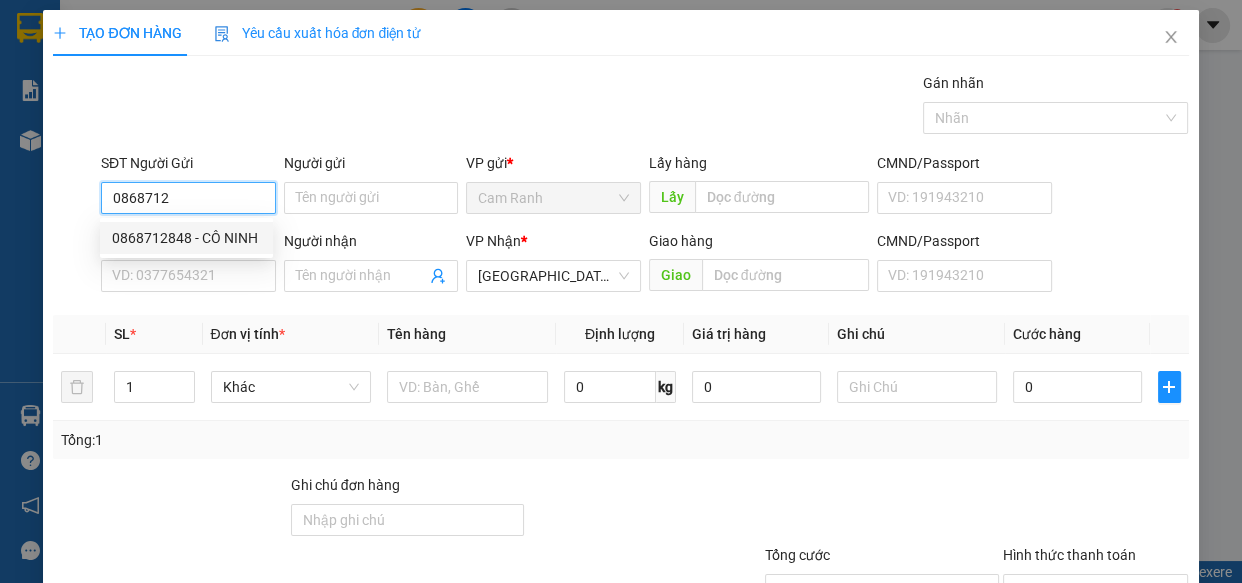 click on "0868712848 - CÔ NINH" at bounding box center (186, 238) 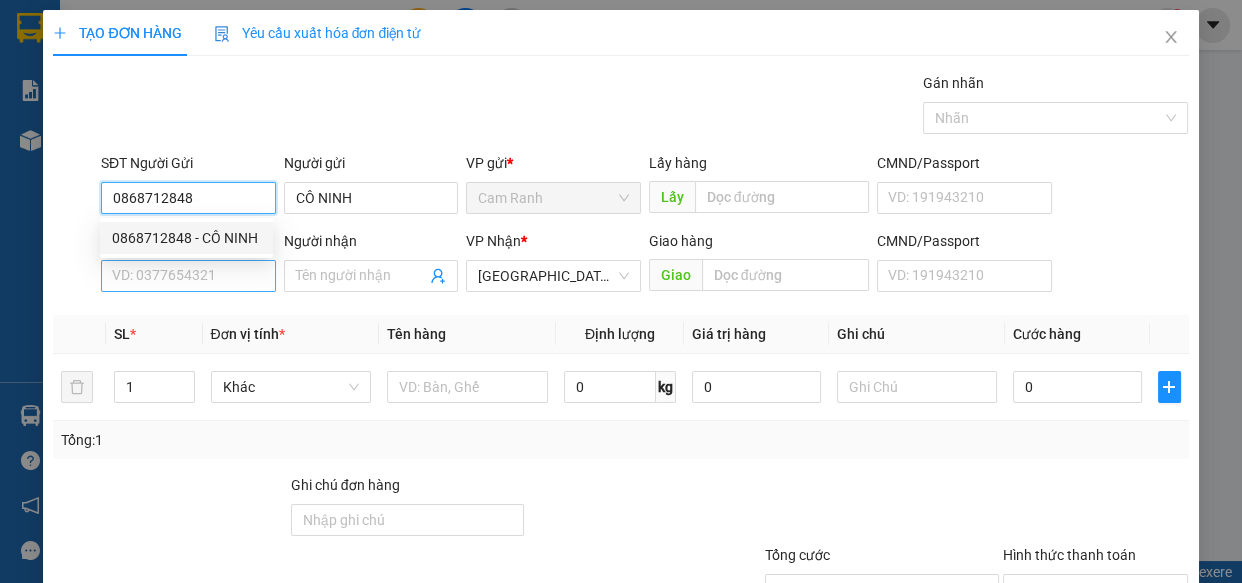 type on "0868712848" 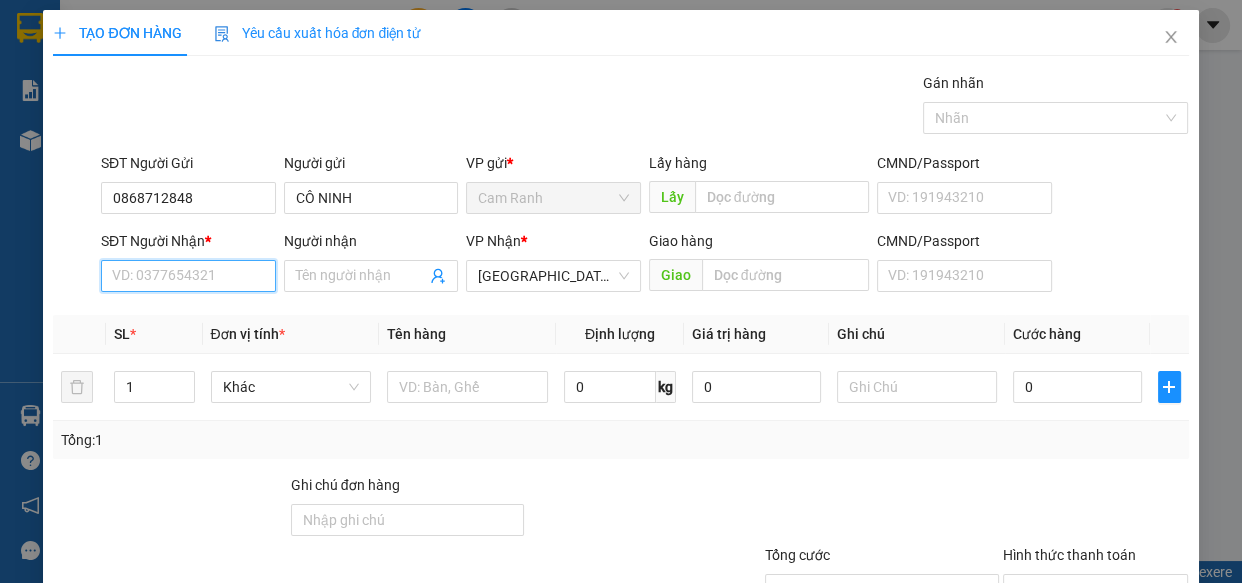 click on "SĐT Người Nhận  *" at bounding box center (188, 276) 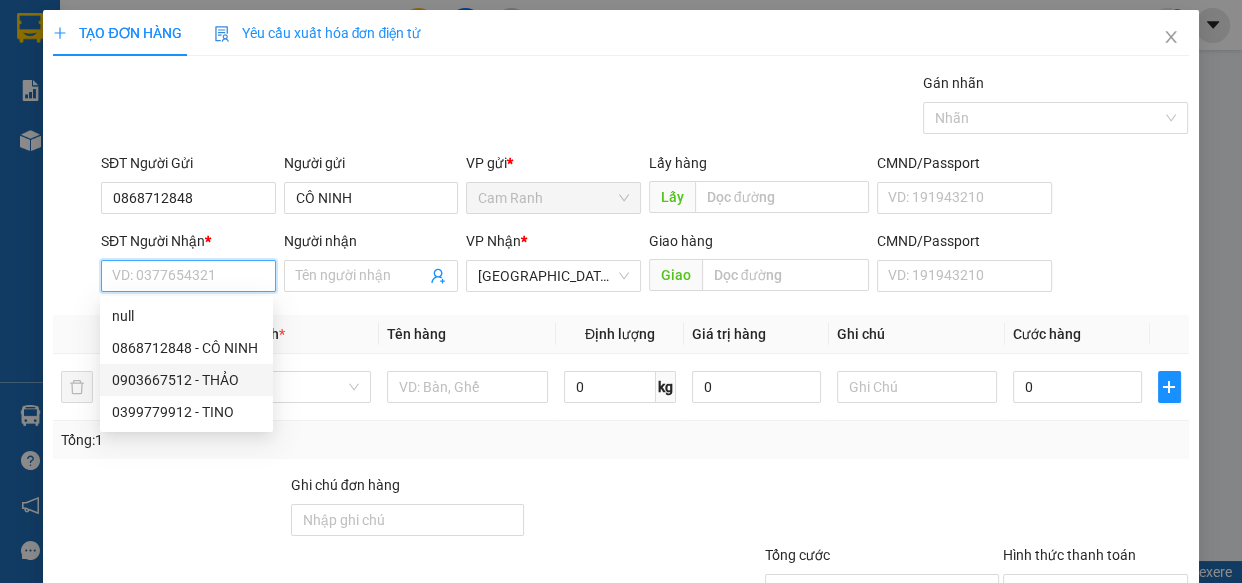 click on "0903667512 - THẢO" at bounding box center [186, 380] 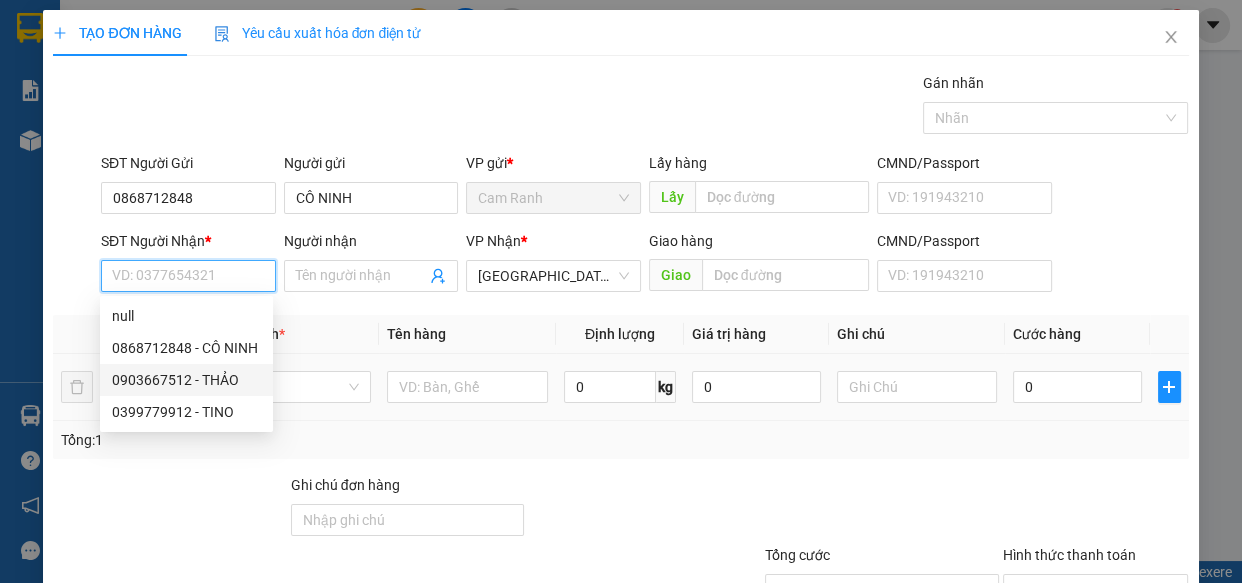 type on "0903667512" 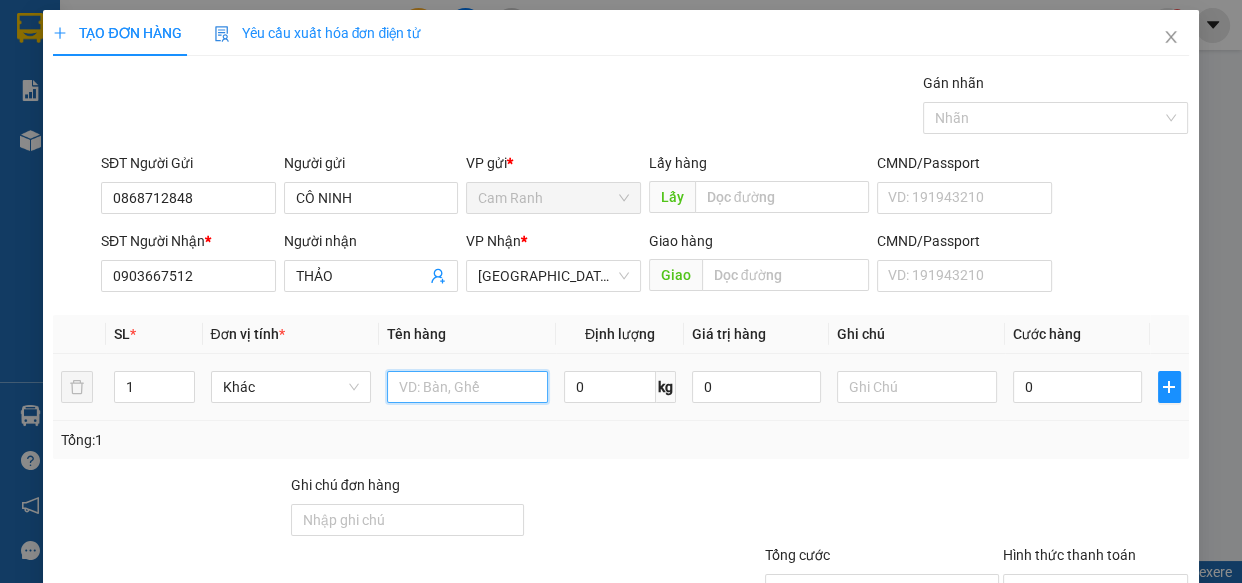 click at bounding box center (467, 387) 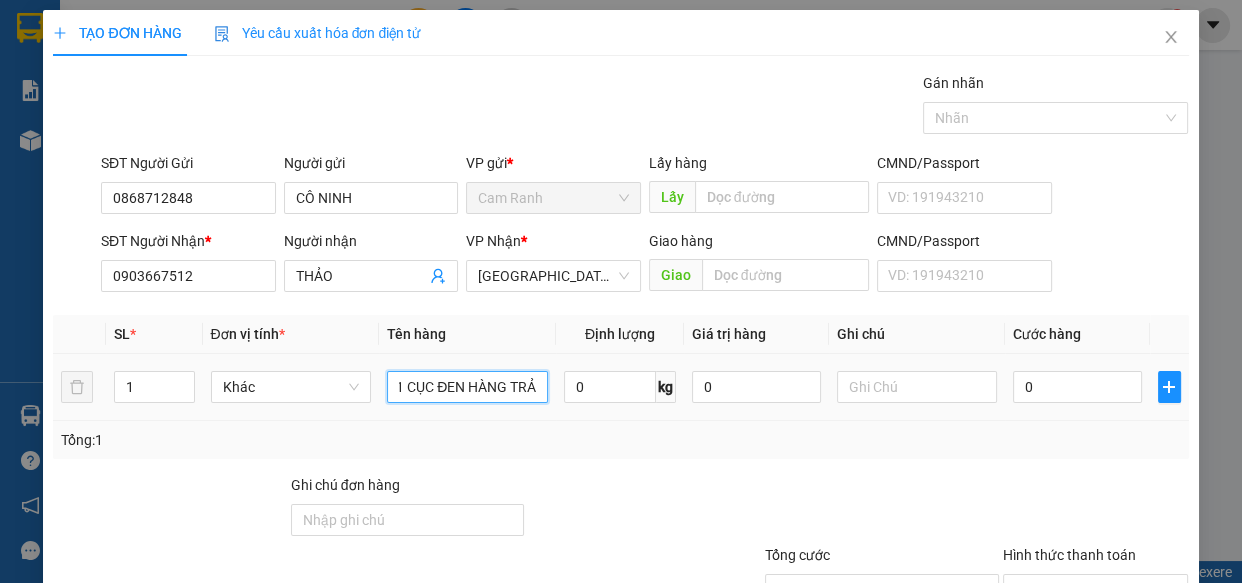 scroll, scrollTop: 0, scrollLeft: 10, axis: horizontal 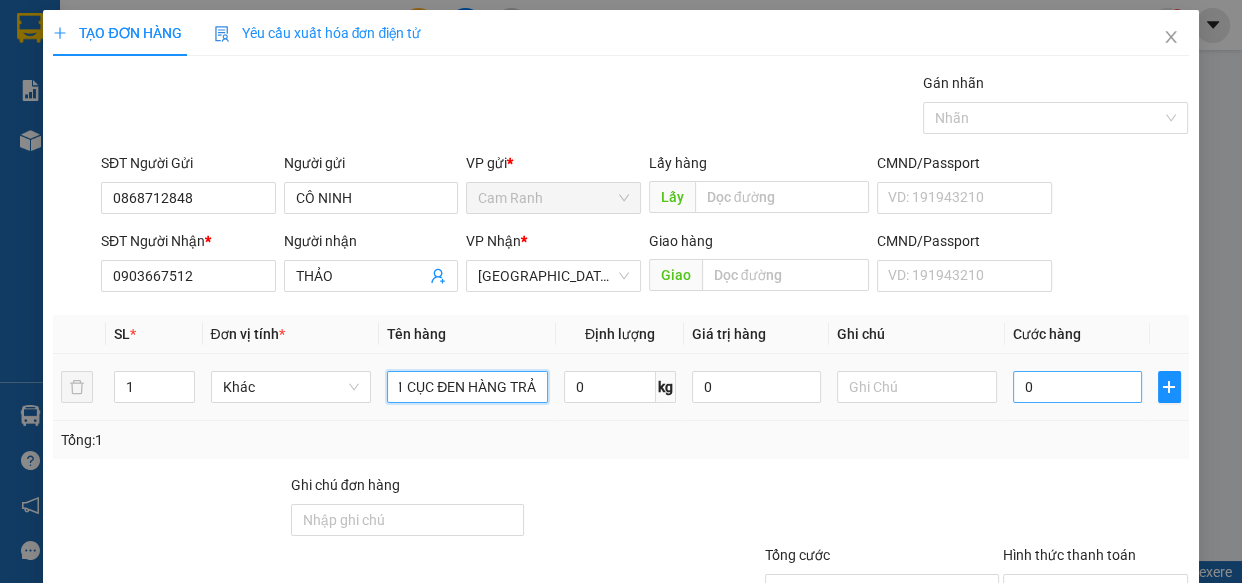 type on "1 CỤC ĐEN HÀNG TRẢ" 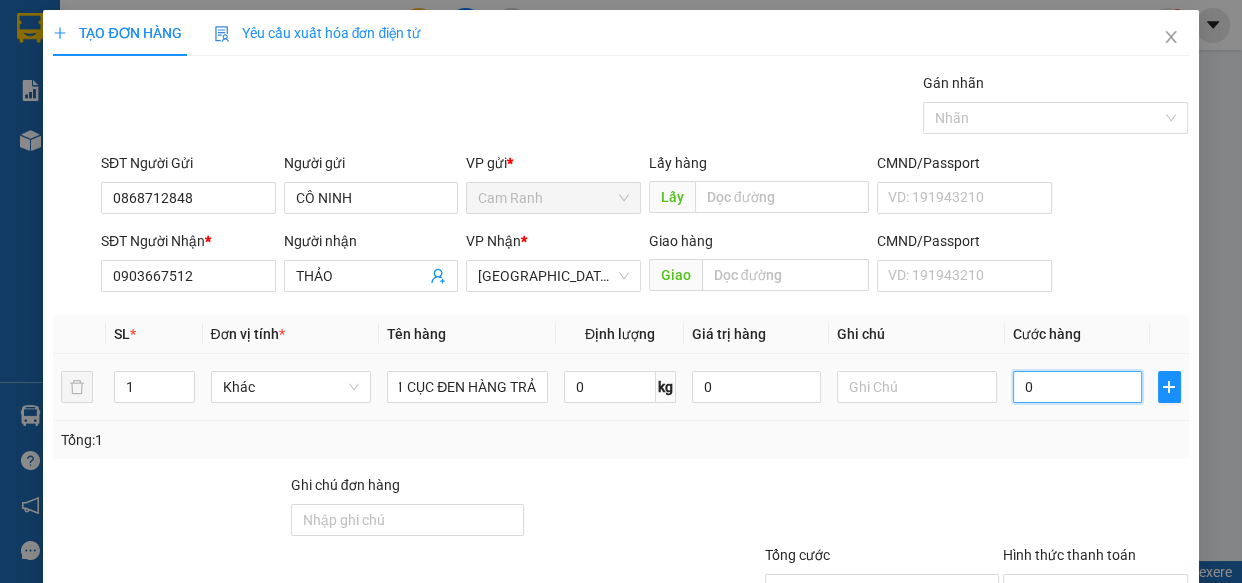 scroll, scrollTop: 0, scrollLeft: 0, axis: both 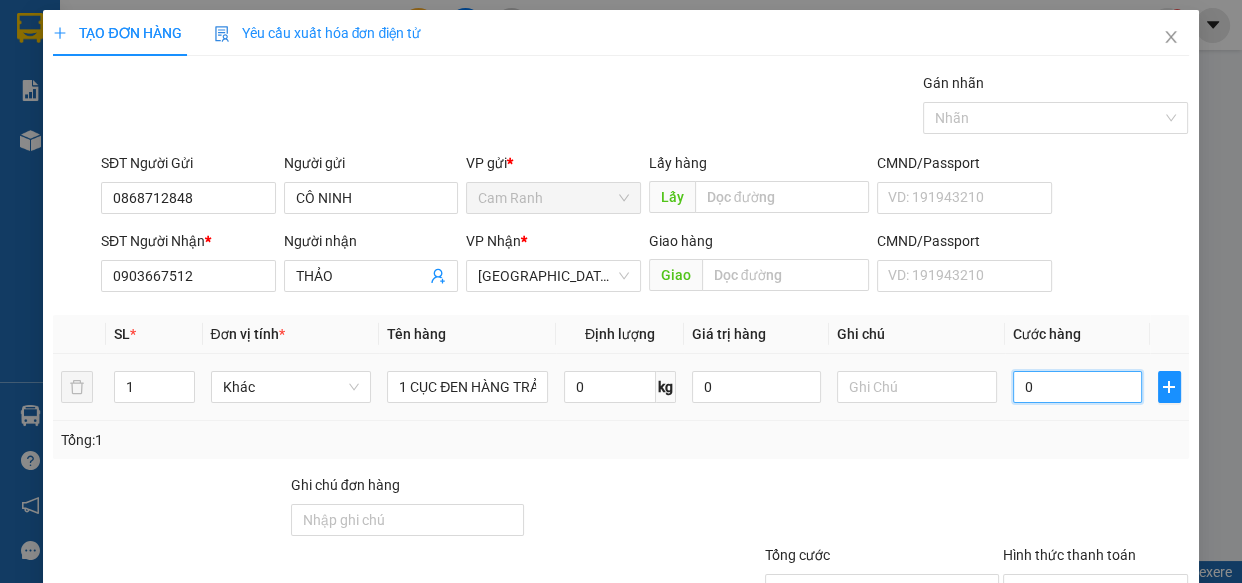 click on "0" at bounding box center [1077, 387] 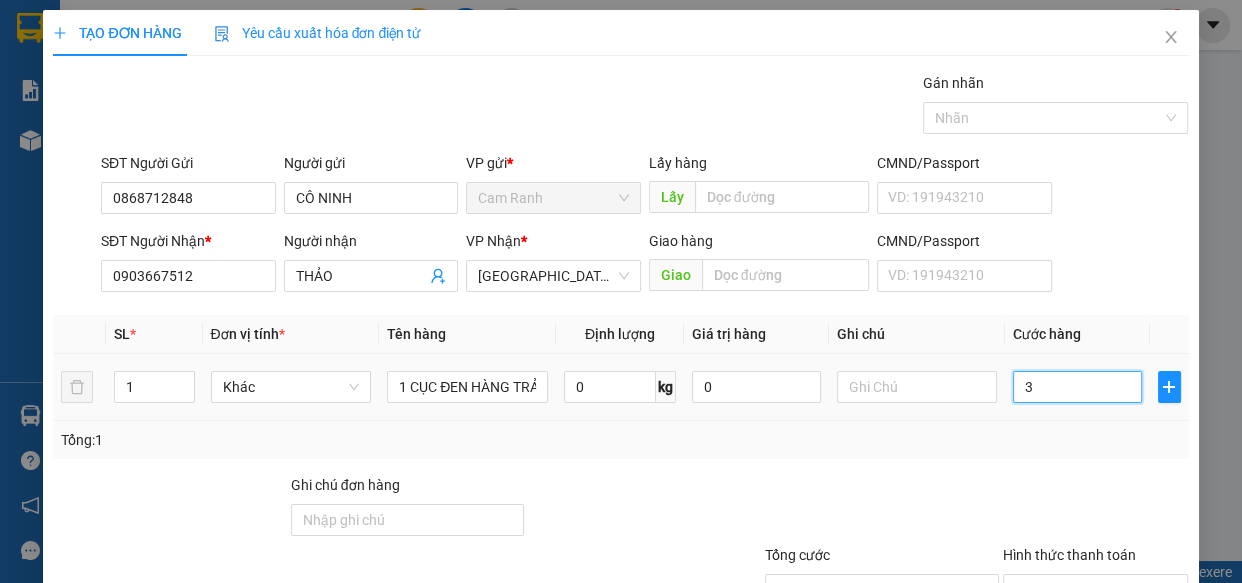 type on "0" 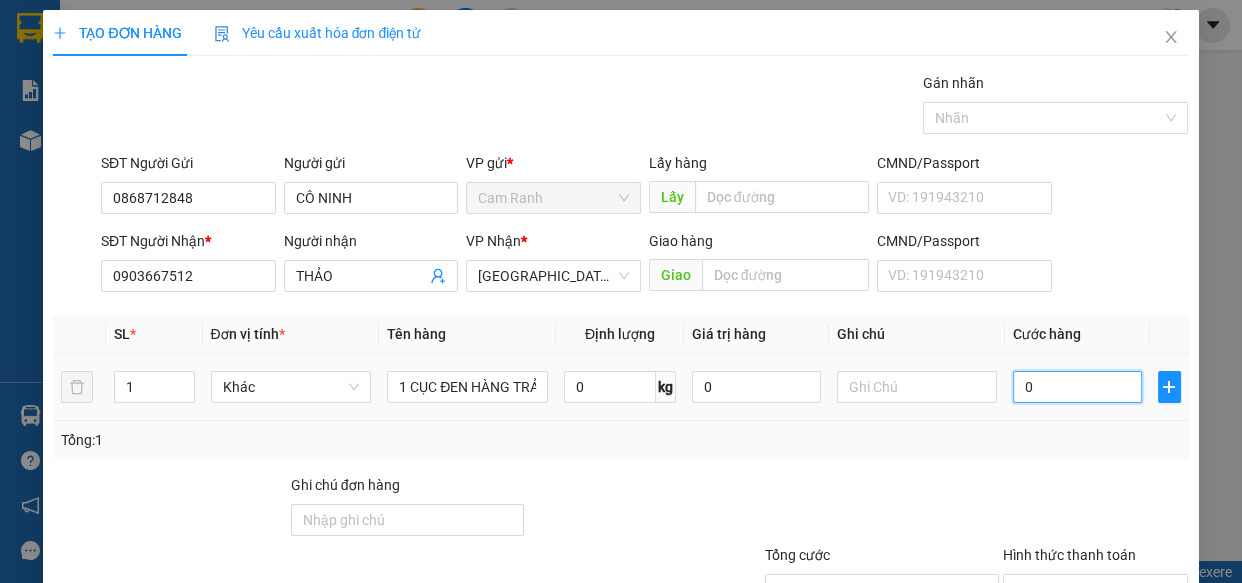 type on "02" 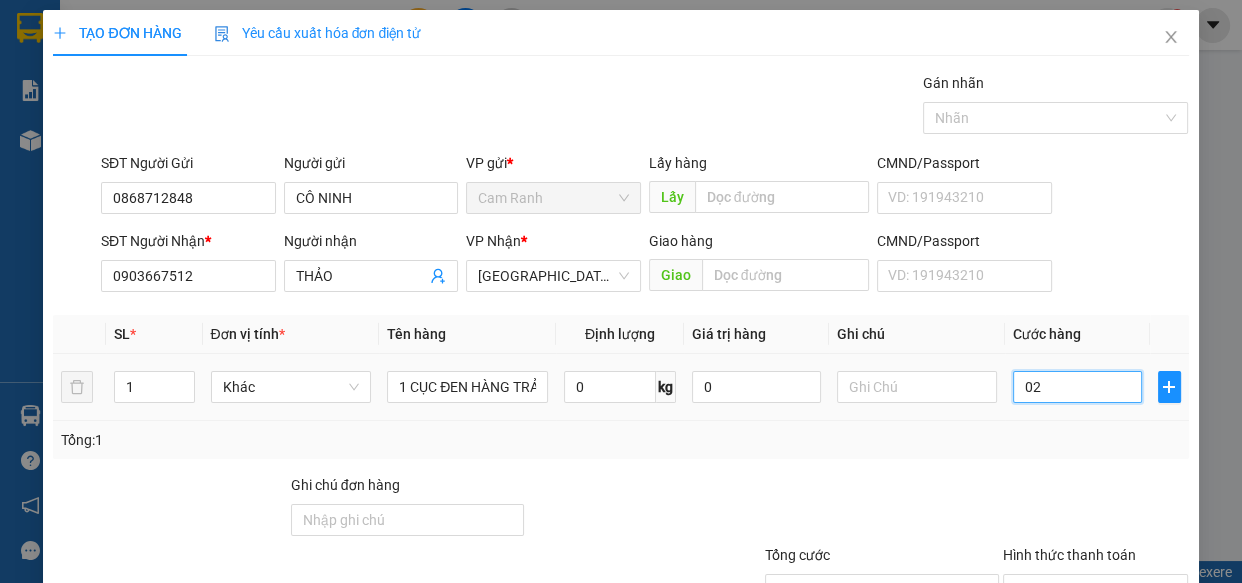 type on "020" 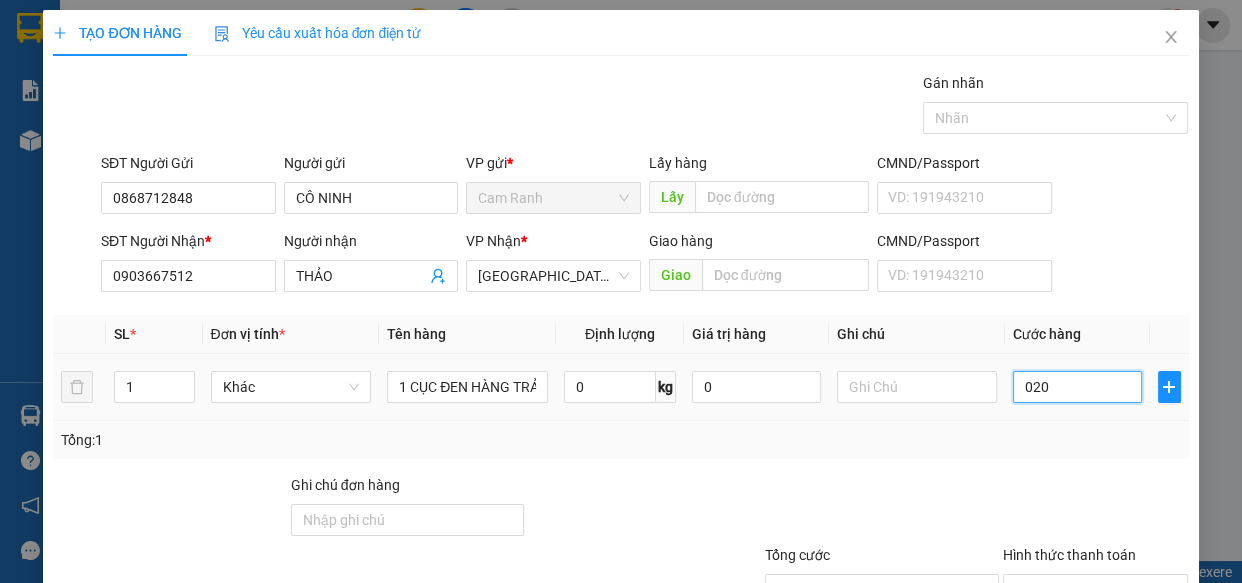 type on "02" 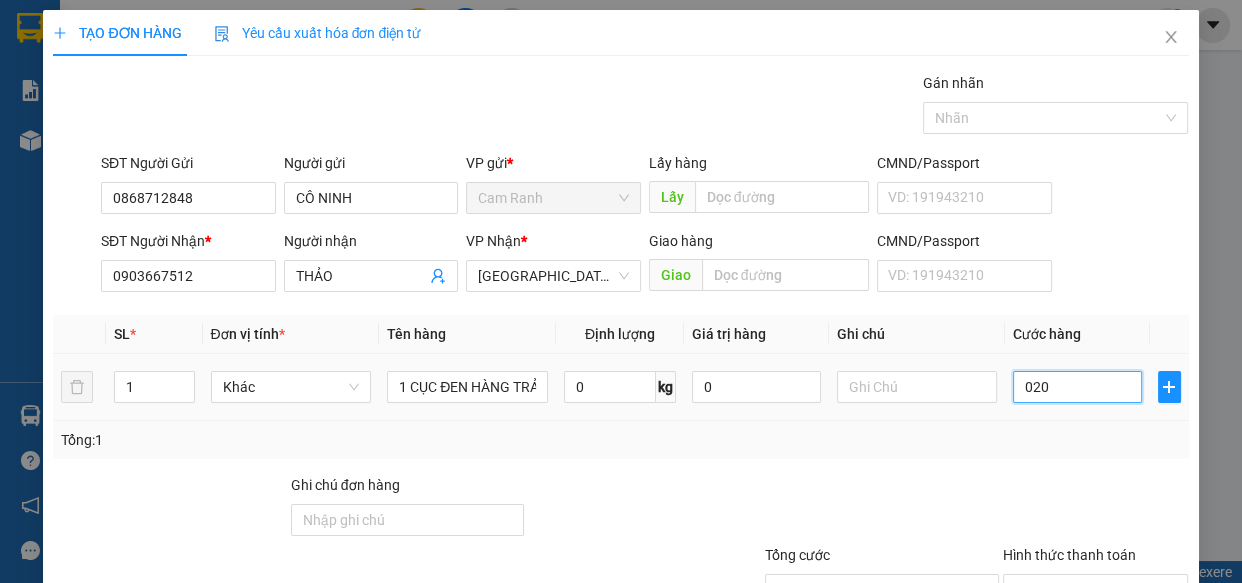 type on "2" 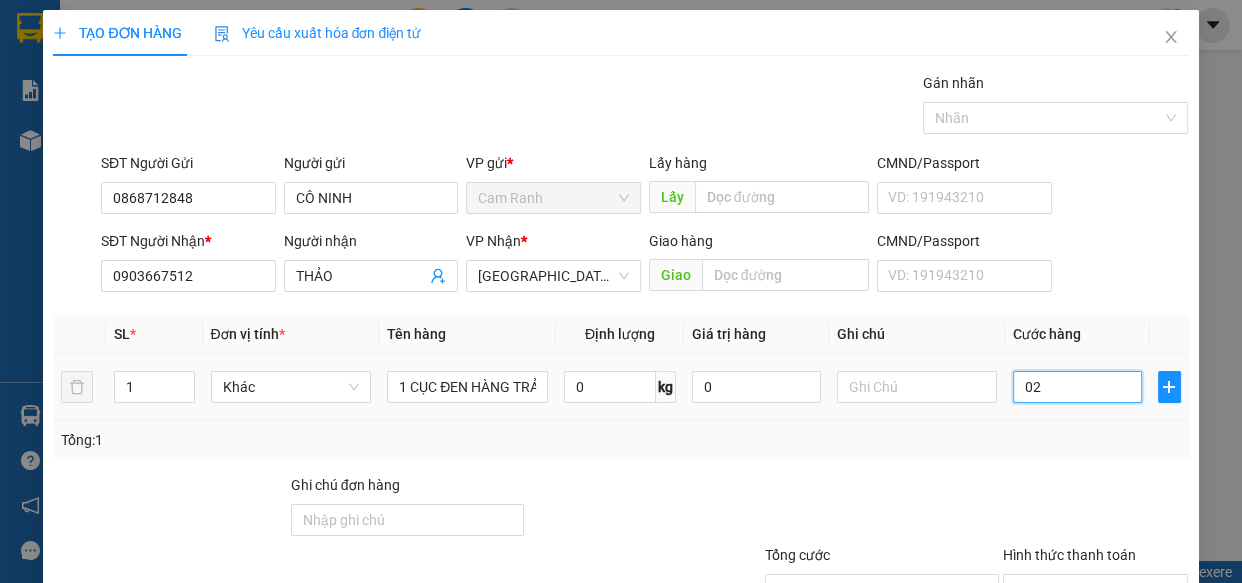 type on "0" 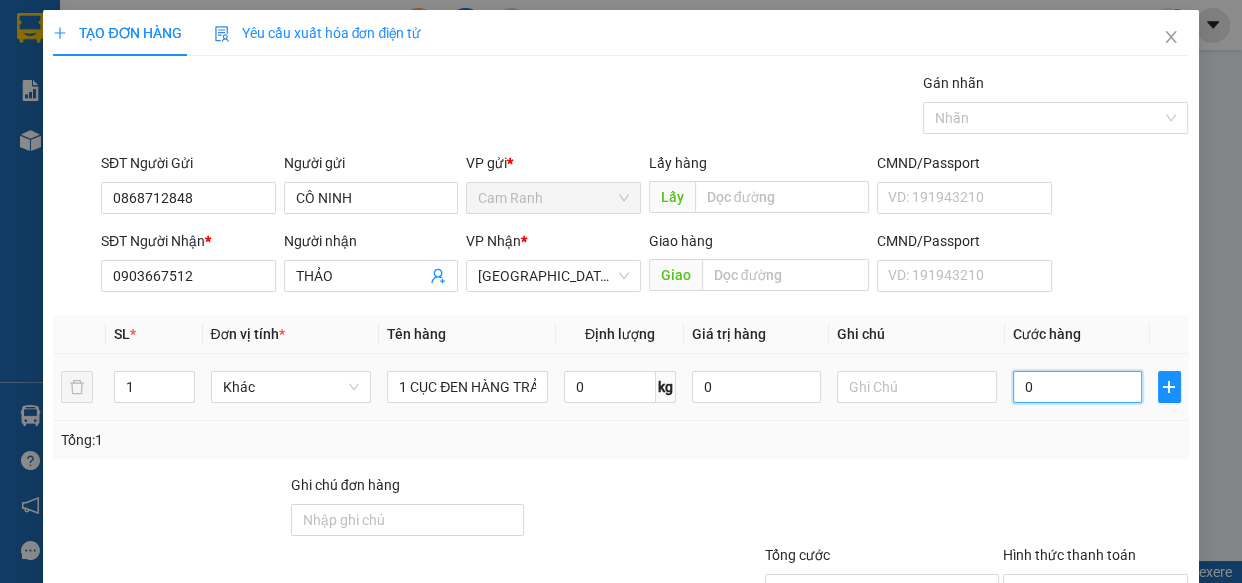 drag, startPoint x: 1008, startPoint y: 392, endPoint x: 993, endPoint y: 395, distance: 15.297058 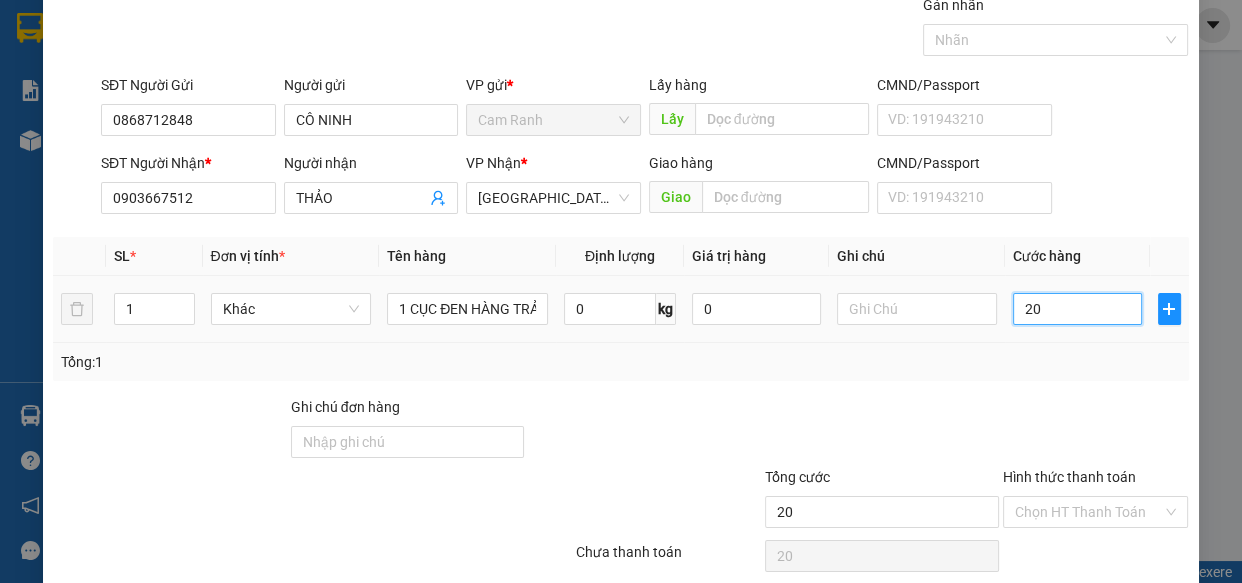 scroll, scrollTop: 156, scrollLeft: 0, axis: vertical 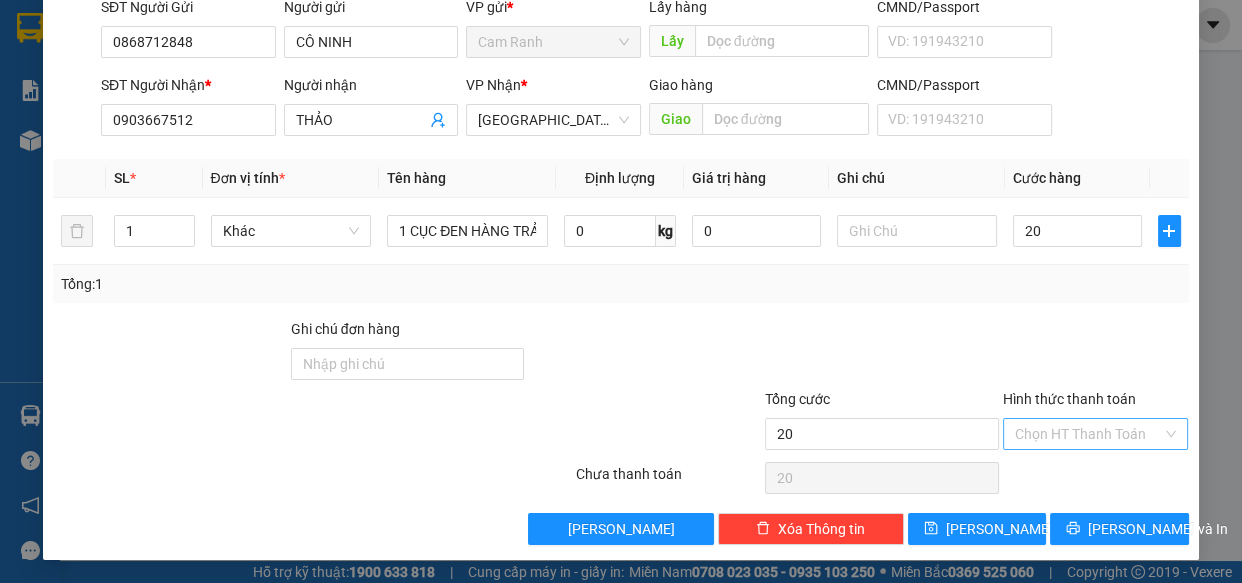 type on "20.000" 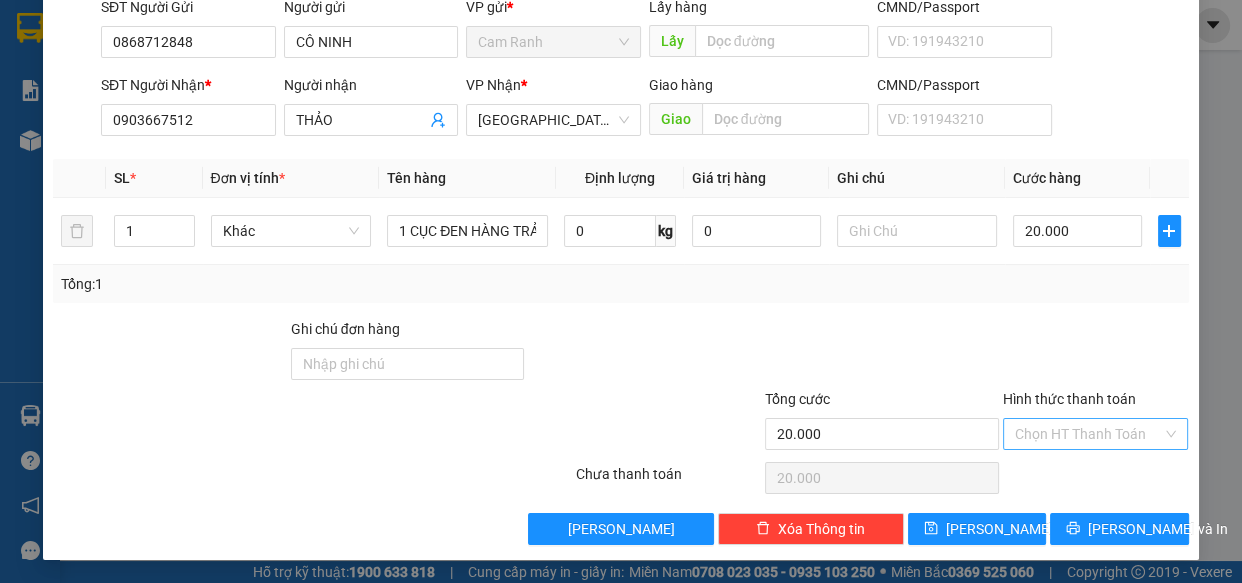 click on "Hình thức thanh toán" at bounding box center [1089, 434] 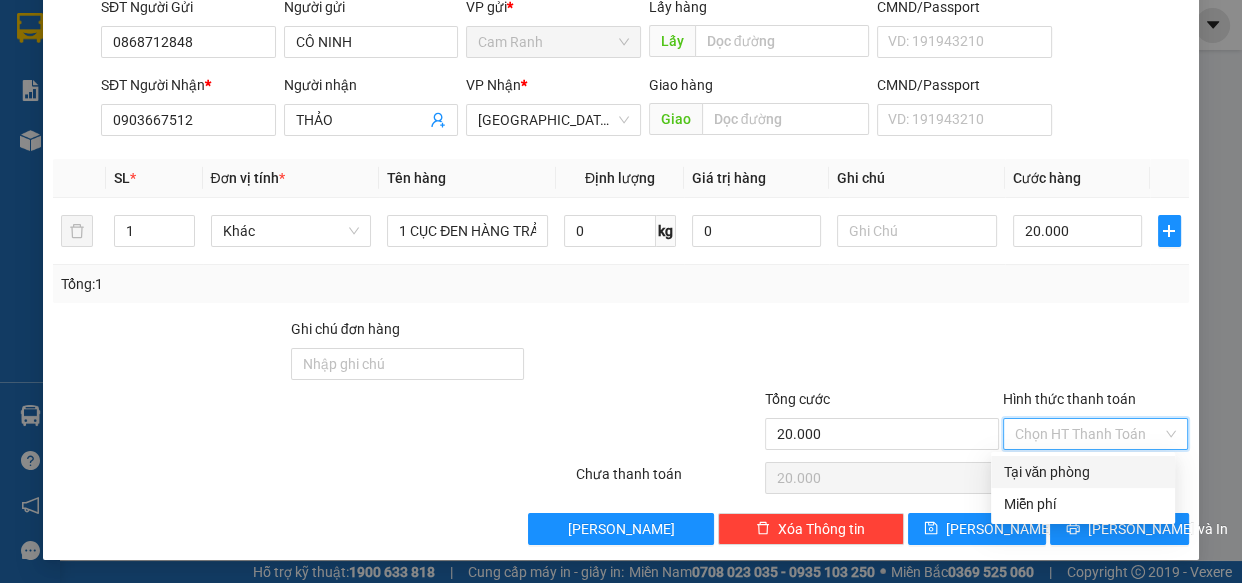 click on "Tại văn phòng" at bounding box center [1083, 472] 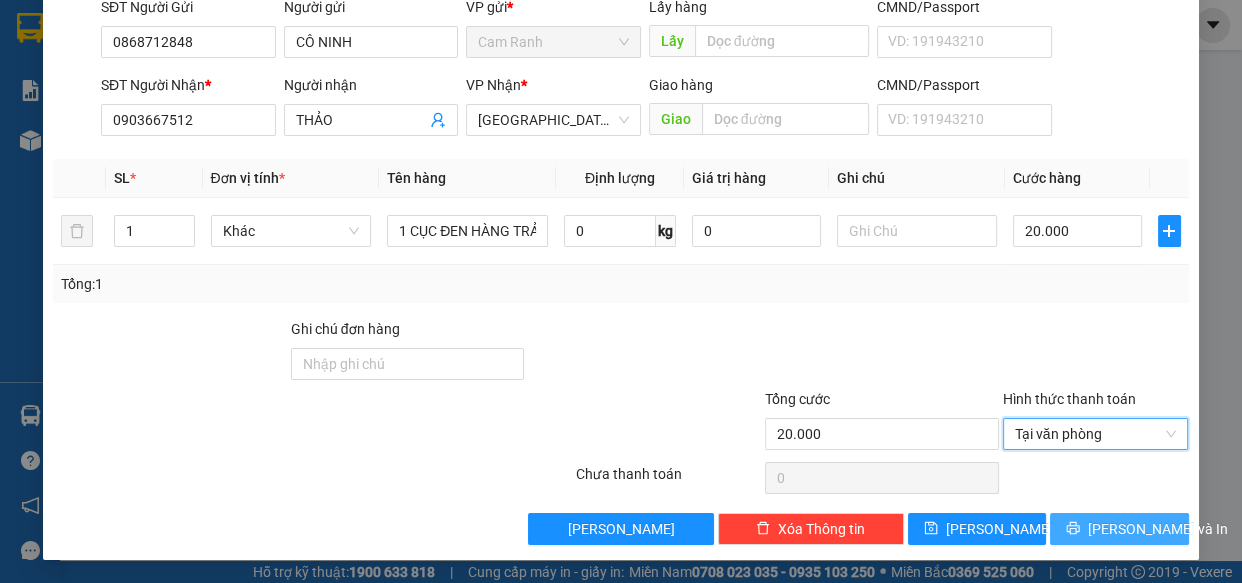 click on "Lưu và In" at bounding box center (1119, 529) 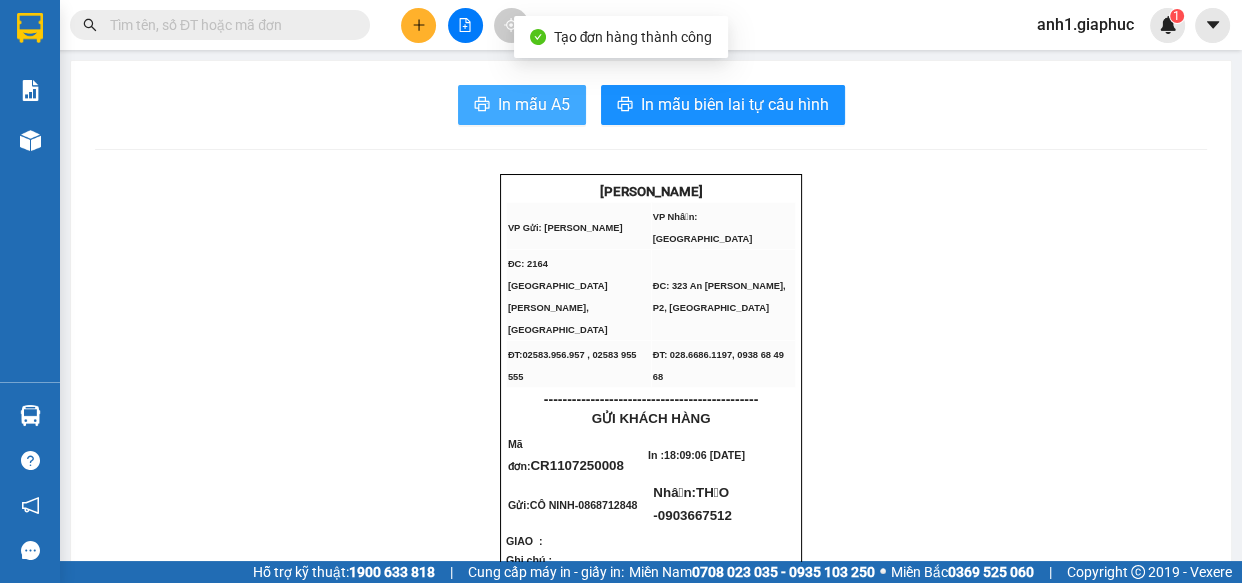 drag, startPoint x: 494, startPoint y: 109, endPoint x: 1120, endPoint y: 268, distance: 645.87695 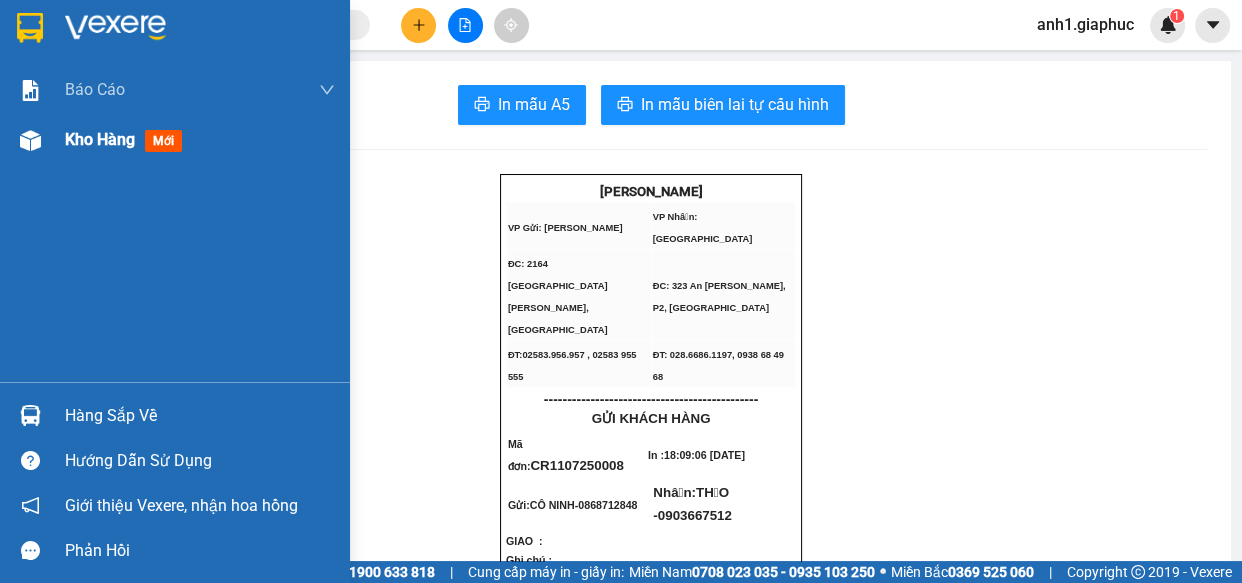 click on "Kho hàng" at bounding box center [100, 139] 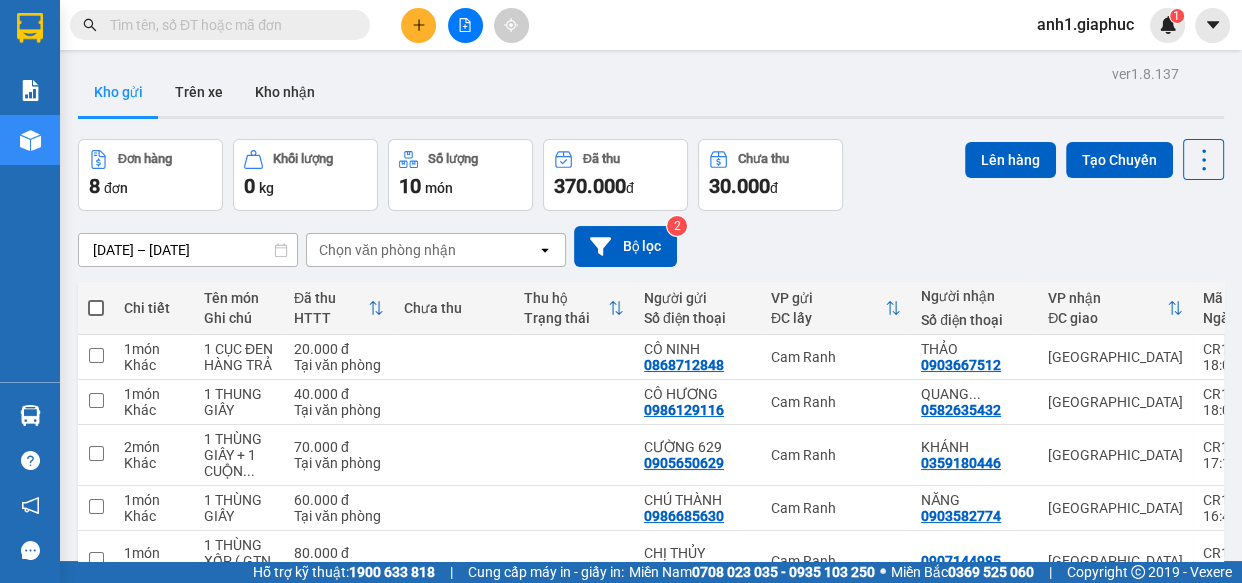 click on "Kết quả tìm kiếm ( 7 )  Bộ lọc  Mã ĐH Trạng thái Món hàng Tổng cước Chưa cước Người gửi VP Gửi Người nhận VP Nhận CR3110240002 09:12 - 31/10 Trên xe   51B-261.07 21:00  -   31/10 1 CỤC SL:  1 30.000 0902359469 QUANG (KHÁNH SƠN) Cam Ranh 0917215034 THẮM Sài Gòn CR3108240002 10:37 - 31/08 Trên xe   51B-258.26 21:00  -   31/08 1 KIỆN ĐEN SL:  1 40.000 0902359469 QUANG (KHÁNH SƠN) Cam Ranh 0917215034 THẮM Sài Gòn CR2207240013 20:34 - 22/07 Trên xe   51B-261.07 21:00  -   22/07 1 BAO SL:  1 40.000 0933884964 Cam Ranh 0968995034 GIANG Sài Gòn CR3110230004 15:27 - 31/10 Trên xe   22:00  -   31/10 1 MIẾNG SL:  1 40.000 0902359469 QUANG (KHÁNH SƠN) Cam Ranh 0917215034 THẮM Sài Gòn CR0110230009 17:40 - 01/10 Trên xe   22:00  -   01/10 1 THÙNG ĐEN SL:  1 30.000 0902359469 QUANG (KHÁNH SƠN) Cam Ranh 0917215034 THẮM Sài Gòn CR2105230006 15:37 - 21/05 Trên xe   22:00  -   21/05 1 HỘP SL:  1 30.000 0902359469 QUANG (KHÁNH SƠN) Cam Ranh" at bounding box center (621, 25) 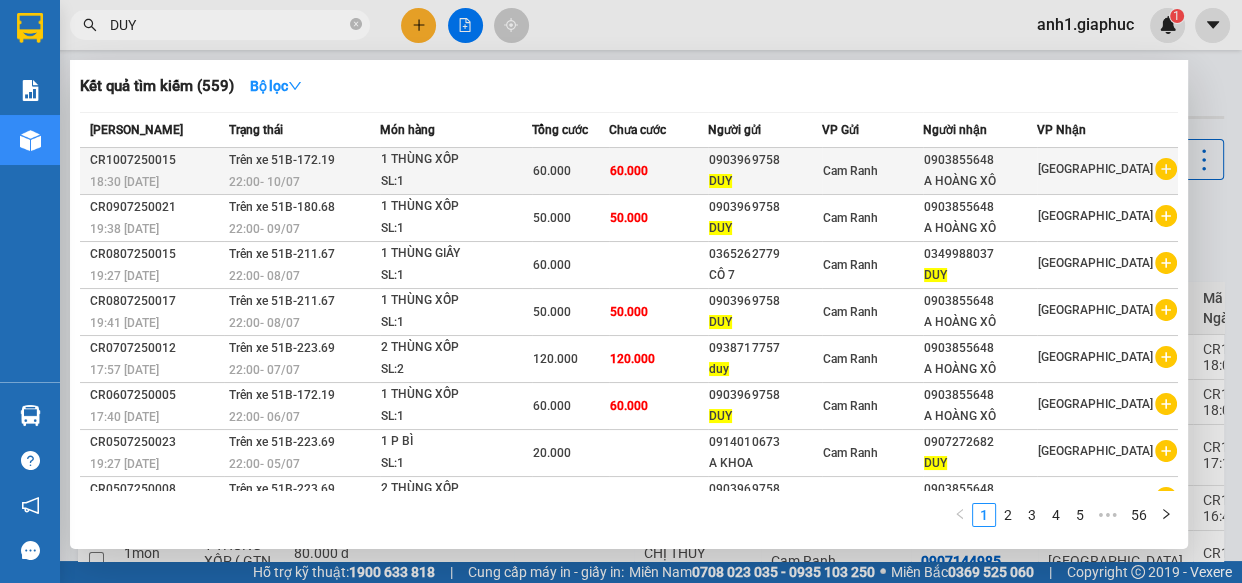 type on "DUY" 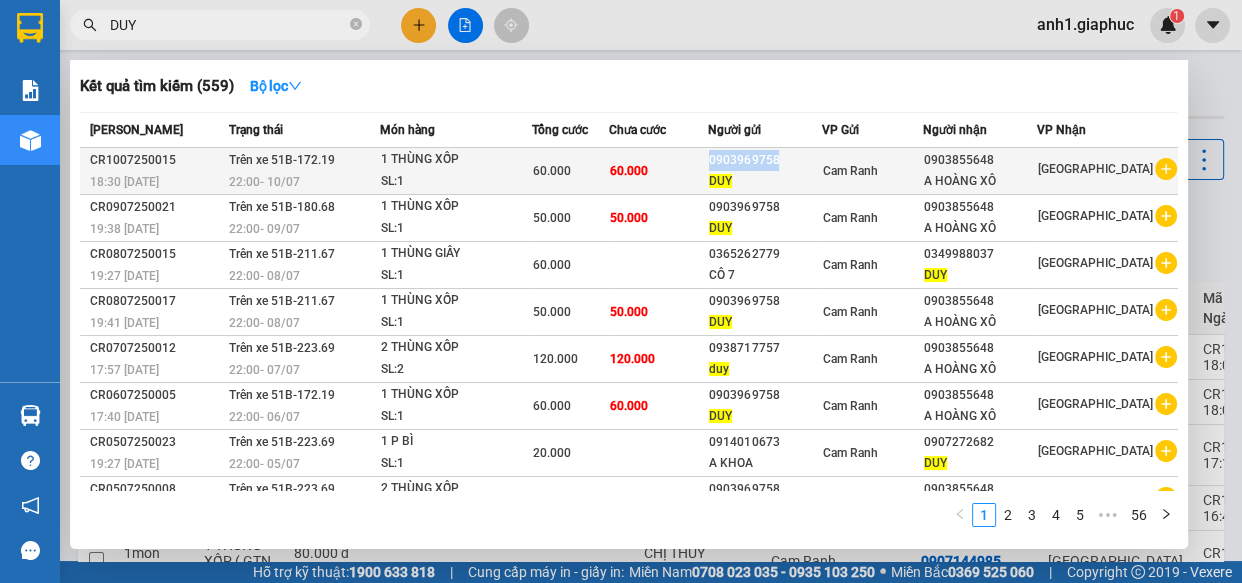 drag, startPoint x: 720, startPoint y: 162, endPoint x: 788, endPoint y: 165, distance: 68.06615 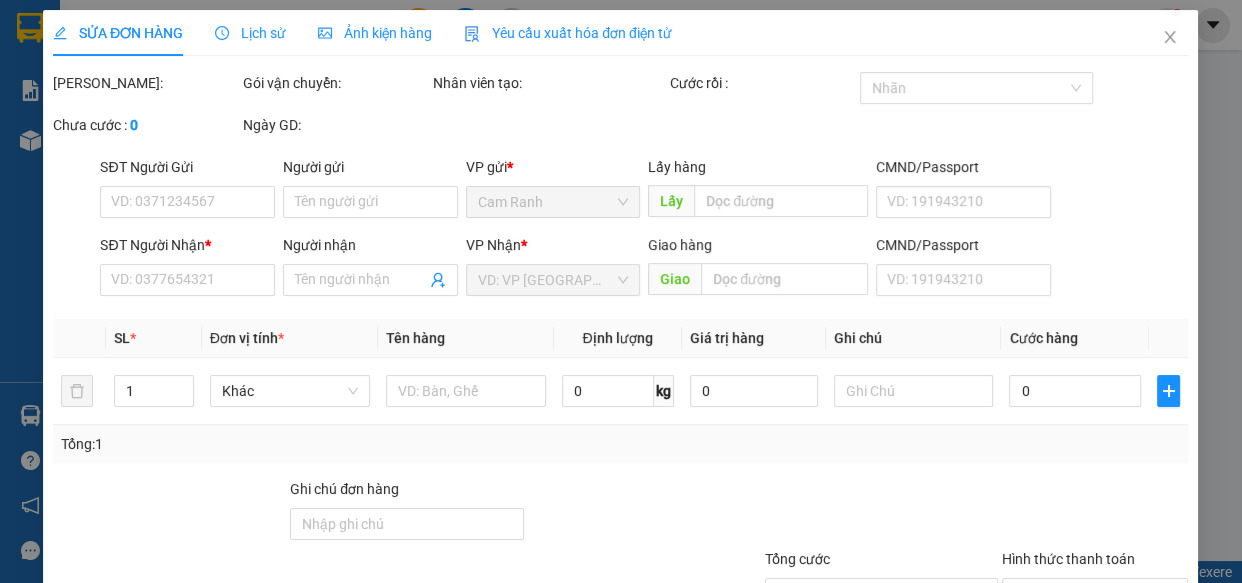 type on "0903969758" 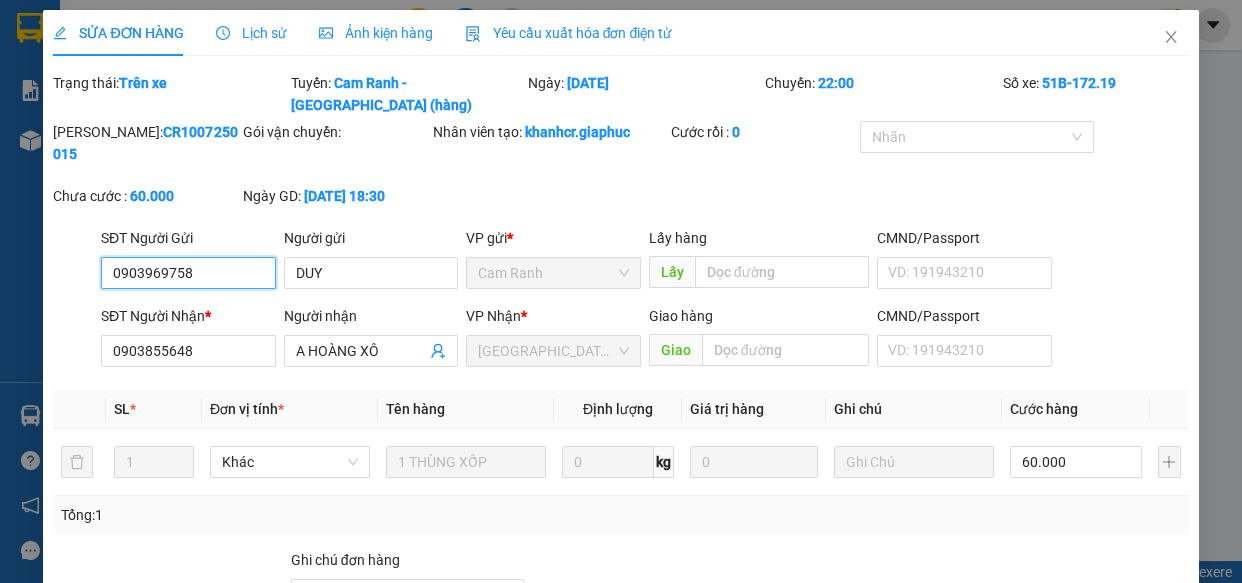drag, startPoint x: 109, startPoint y: 250, endPoint x: 206, endPoint y: 254, distance: 97.082436 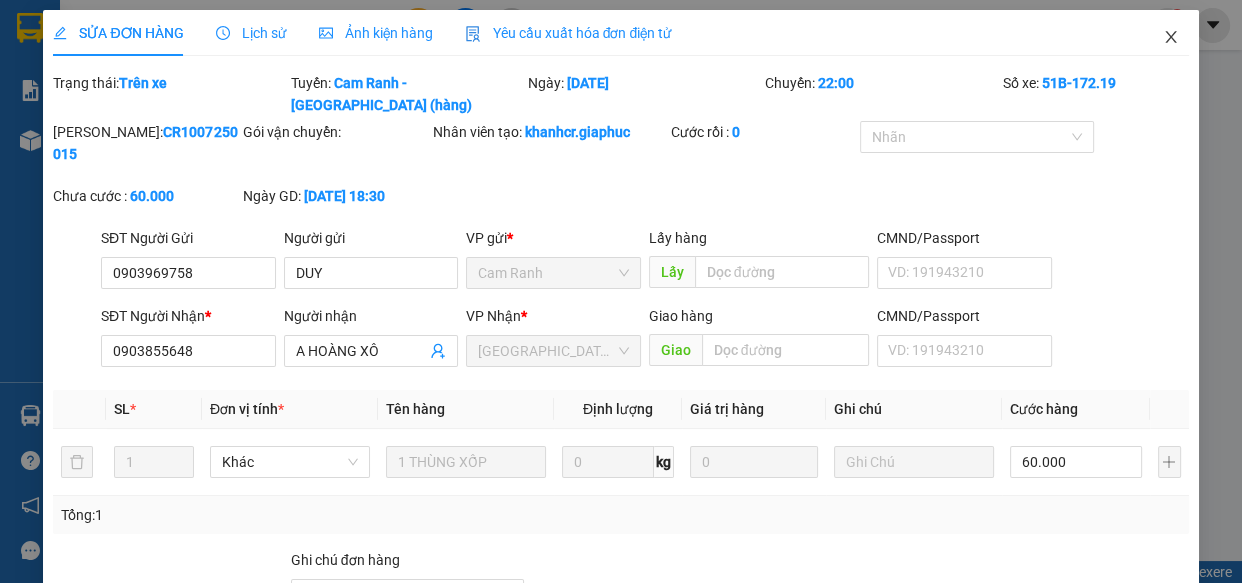 click 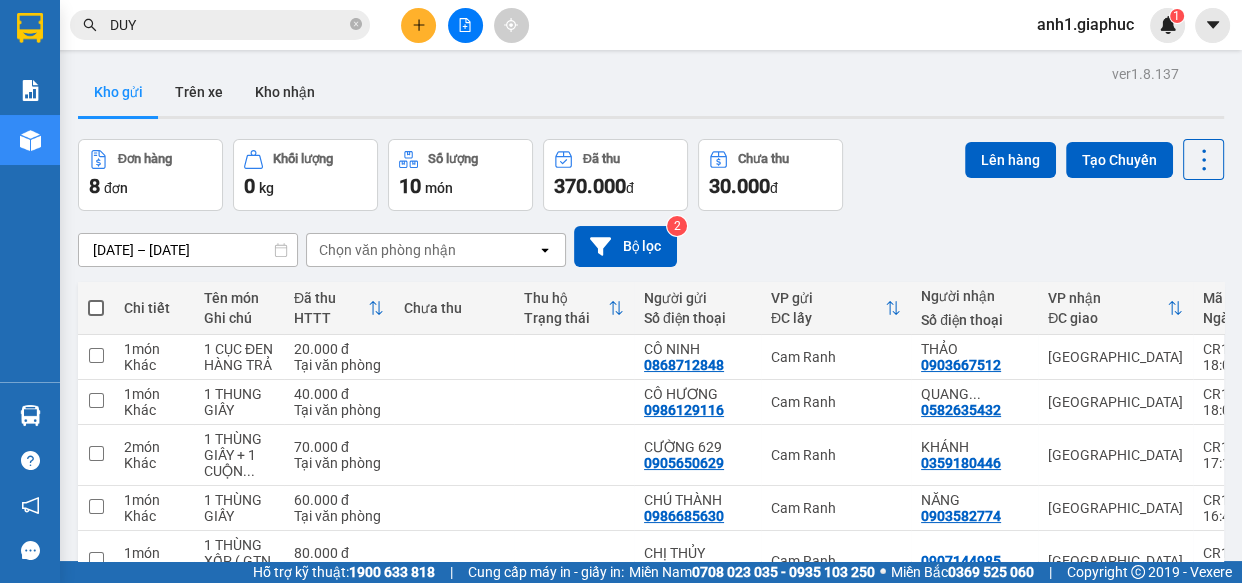 click 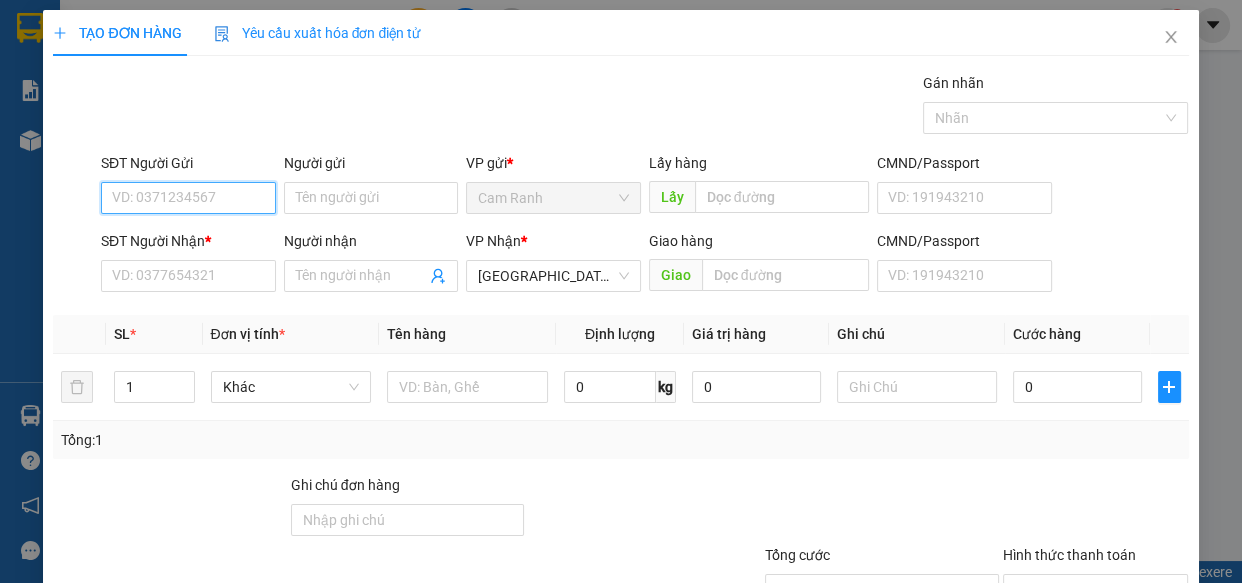 click on "SĐT Người Gửi" at bounding box center (188, 198) 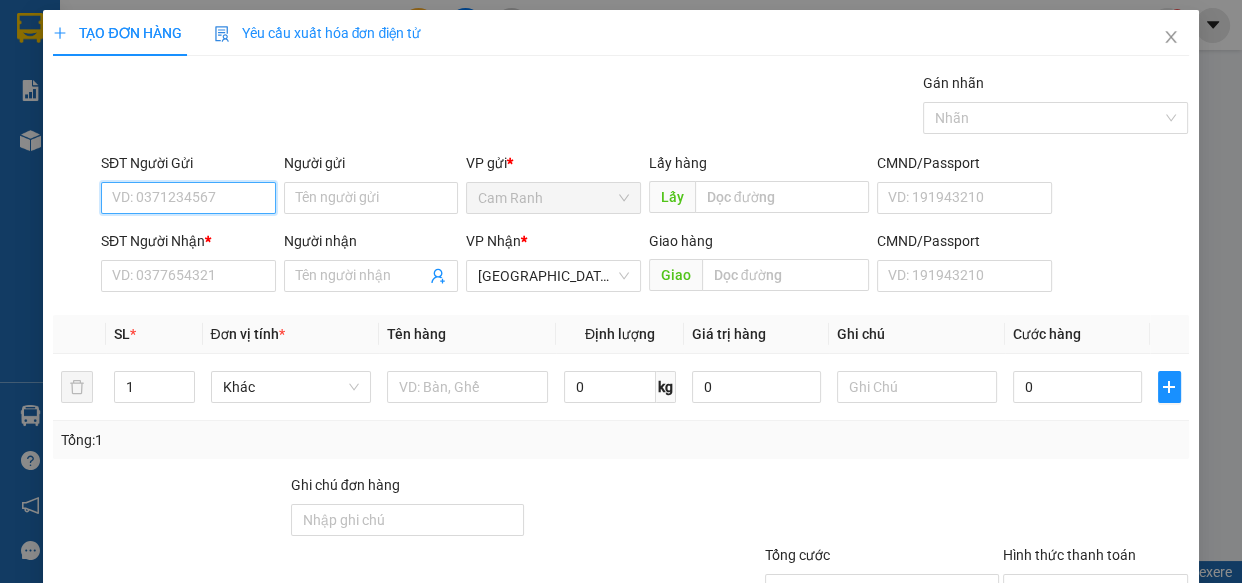 paste on "0903969758" 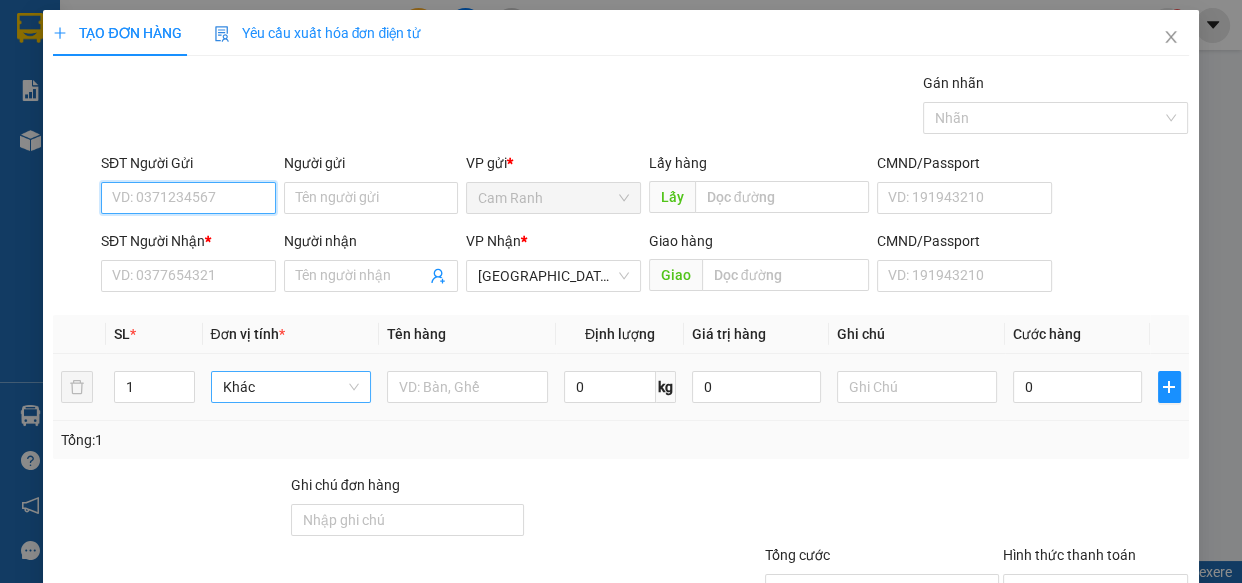 type on "0903969758" 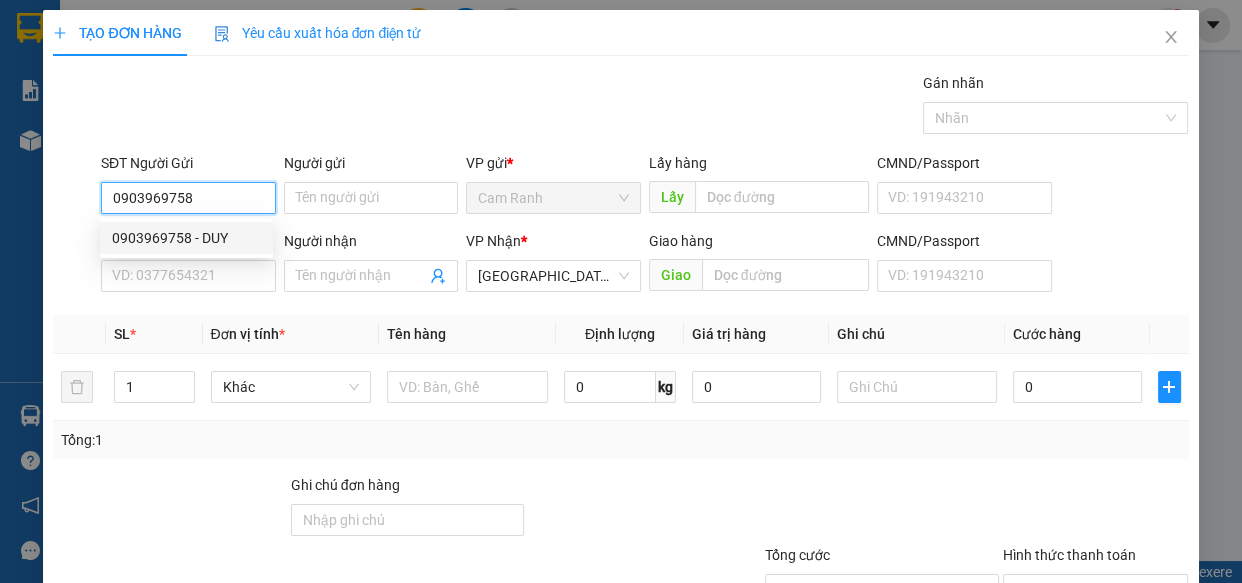 drag, startPoint x: 201, startPoint y: 241, endPoint x: 216, endPoint y: 278, distance: 39.92493 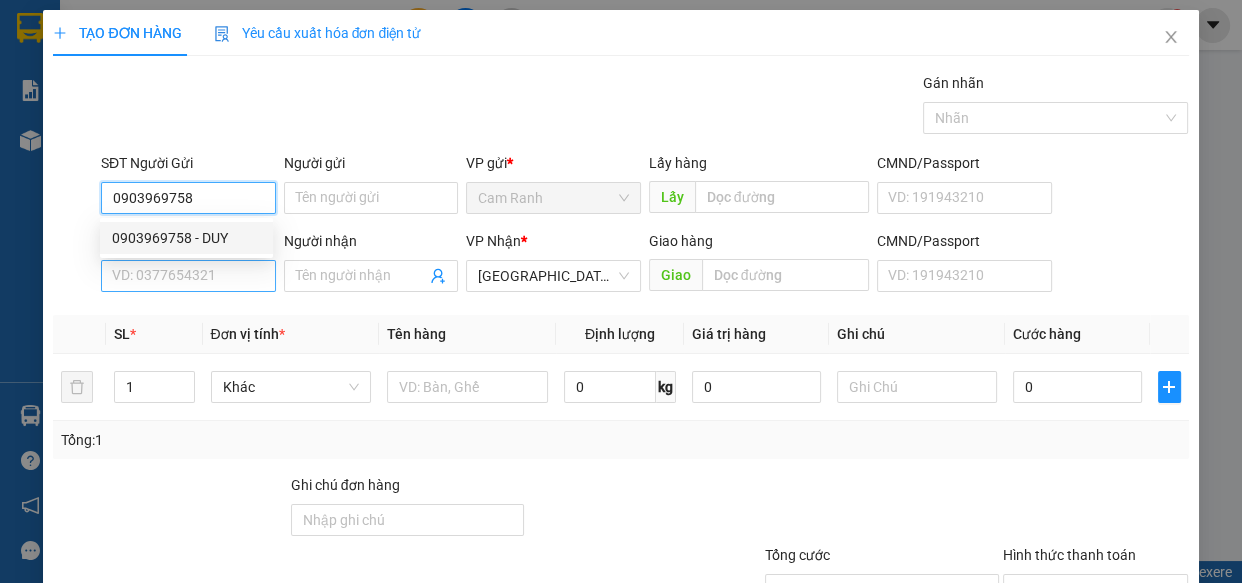 click on "0903969758 - DUY" at bounding box center [186, 238] 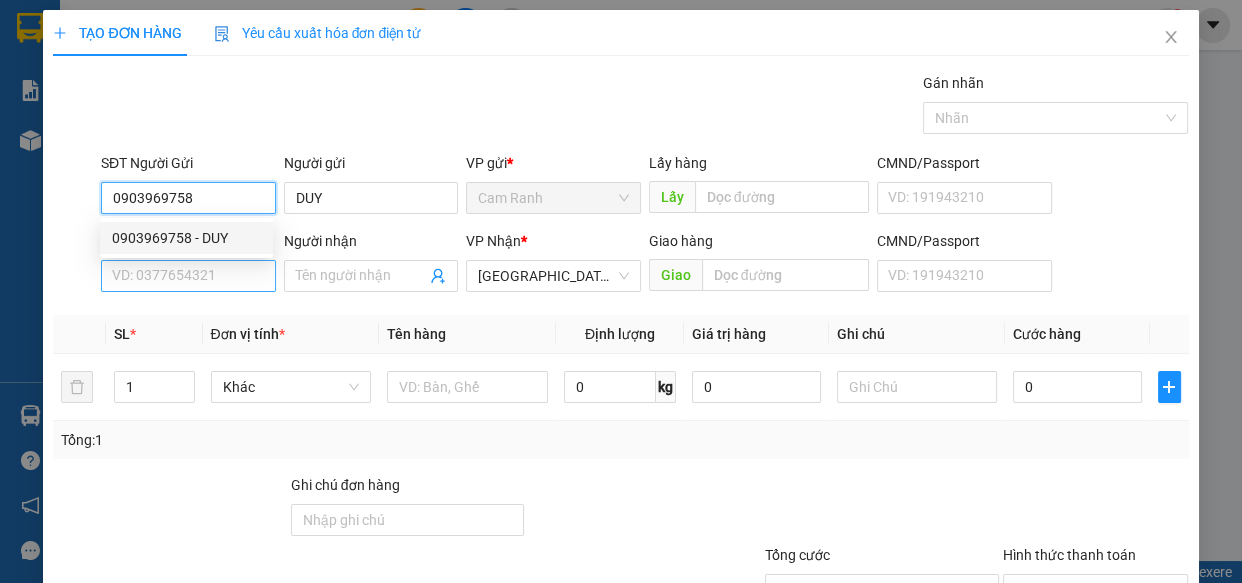 type on "0903969758" 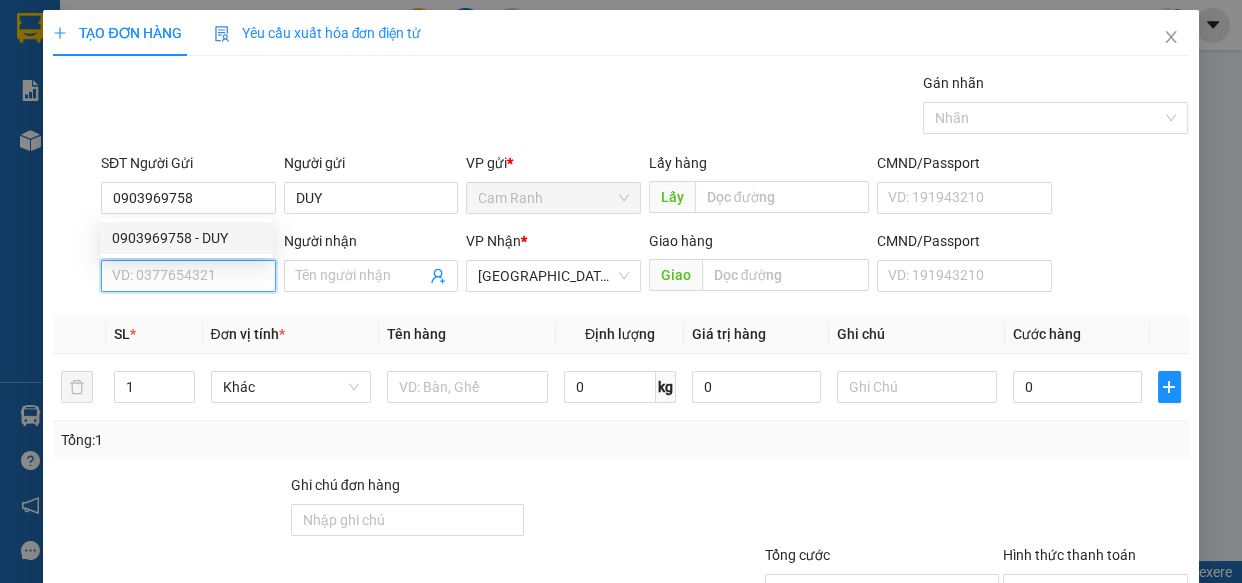 click on "SĐT Người Nhận  *" at bounding box center (188, 276) 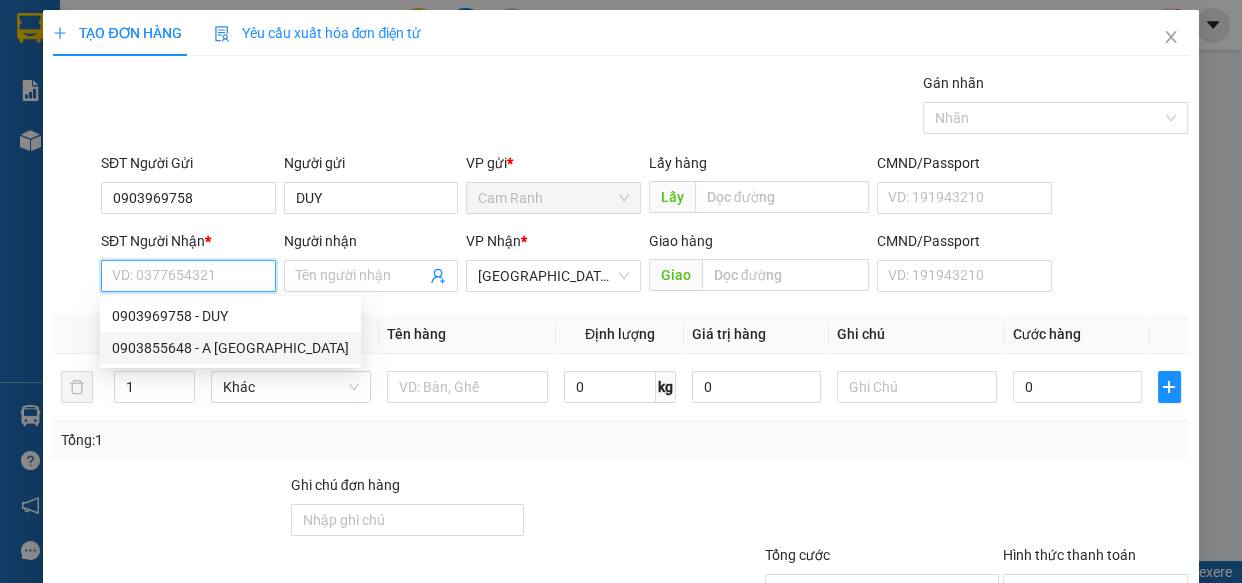 click on "0903855648 - A HOÀNG XÔ" at bounding box center (230, 348) 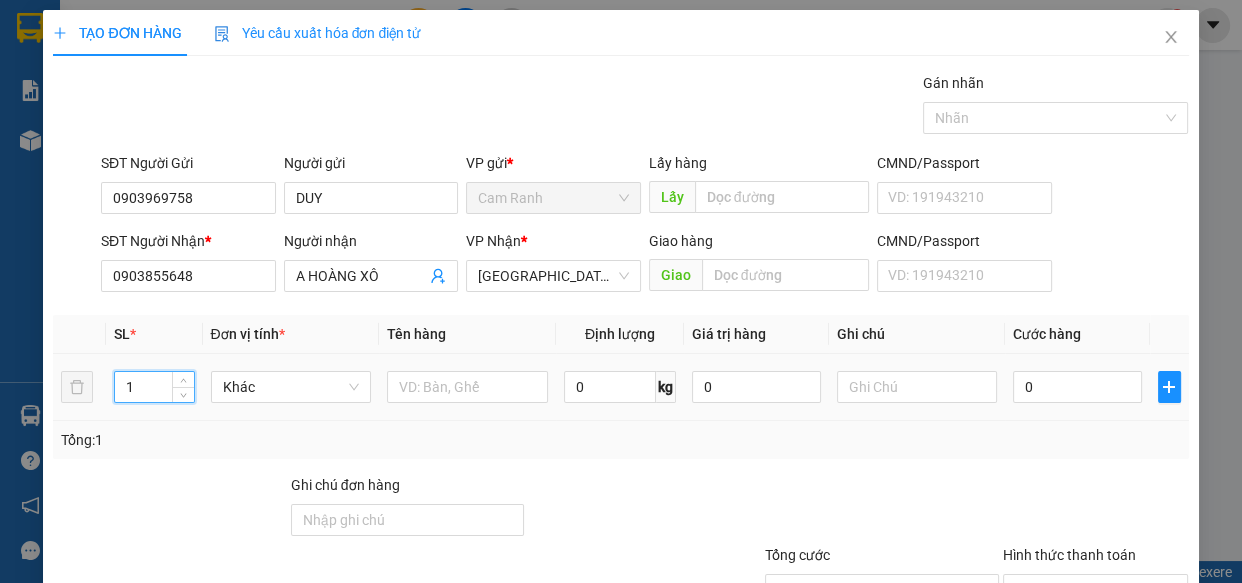 click on "1" at bounding box center [154, 387] 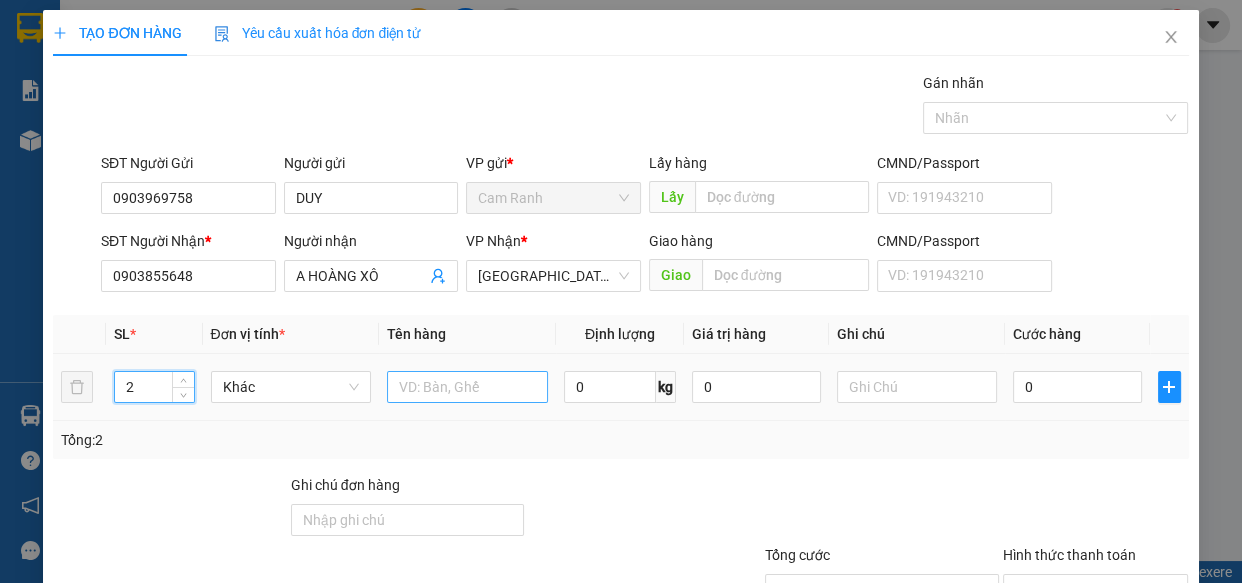 type on "2" 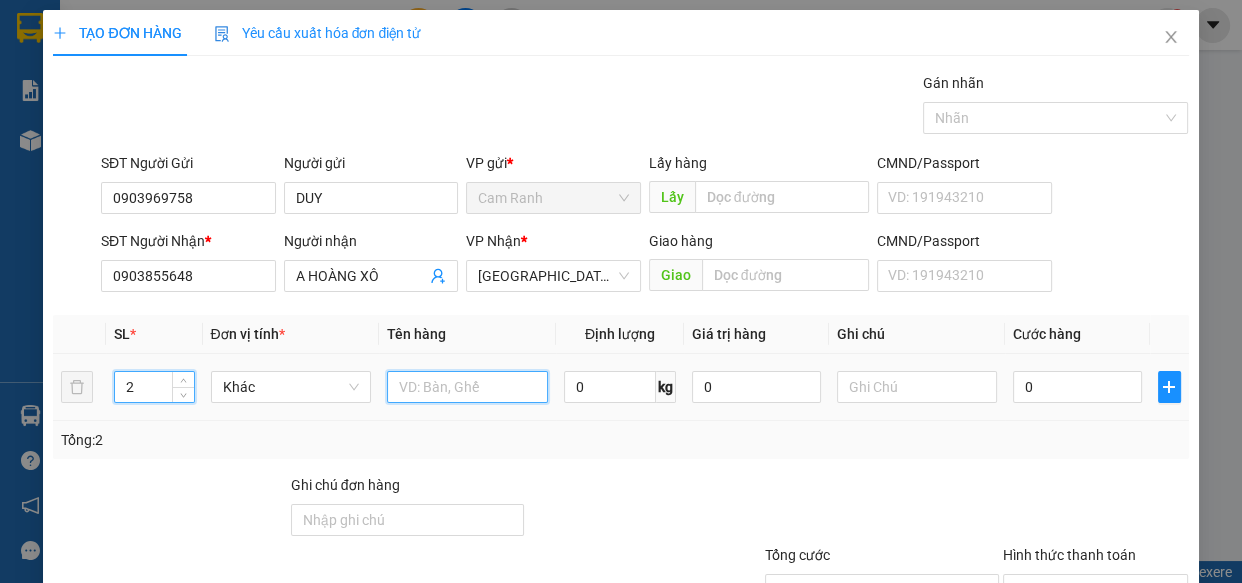 click at bounding box center [467, 387] 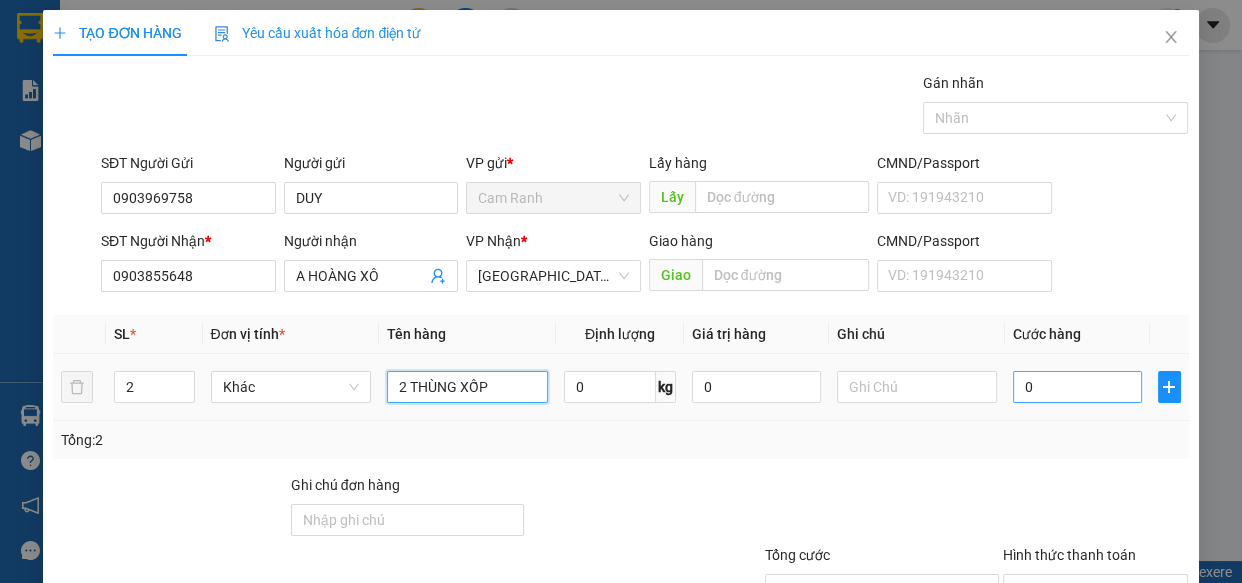 type on "2 THÙNG XỐP" 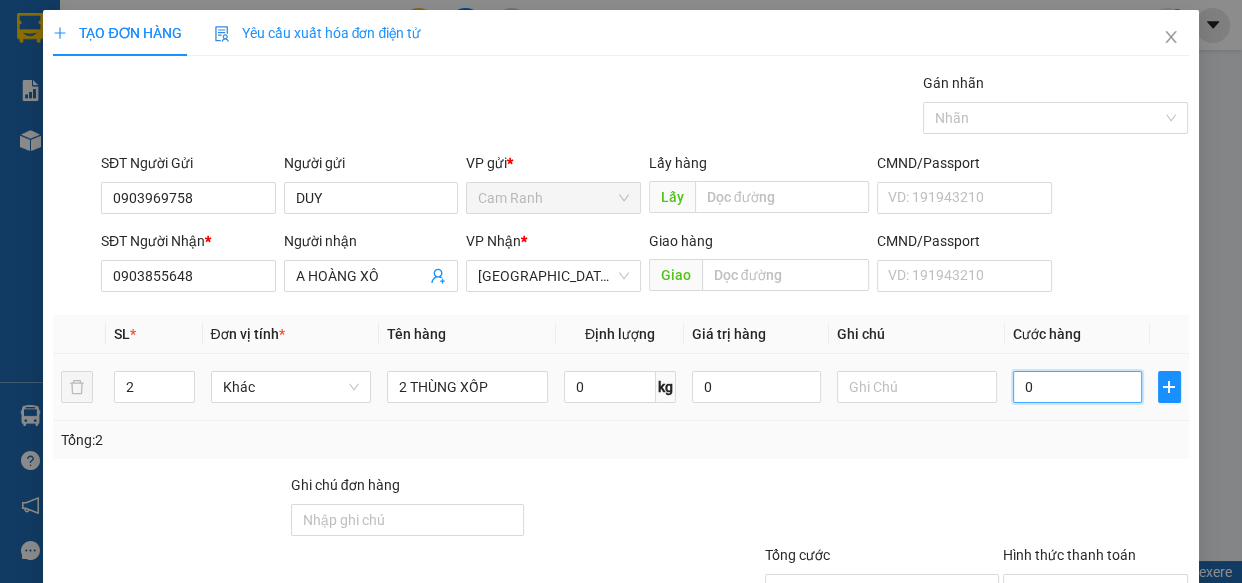 click on "0" at bounding box center (1077, 387) 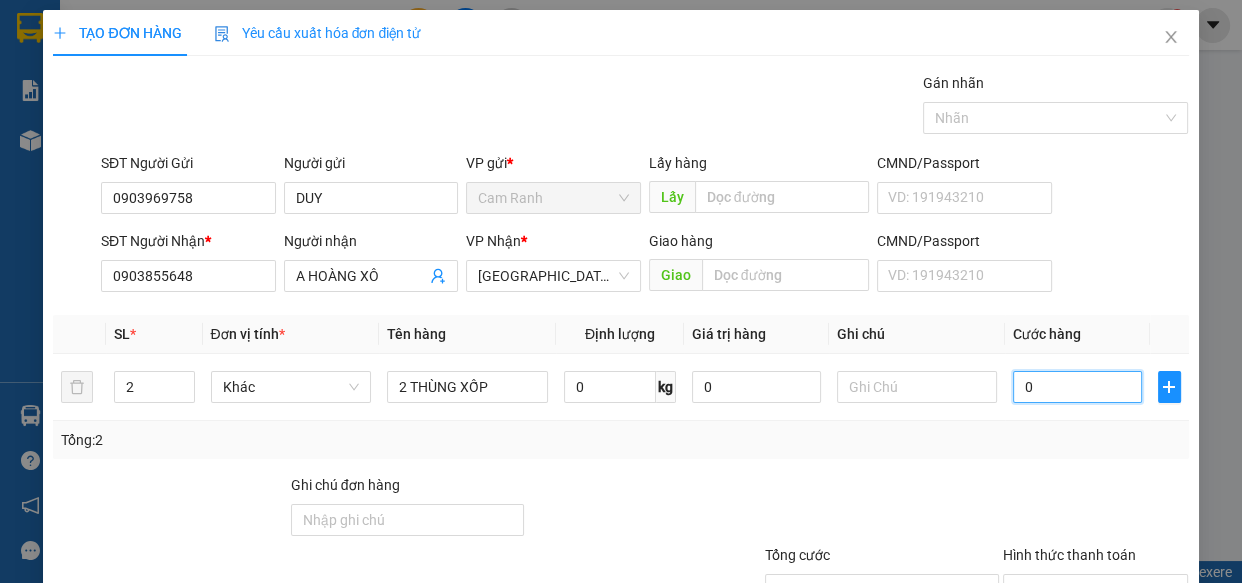 type on "1" 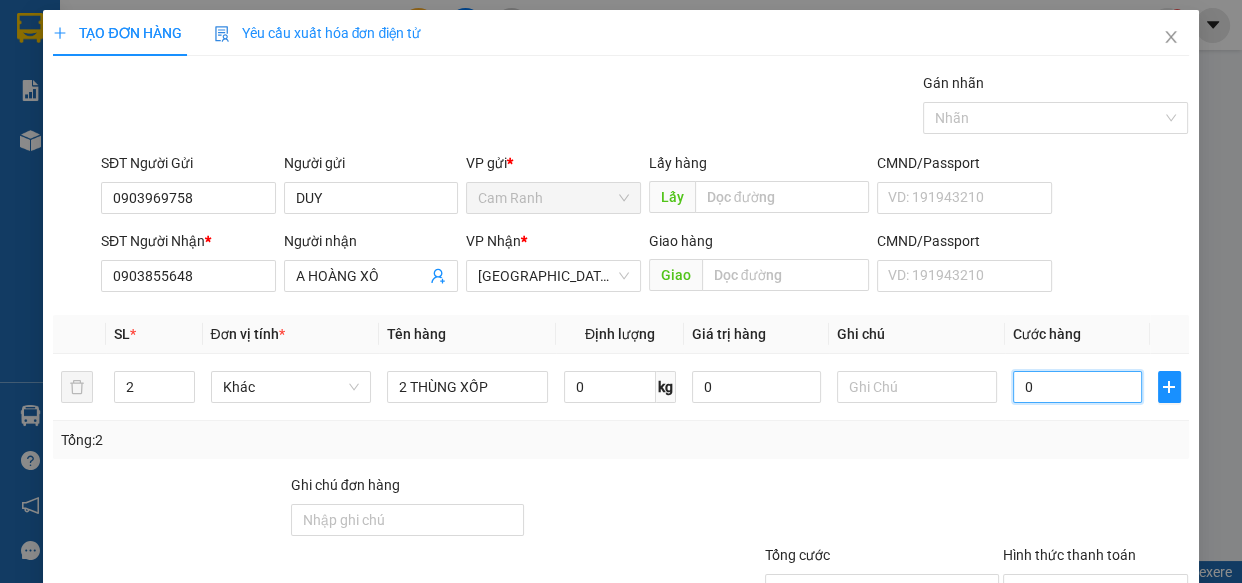 type on "1" 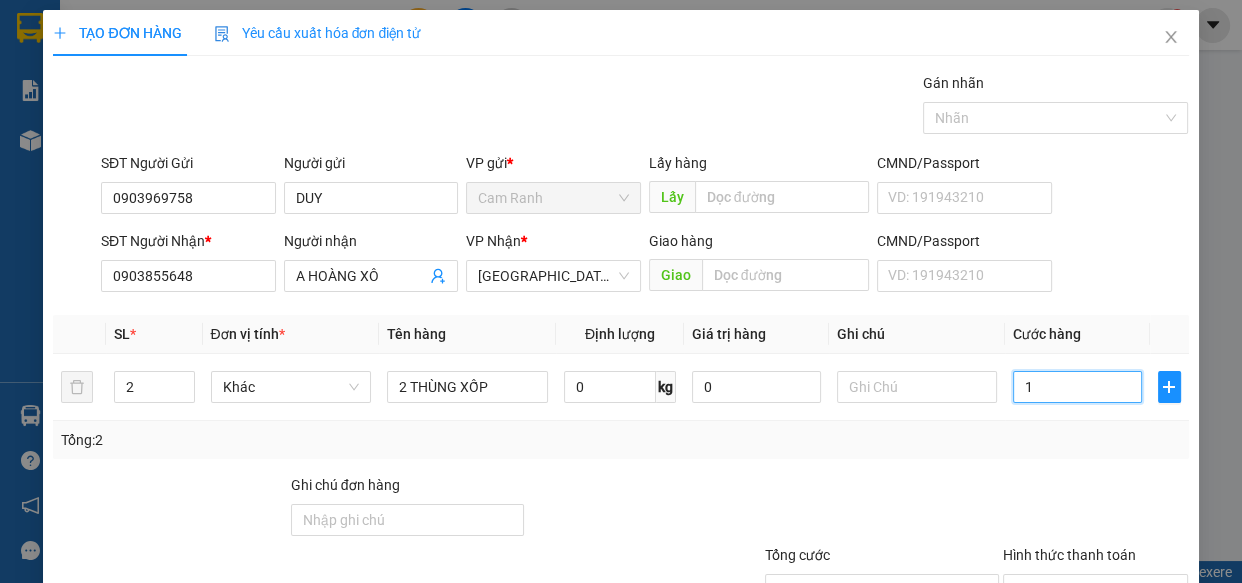 type on "13" 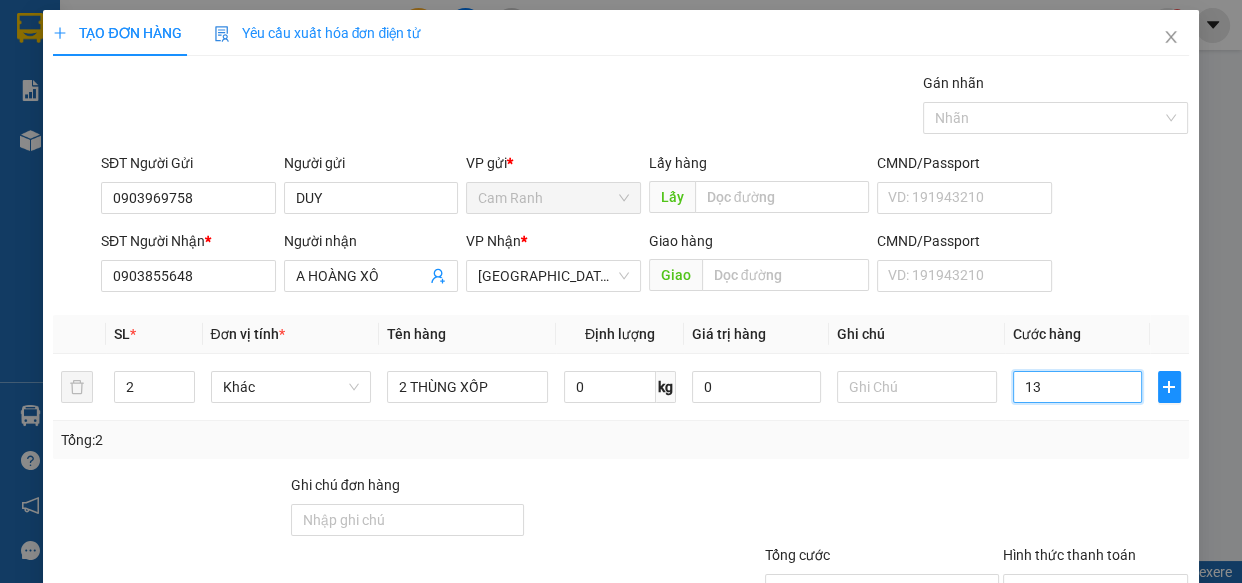 type on "130" 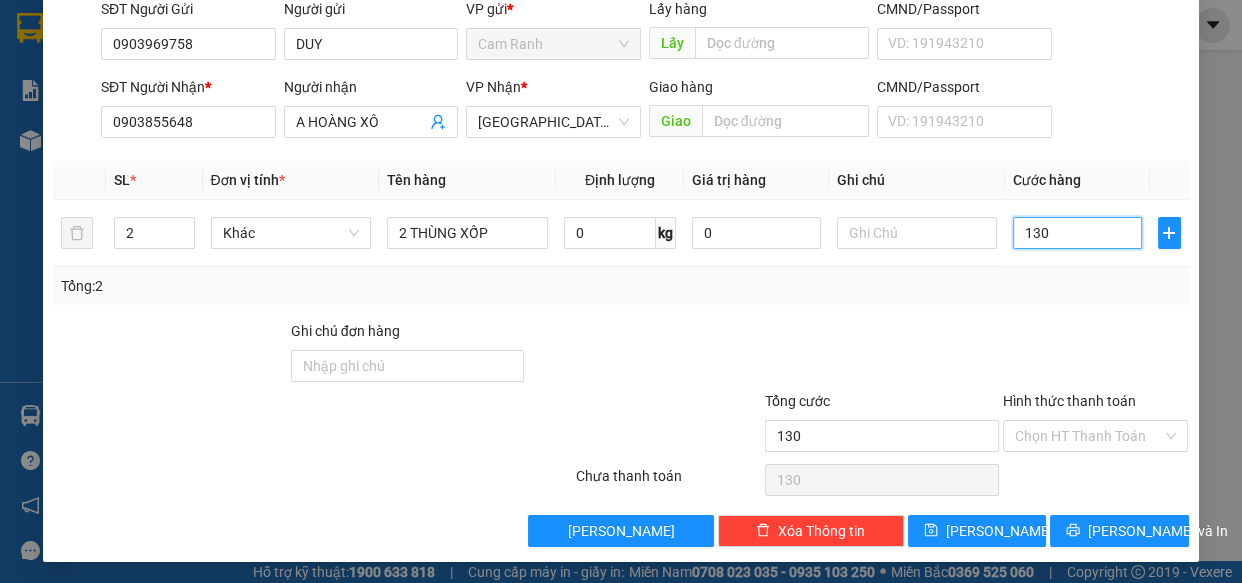 scroll, scrollTop: 156, scrollLeft: 0, axis: vertical 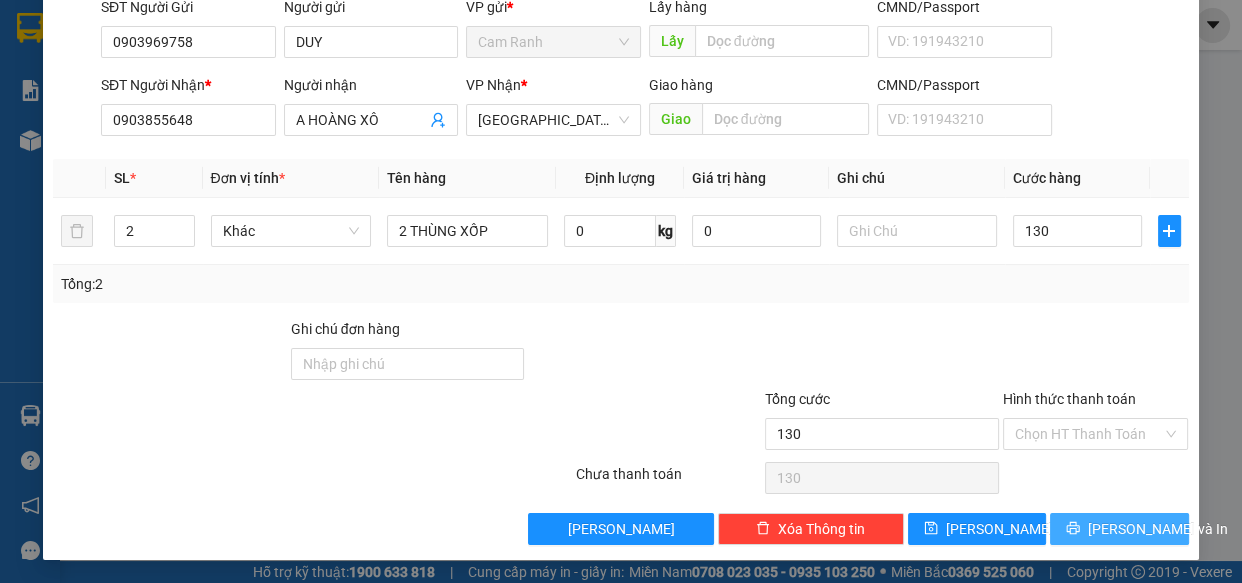 type on "130.000" 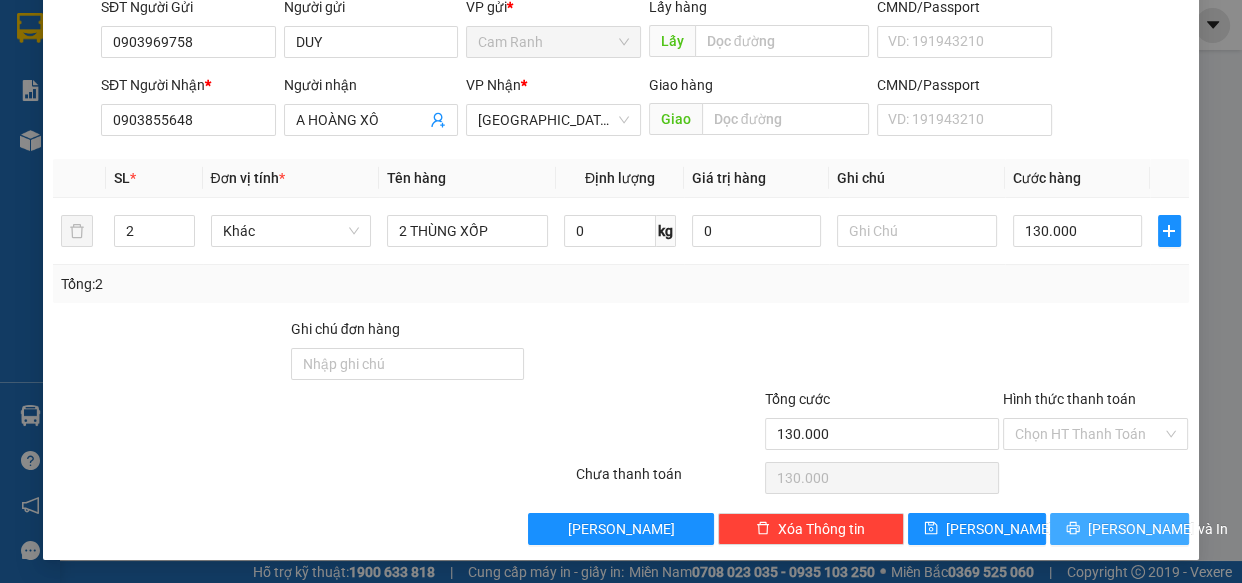 click 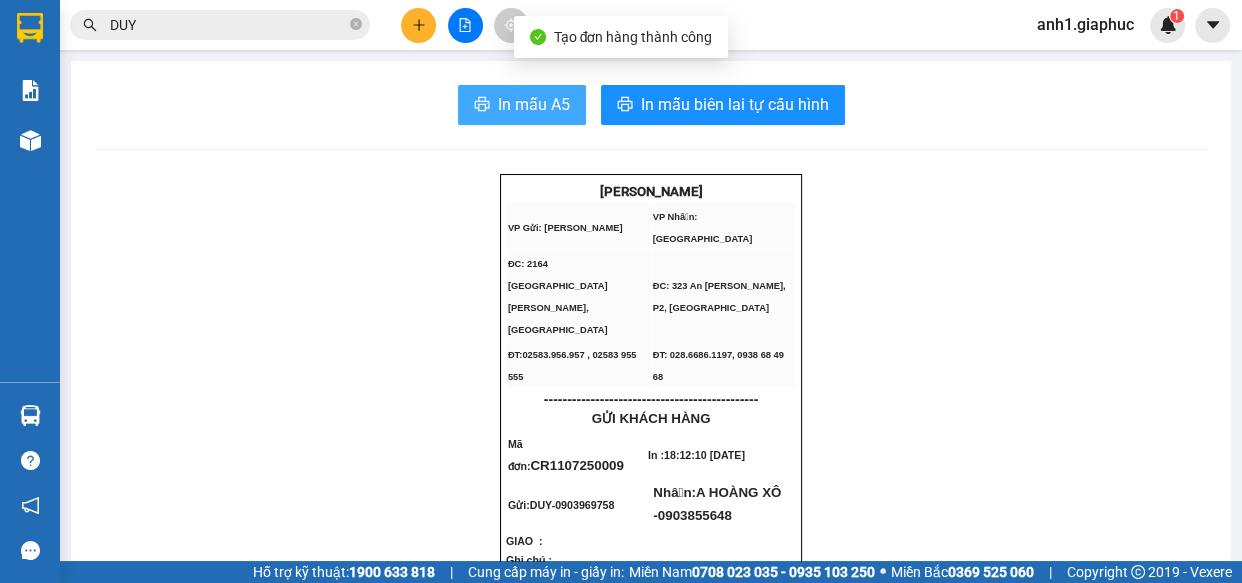 click on "In mẫu A5" at bounding box center [534, 104] 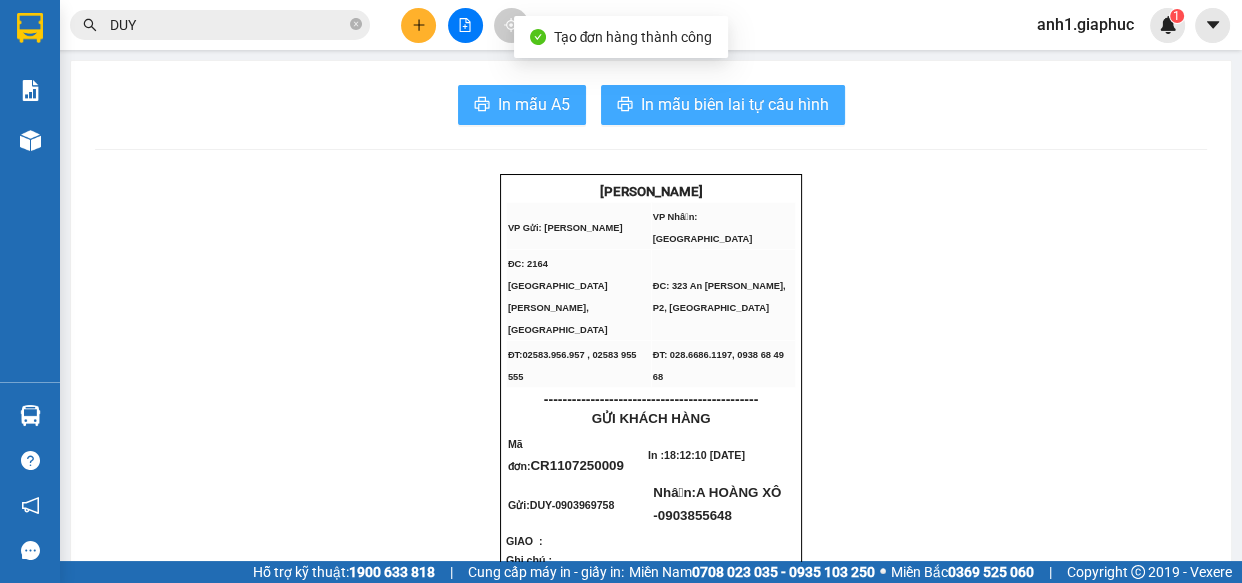 scroll, scrollTop: 0, scrollLeft: 0, axis: both 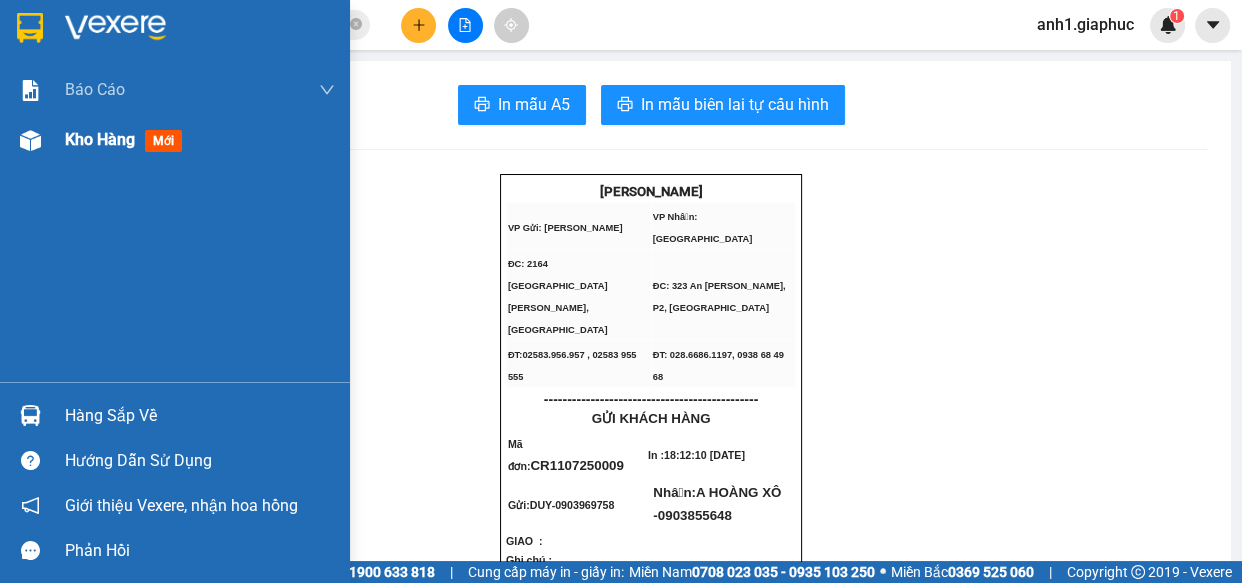 click on "Kho hàng" at bounding box center [100, 139] 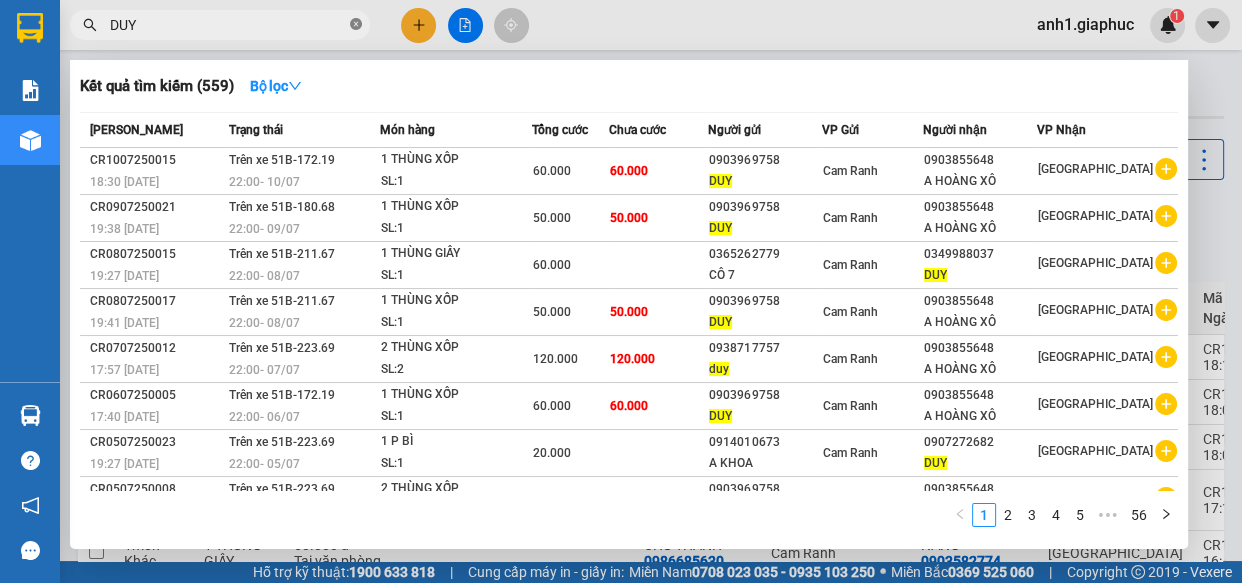 click 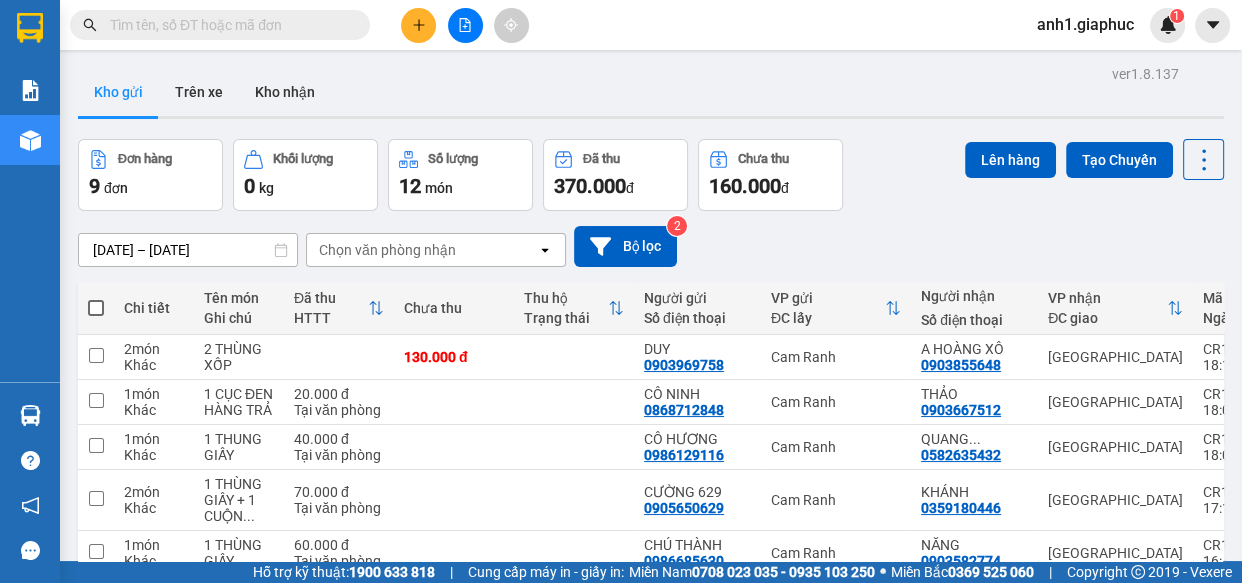 click at bounding box center [418, 25] 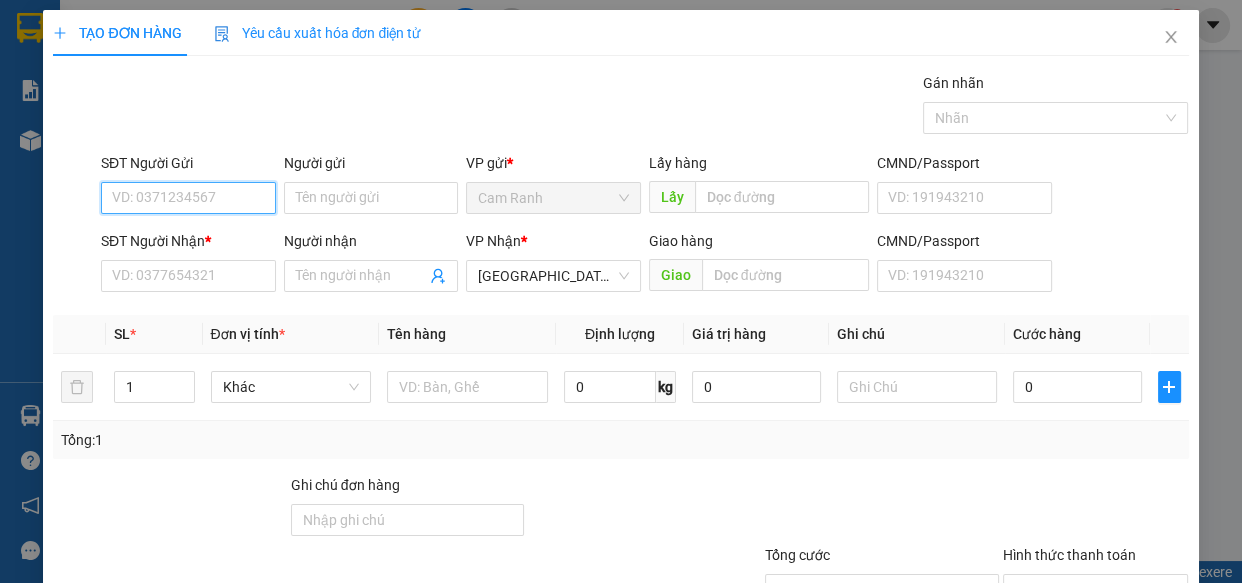 click on "SĐT Người Gửi" at bounding box center (188, 198) 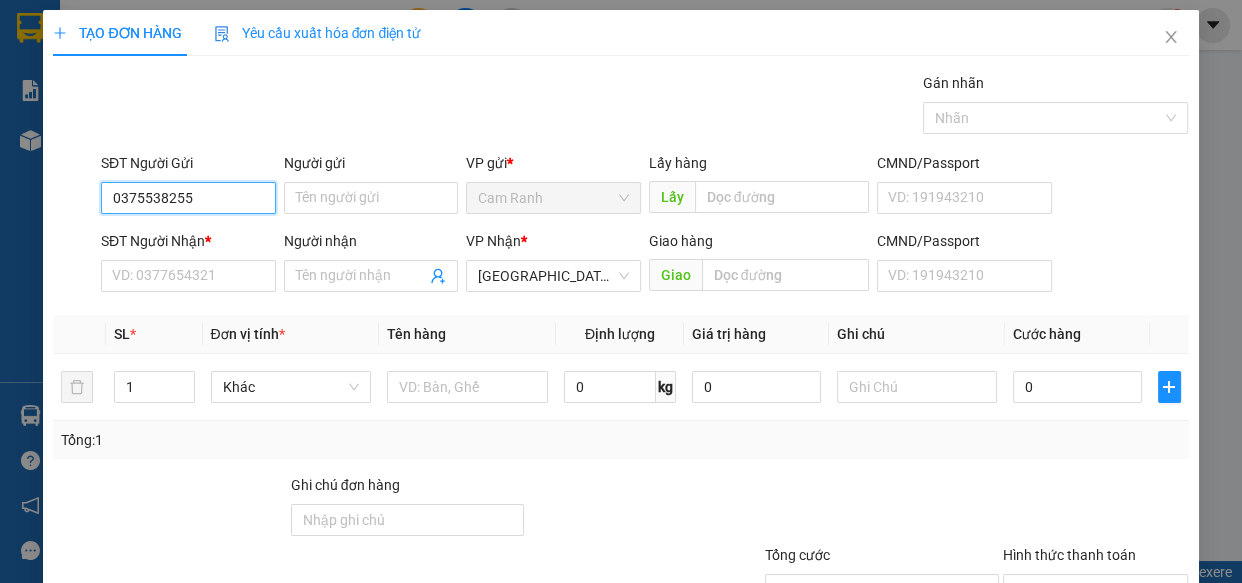click on "0375538255" at bounding box center [188, 198] 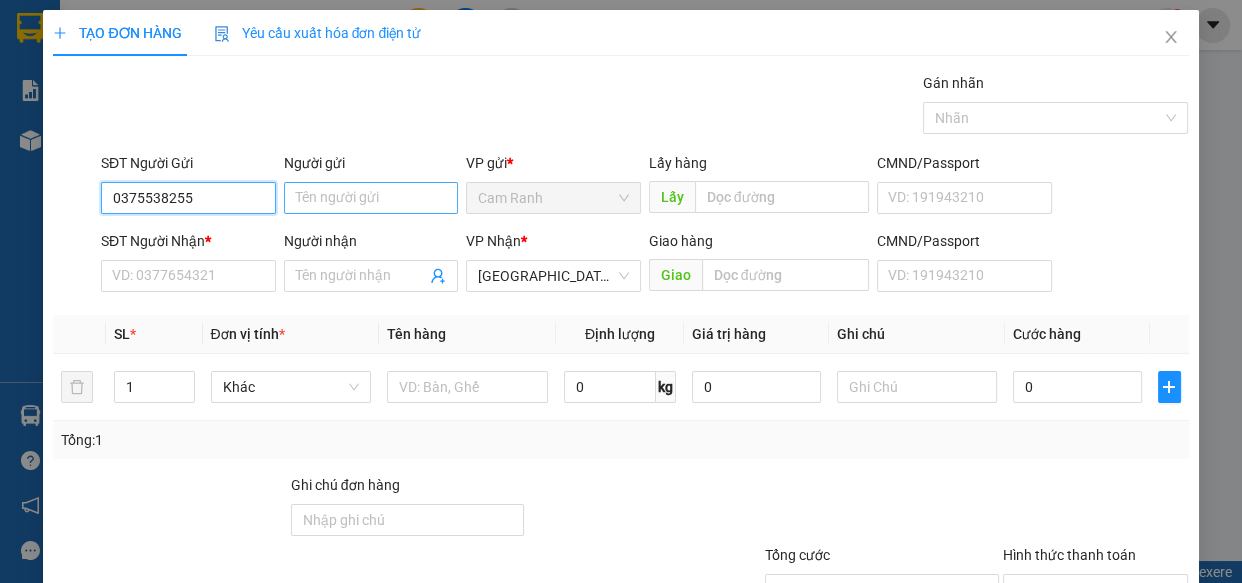 type on "0375538255" 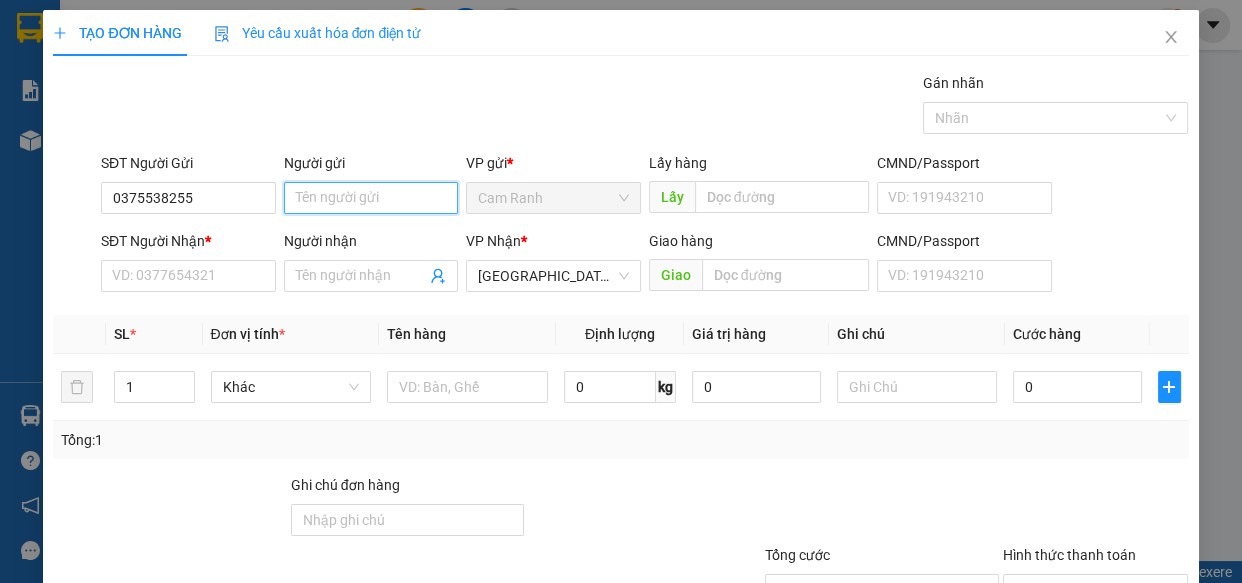 click on "Người gửi" at bounding box center (371, 198) 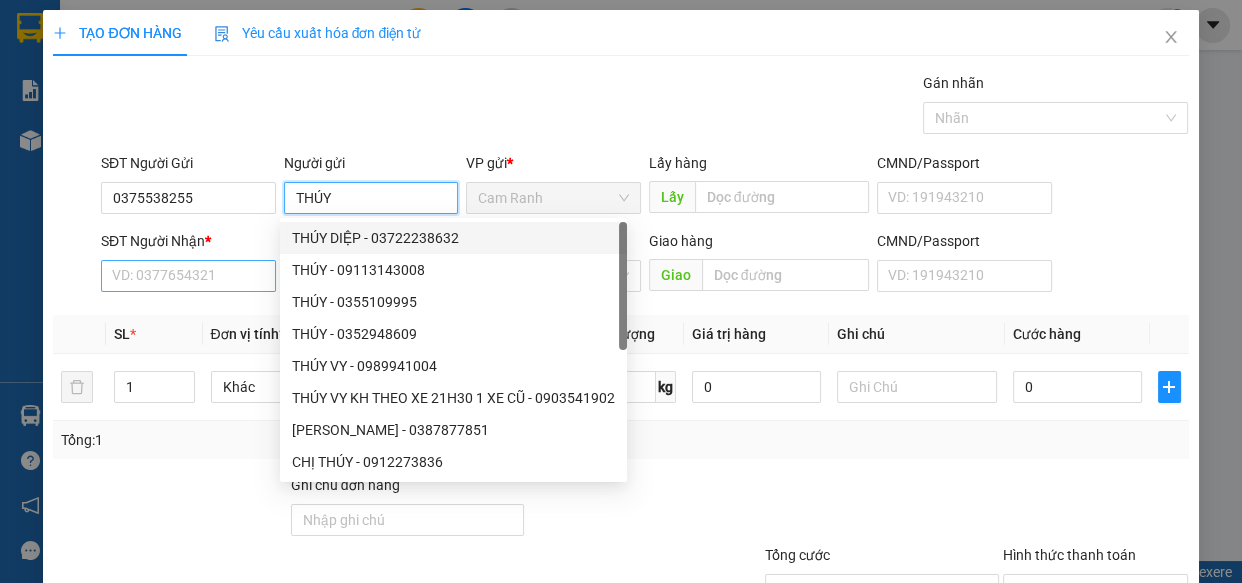 type on "THÚY" 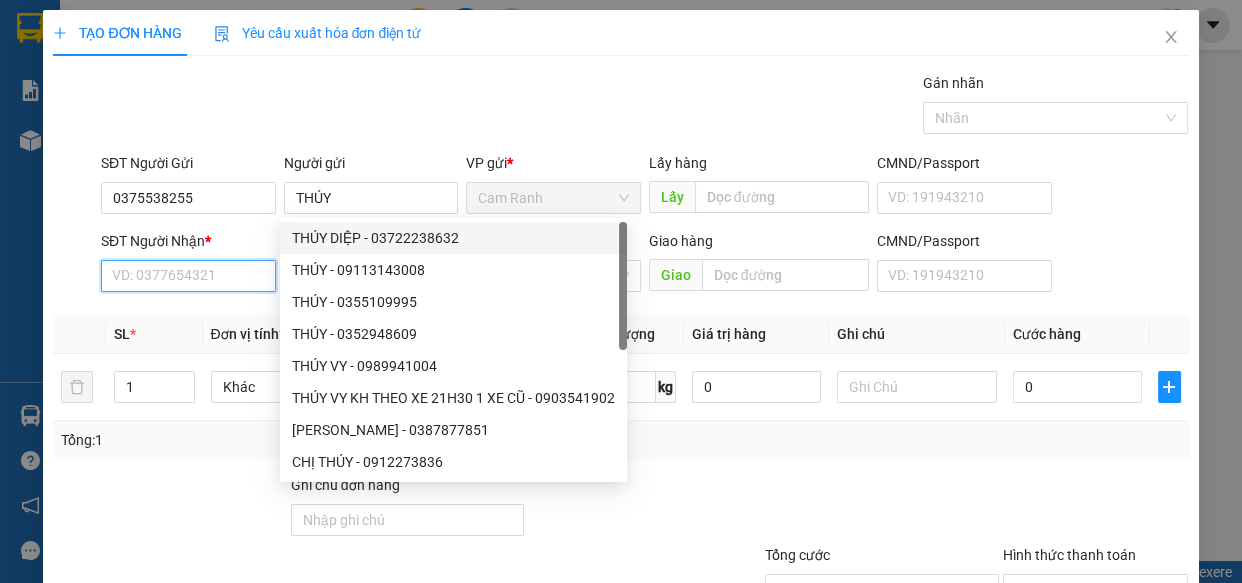 click on "SĐT Người Nhận  *" at bounding box center [188, 276] 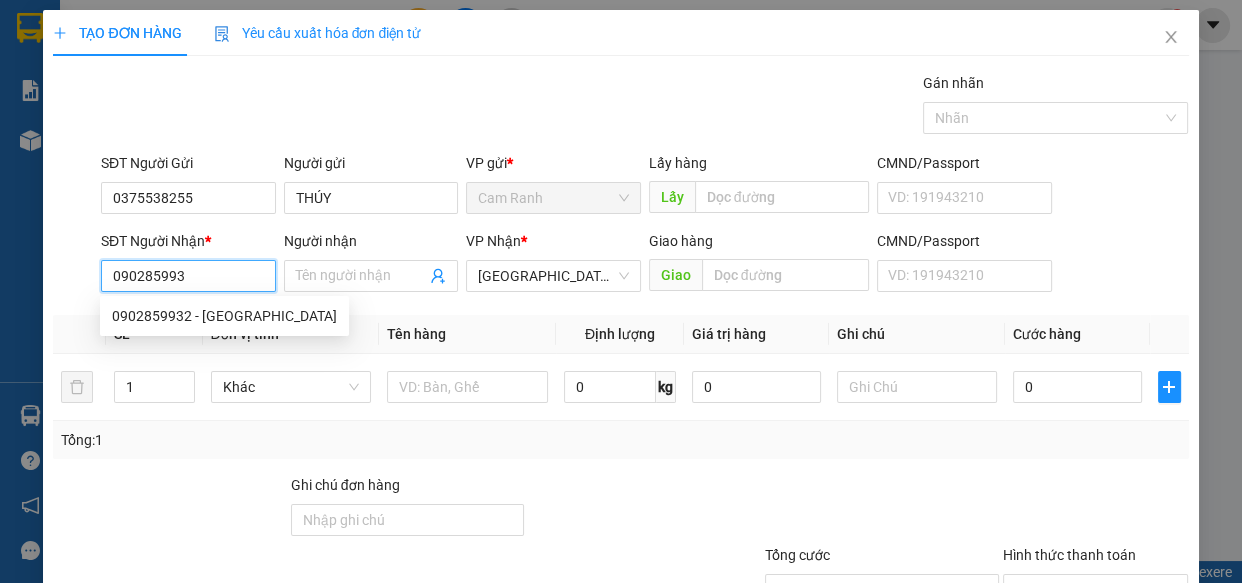 type on "0902859932" 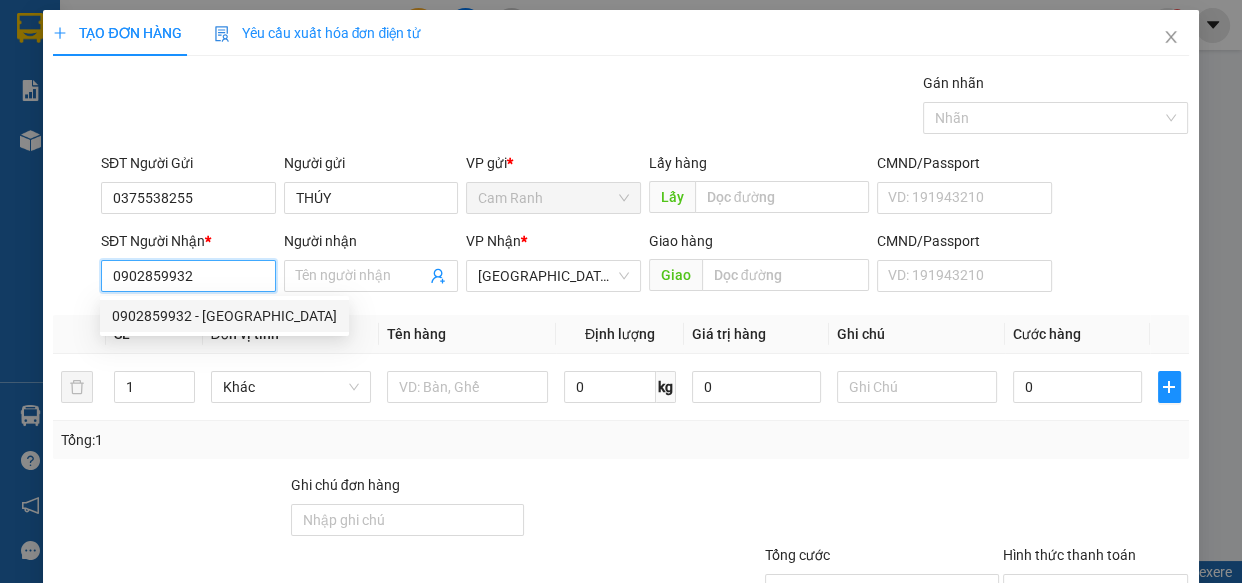 click on "0902859932 - NGỌC ANH" at bounding box center (224, 316) 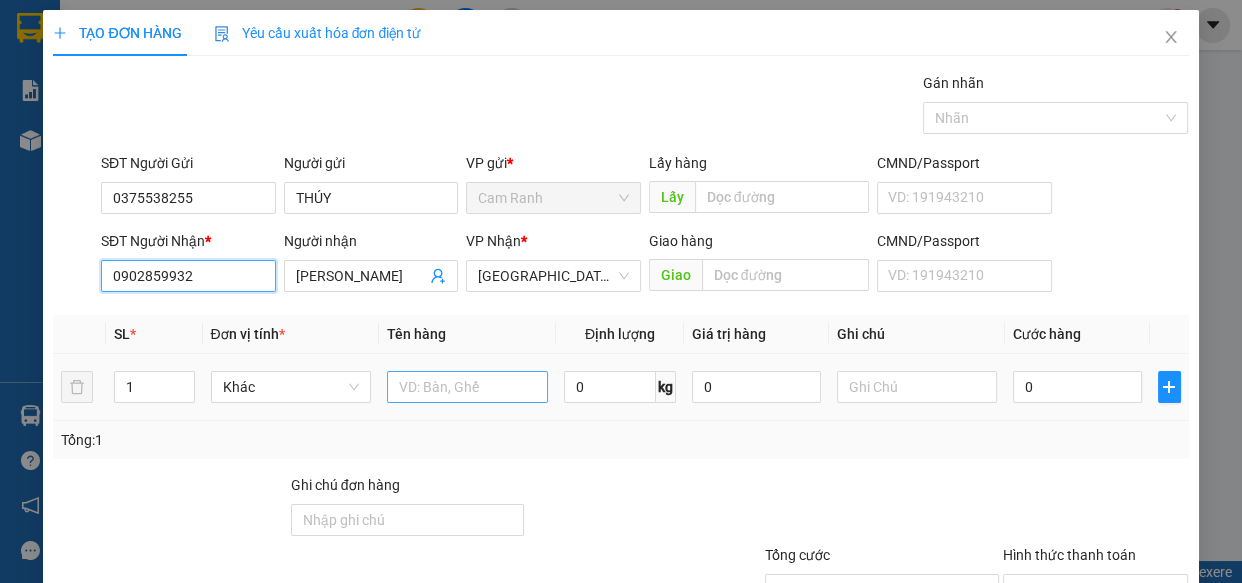 type on "0902859932" 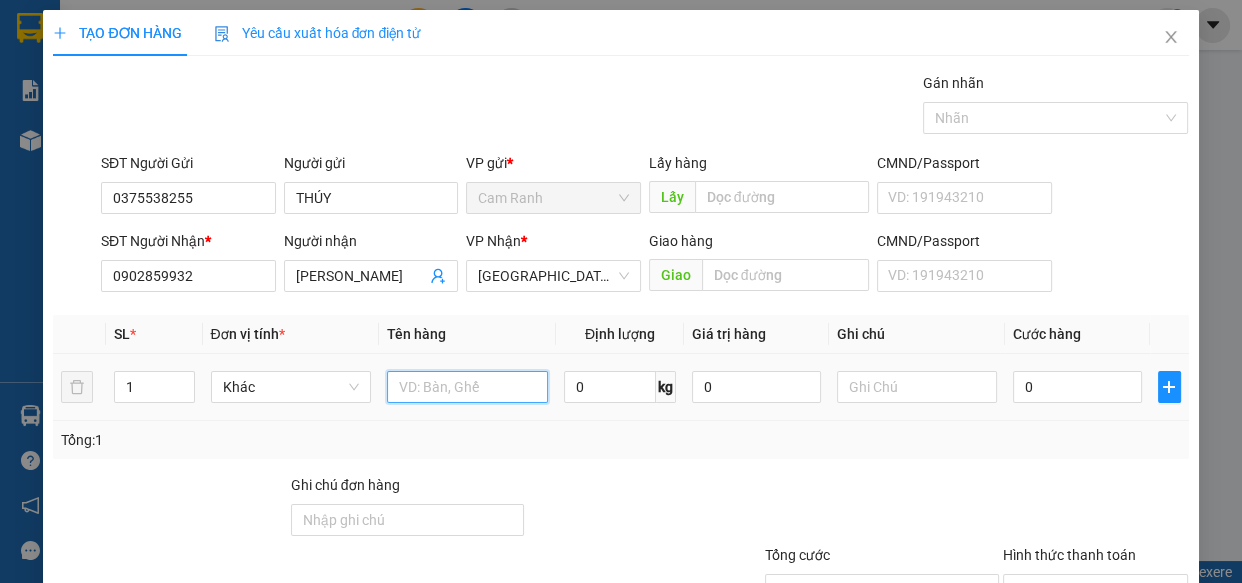 click at bounding box center [467, 387] 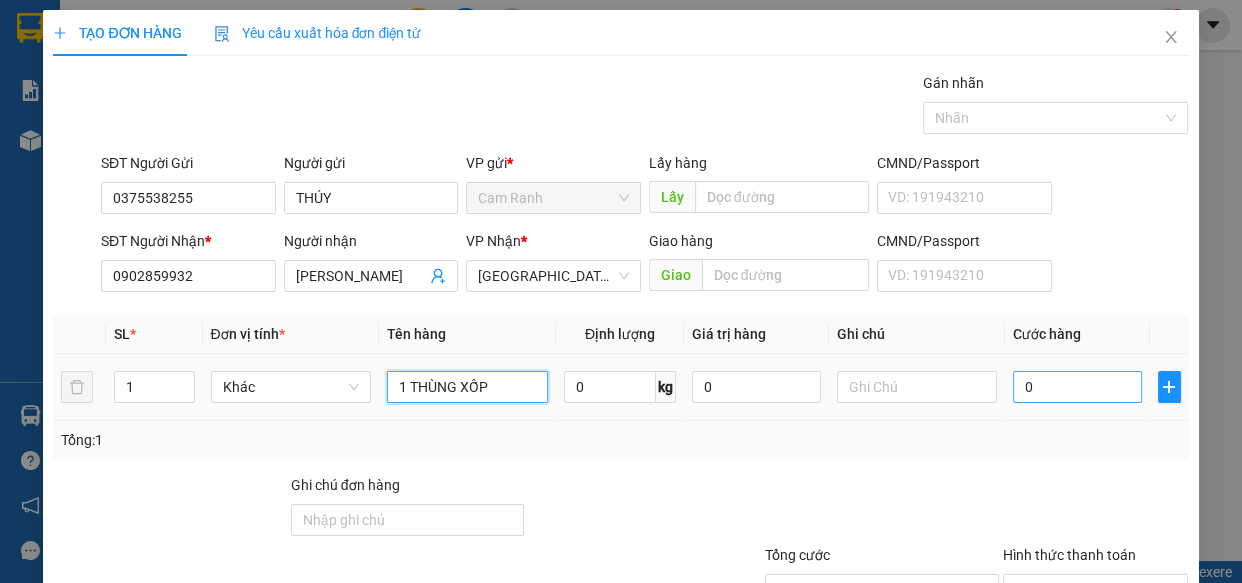 type on "1 THÙNG XỐP" 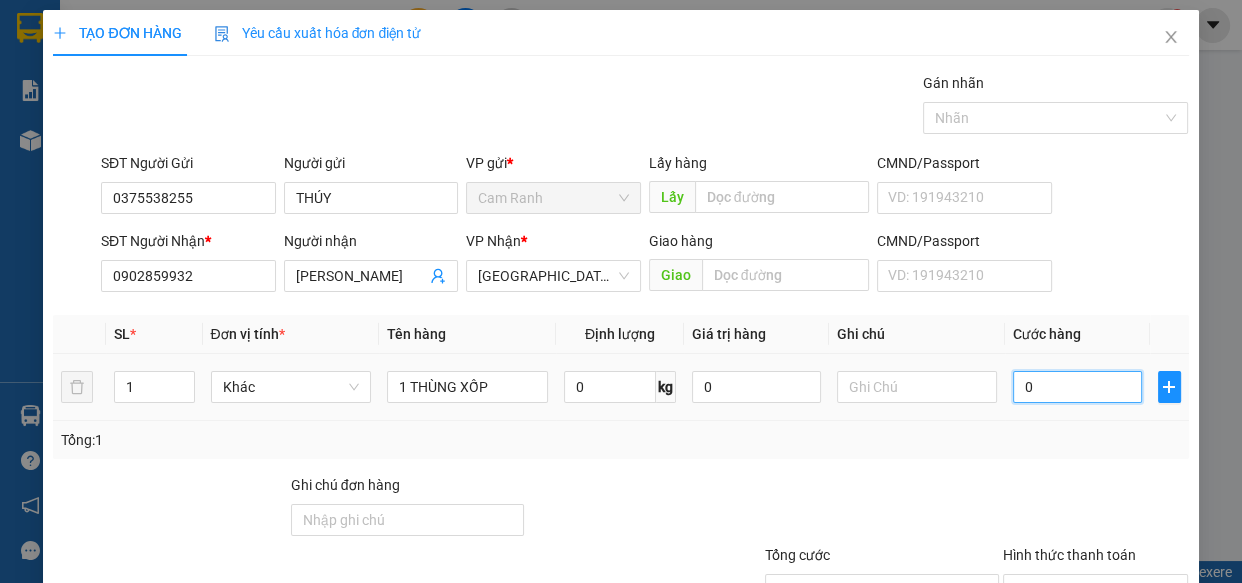click on "0" at bounding box center (1077, 387) 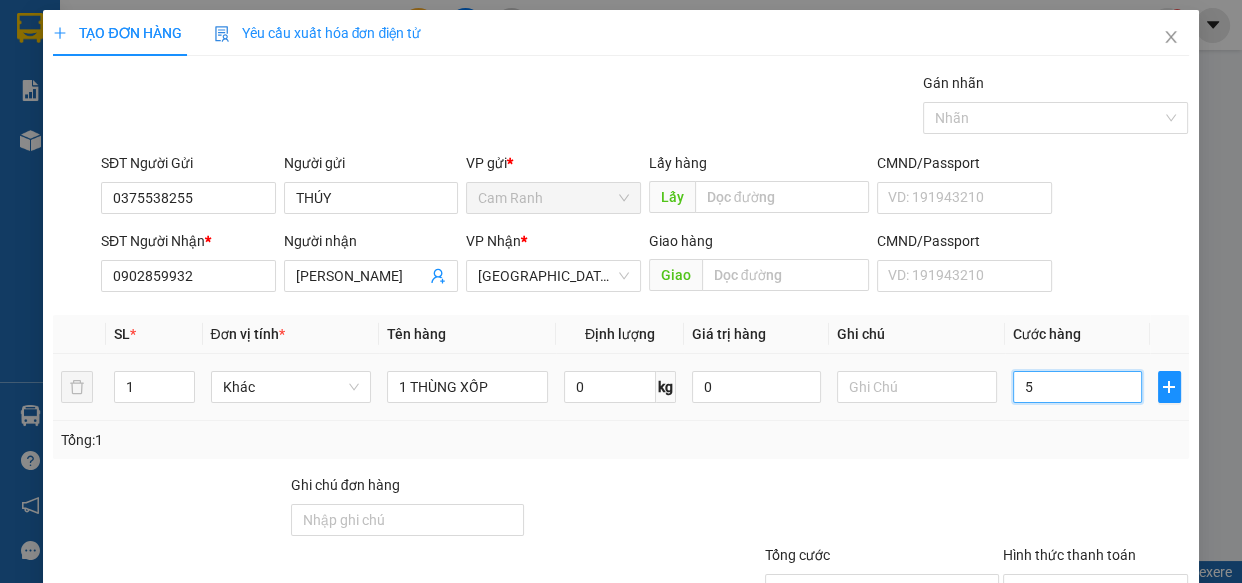 type on "50" 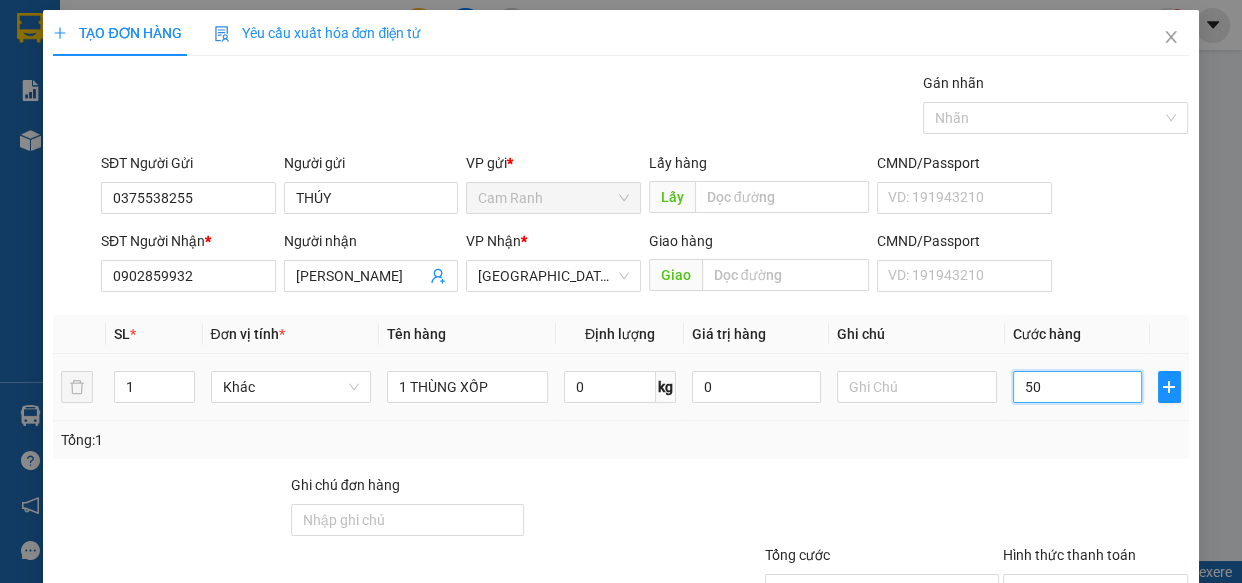 scroll, scrollTop: 156, scrollLeft: 0, axis: vertical 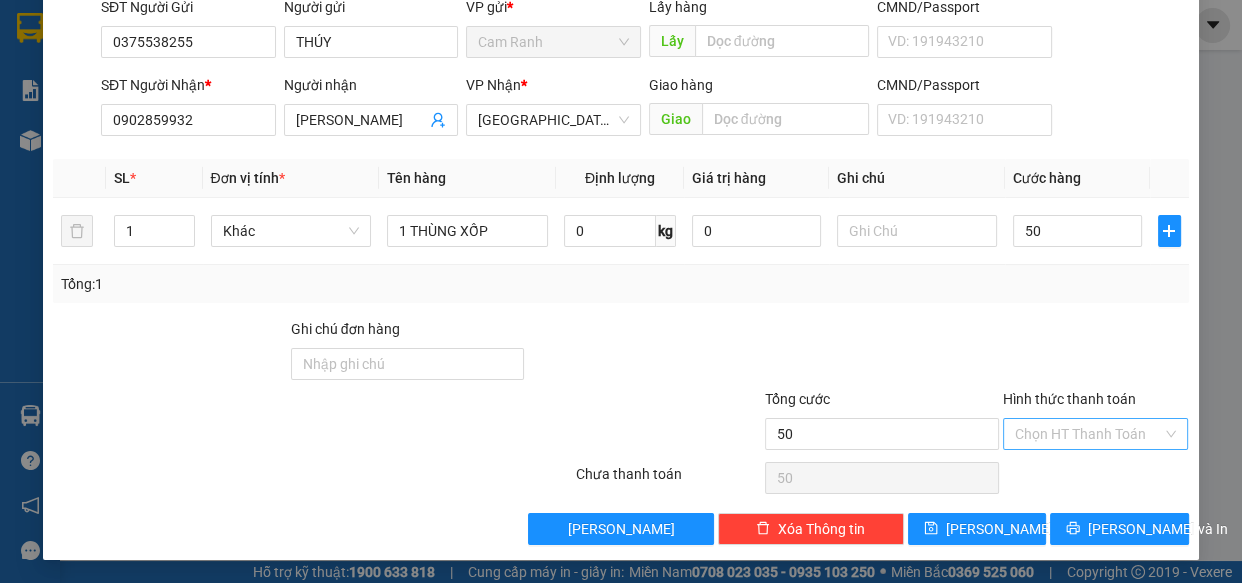 type on "50.000" 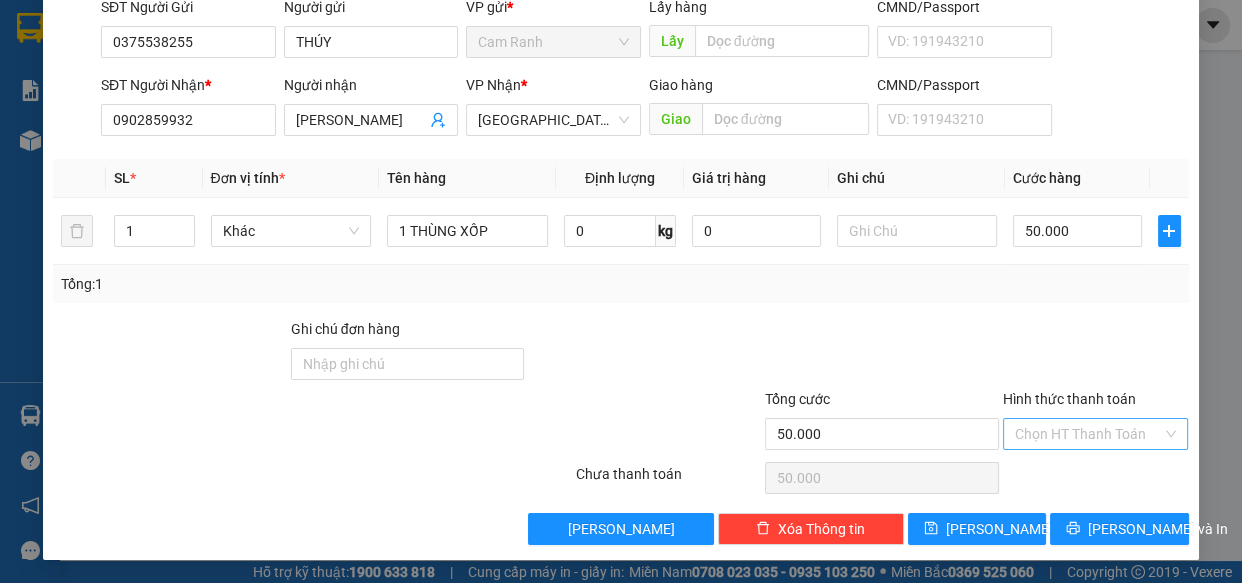 click on "Hình thức thanh toán" at bounding box center [1089, 434] 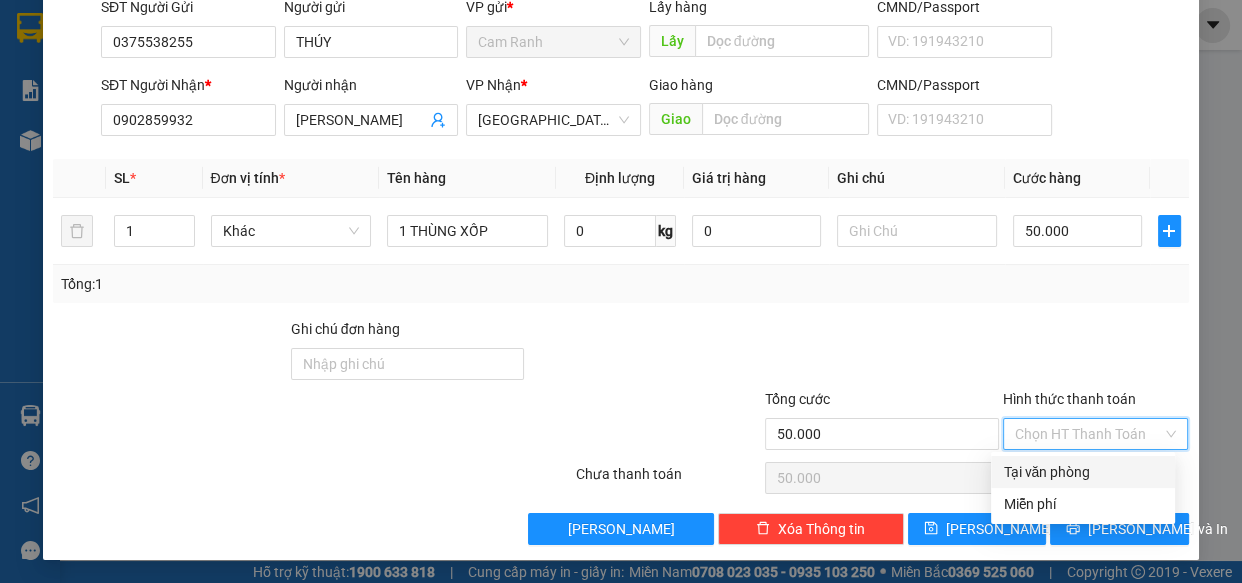 click on "Tại văn phòng" at bounding box center (1083, 472) 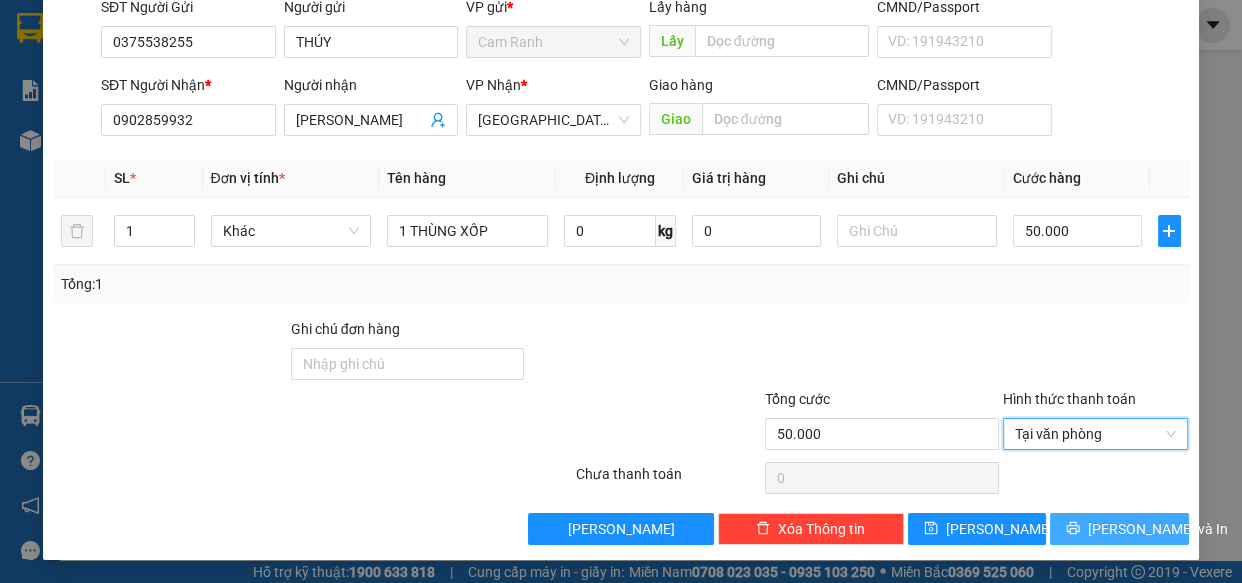 click on "Lưu và In" at bounding box center (1158, 529) 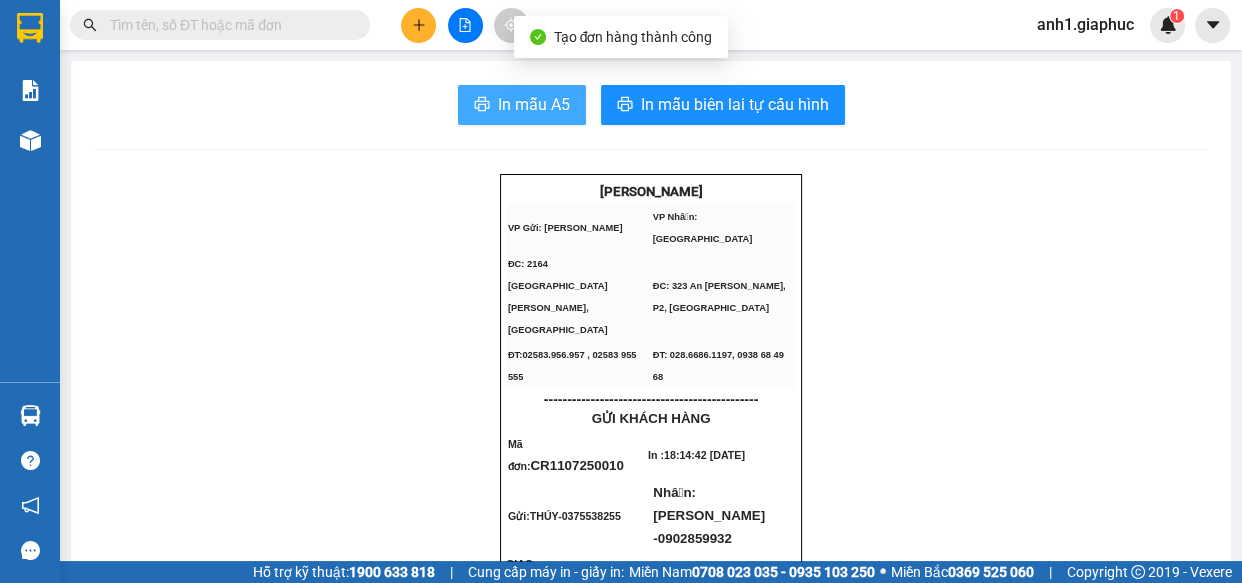 drag, startPoint x: 531, startPoint y: 113, endPoint x: 649, endPoint y: 235, distance: 169.7292 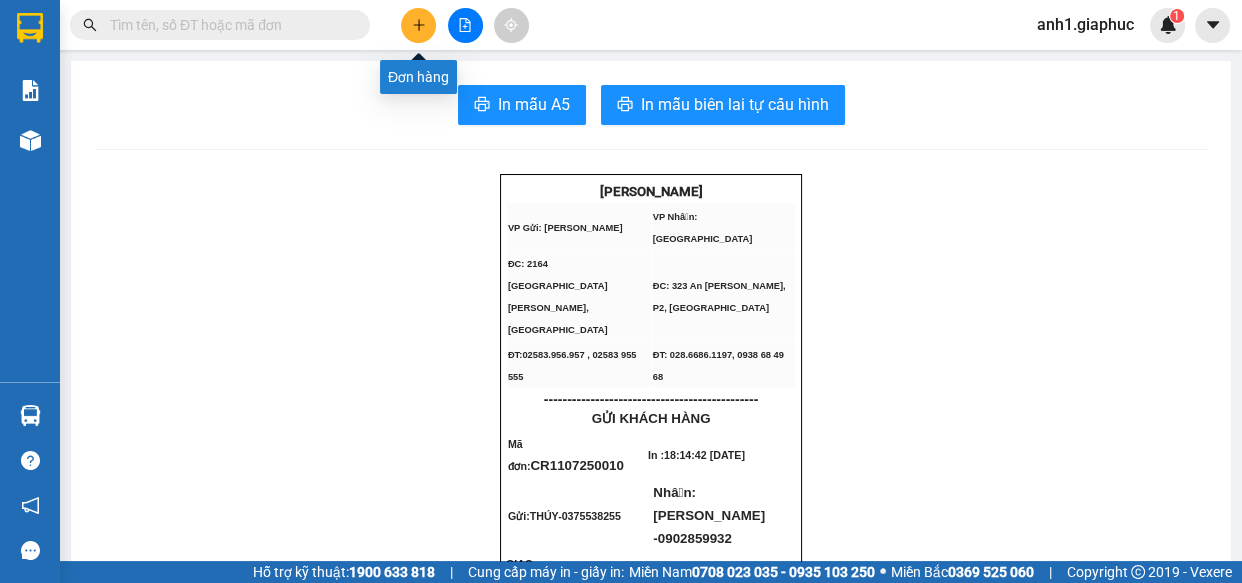 click at bounding box center [418, 25] 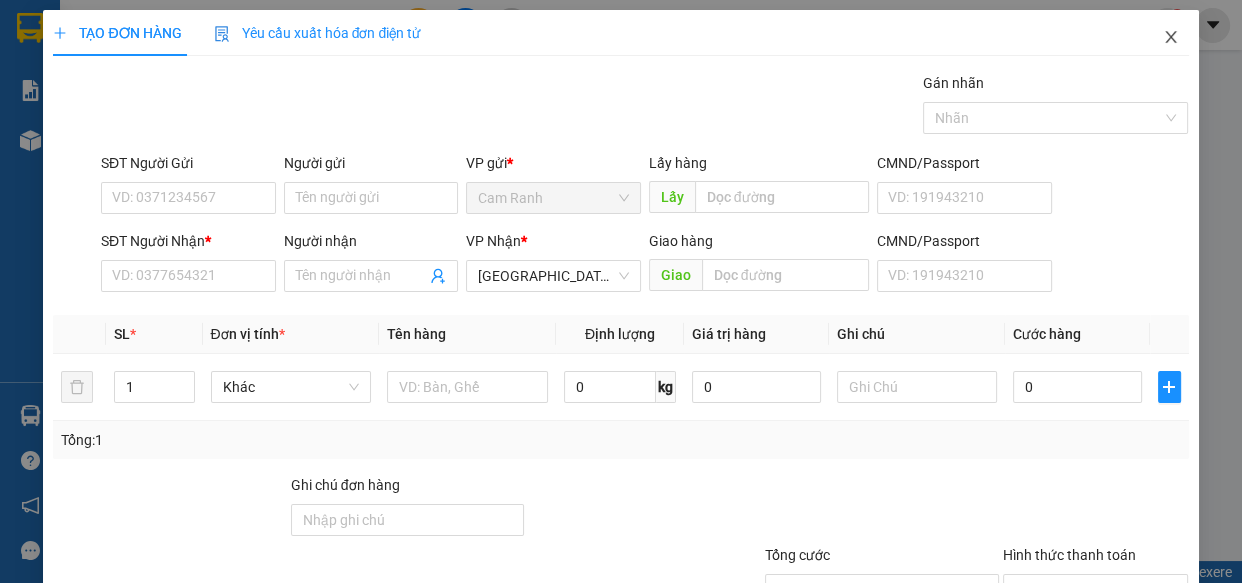 click 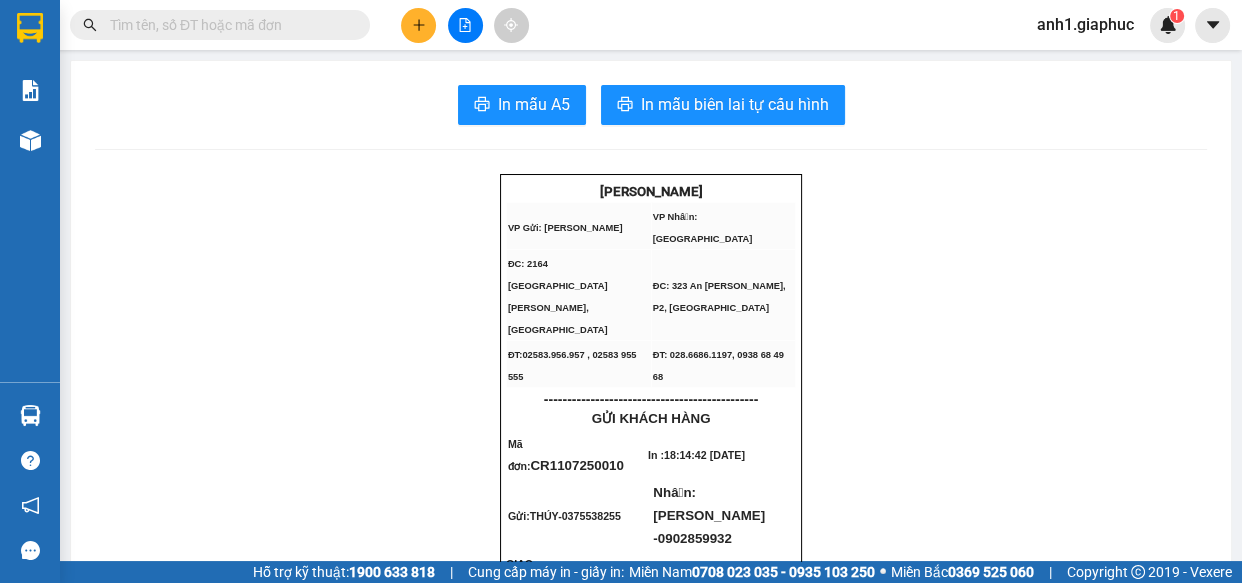 click 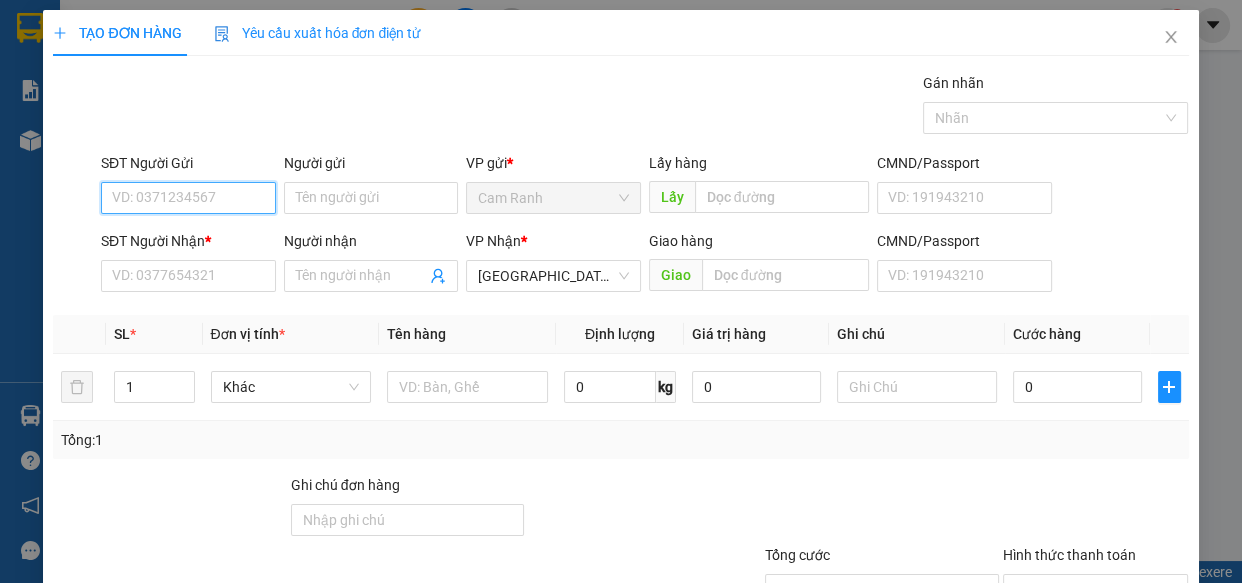 click on "SĐT Người Gửi" at bounding box center (188, 198) 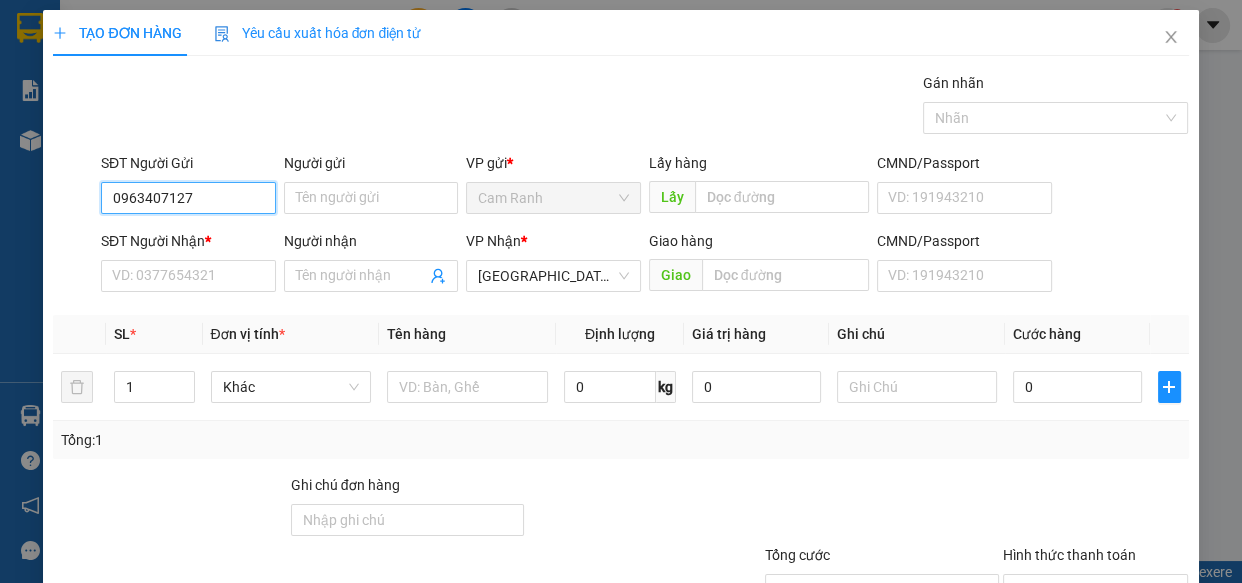 click on "0963407127" at bounding box center (188, 198) 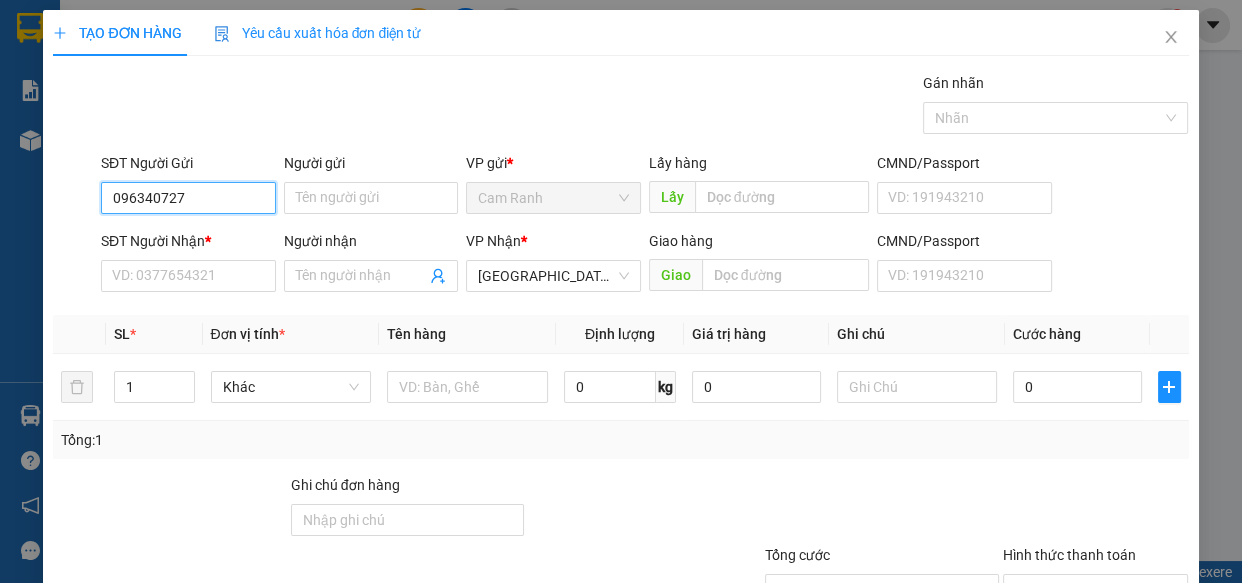 type on "0963407427" 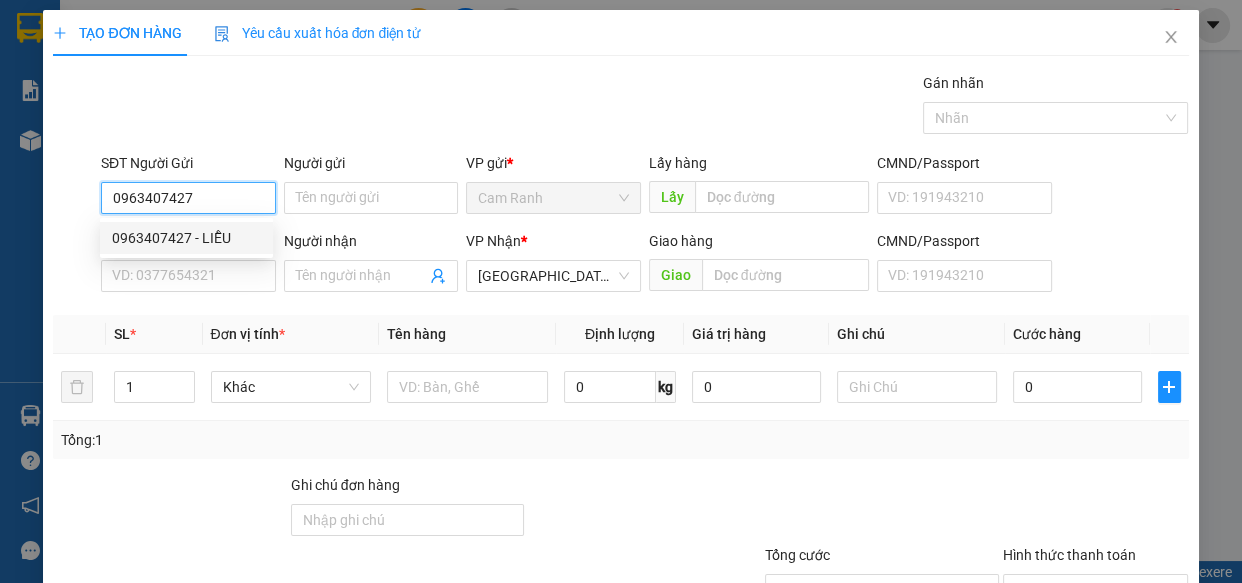click on "0963407427 - LIỄU" at bounding box center [186, 238] 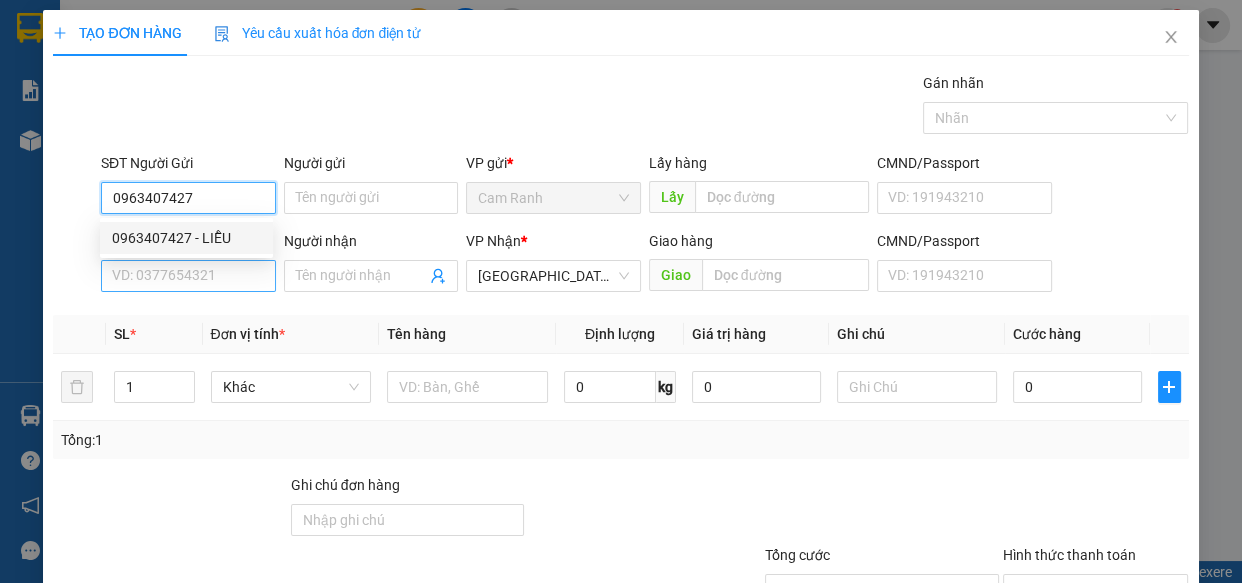 type on "LIỄU" 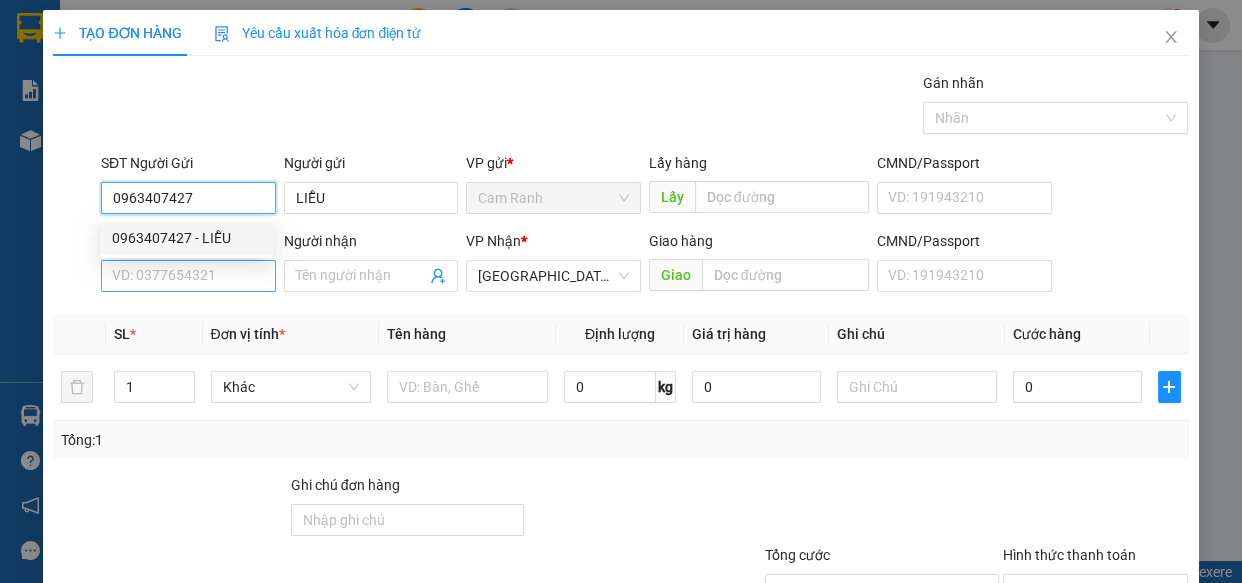 type on "0963407427" 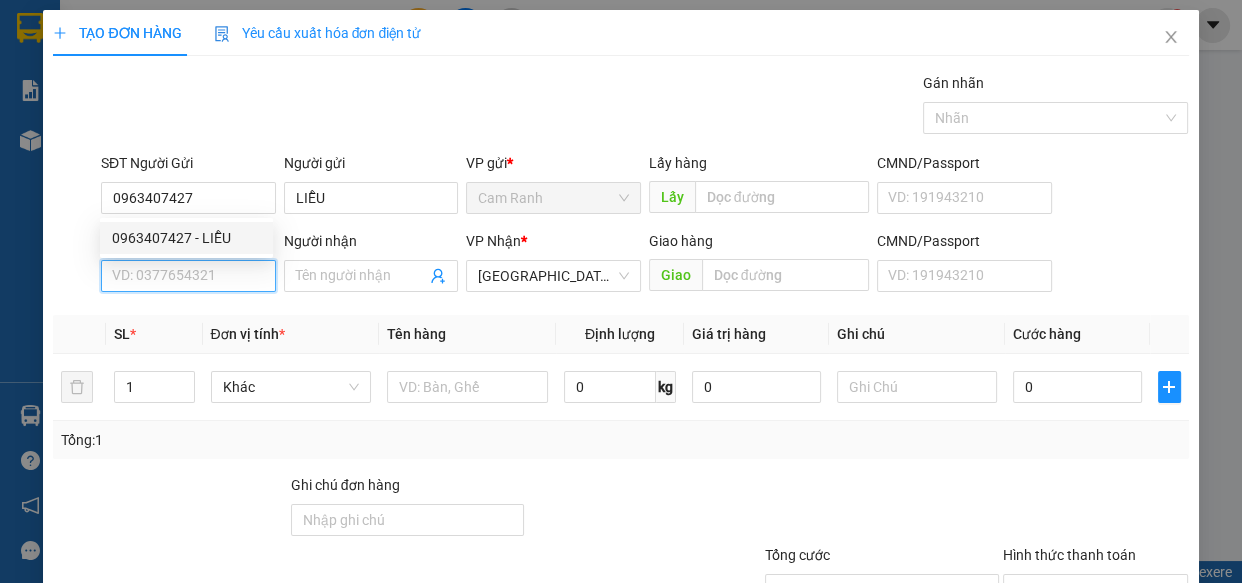 click on "SĐT Người Nhận  *" at bounding box center (188, 276) 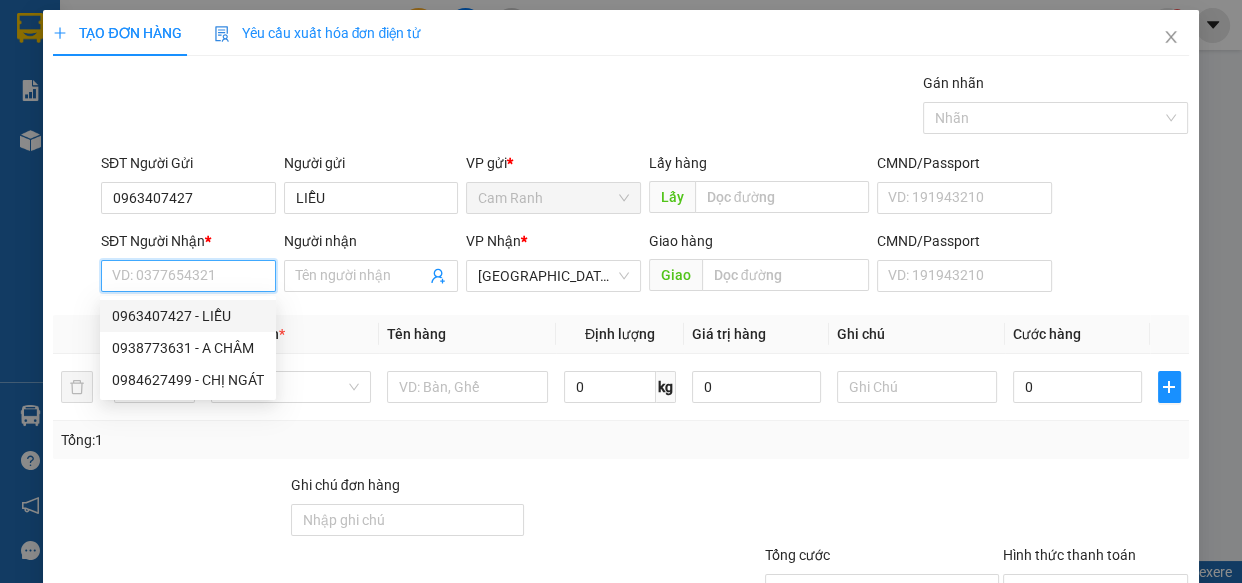 drag, startPoint x: 157, startPoint y: 274, endPoint x: 0, endPoint y: 316, distance: 162.52077 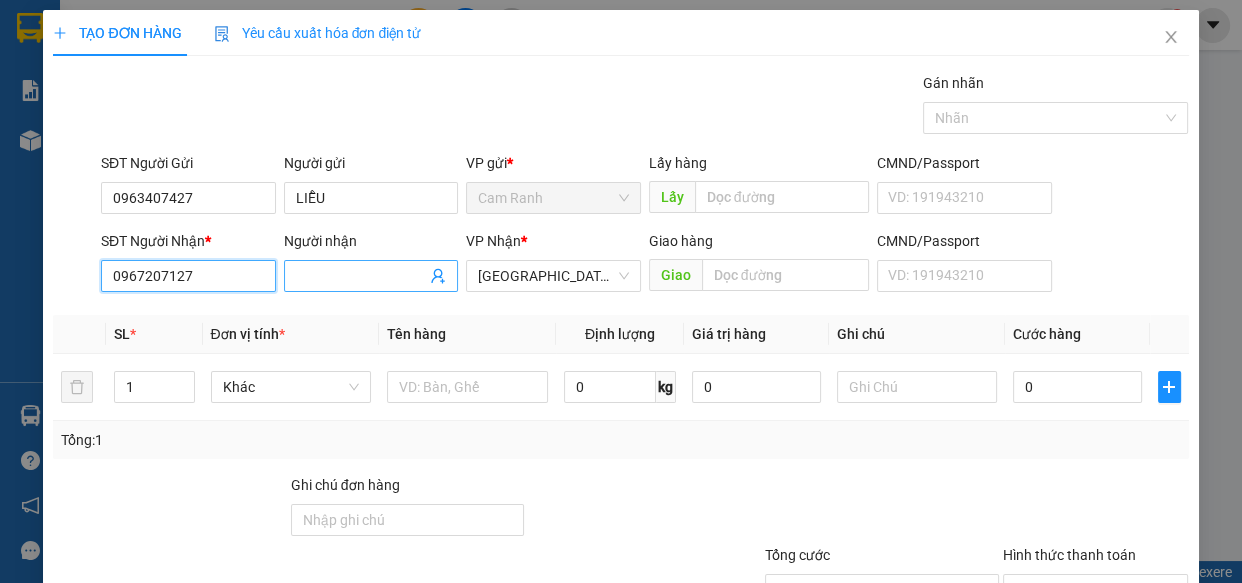 type on "0967207127" 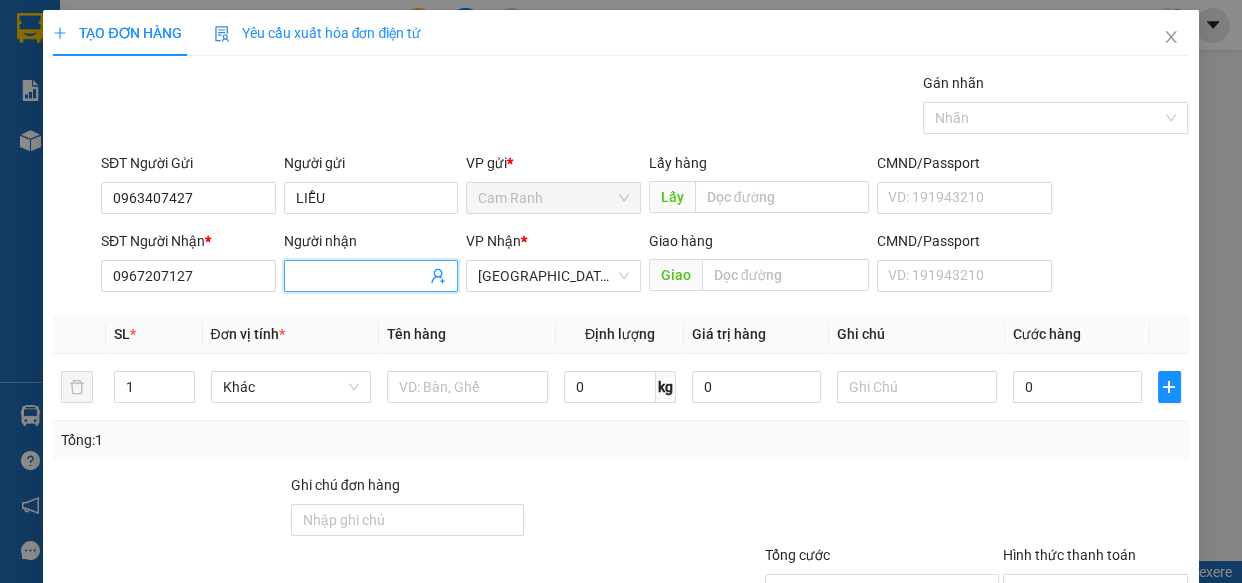 click on "Người nhận" at bounding box center (361, 276) 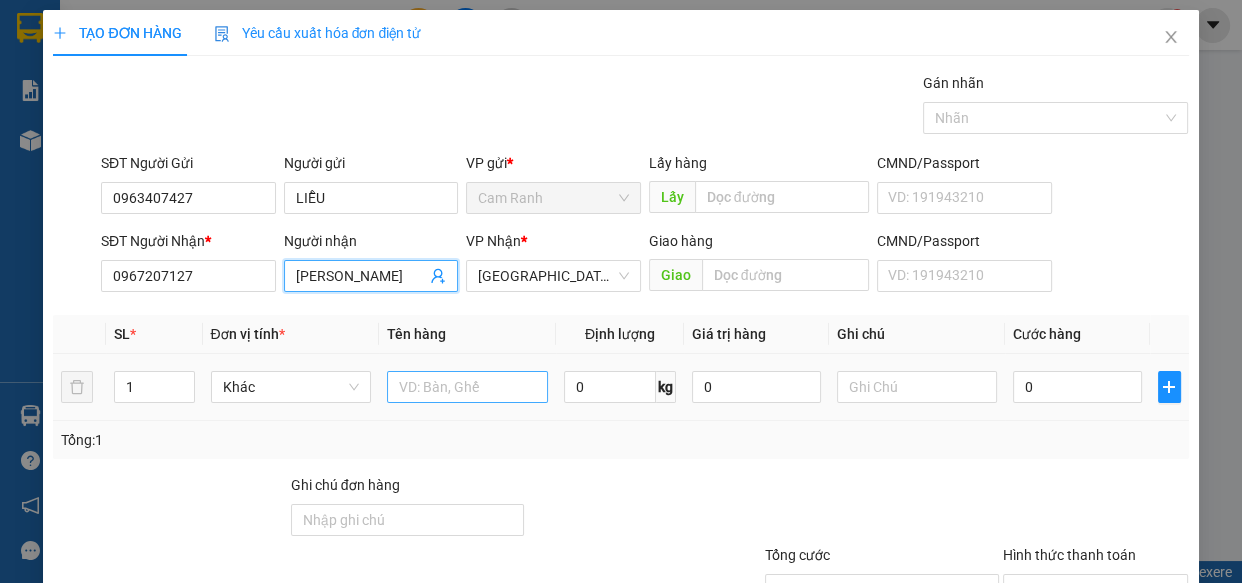 type on "HÀ UYÊN" 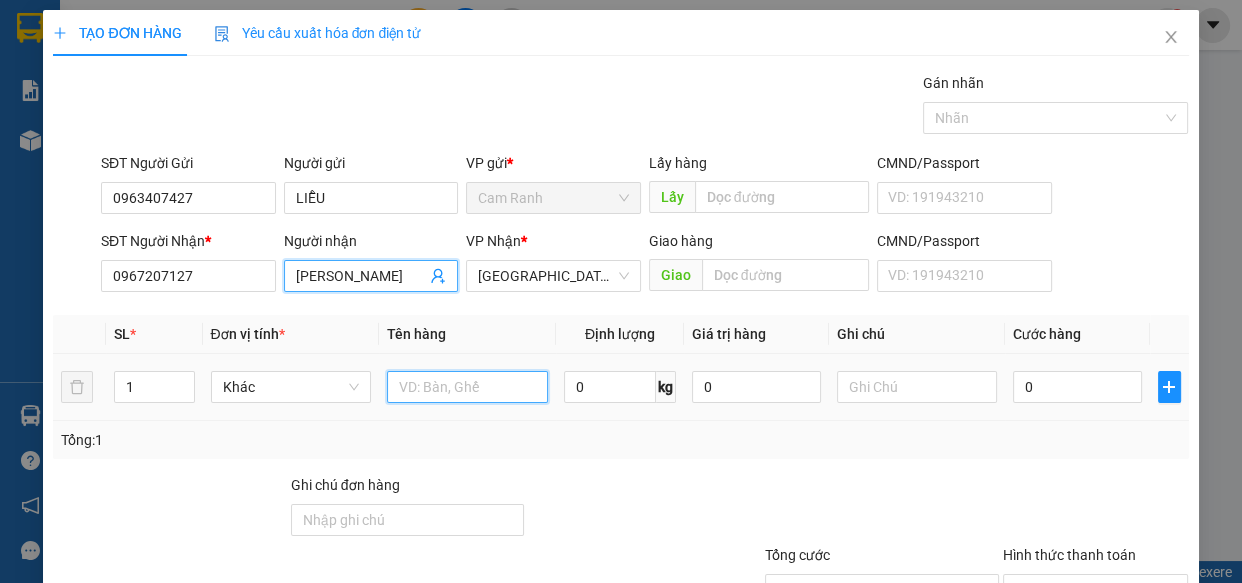 click at bounding box center (467, 387) 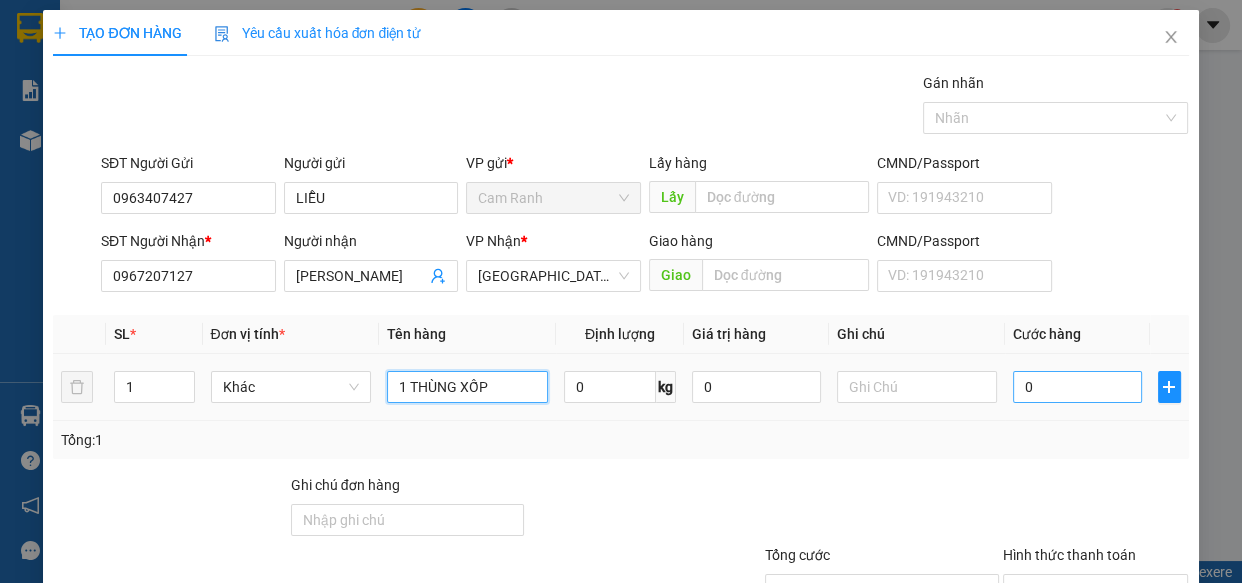 type on "1 THÙNG XỐP" 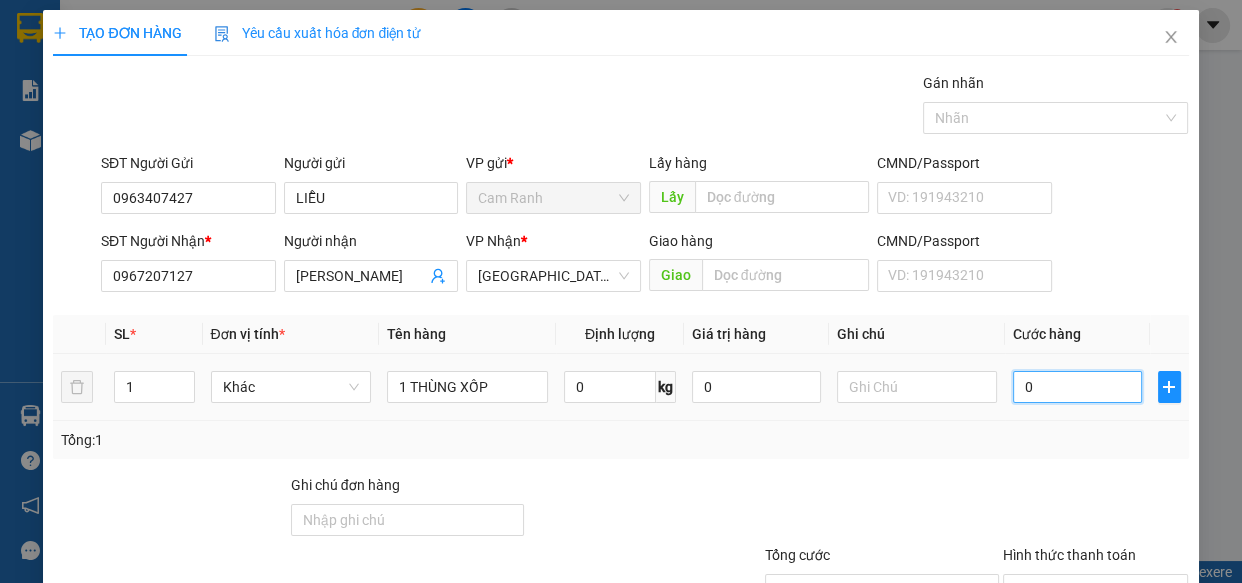 click on "0" at bounding box center [1077, 387] 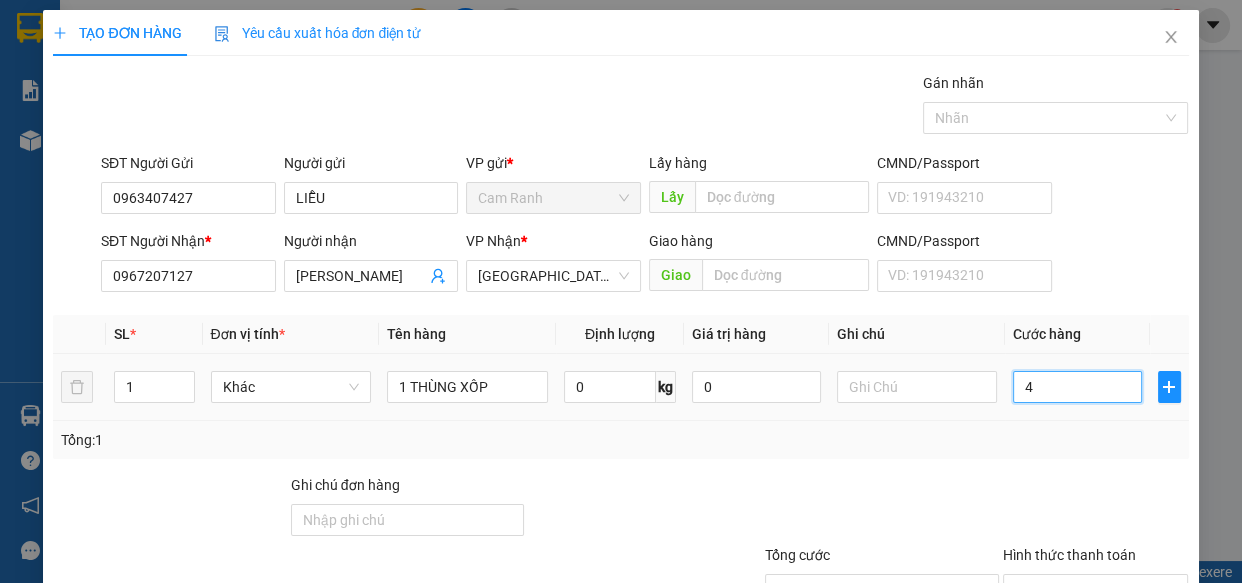 type on "40" 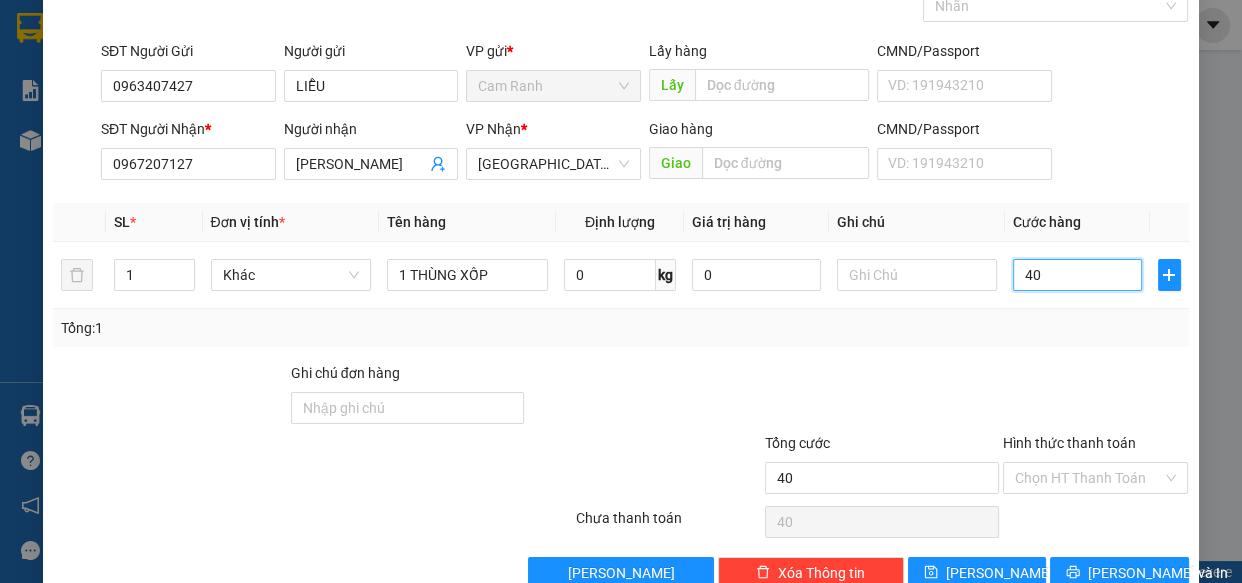 scroll, scrollTop: 156, scrollLeft: 0, axis: vertical 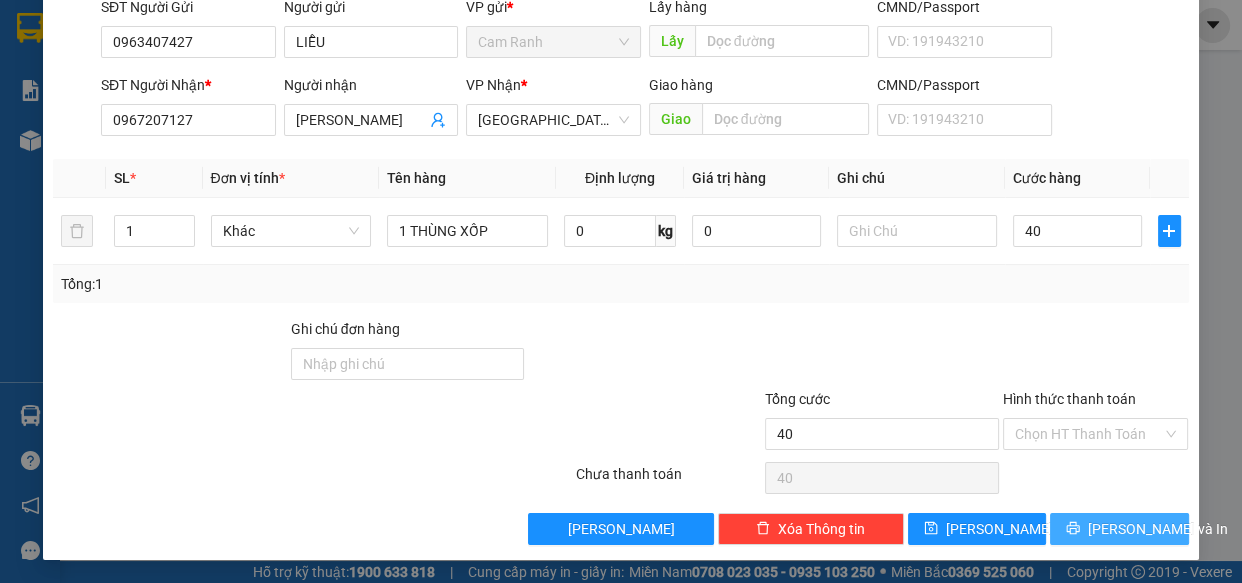 type on "40.000" 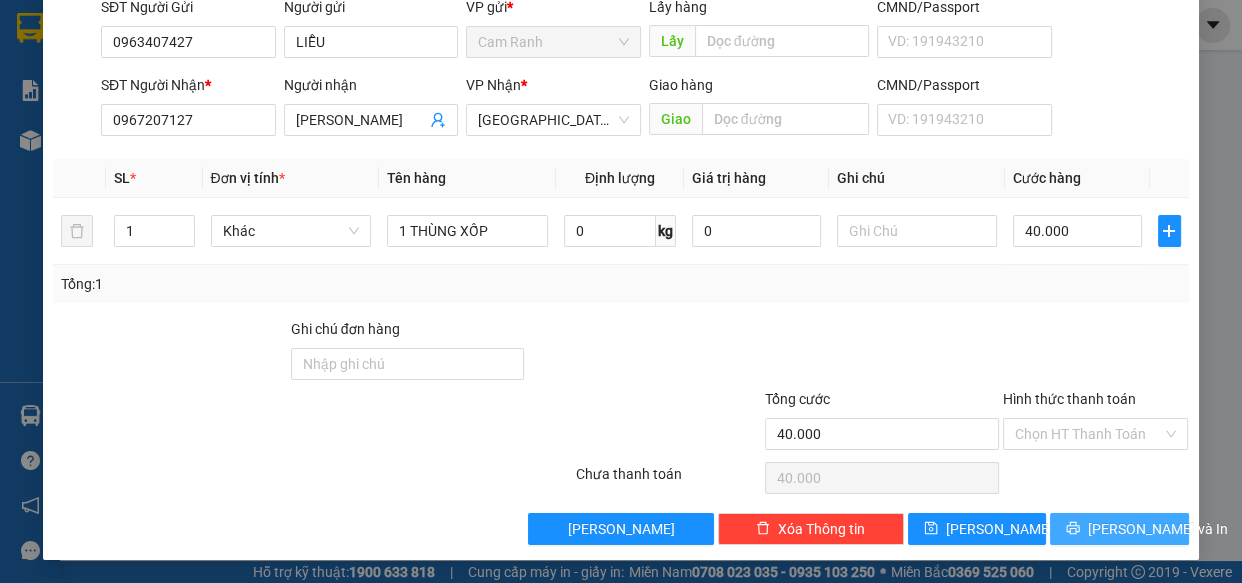 click 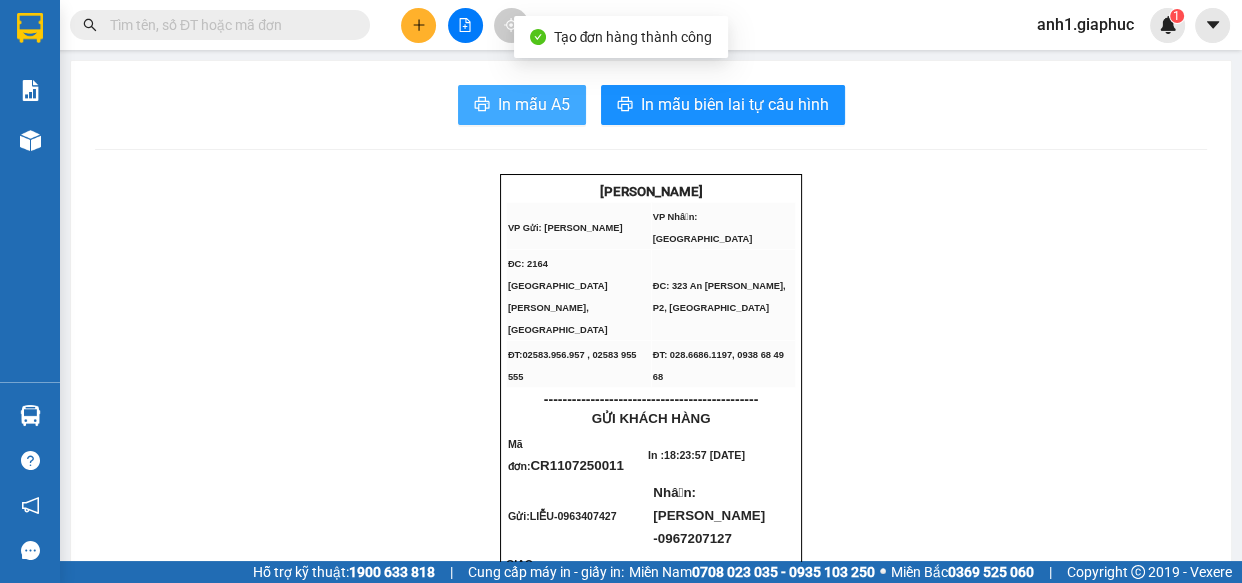 click on "In mẫu A5" at bounding box center [534, 104] 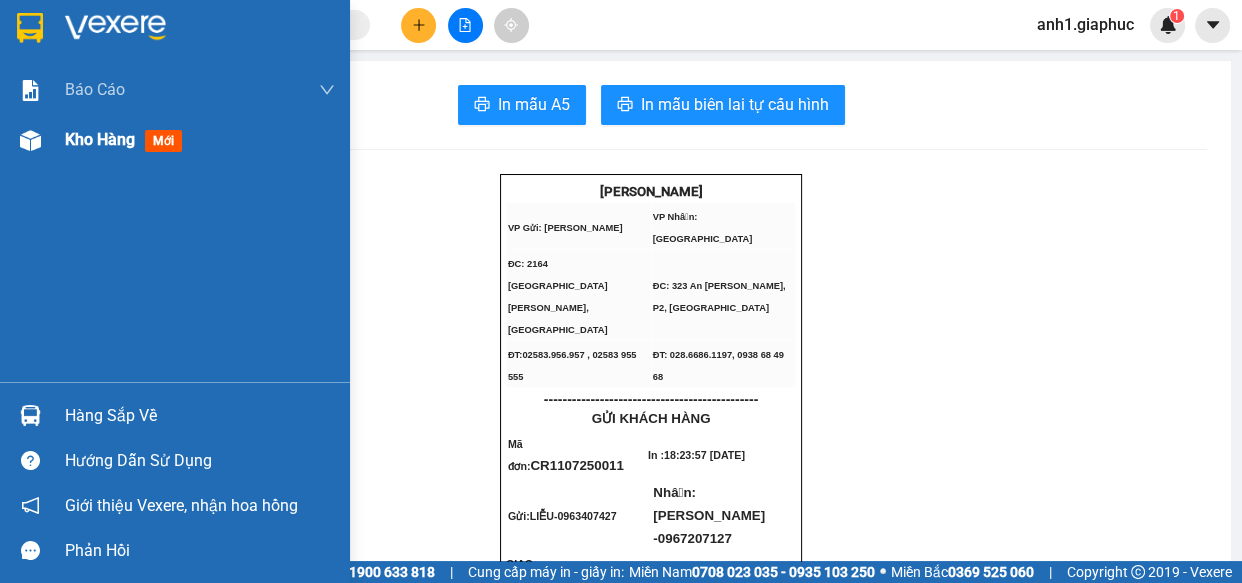 click on "Kho hàng" at bounding box center (100, 139) 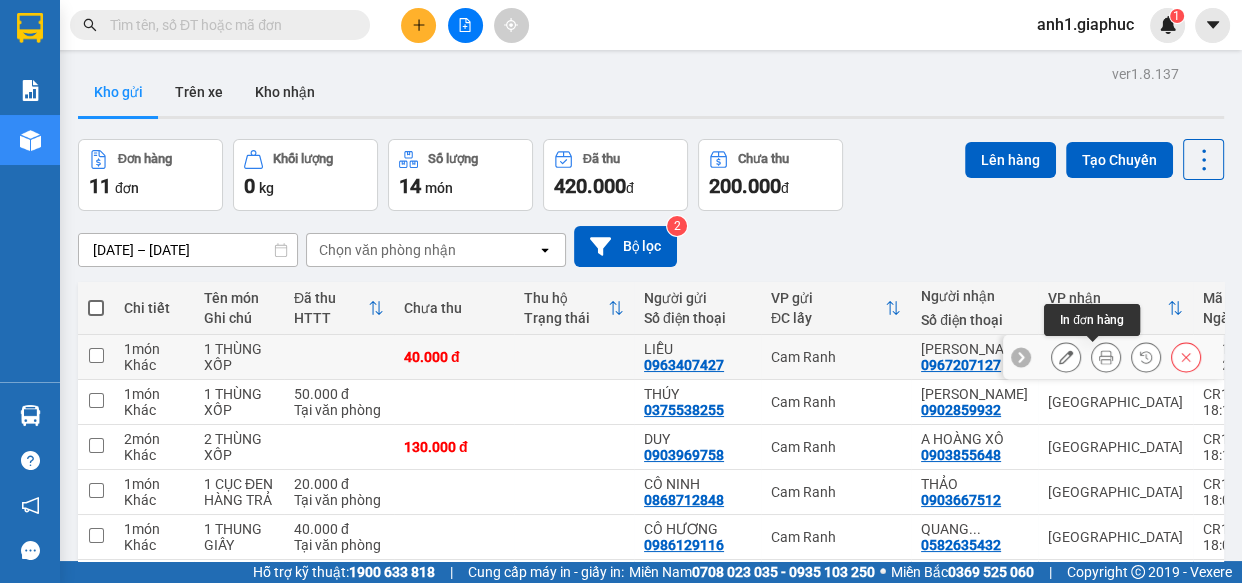 click 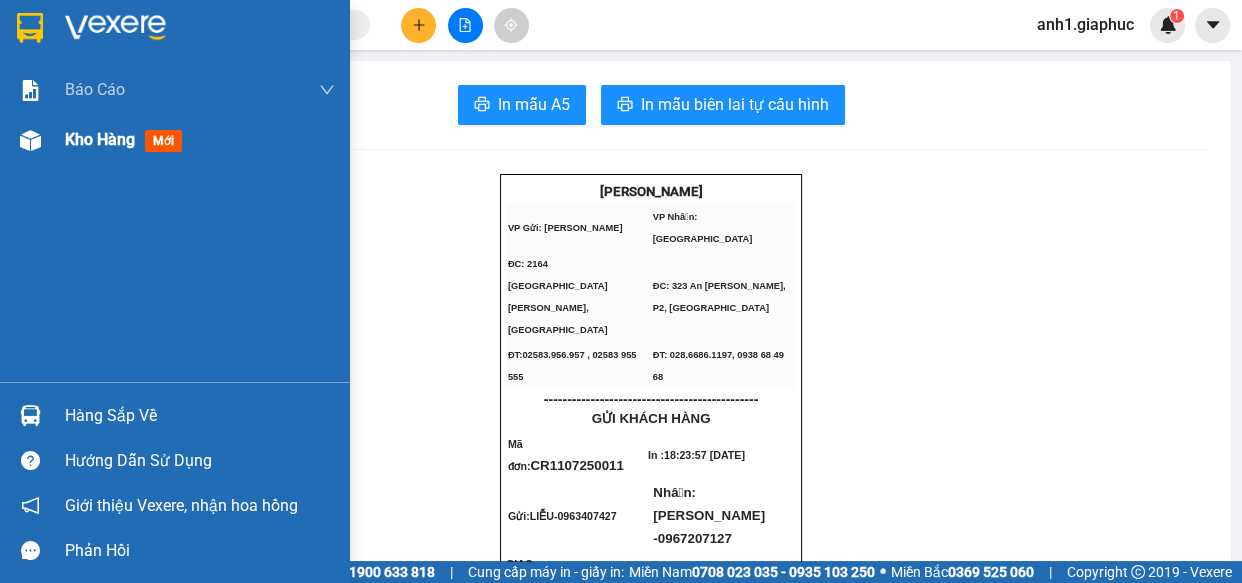 click on "Kho hàng mới" at bounding box center [175, 140] 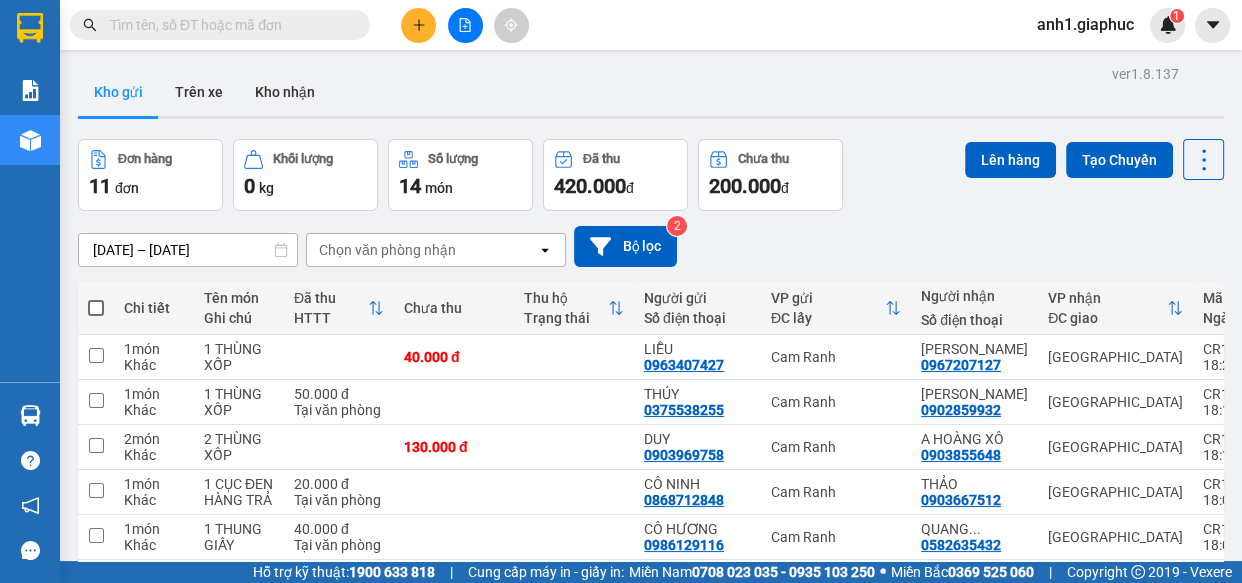 click at bounding box center [228, 25] 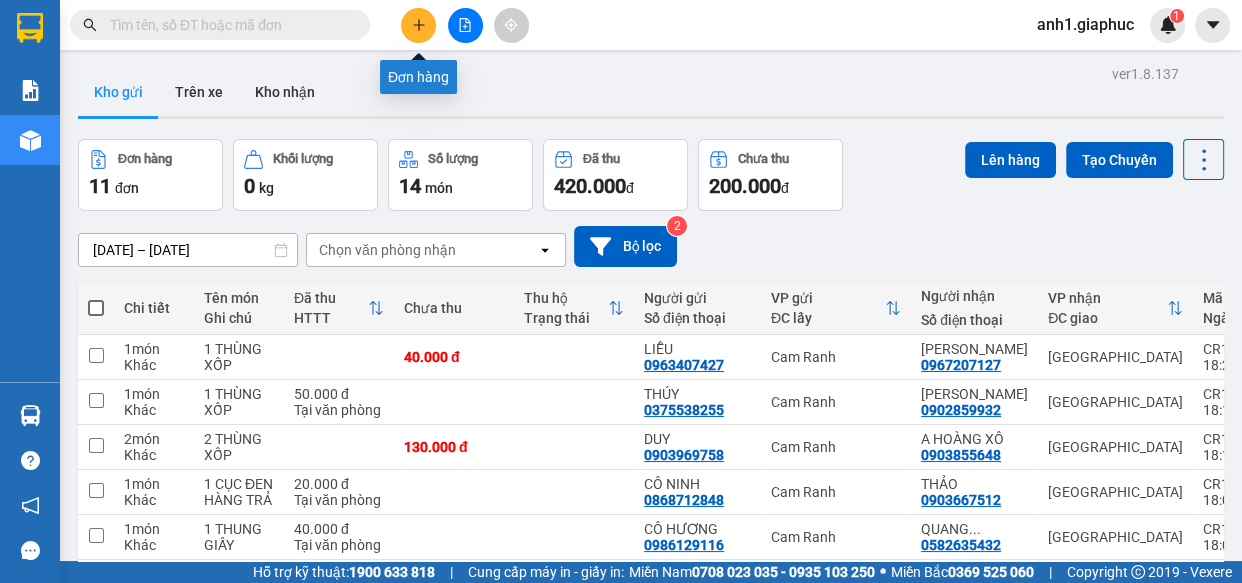 click at bounding box center (418, 25) 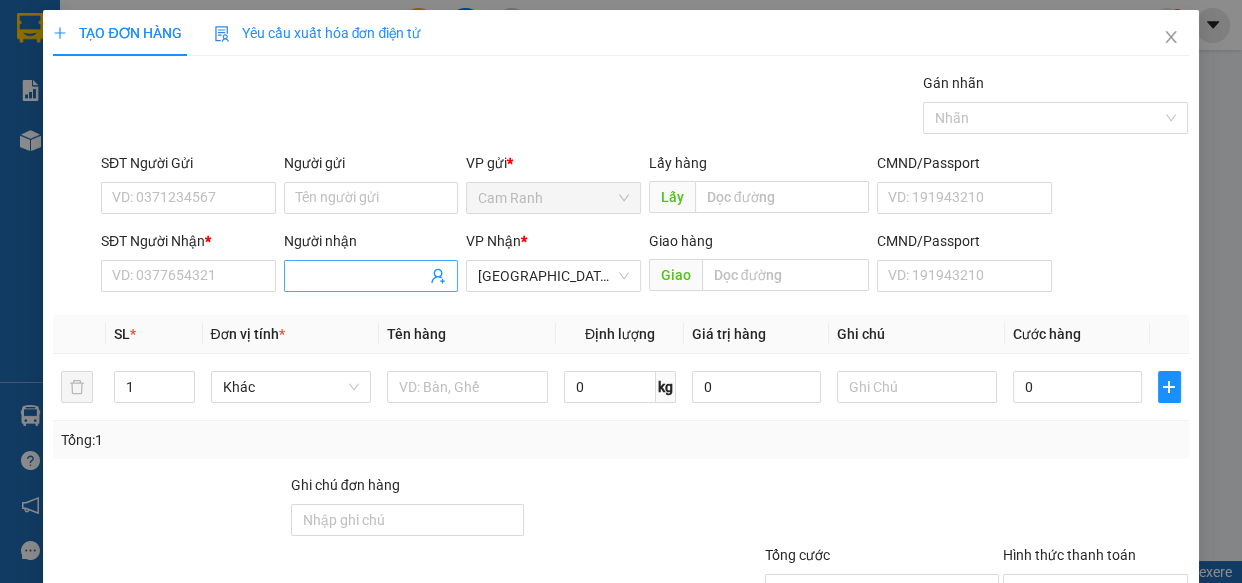 click on "Người nhận" at bounding box center [361, 276] 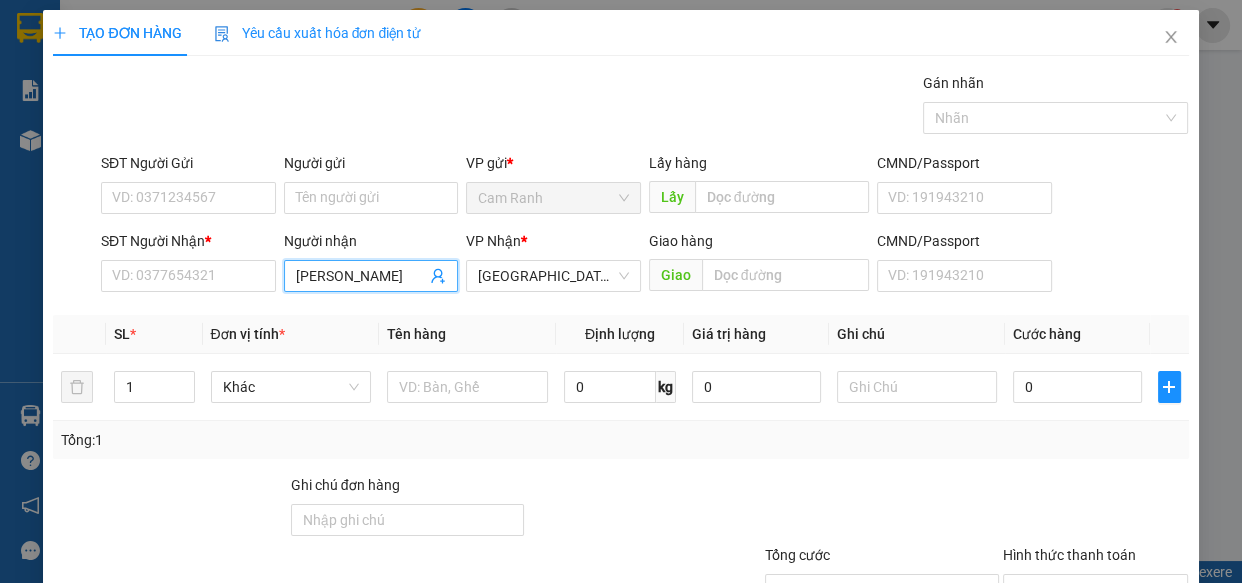 type on "KIM NGUYÊN" 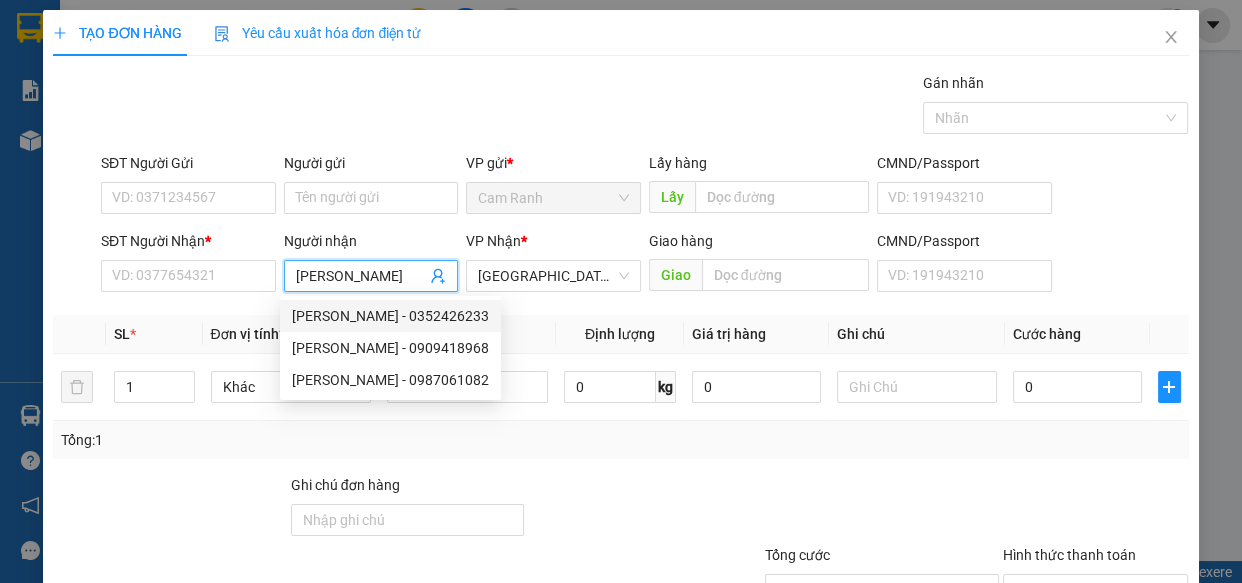 click on "KIM NGUYÊN - 0352426233" at bounding box center [390, 316] 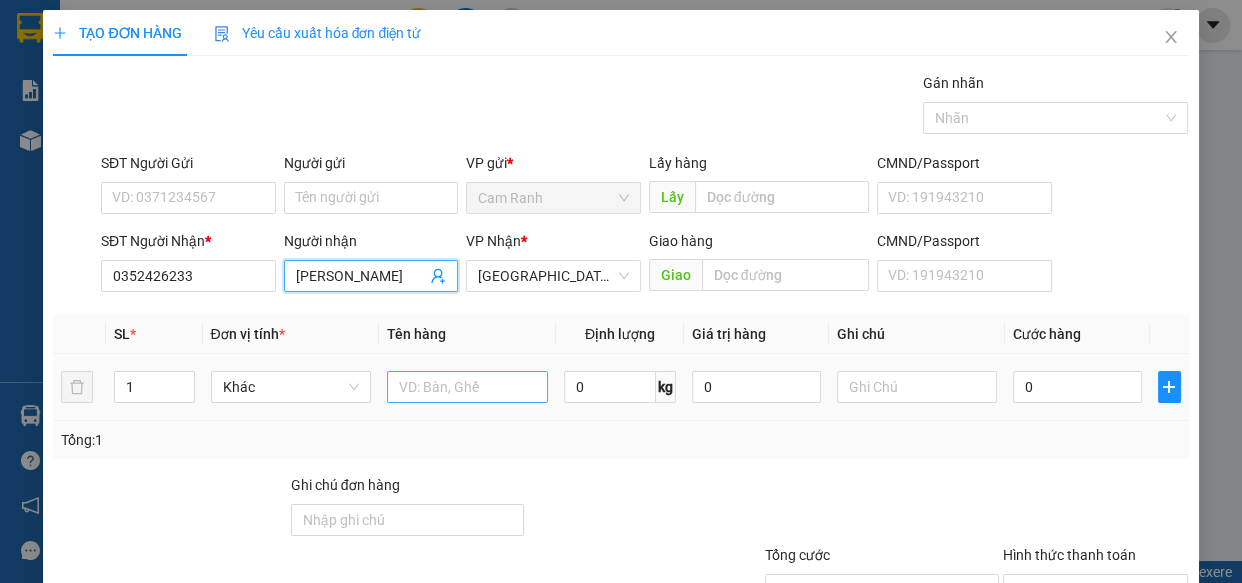 type on "KIM NGUYÊN" 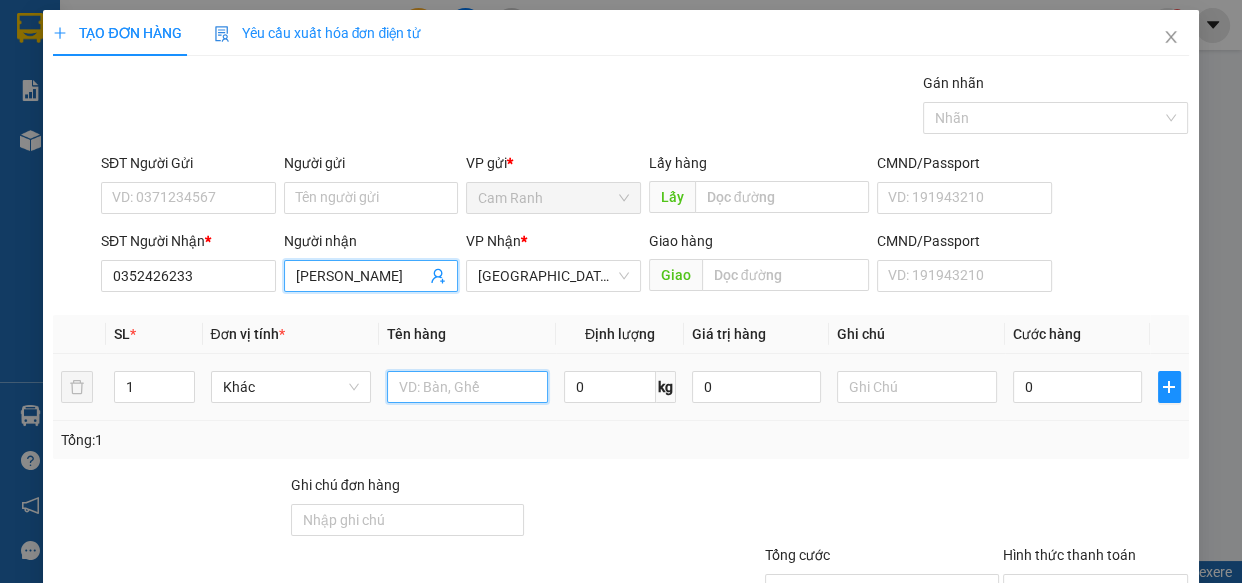 click at bounding box center (467, 387) 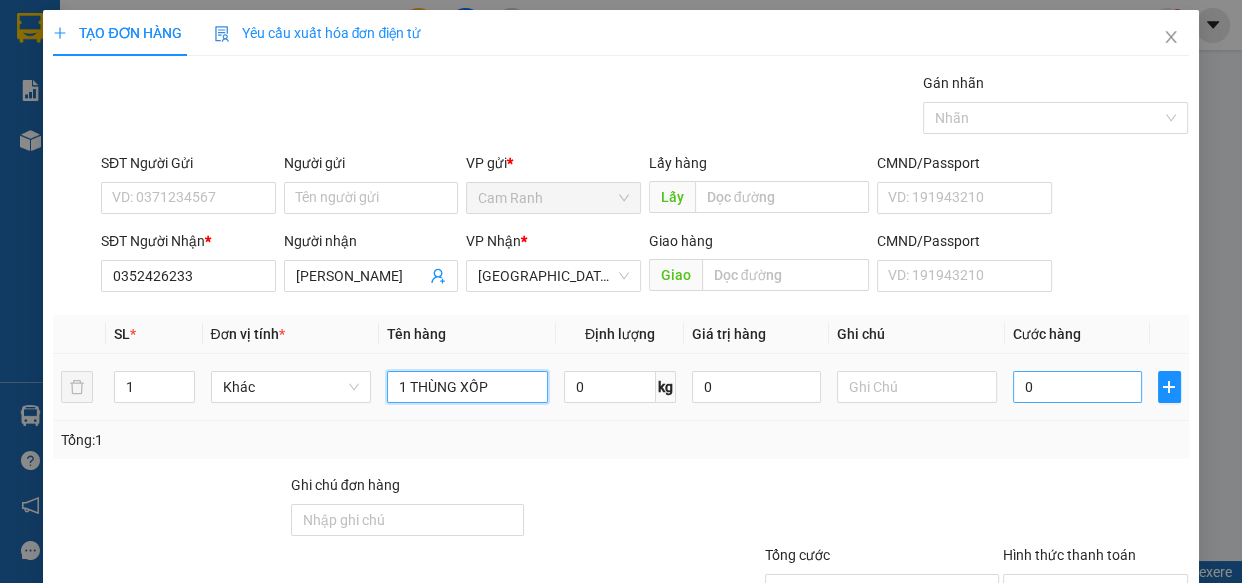 type on "1 THÙNG XỐP" 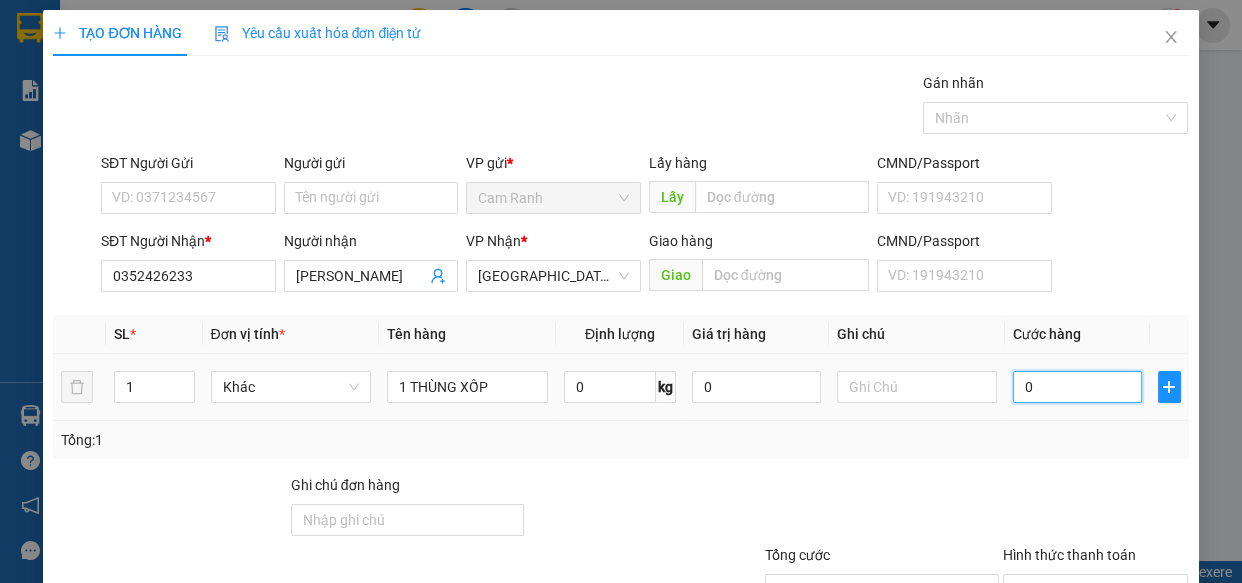 click on "0" at bounding box center (1077, 387) 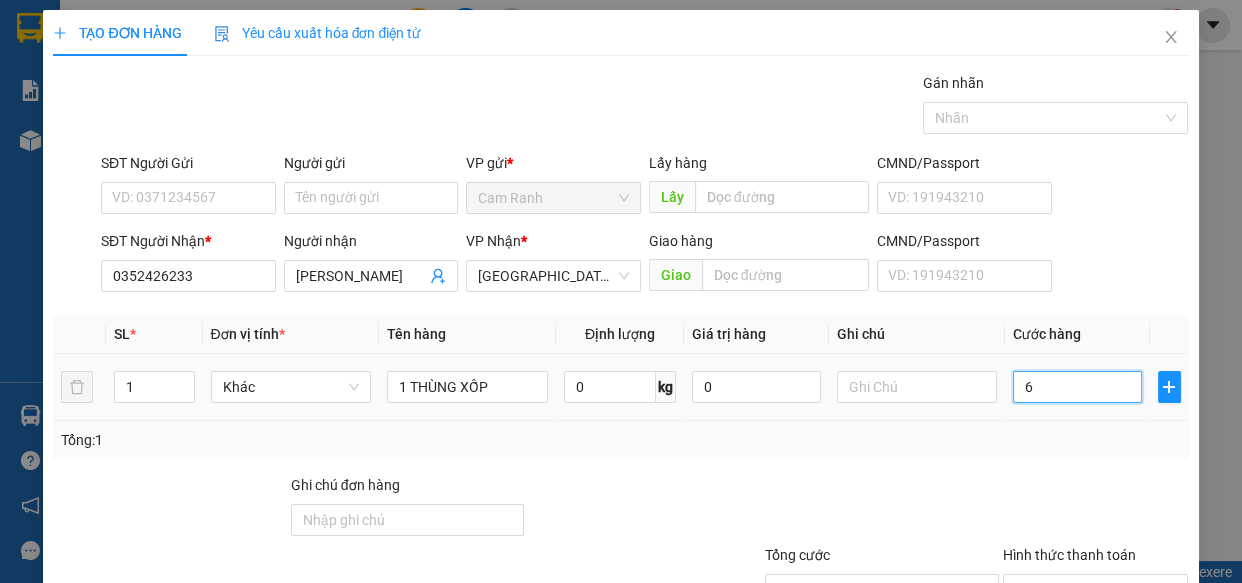 type on "60" 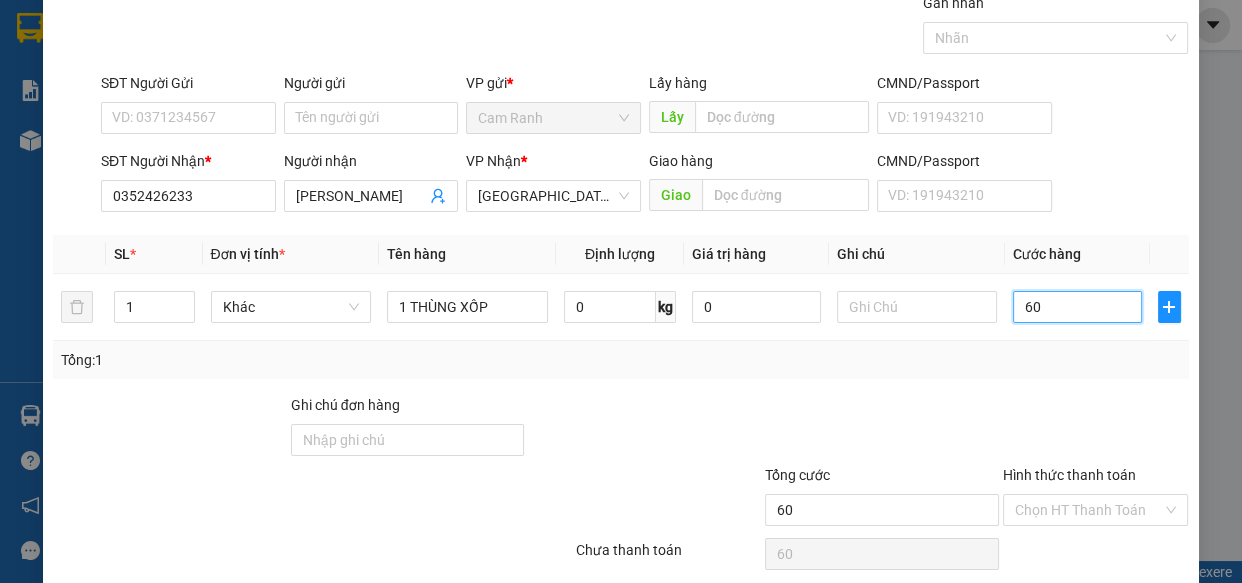 scroll, scrollTop: 156, scrollLeft: 0, axis: vertical 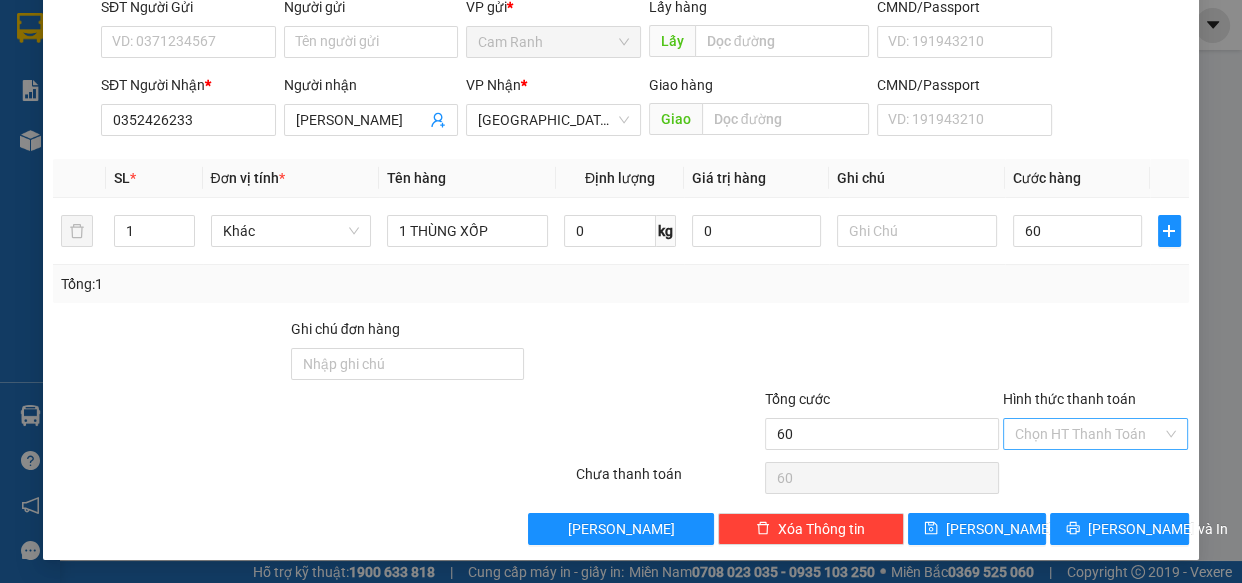 type on "60.000" 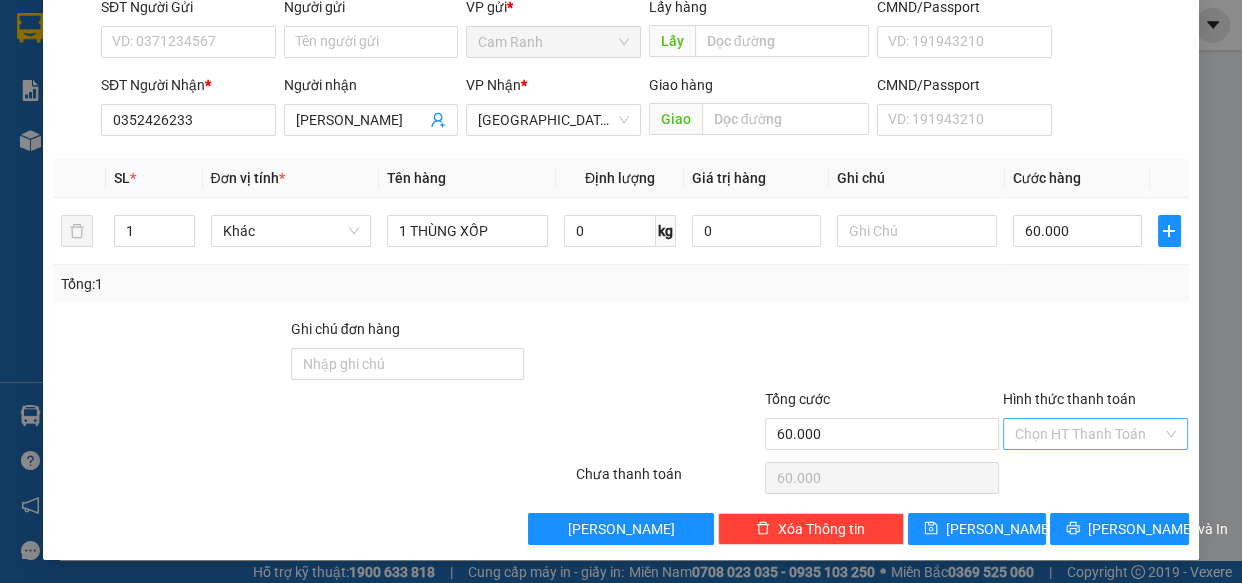 click on "Hình thức thanh toán" at bounding box center [1089, 434] 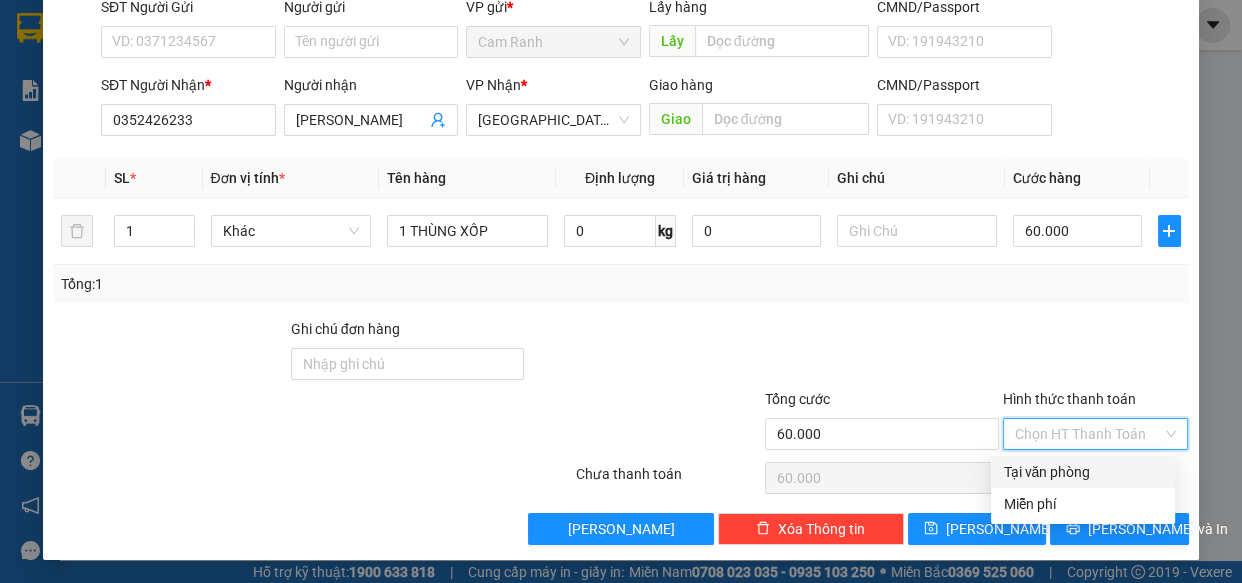 click on "Tại văn phòng" at bounding box center [1083, 472] 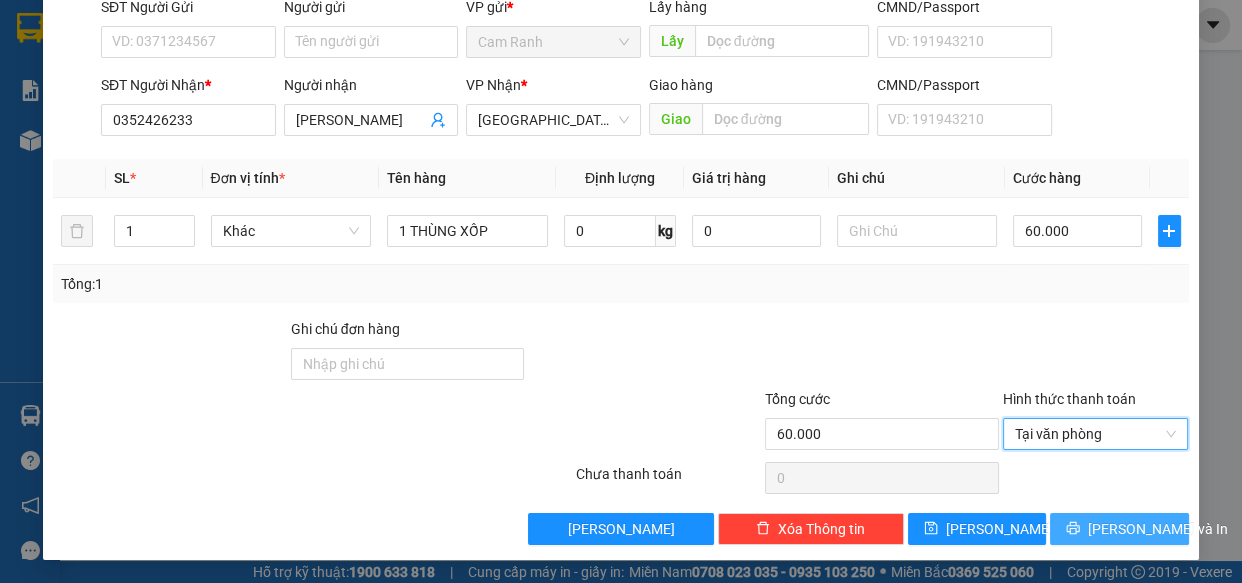 click on "Lưu và In" at bounding box center (1158, 529) 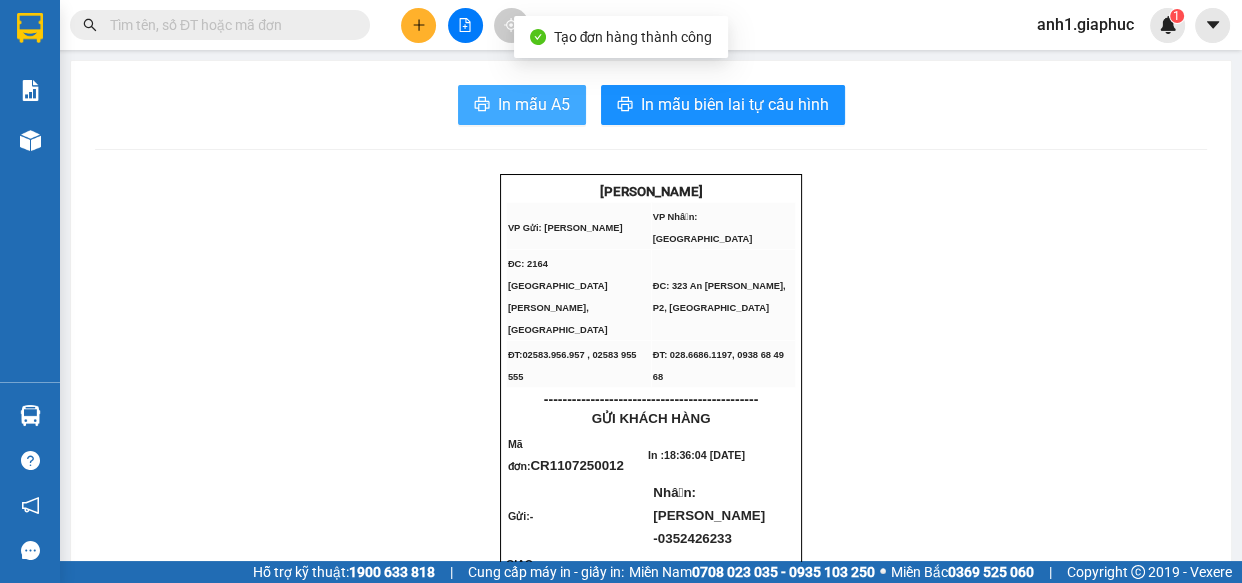 click on "In mẫu A5" at bounding box center [534, 104] 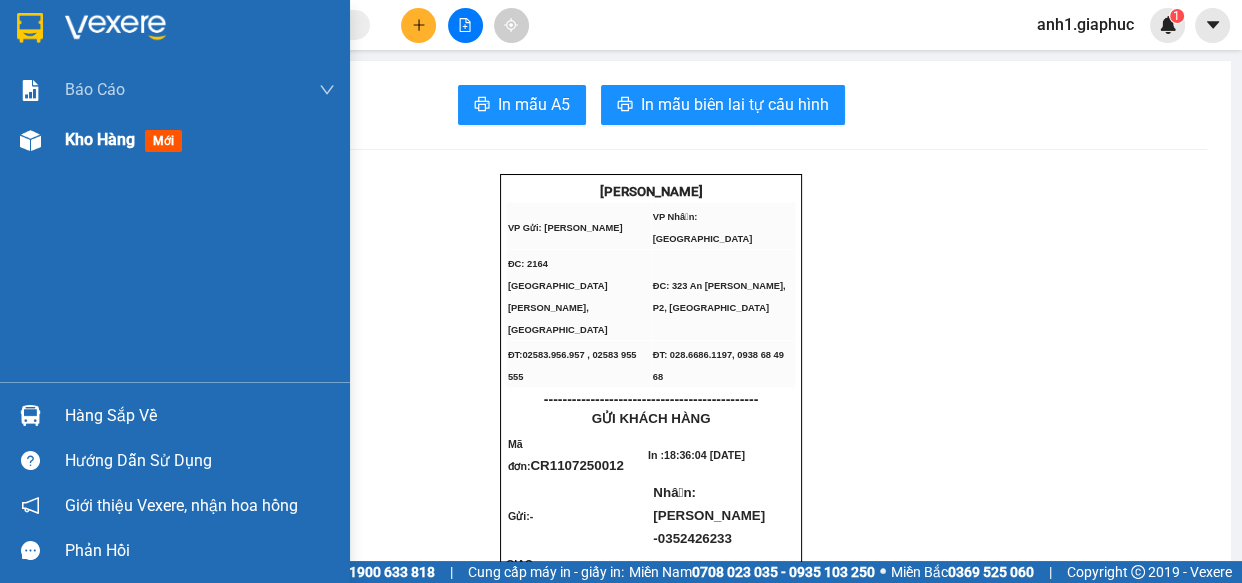 click on "Kho hàng" at bounding box center (100, 139) 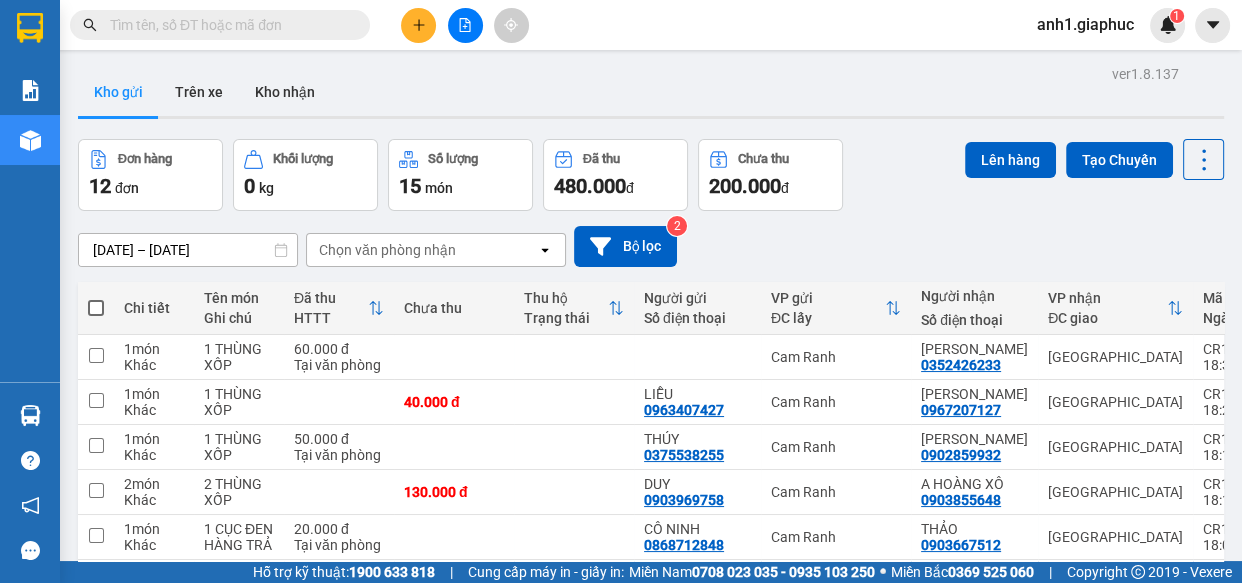 click on "Kết quả tìm kiếm ( 559 )  Bộ lọc  Mã ĐH Trạng thái Món hàng Tổng cước Chưa cước Người gửi VP Gửi Người nhận VP Nhận CR1007250015 18:30 - 10/07 Trên xe   51B-172.19 22:00  -   10/07 1 THÙNG XỐP SL:  1 60.000 60.000 0903969758 DUY Cam Ranh 0903855648 A HOÀNG XÔ  Sài Gòn CR0907250021 19:38 - 09/07 Trên xe   51B-180.68 22:00  -   09/07 1 THÙNG XỐP SL:  1 50.000 50.000 0903969758 DUY Cam Ranh 0903855648 A HOÀNG XÔ  Sài Gòn CR0807250015 19:27 - 08/07 Trên xe   51B-211.67 22:00  -   08/07 1 THÙNG GIẤY SL:  1 60.000 0365262779 CÔ 7 Cam Ranh 0349988037 DUY Sài Gòn CR0807250017 19:41 - 08/07 Trên xe   51B-211.67 22:00  -   08/07 1 THÙNG XỐP SL:  1 50.000 50.000 0903969758 DUY Cam Ranh 0903855648 A HOÀNG XÔ  Sài Gòn CR0707250012 17:57 - 07/07 Trên xe   51B-223.69 22:00  -   07/07 2 THÙNG XỐP SL:  2 120.000 120.000 0938717757 duy Cam Ranh 0903855648 A HOÀNG XÔ  Sài Gòn CR0607250005 17:40 - 06/07 Trên xe   51B-172.19 22:00  -   06/07 SL:  1" at bounding box center (621, 291) 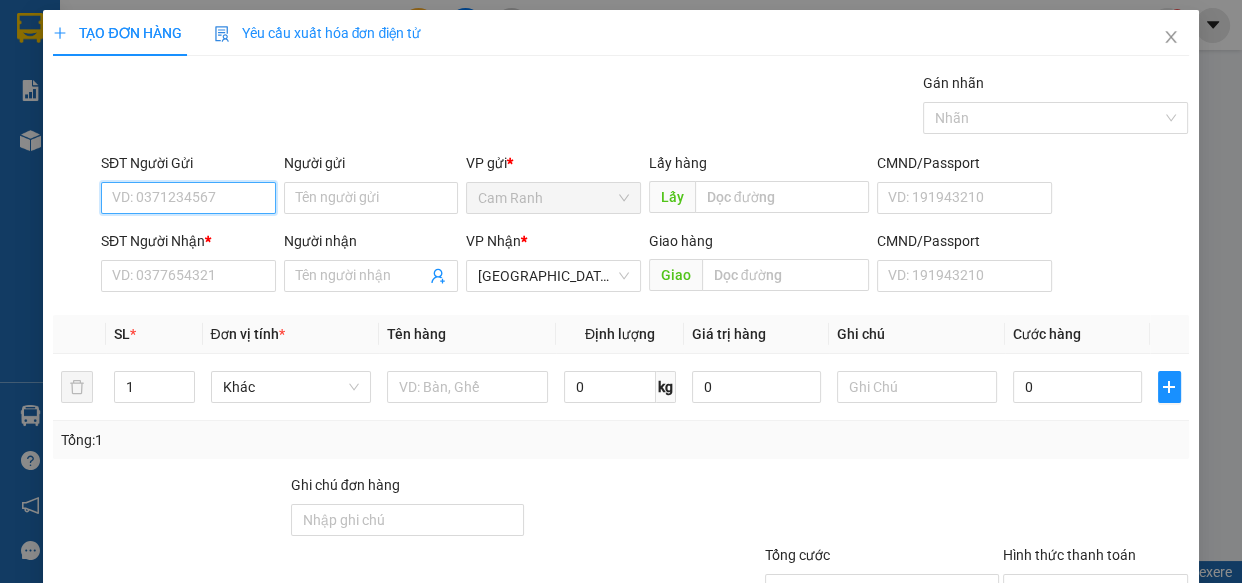 drag, startPoint x: 161, startPoint y: 190, endPoint x: 99, endPoint y: 190, distance: 62 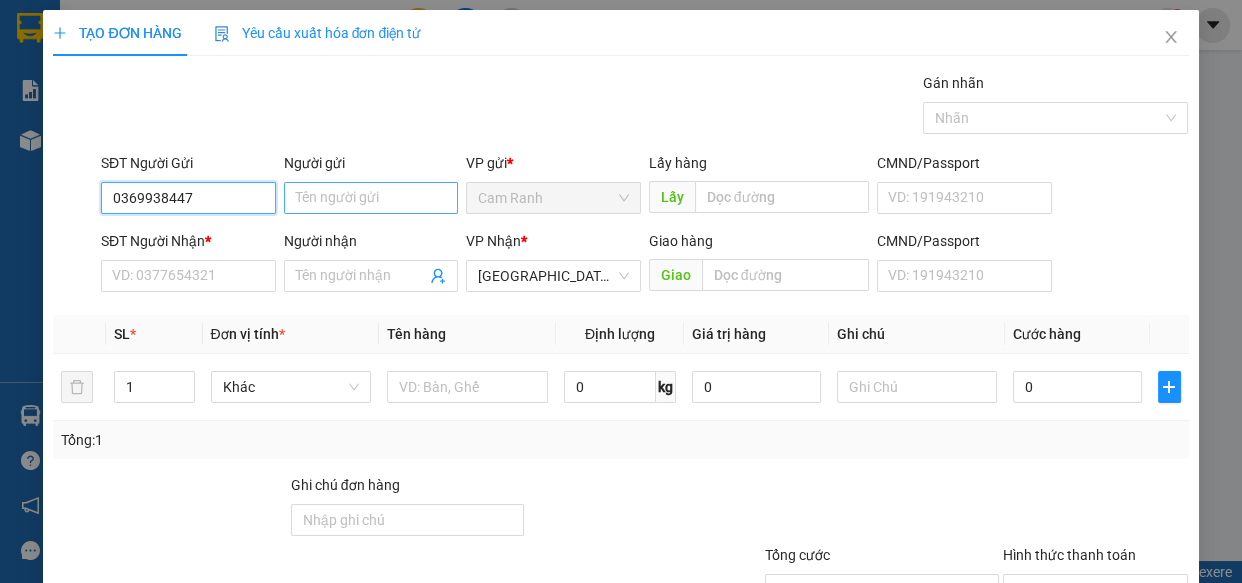 type on "0369938447" 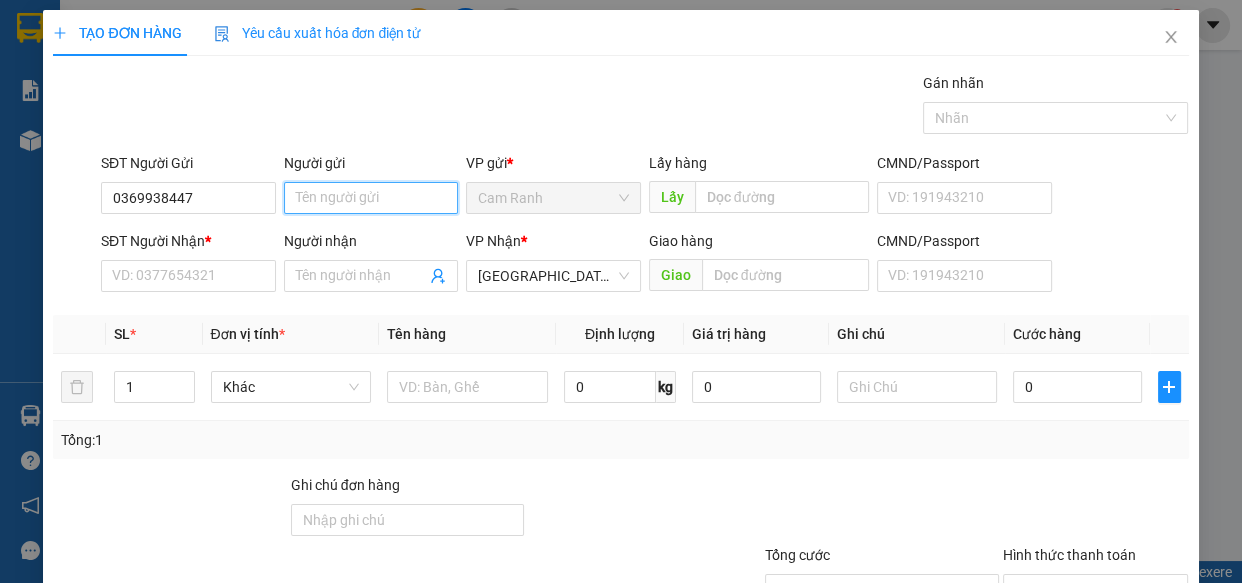 click on "Người gửi" at bounding box center [371, 198] 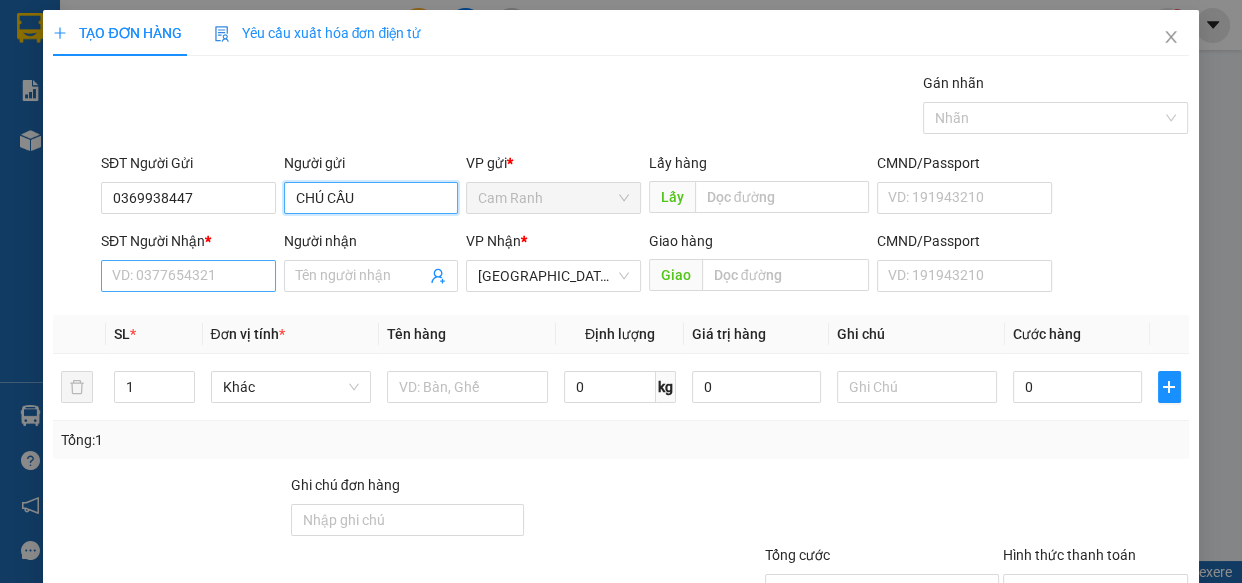 type 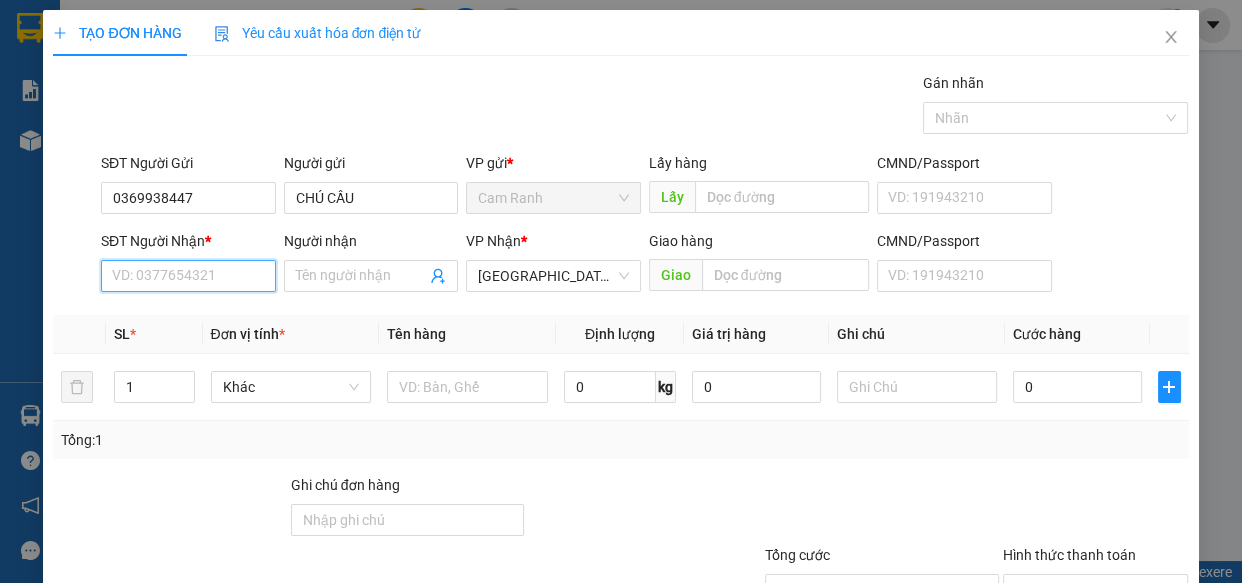 click on "SĐT Người Nhận  *" at bounding box center (188, 276) 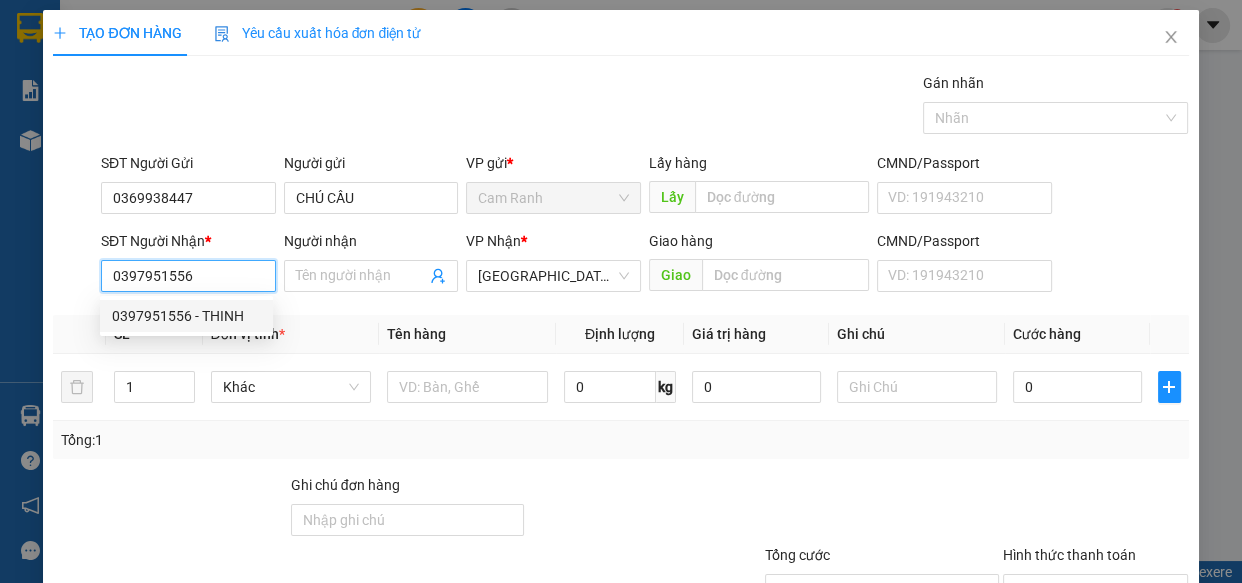 click on "0397951556 - THINH" at bounding box center [186, 316] 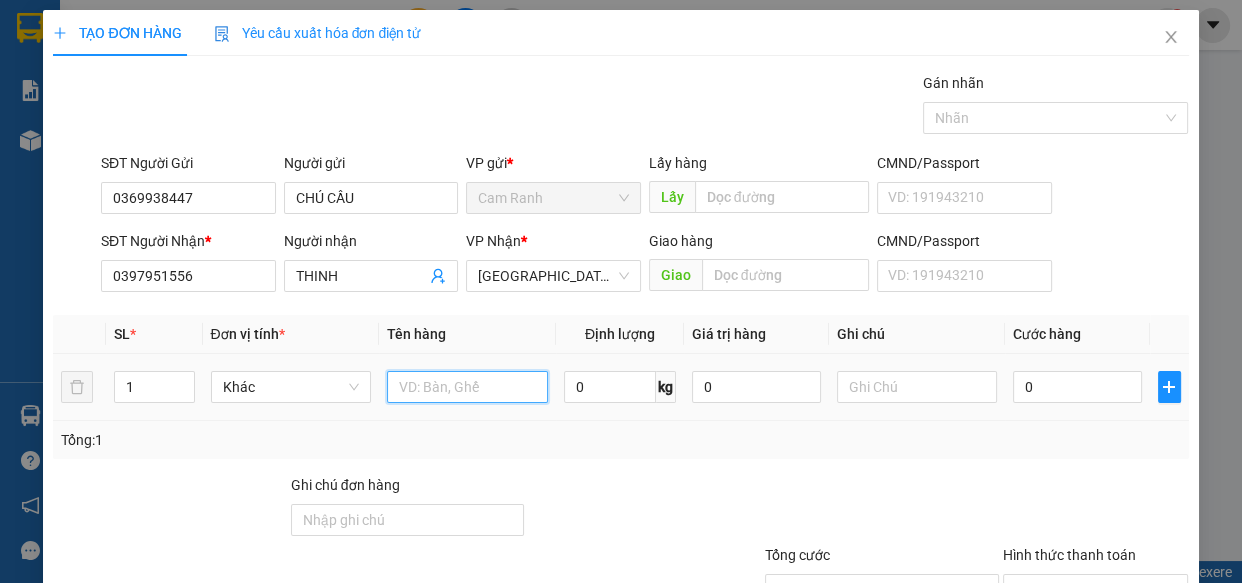 click at bounding box center [467, 387] 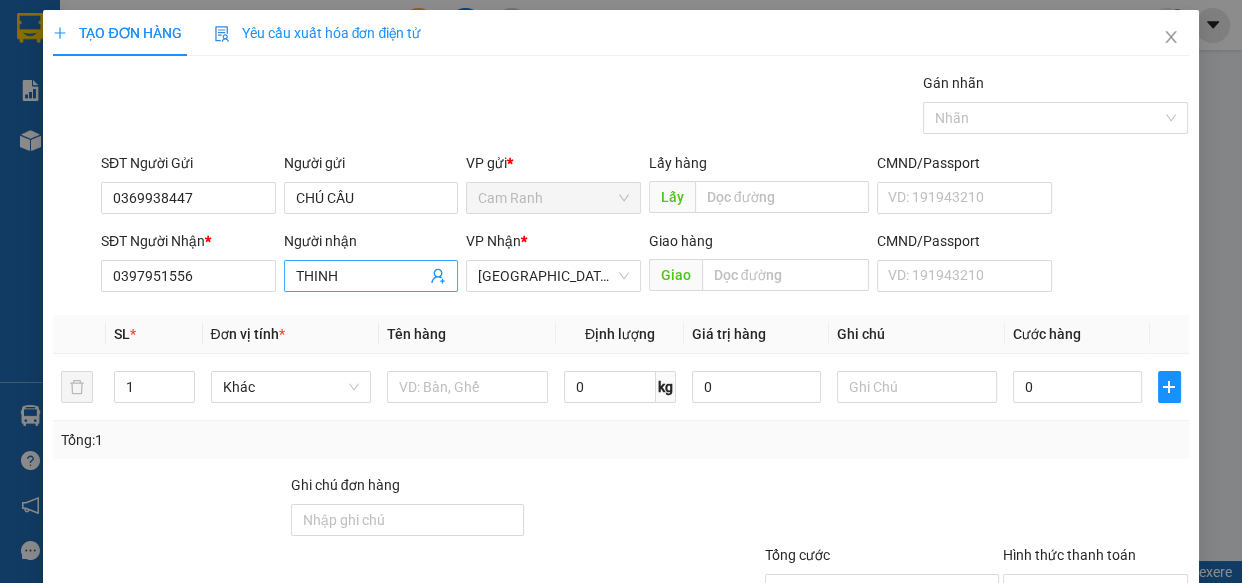 click on "THINH" at bounding box center (361, 276) 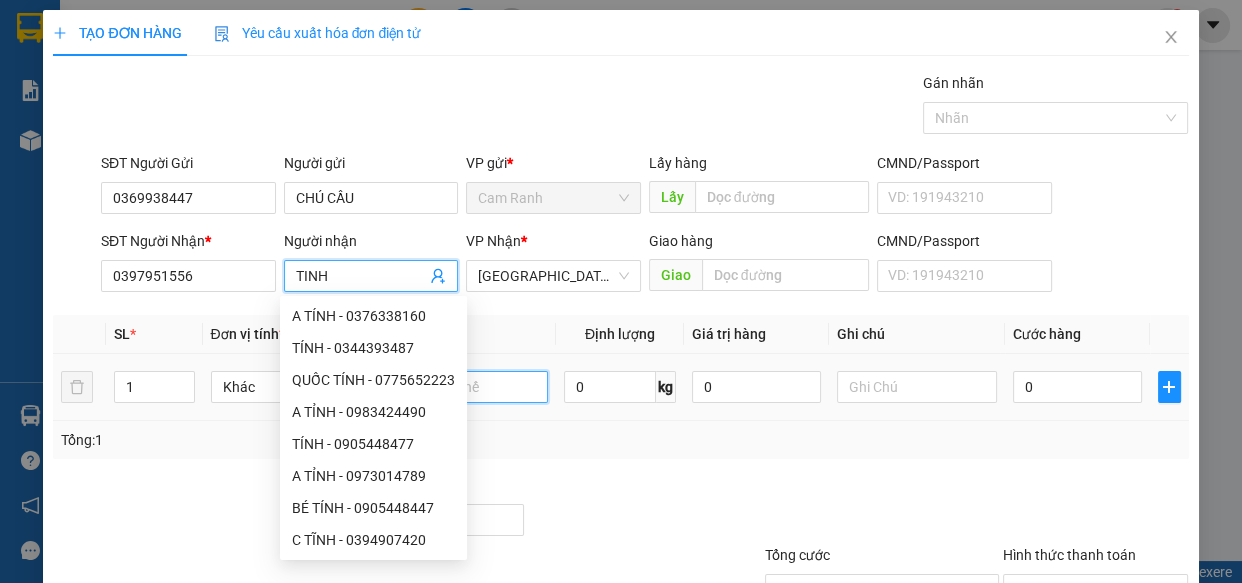 drag, startPoint x: 521, startPoint y: 393, endPoint x: 574, endPoint y: 413, distance: 56.648037 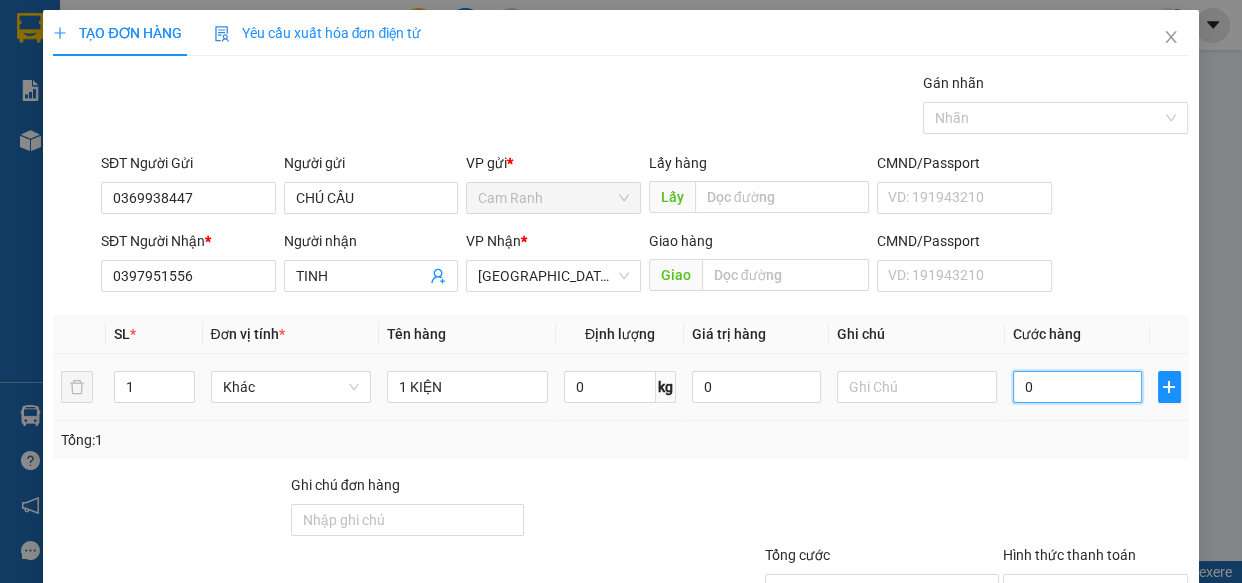 click on "0" at bounding box center (1077, 387) 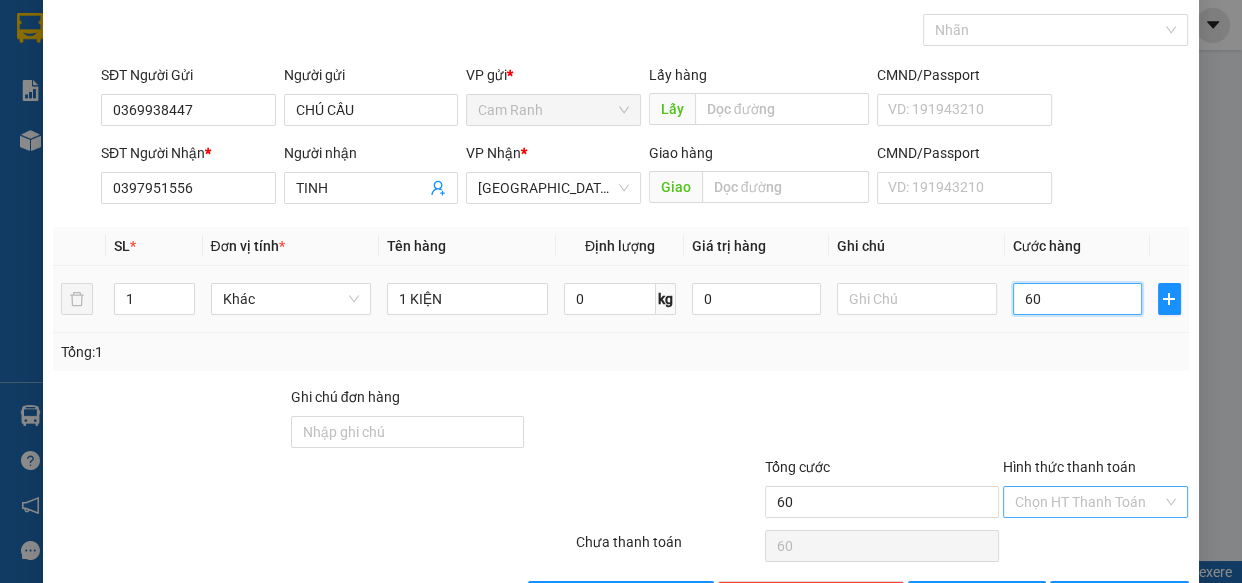 scroll, scrollTop: 156, scrollLeft: 0, axis: vertical 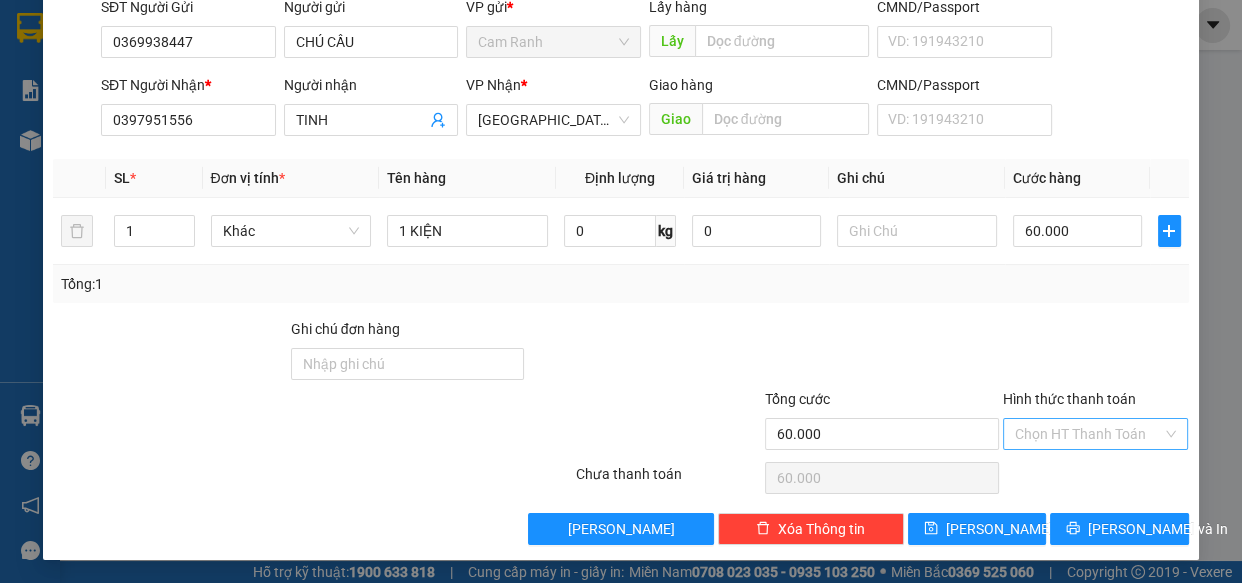 drag, startPoint x: 1046, startPoint y: 432, endPoint x: 1058, endPoint y: 443, distance: 16.27882 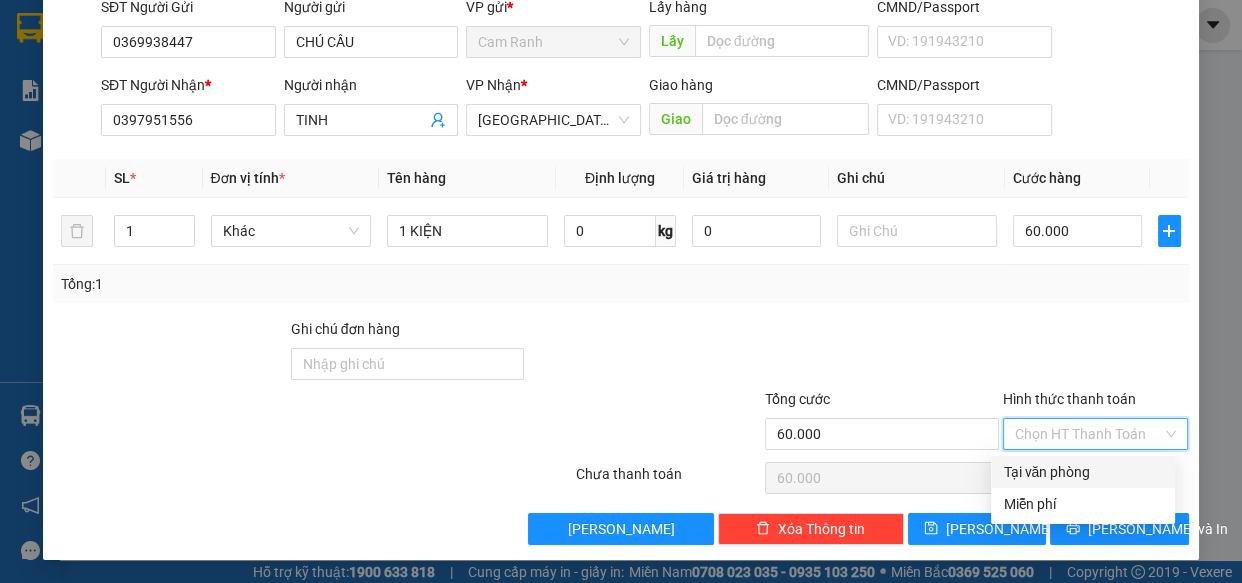 click on "Tại văn phòng" at bounding box center (1083, 472) 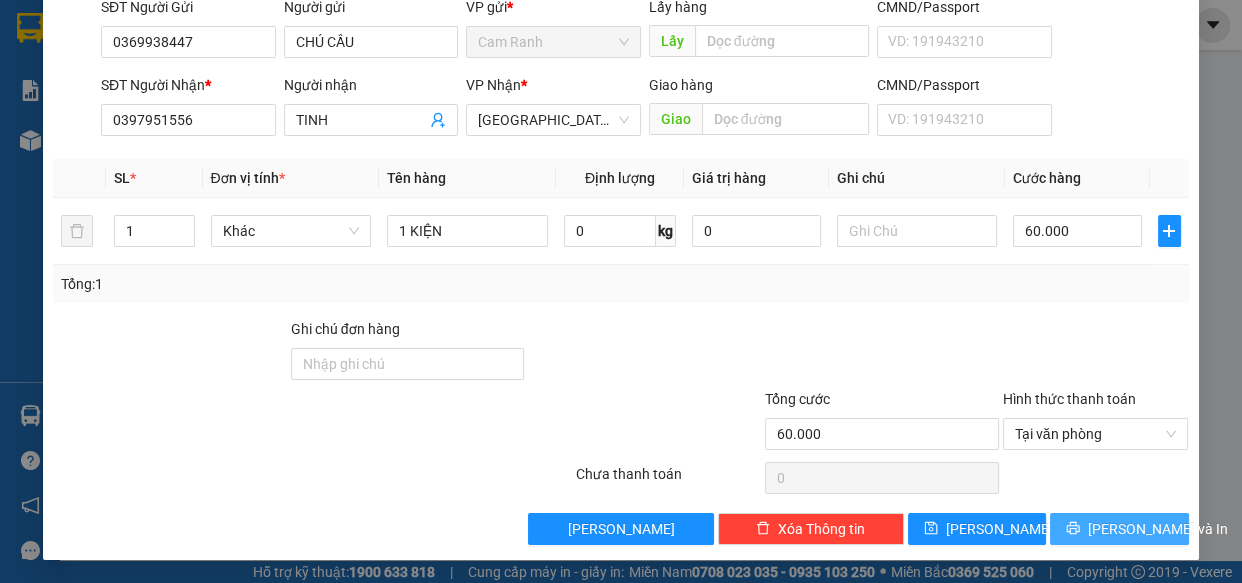 click on "Lưu và In" at bounding box center (1119, 529) 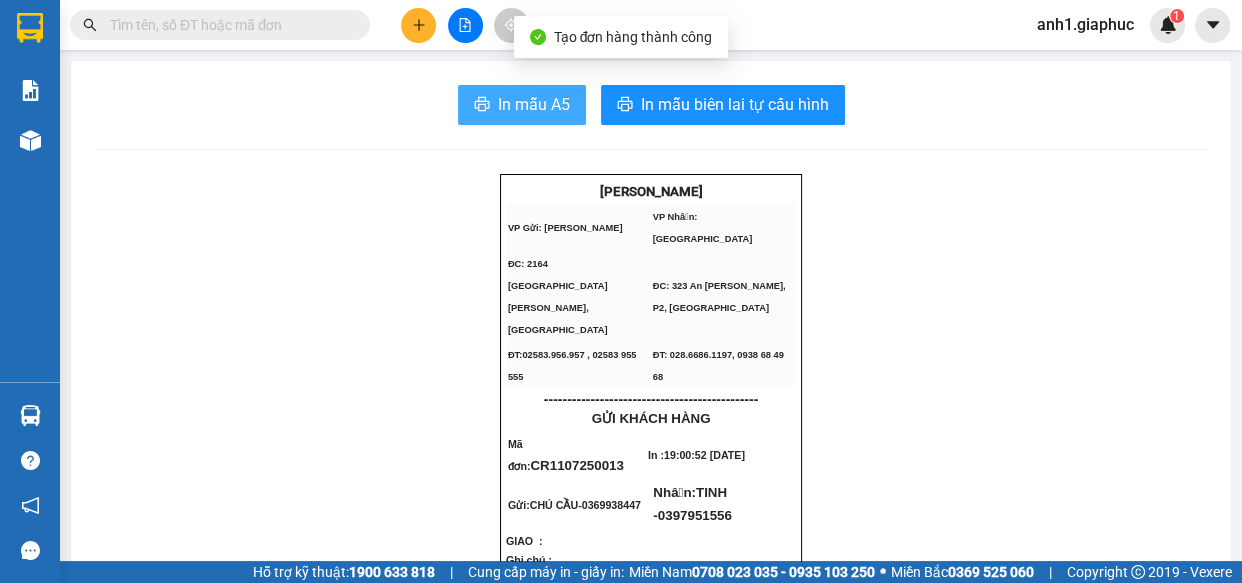 click on "In mẫu A5" at bounding box center [534, 104] 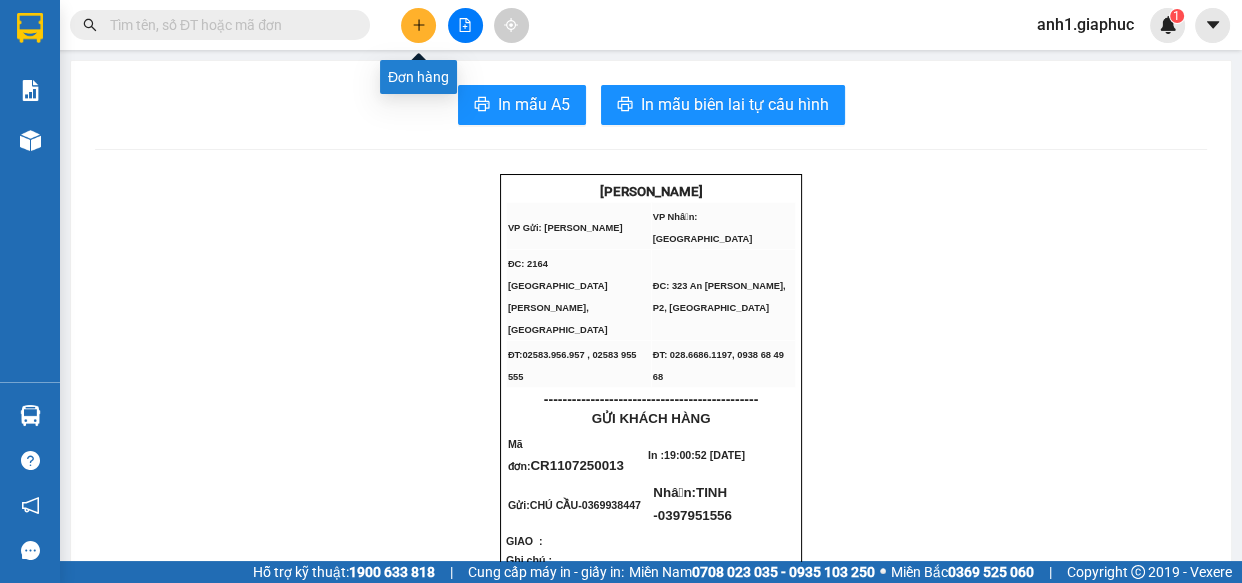 click 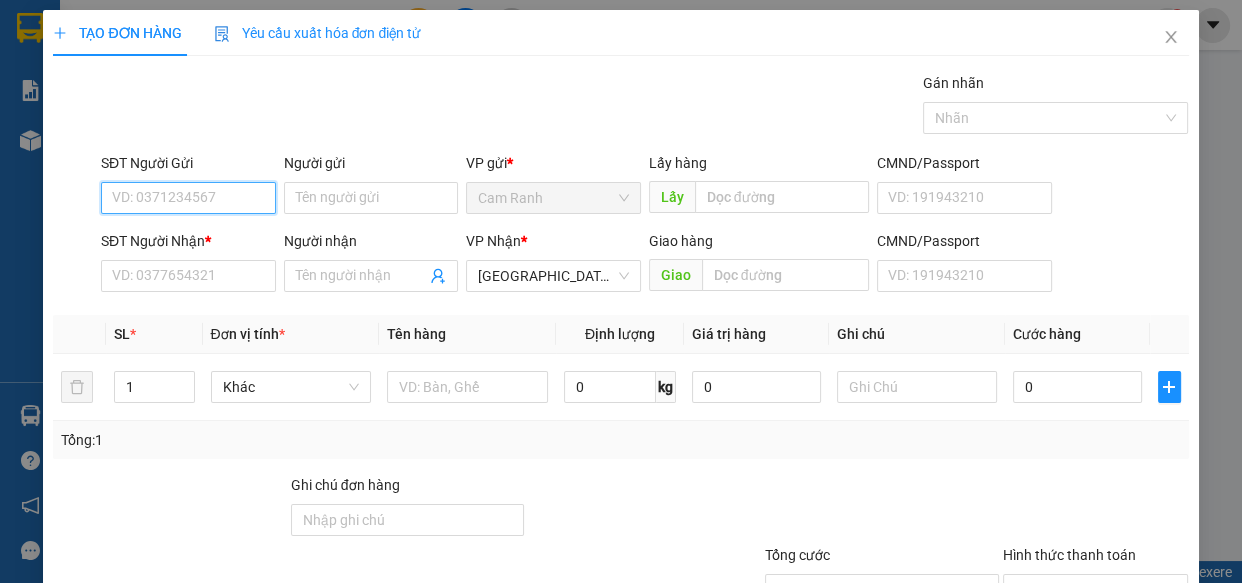 click on "SĐT Người Gửi" at bounding box center [188, 198] 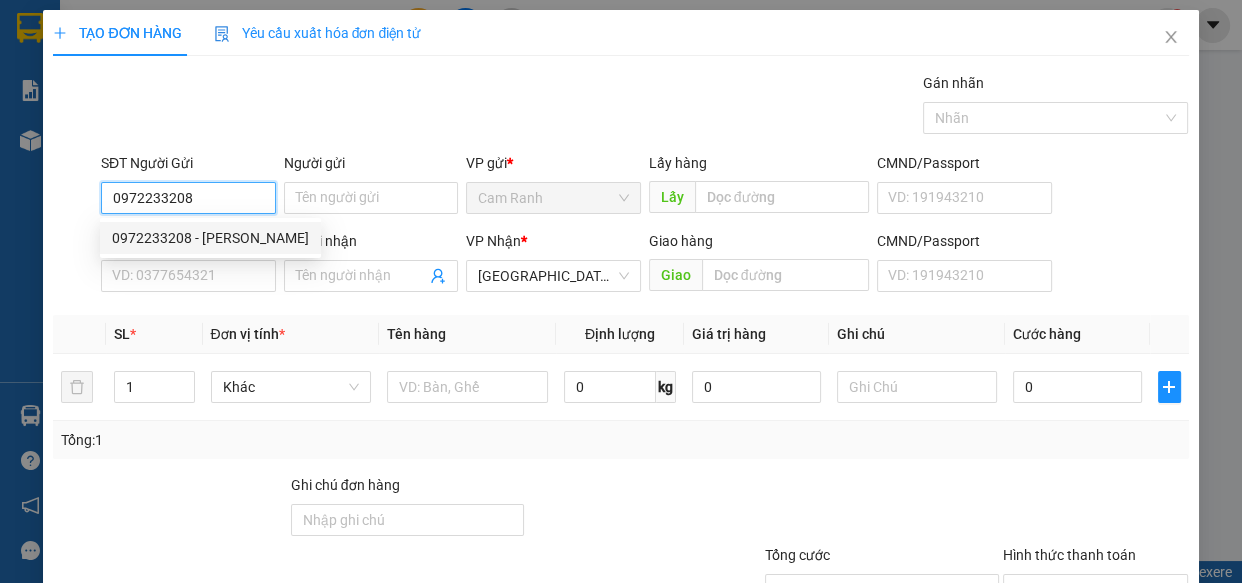 click on "0972233208 - KHÁNH" at bounding box center (210, 238) 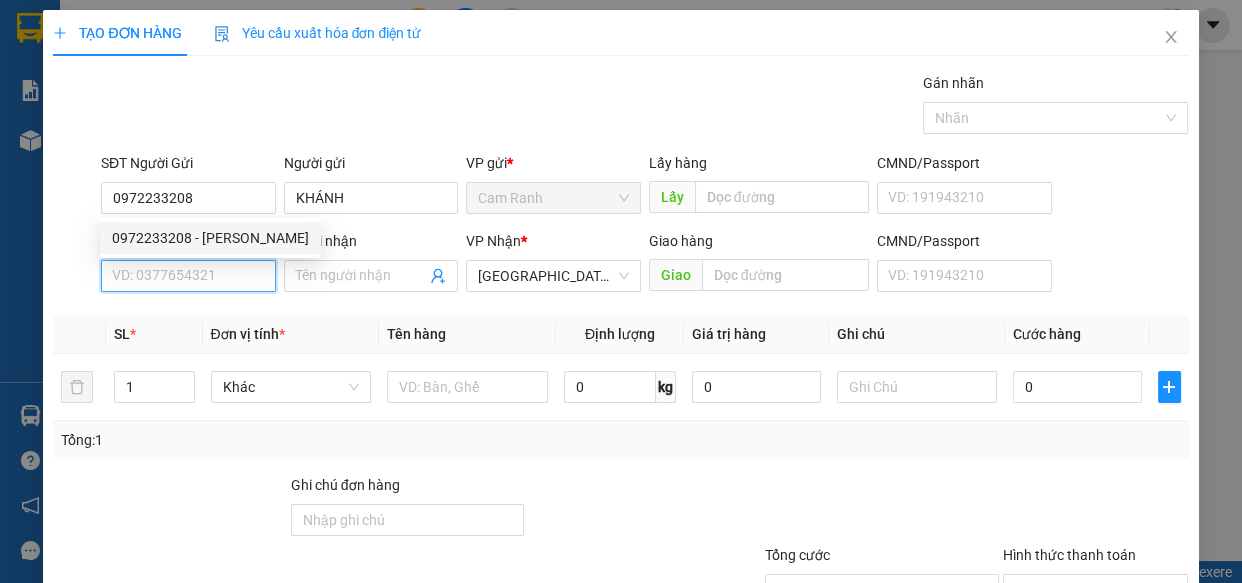 click on "SĐT Người Nhận  *" at bounding box center (188, 276) 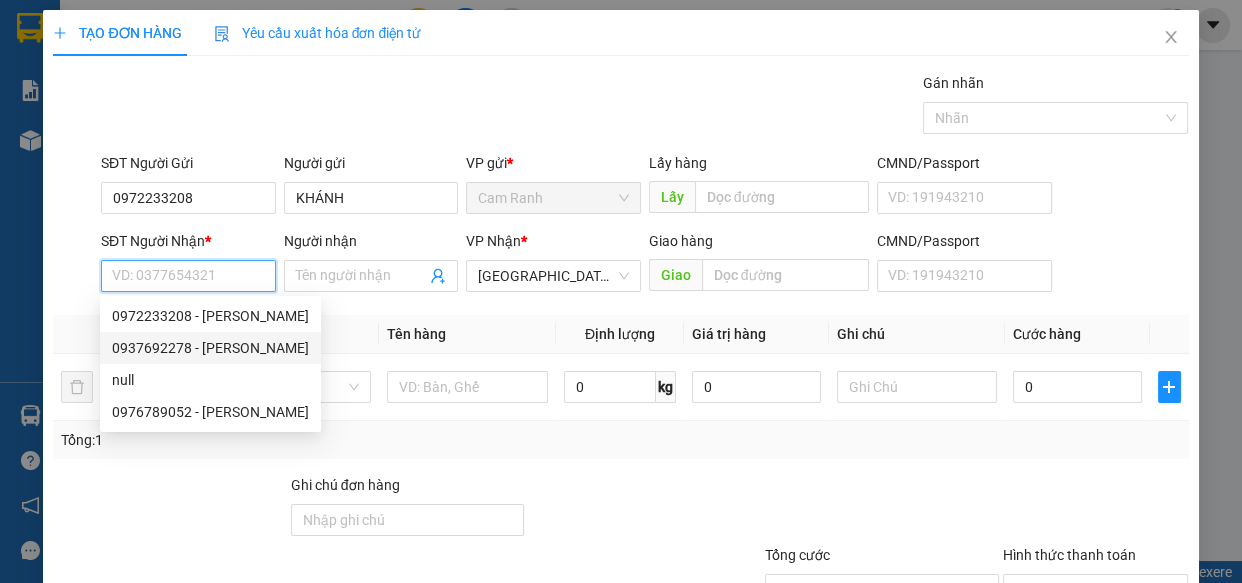 click on "0937692278 - THẢO" at bounding box center [210, 348] 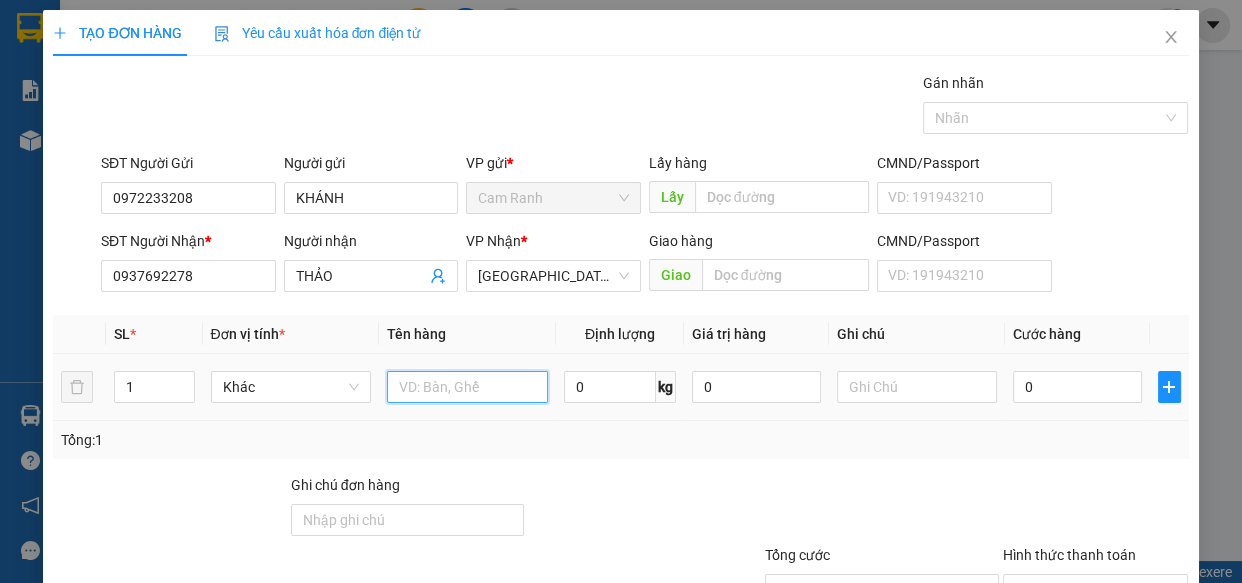 click at bounding box center (467, 387) 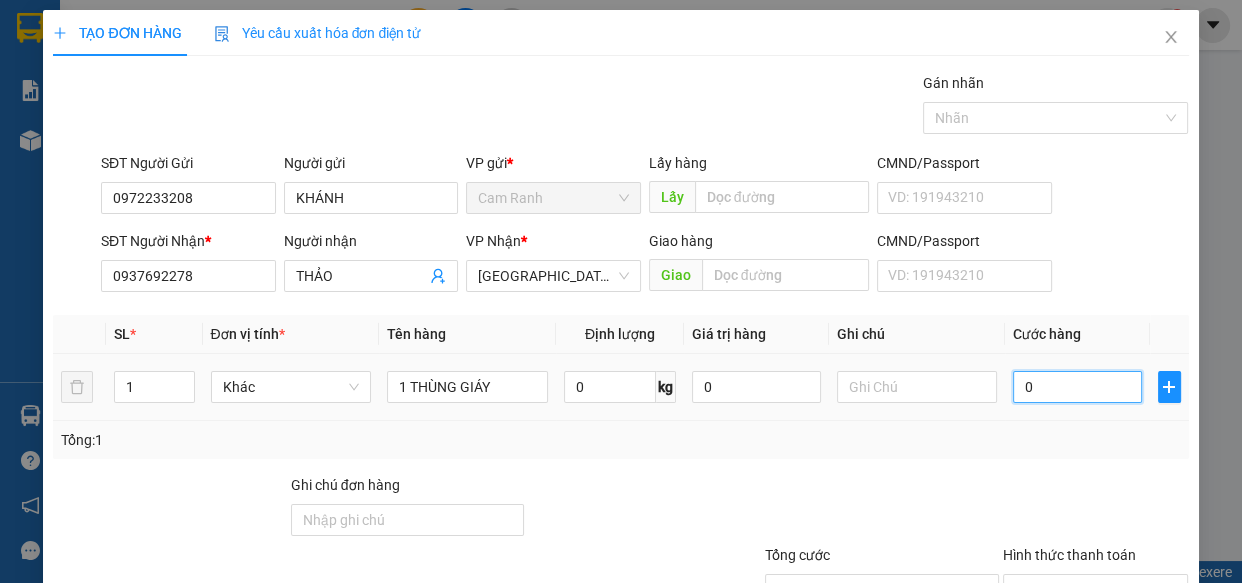 click on "0" at bounding box center (1077, 387) 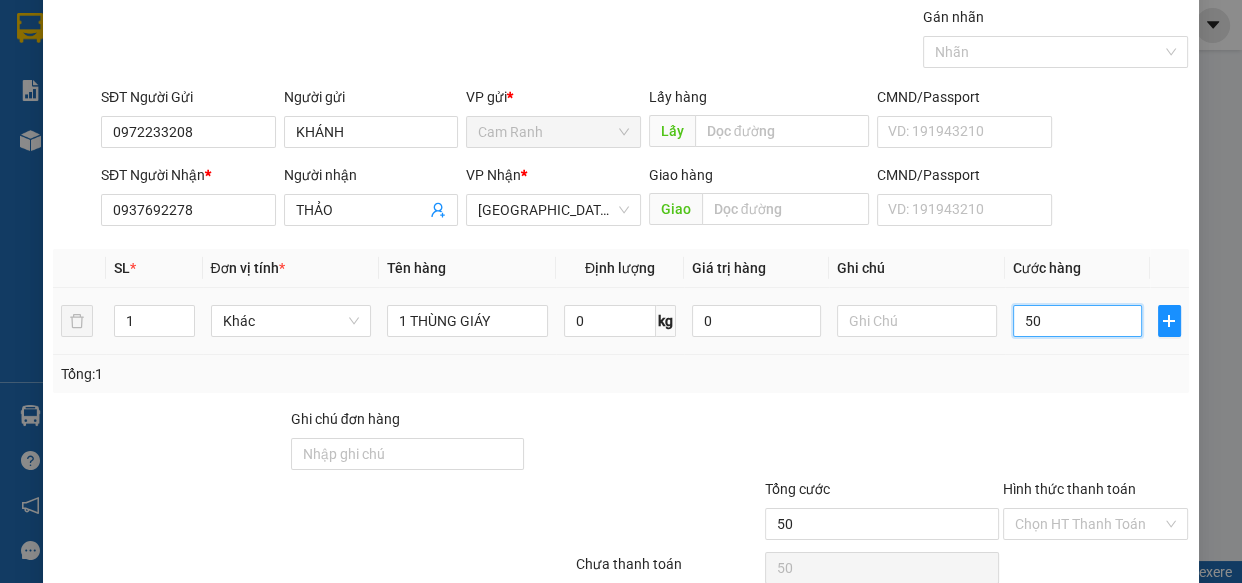 scroll, scrollTop: 156, scrollLeft: 0, axis: vertical 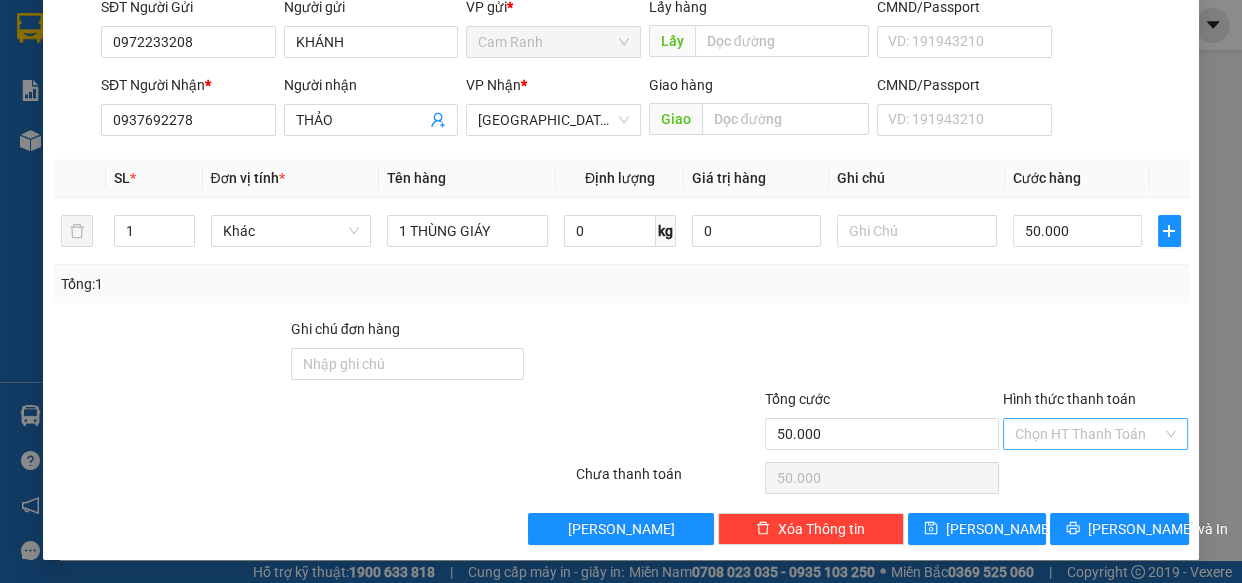 click on "Hình thức thanh toán" at bounding box center (1089, 434) 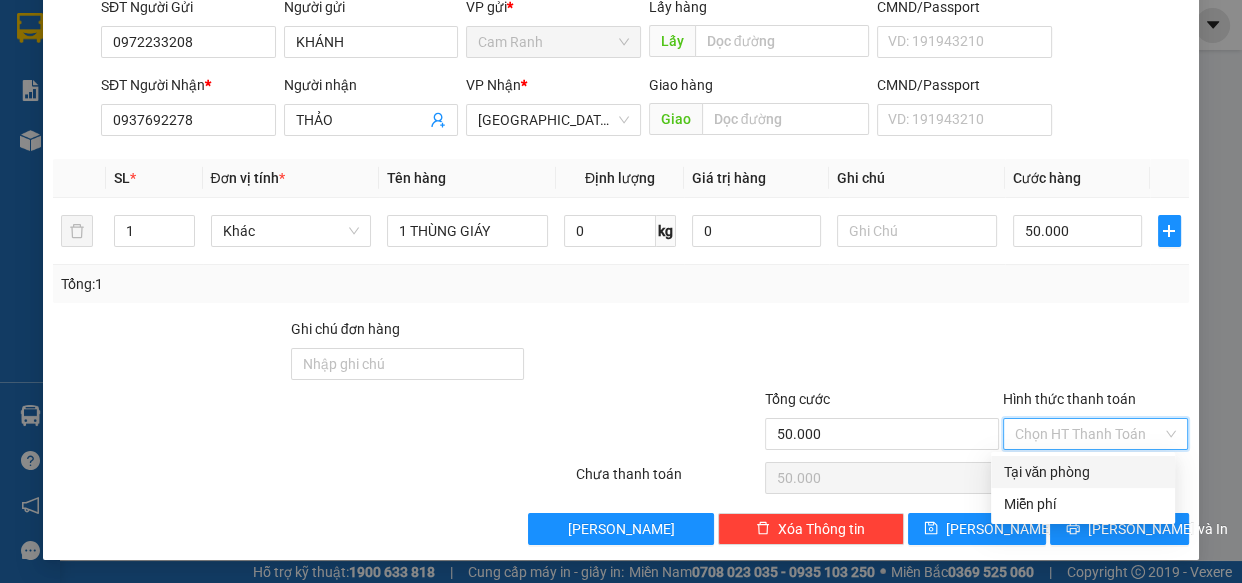 click on "Tại văn phòng" at bounding box center [1083, 472] 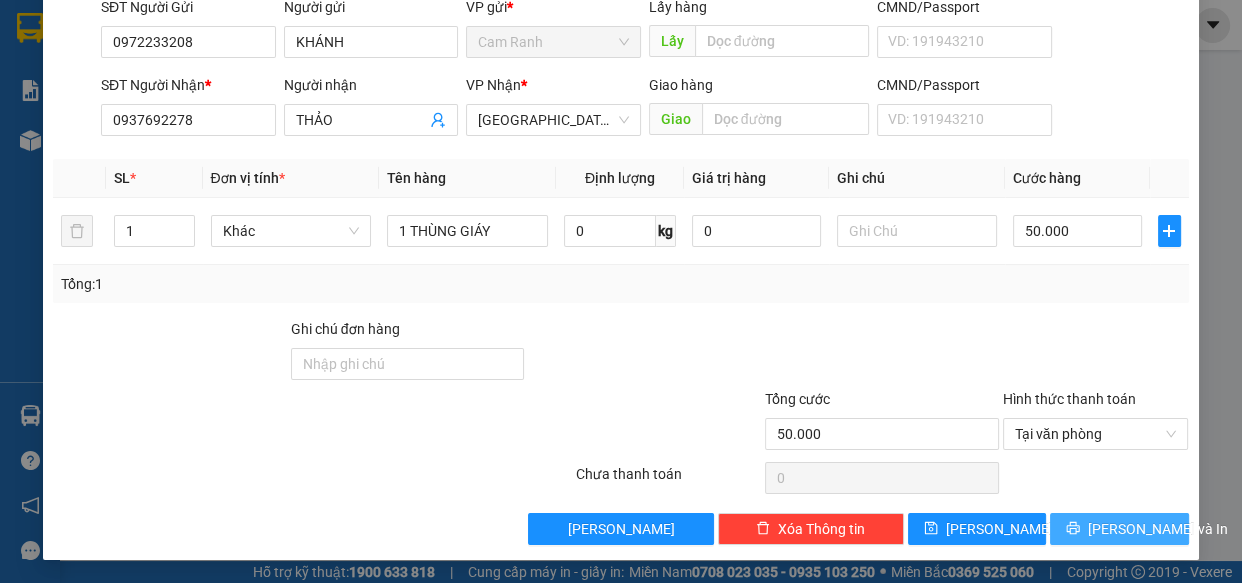 click on "Lưu và In" at bounding box center [1158, 529] 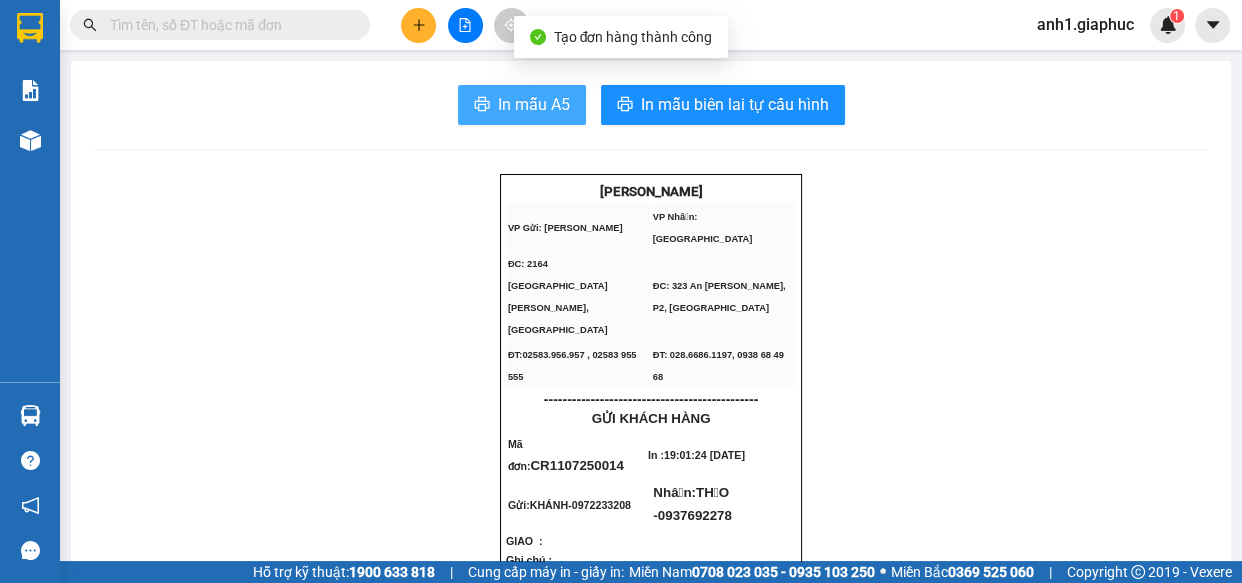 drag, startPoint x: 515, startPoint y: 94, endPoint x: 758, endPoint y: 143, distance: 247.8911 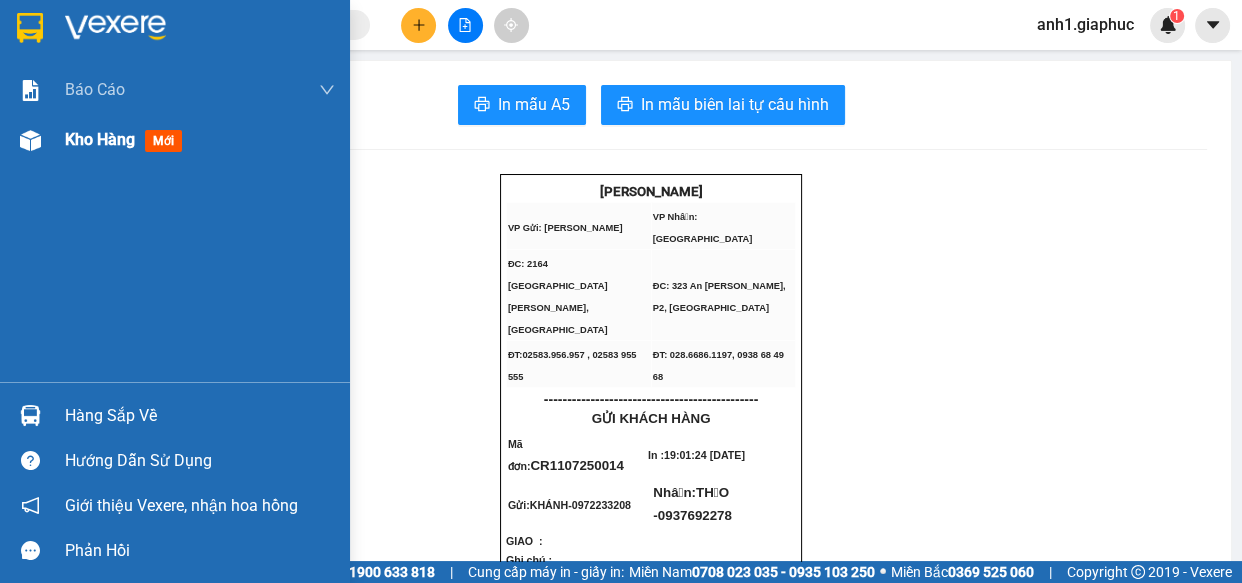 click on "Kho hàng" at bounding box center (100, 139) 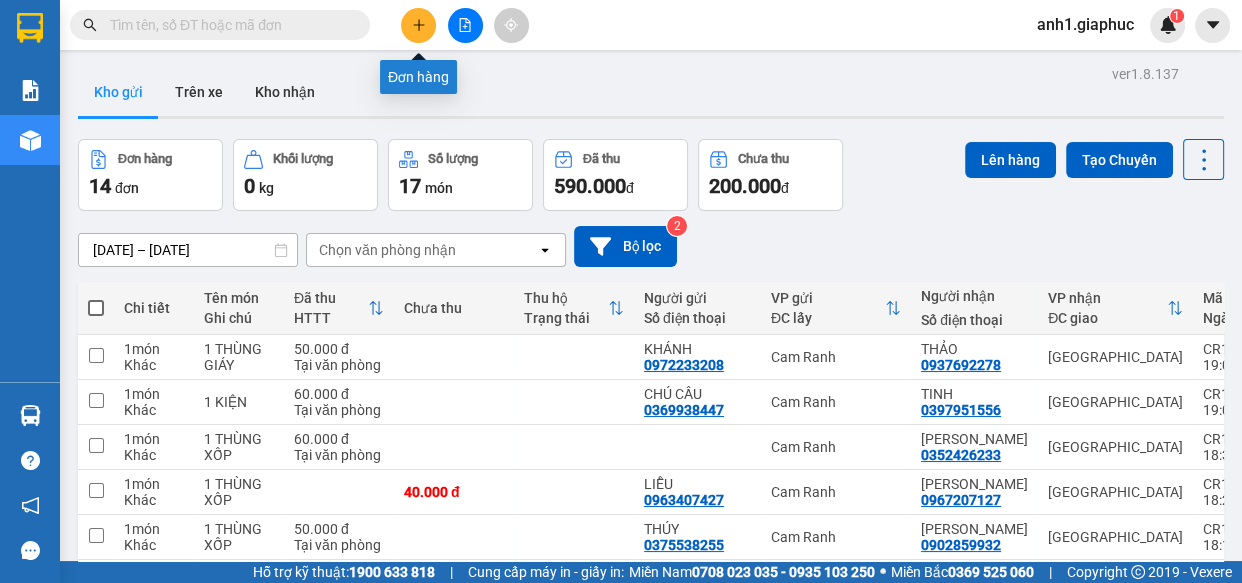 click 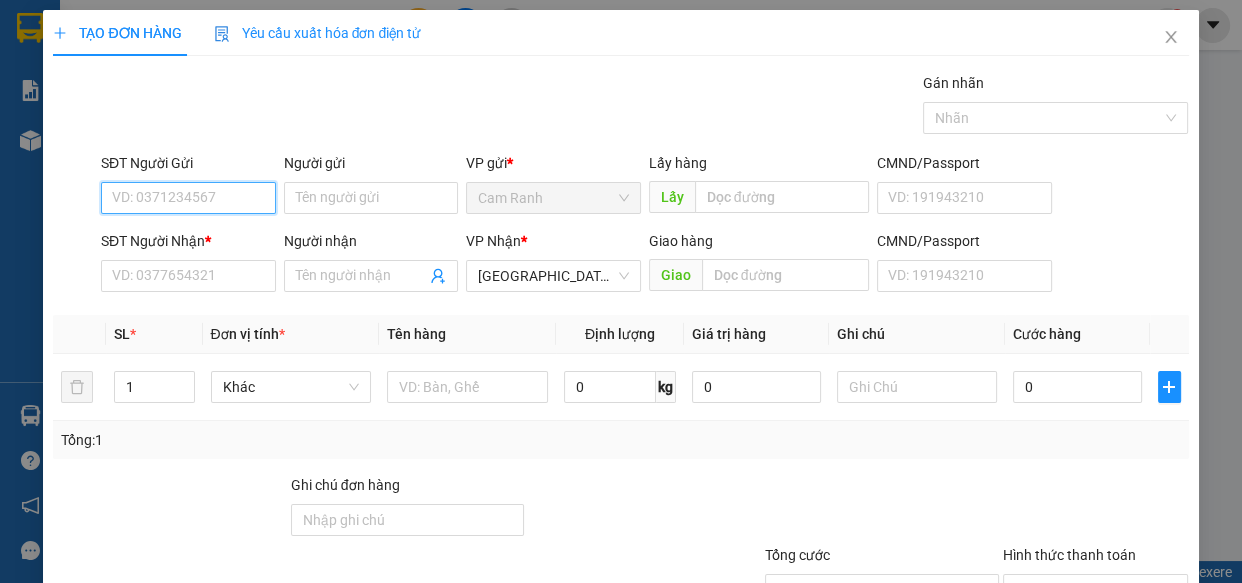 click on "SĐT Người Gửi" at bounding box center (188, 198) 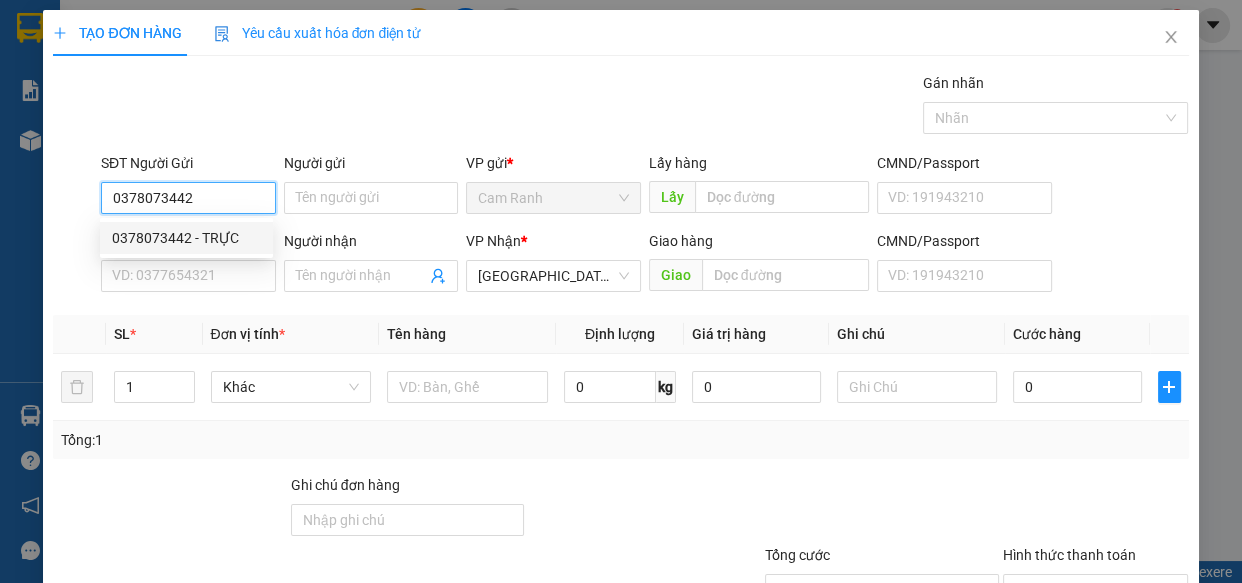 click on "0378073442 - TRỰC" at bounding box center [186, 238] 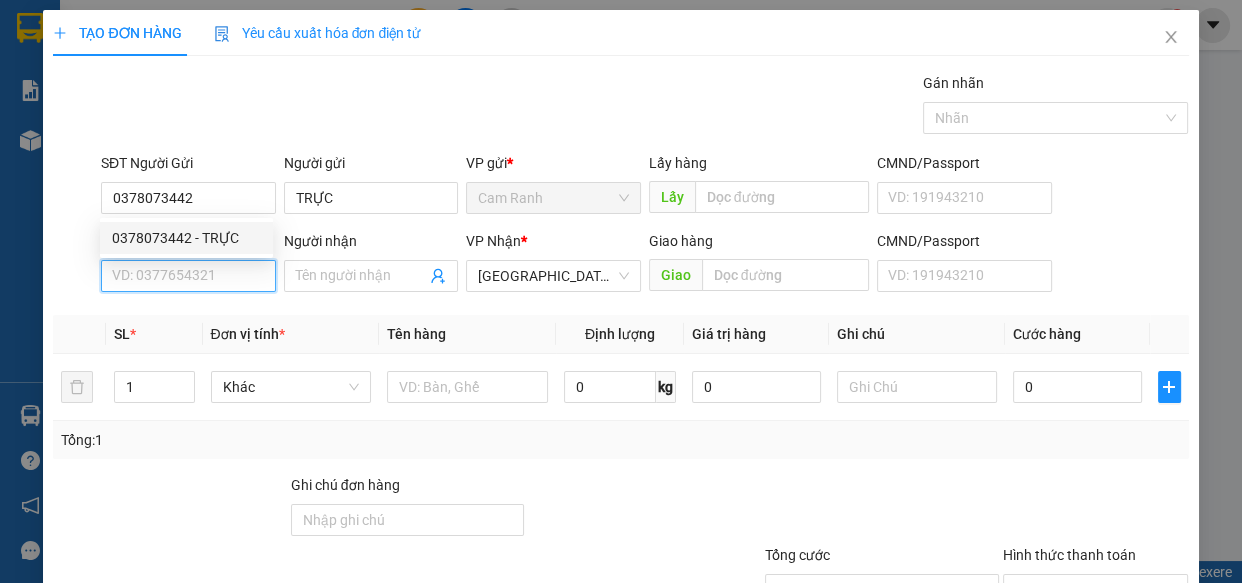 click on "SĐT Người Nhận  *" at bounding box center [188, 276] 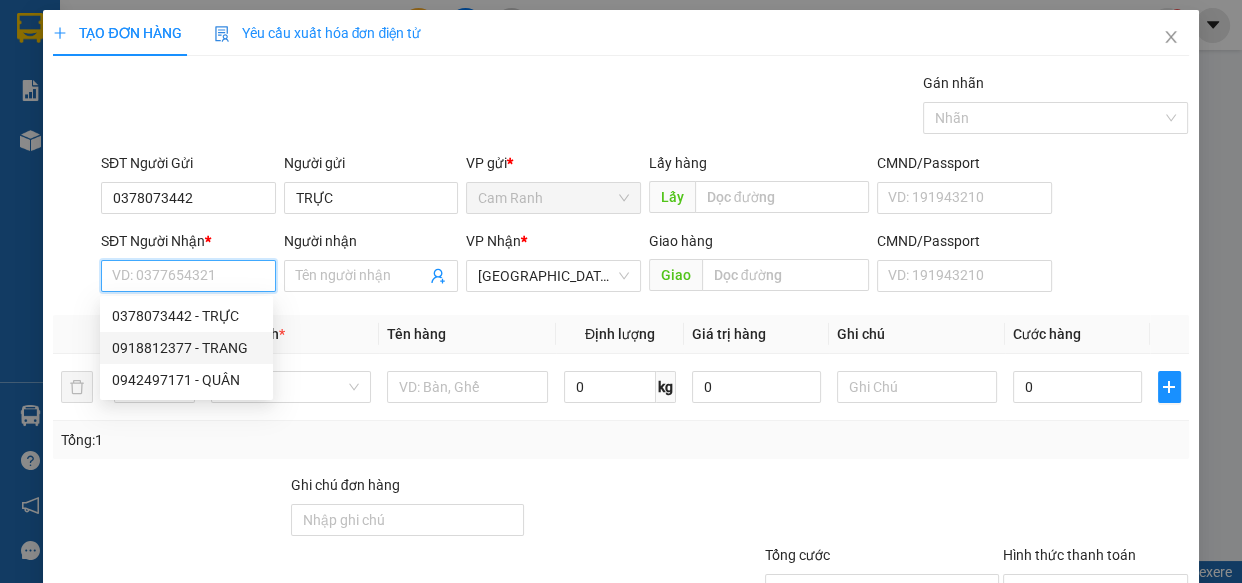 click on "0918812377 - TRANG" at bounding box center [186, 348] 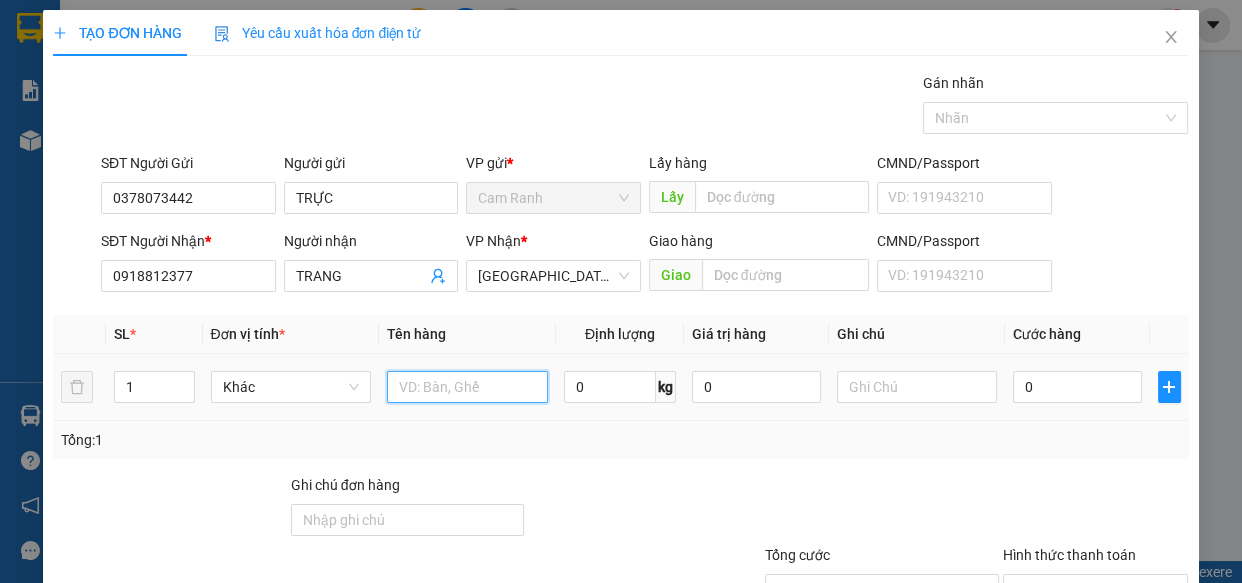 click at bounding box center [467, 387] 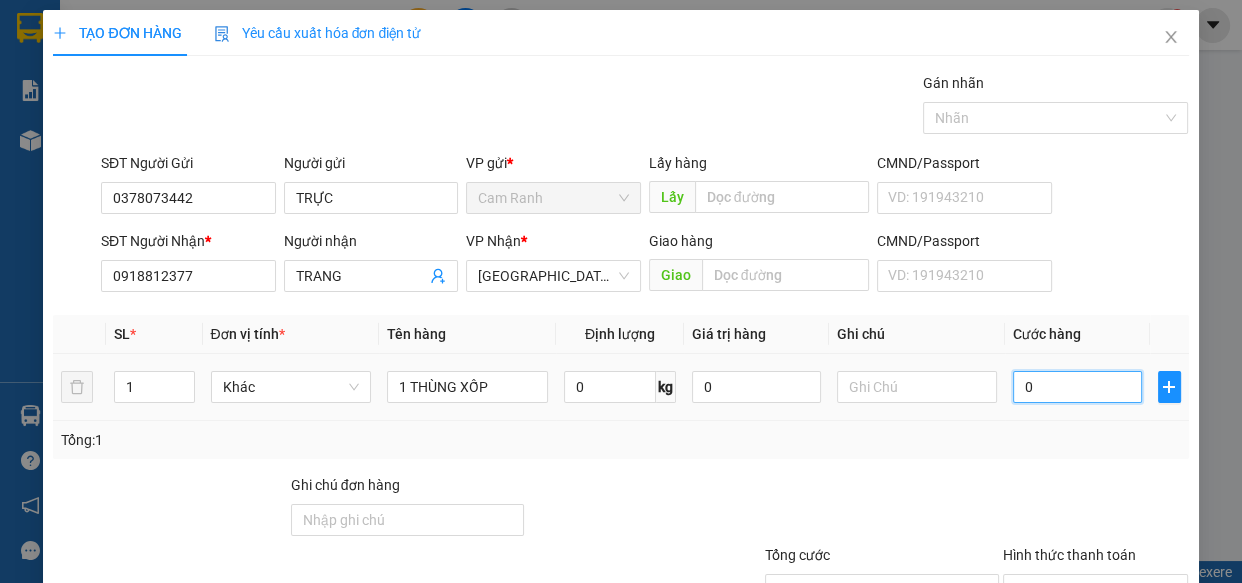 click on "0" at bounding box center [1077, 387] 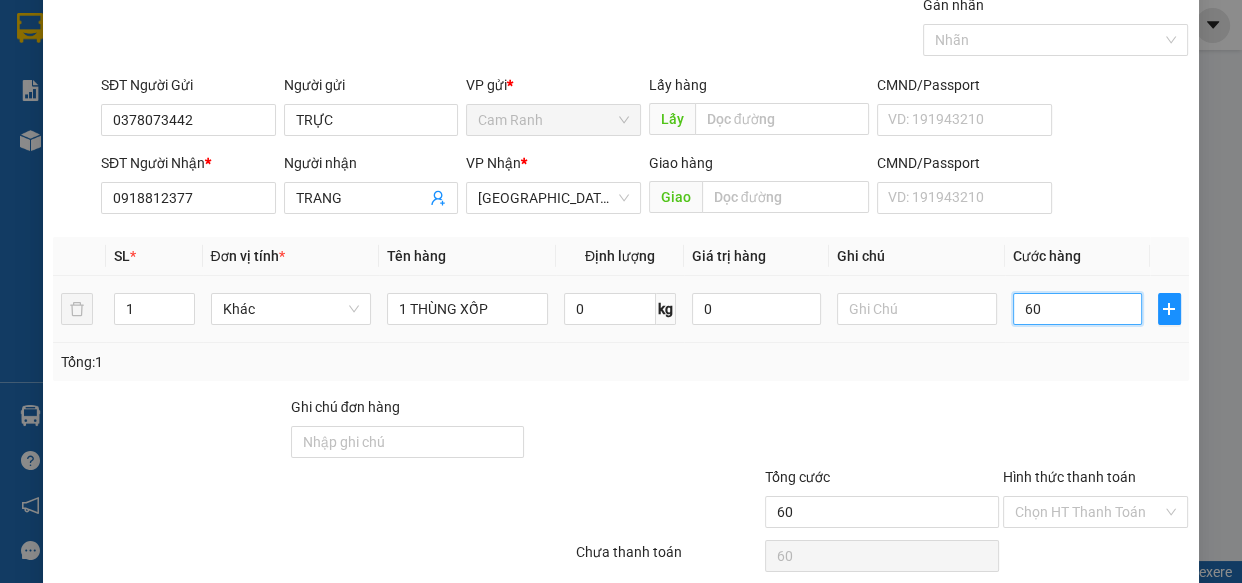 scroll, scrollTop: 156, scrollLeft: 0, axis: vertical 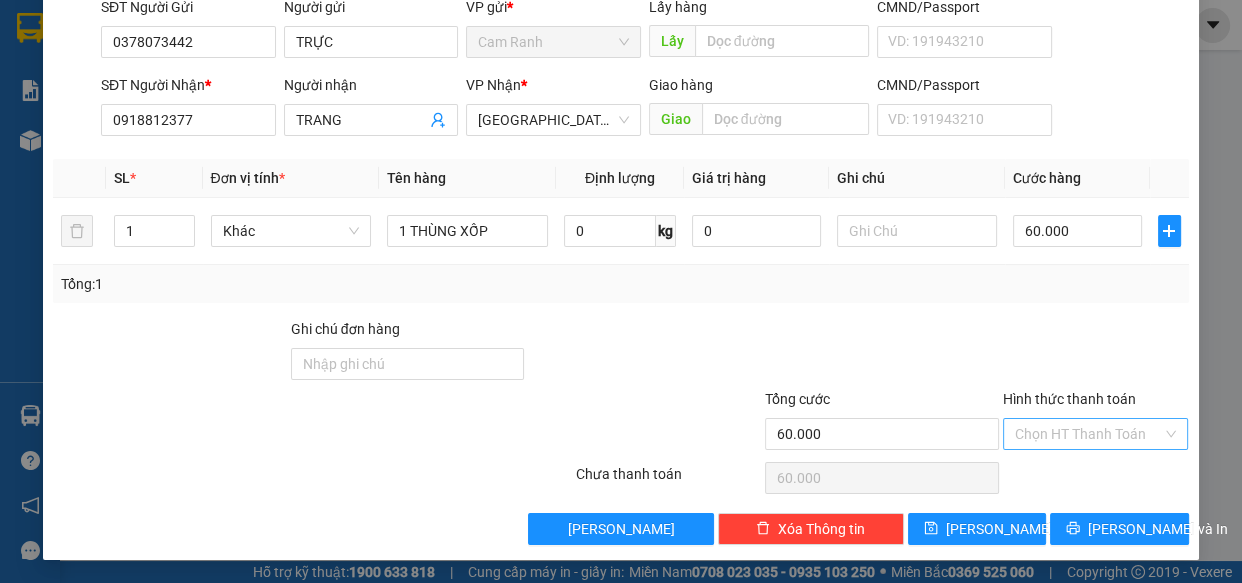 click on "Hình thức thanh toán" at bounding box center [1089, 434] 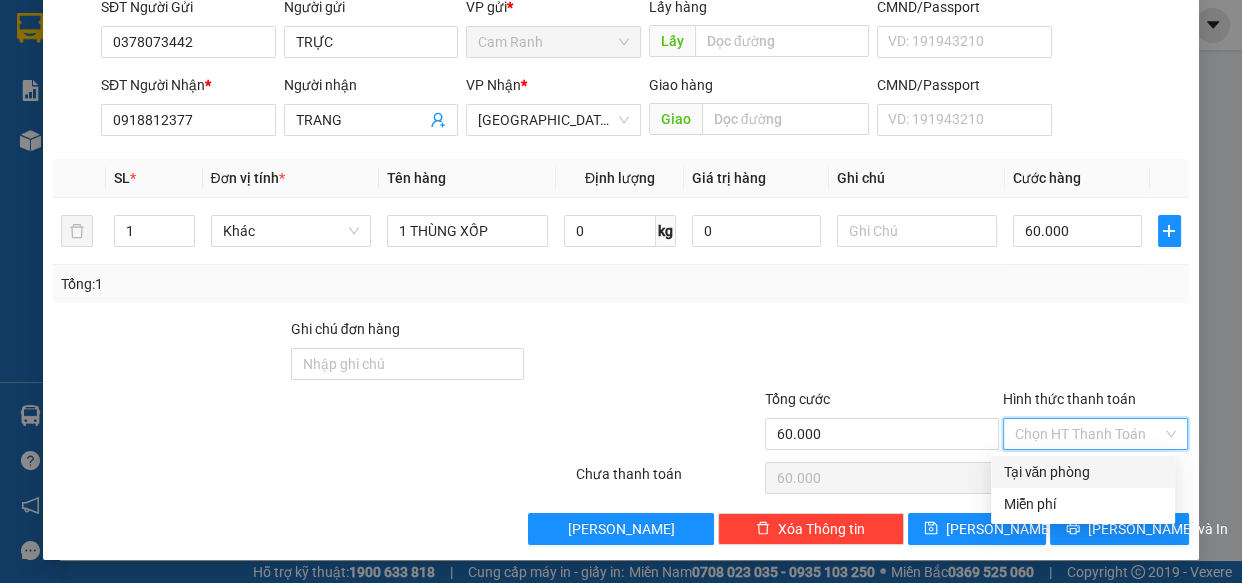 click on "Tại văn phòng" at bounding box center [1083, 472] 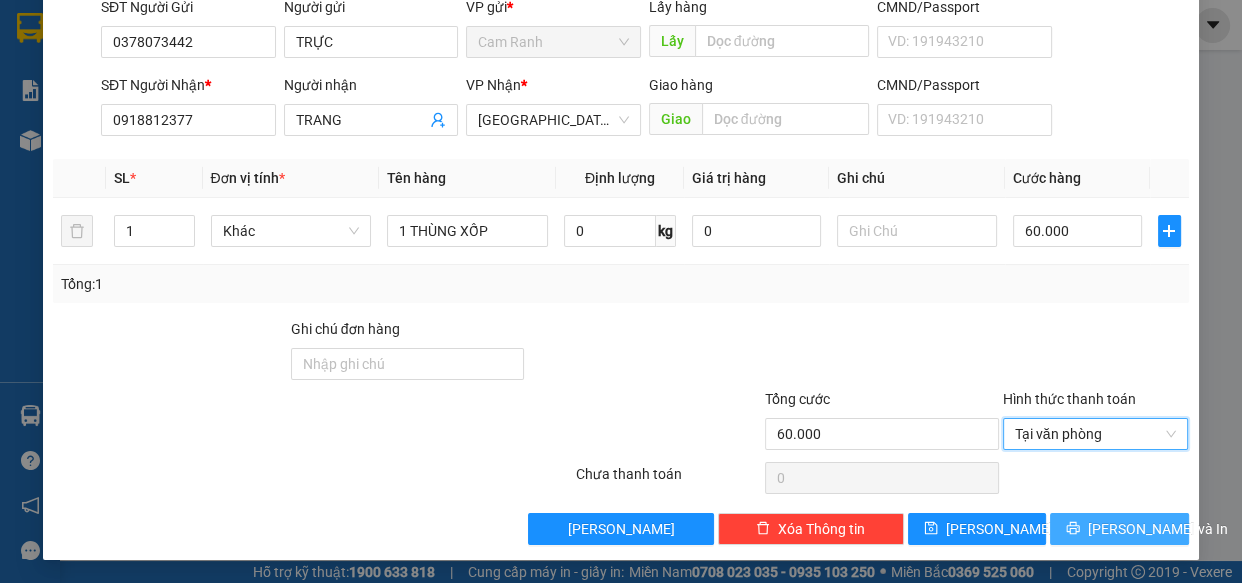 click on "Lưu và In" at bounding box center [1119, 529] 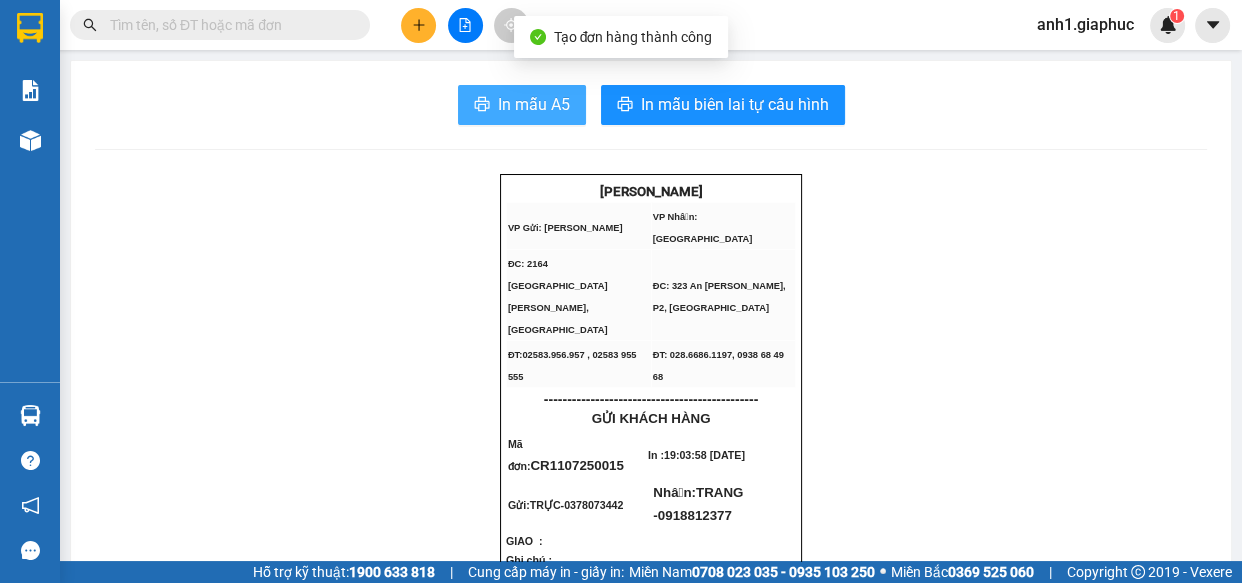 click on "In mẫu A5" at bounding box center (534, 104) 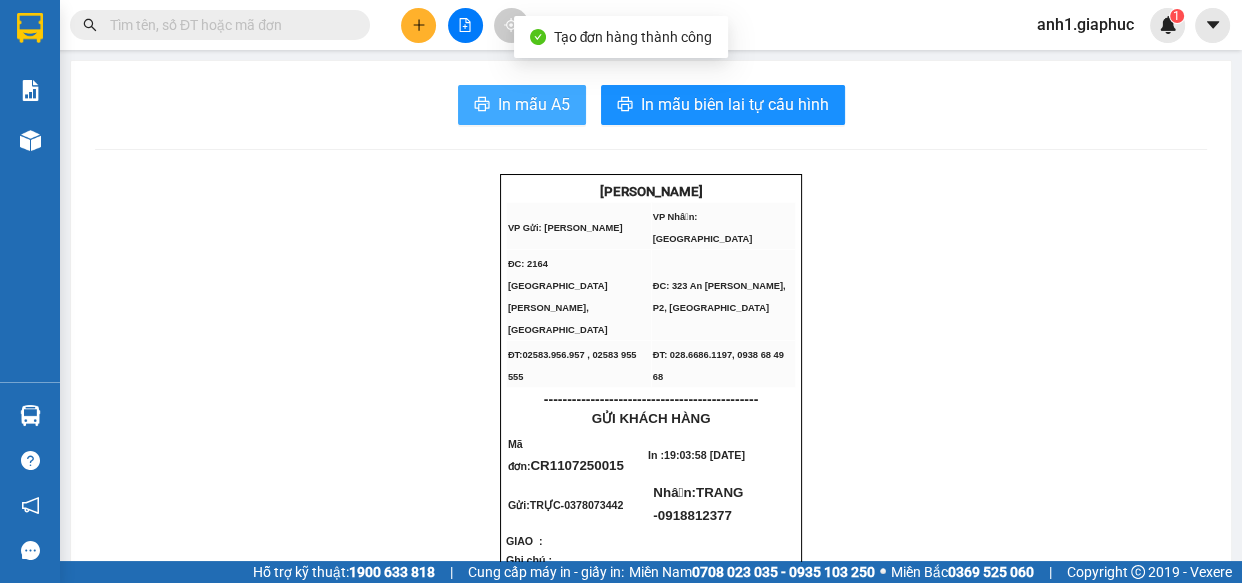 scroll, scrollTop: 0, scrollLeft: 0, axis: both 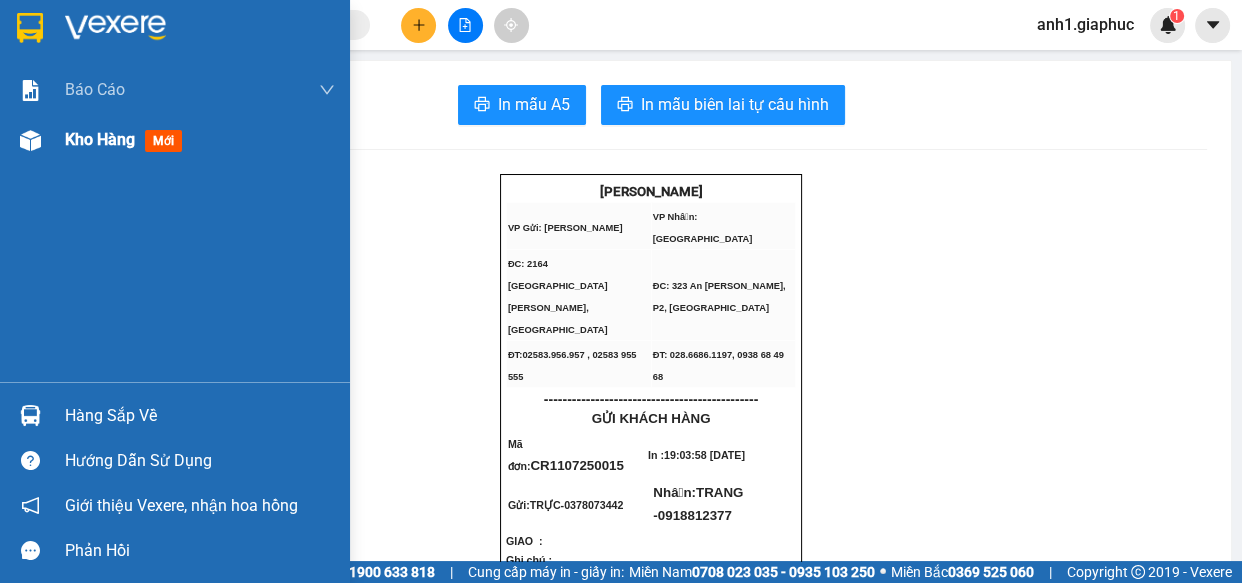 click on "Kho hàng" at bounding box center [100, 139] 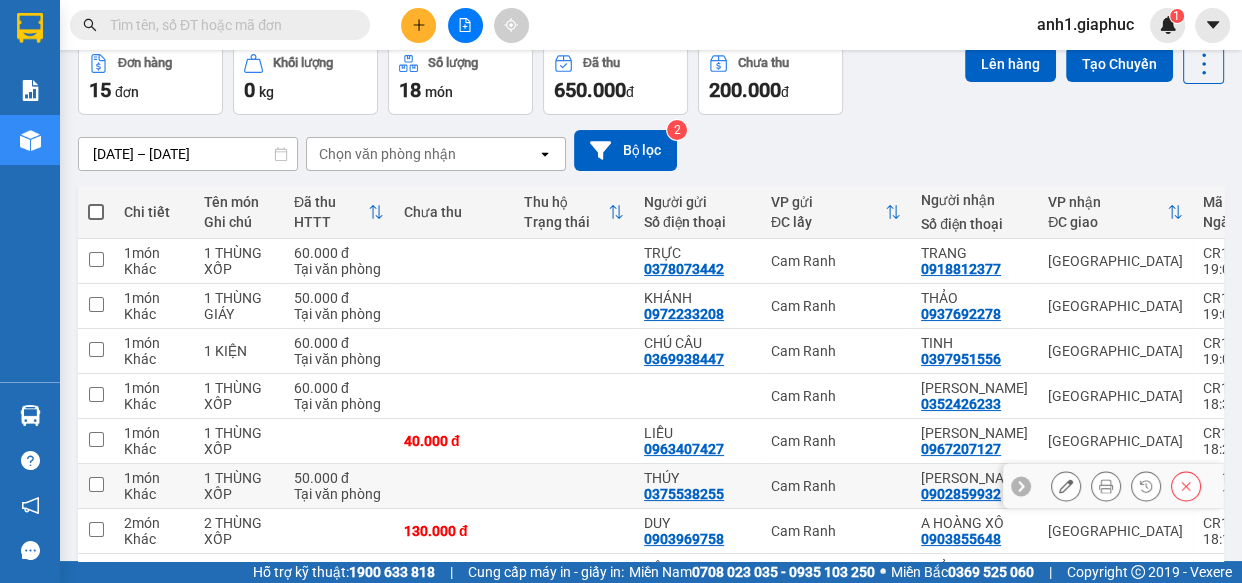 scroll, scrollTop: 90, scrollLeft: 0, axis: vertical 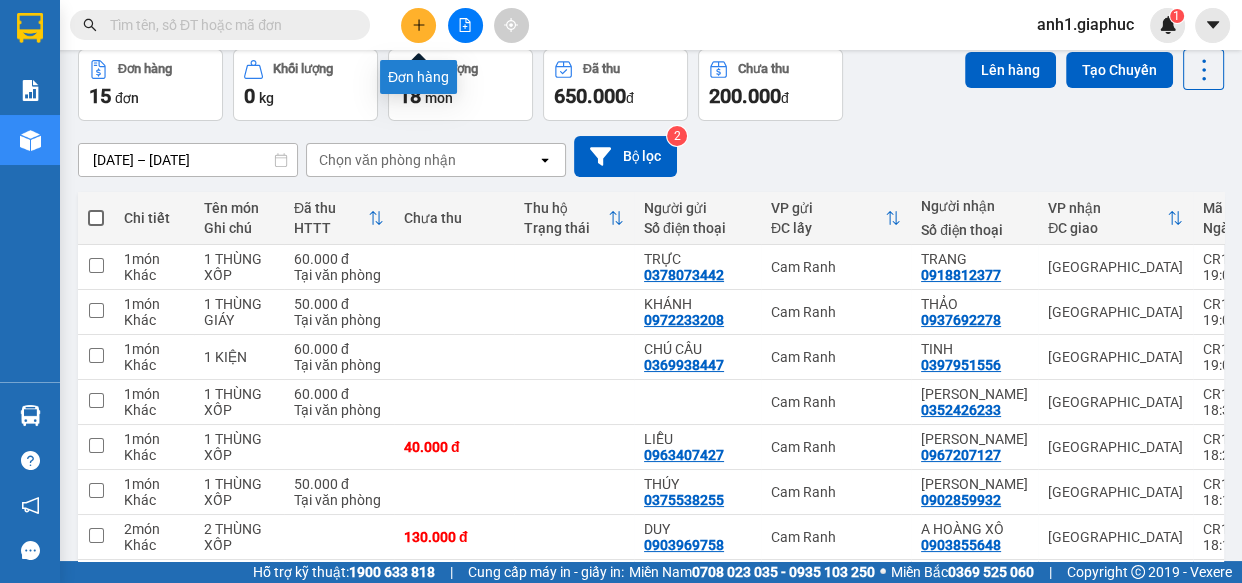 click at bounding box center [418, 25] 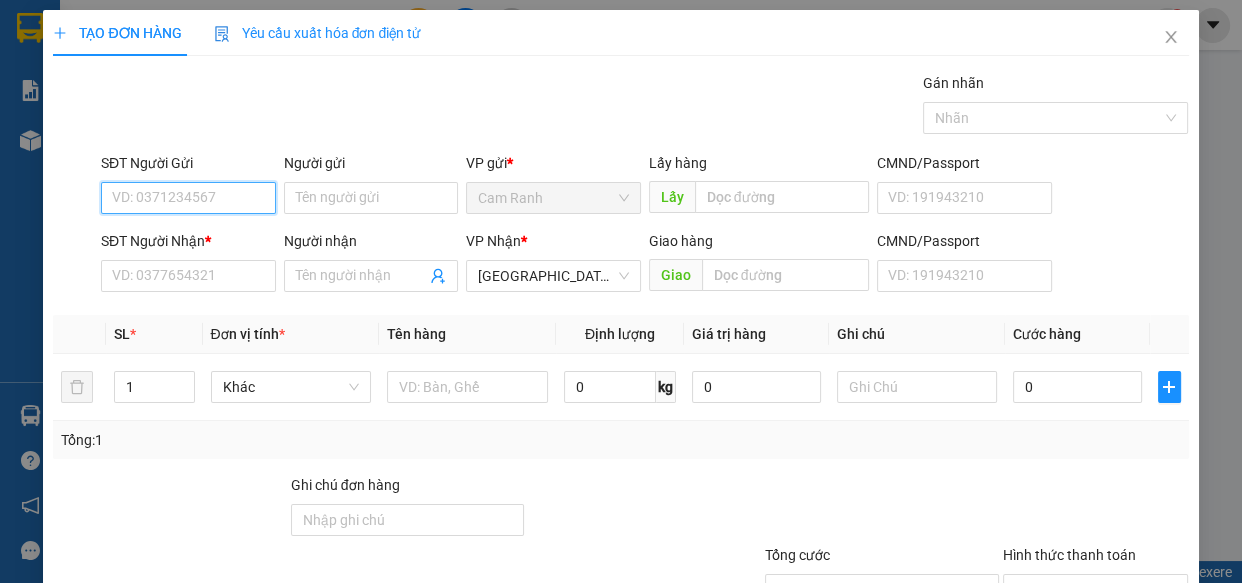 drag, startPoint x: 161, startPoint y: 194, endPoint x: 0, endPoint y: 35, distance: 226.2786 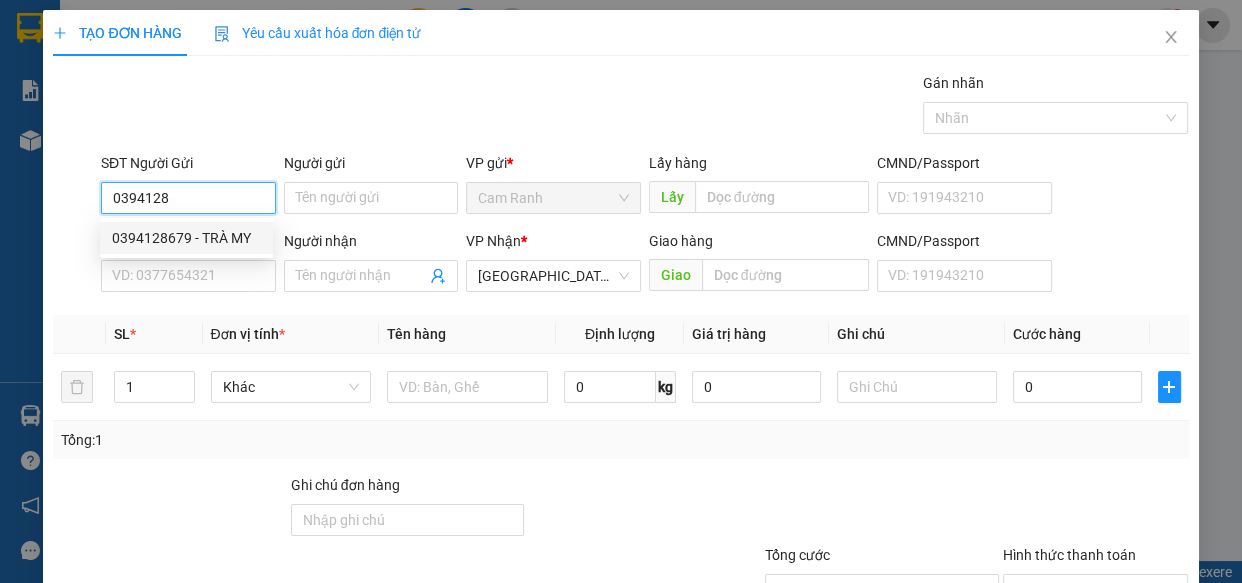 click on "0394128679 - TRÀ MY" at bounding box center [186, 238] 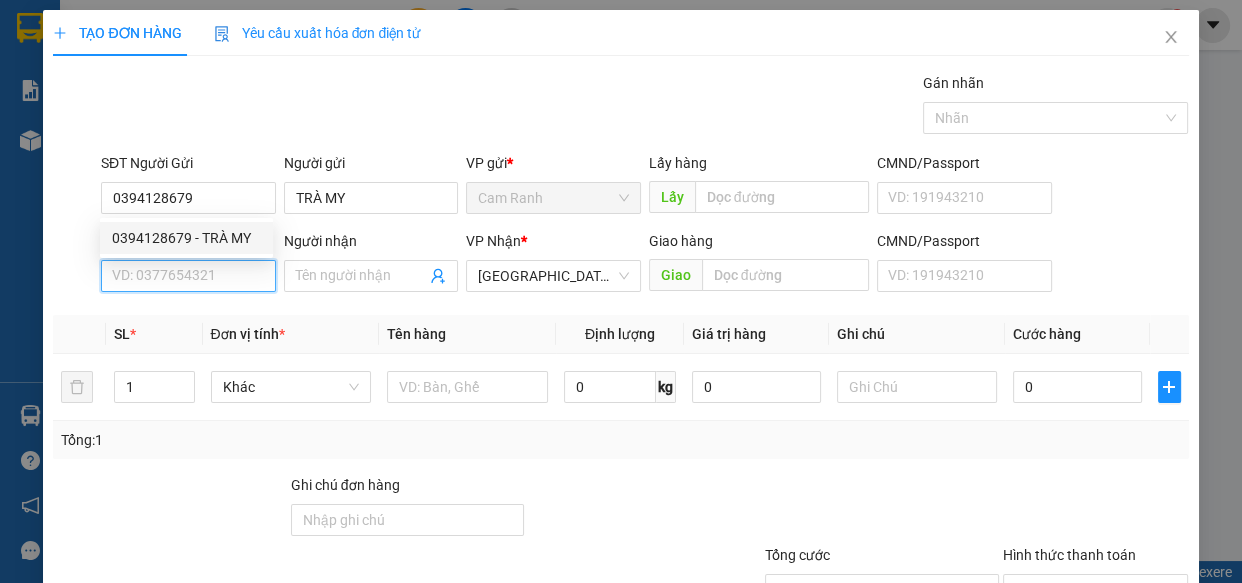 click on "SĐT Người Nhận  *" at bounding box center [188, 276] 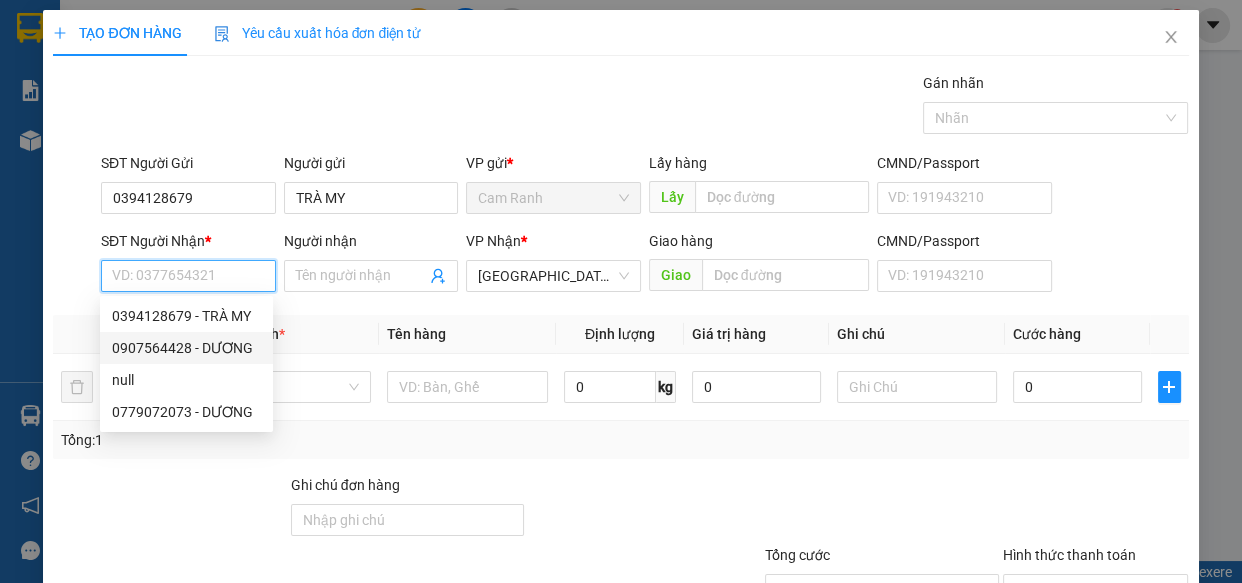 click on "0907564428 - DƯƠNG" at bounding box center [186, 348] 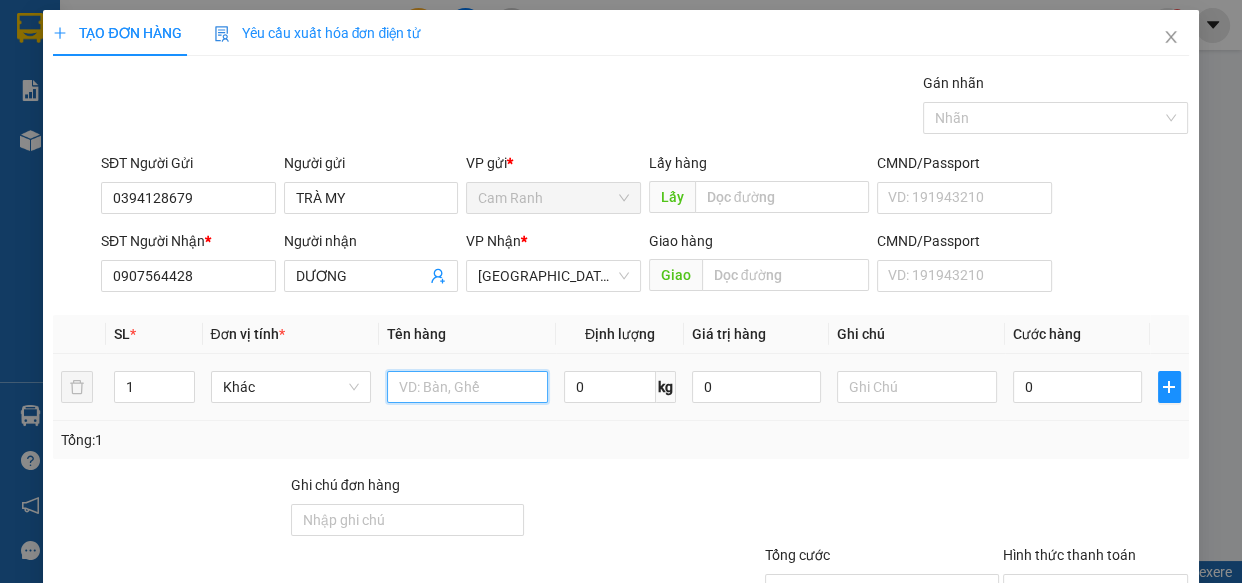 click at bounding box center (467, 387) 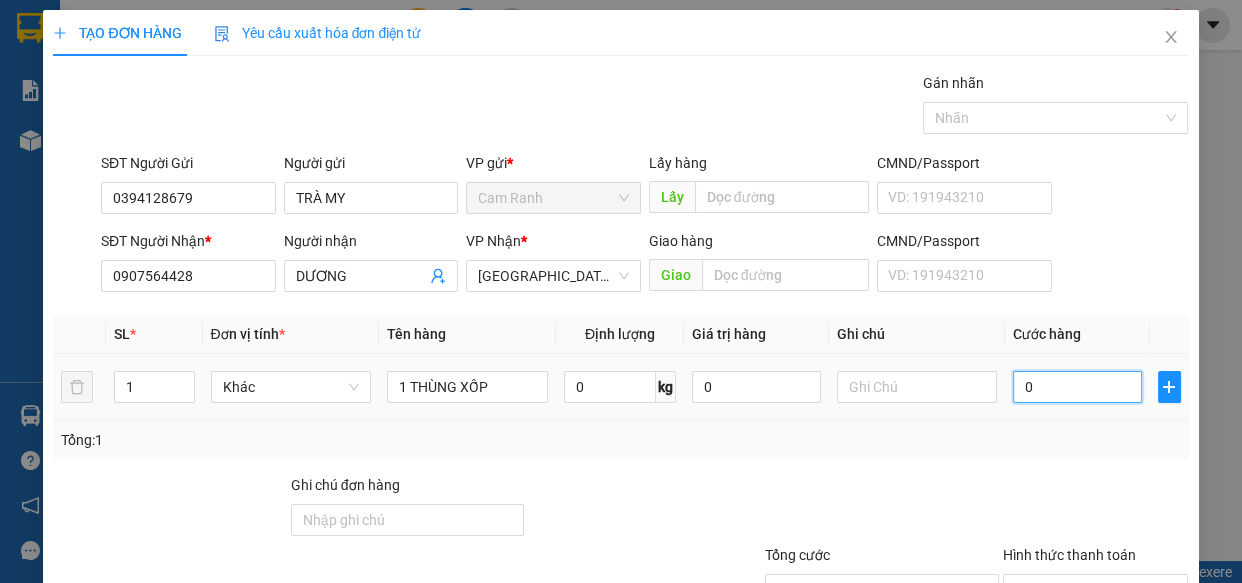click on "0" at bounding box center [1077, 387] 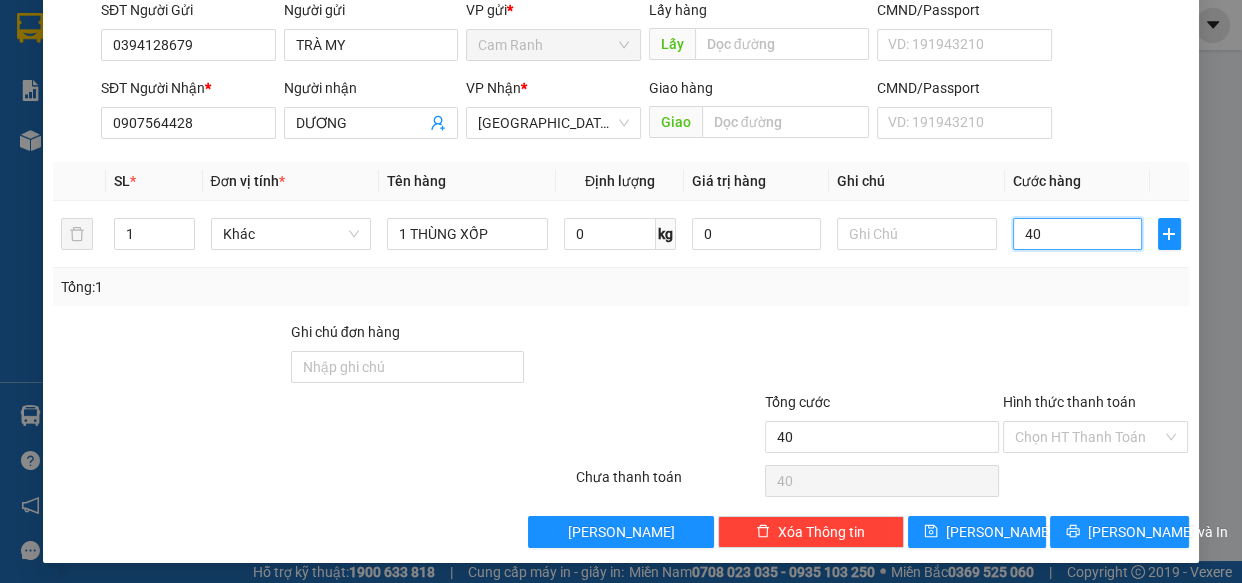 scroll, scrollTop: 156, scrollLeft: 0, axis: vertical 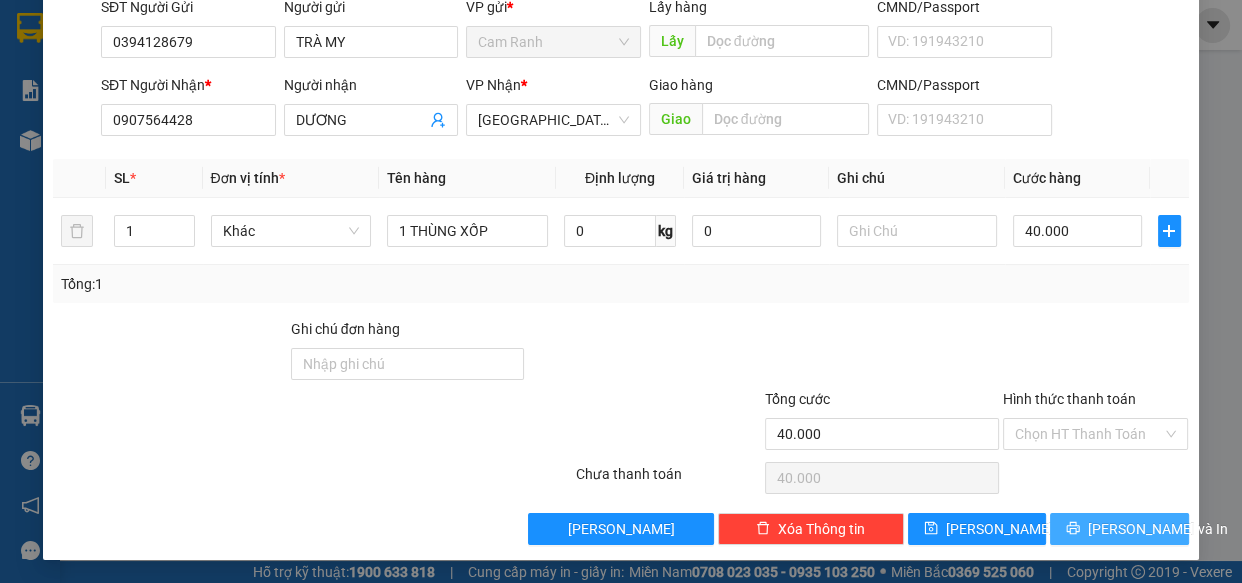 click on "Lưu và In" at bounding box center (1119, 529) 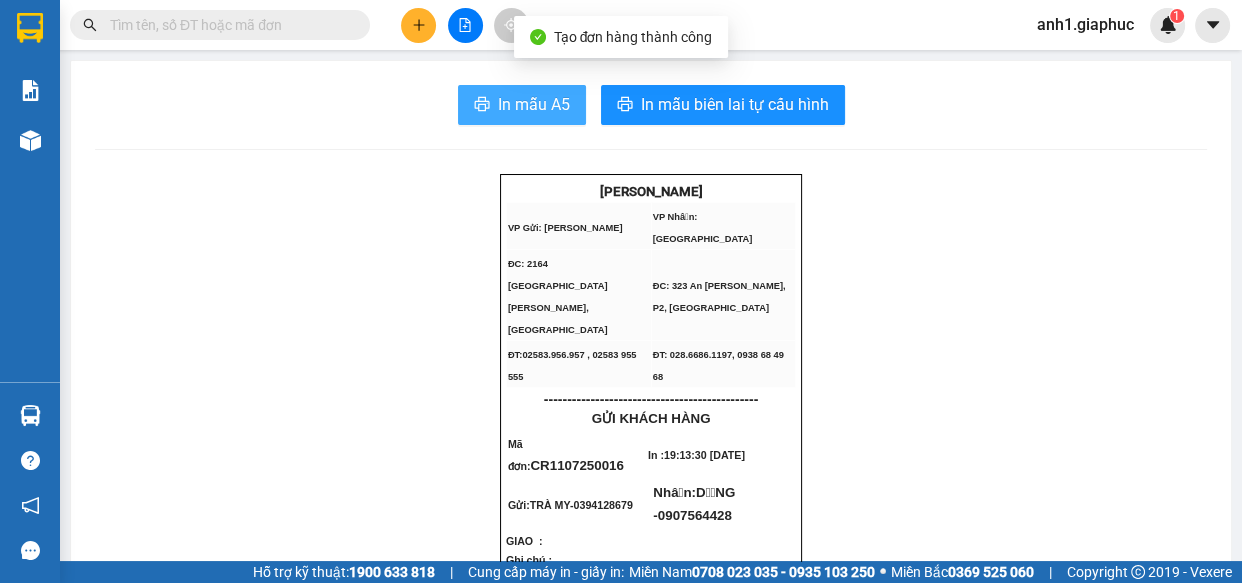 click on "In mẫu A5" at bounding box center [534, 104] 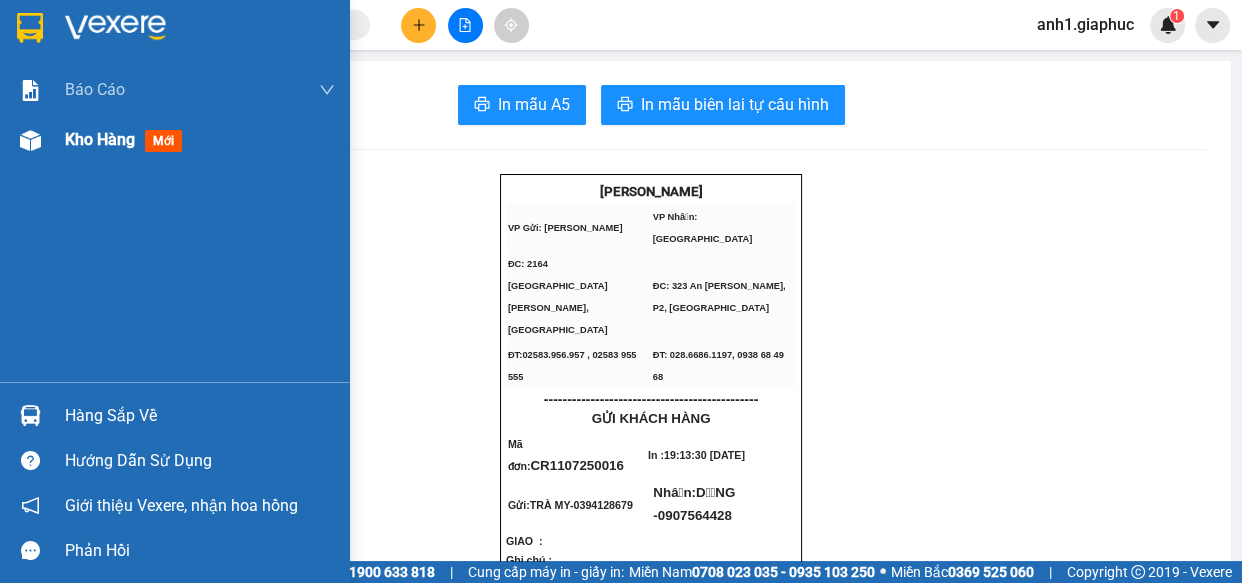 click on "Kho hàng" at bounding box center [100, 139] 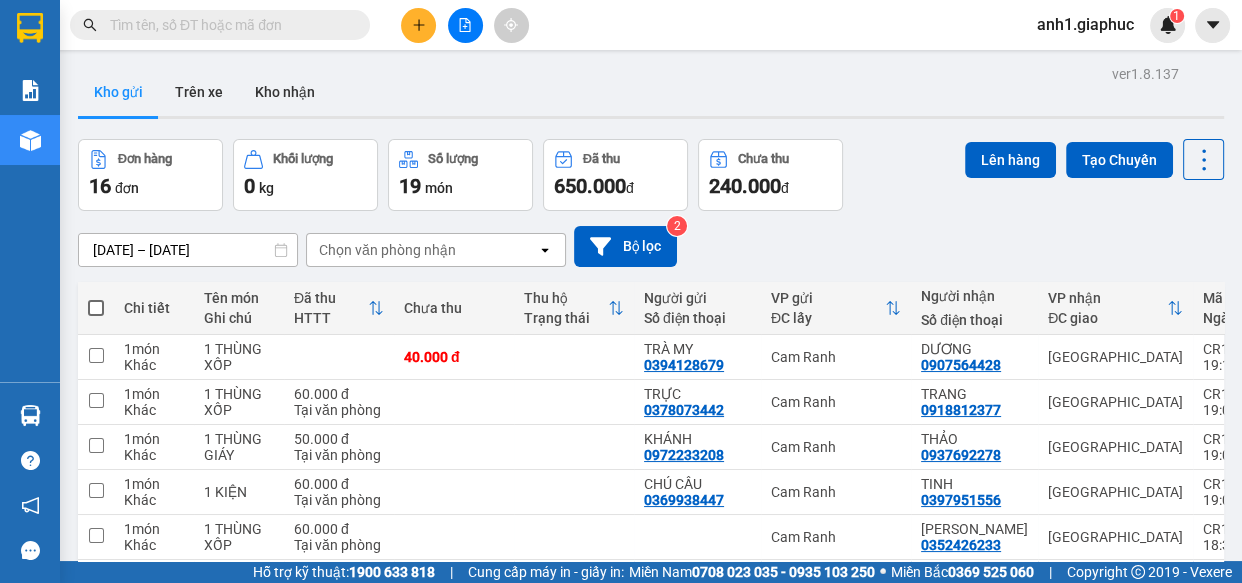 click at bounding box center [228, 25] 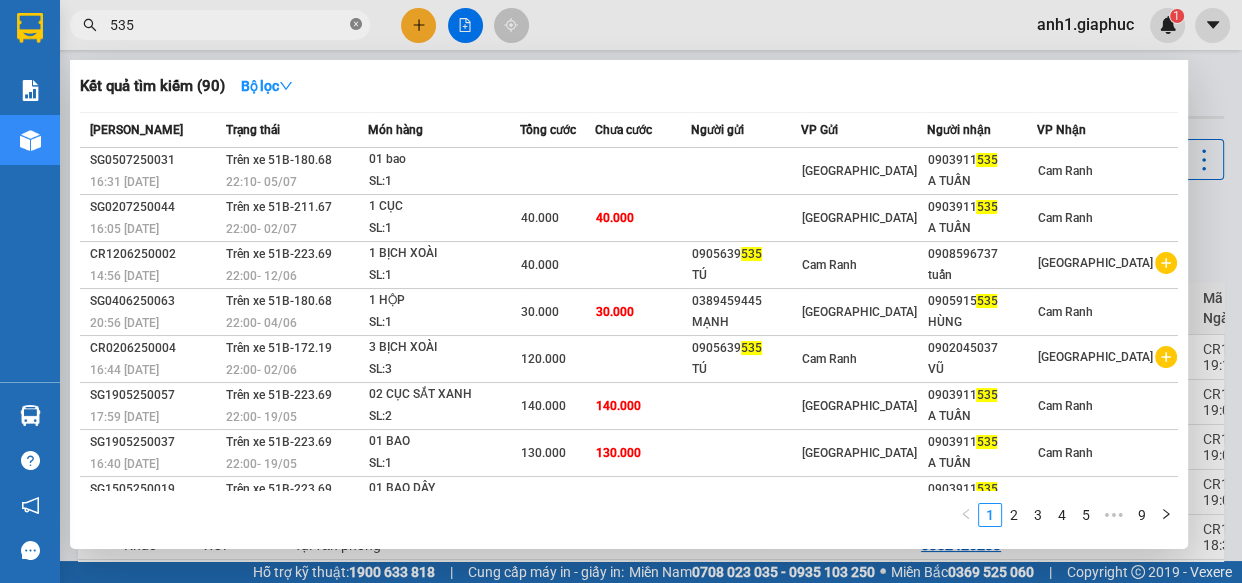 click 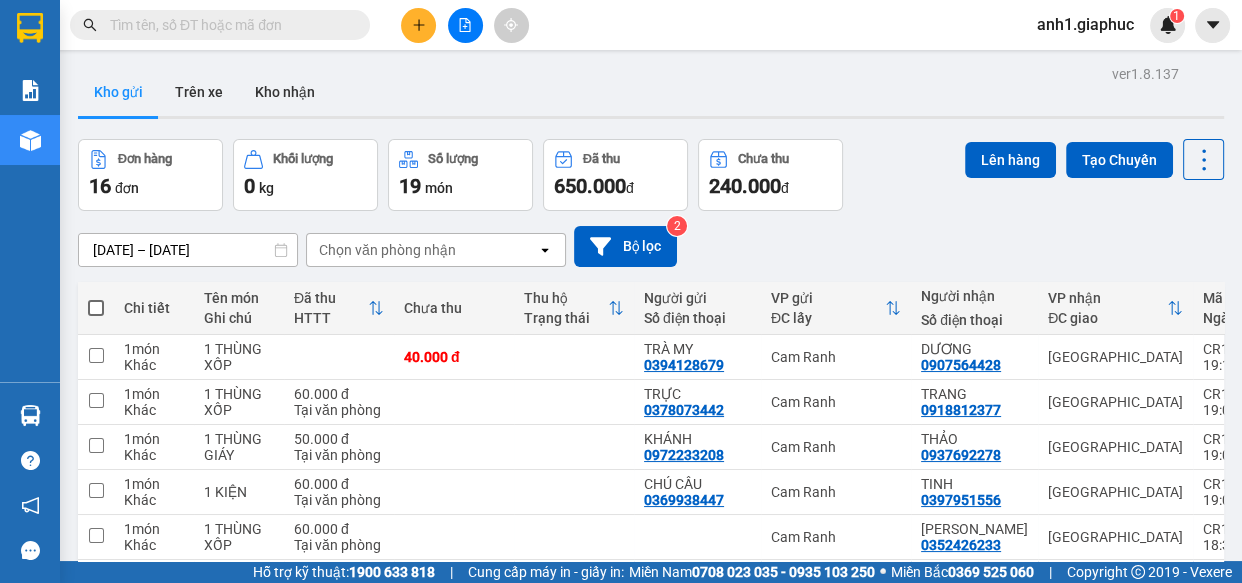 click 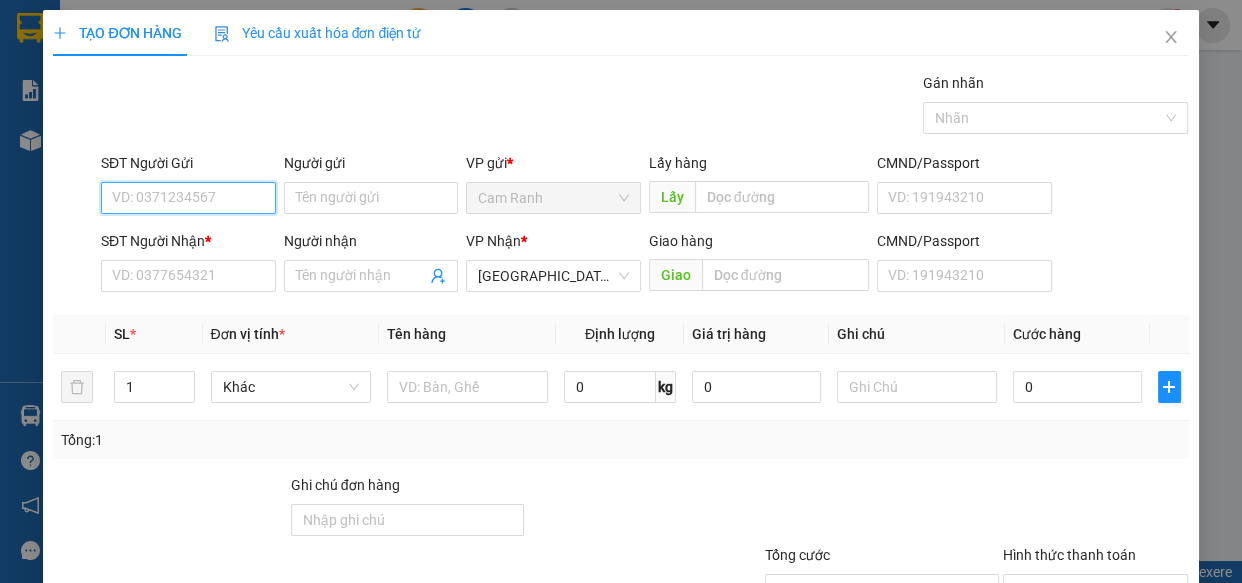 click on "SĐT Người Gửi" at bounding box center [188, 198] 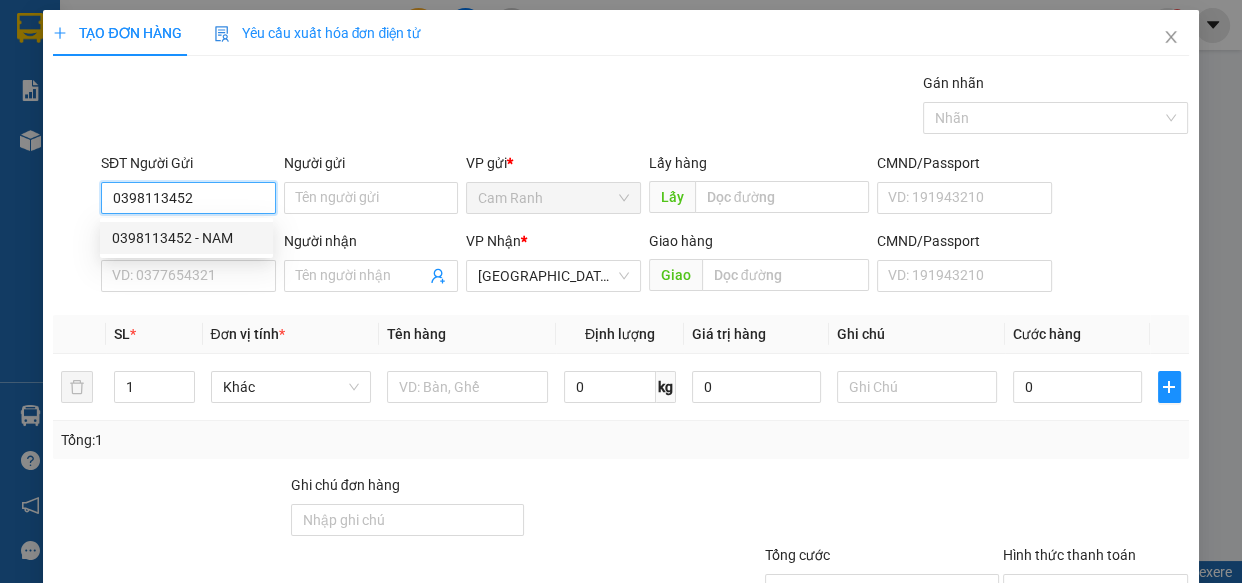click on "0398113452 - NAM" at bounding box center [186, 238] 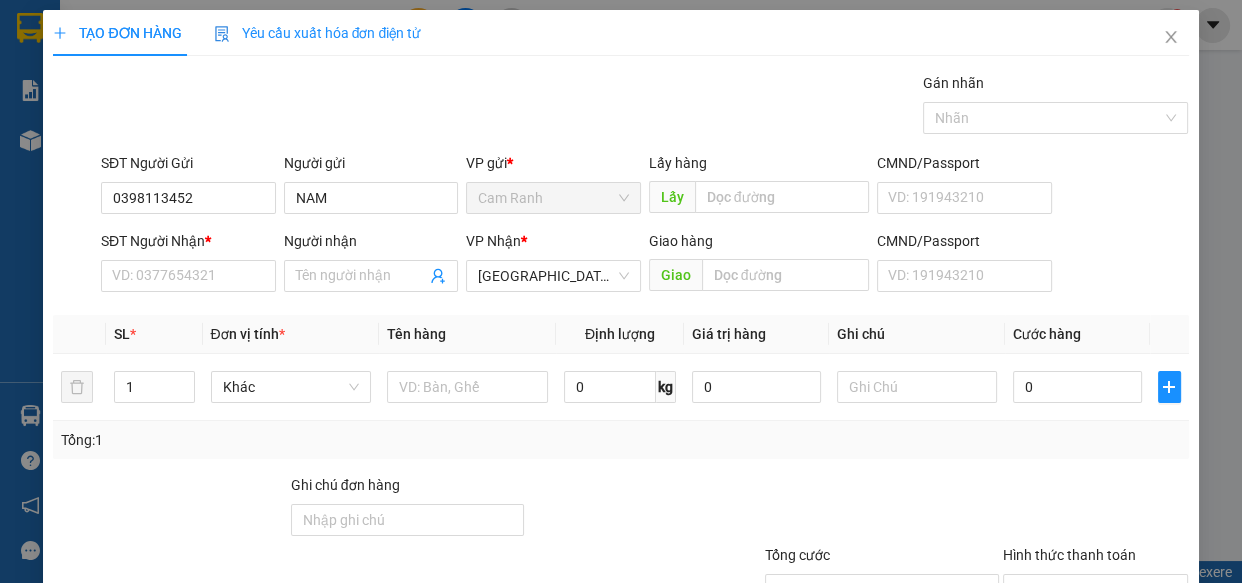 click on "SĐT Người Nhận  * VD: 0377654321" at bounding box center (188, 265) 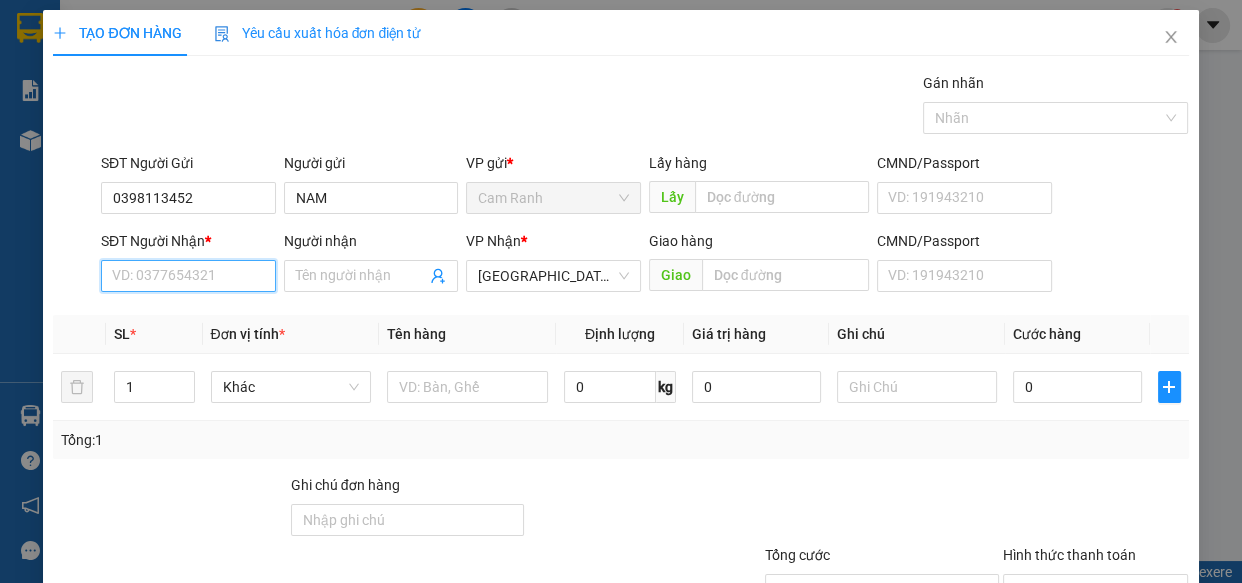 click on "SĐT Người Nhận  *" at bounding box center [188, 276] 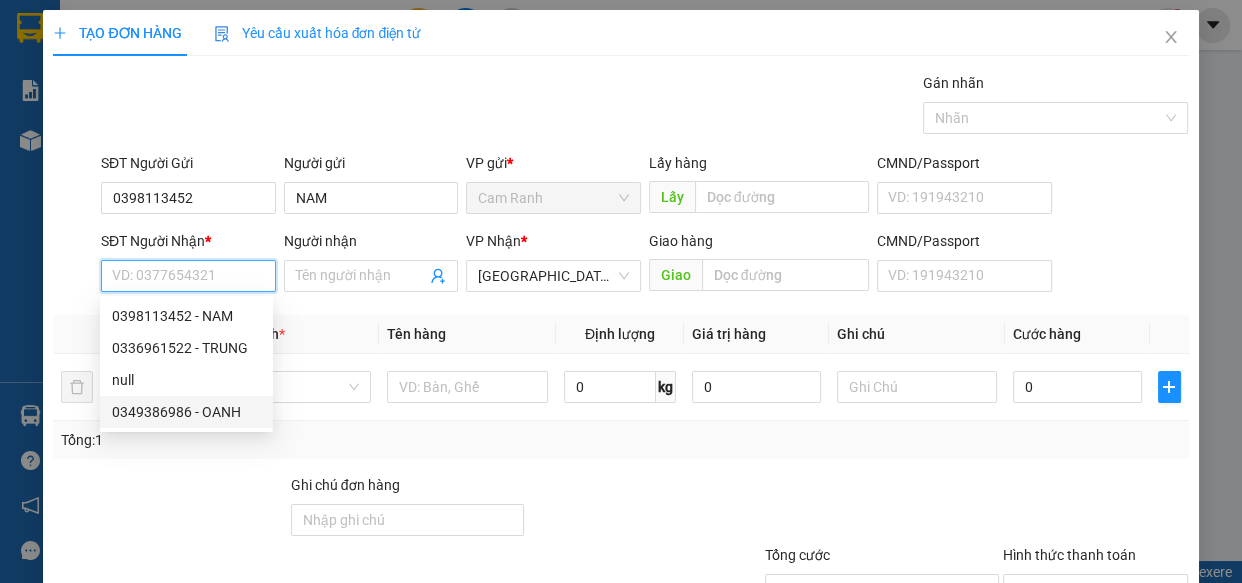 click on "0349386986 - OANH" at bounding box center (186, 412) 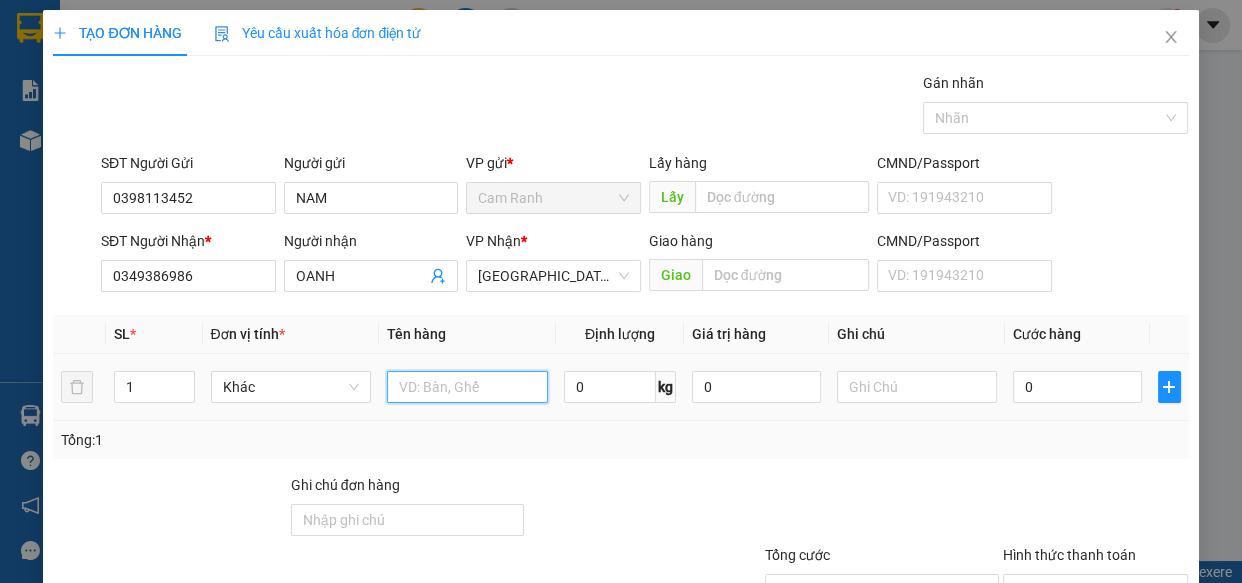 click at bounding box center [467, 387] 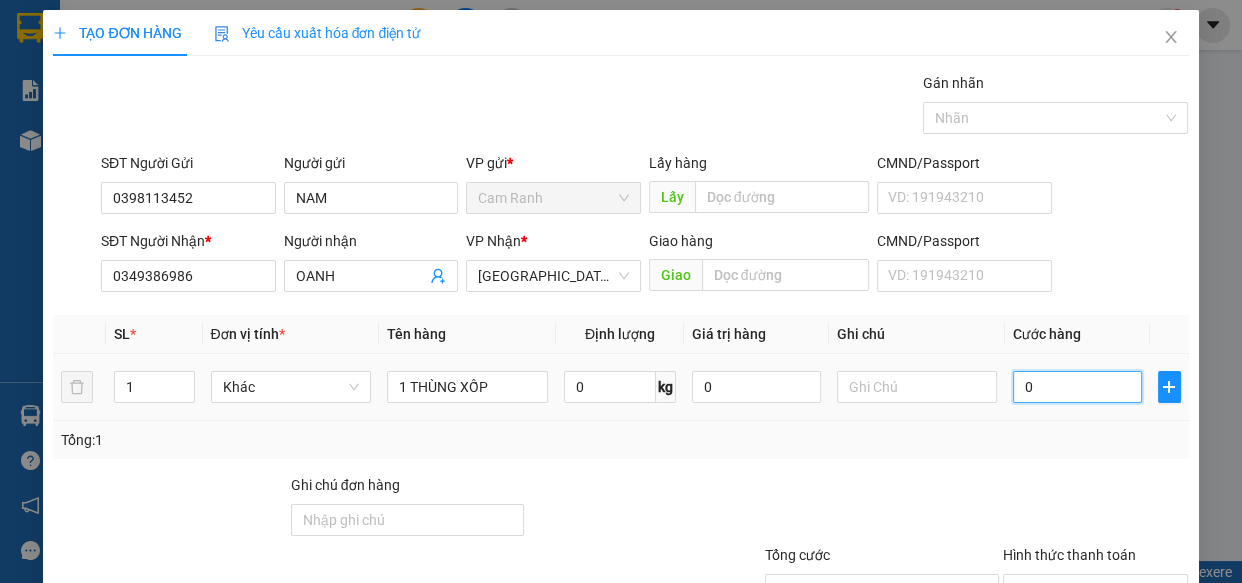 click on "0" at bounding box center [1077, 387] 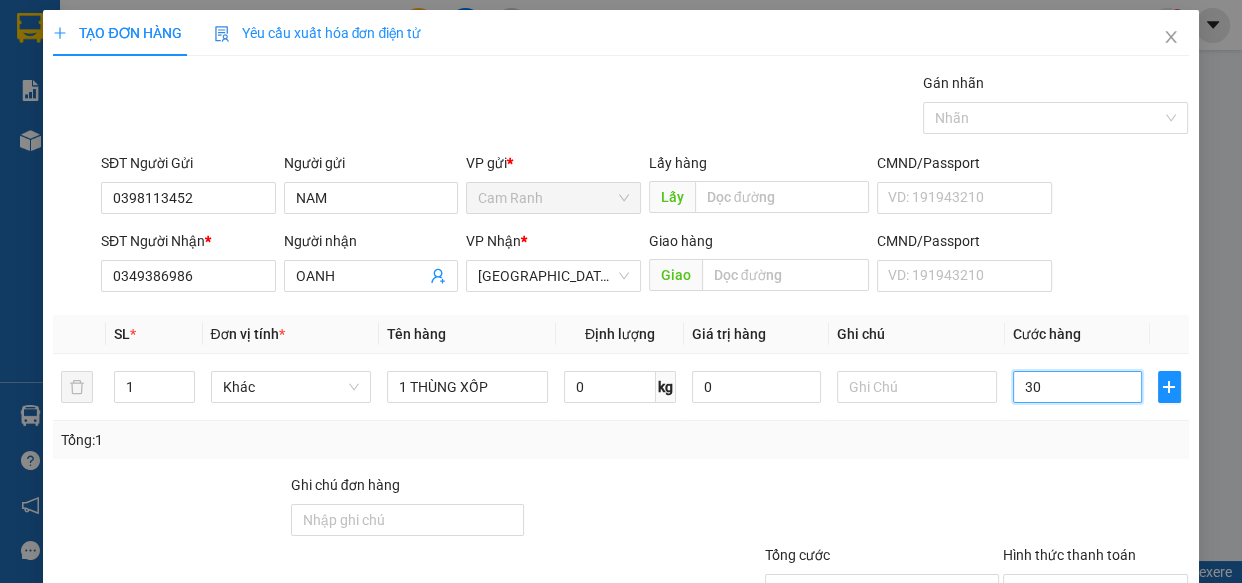 scroll, scrollTop: 156, scrollLeft: 0, axis: vertical 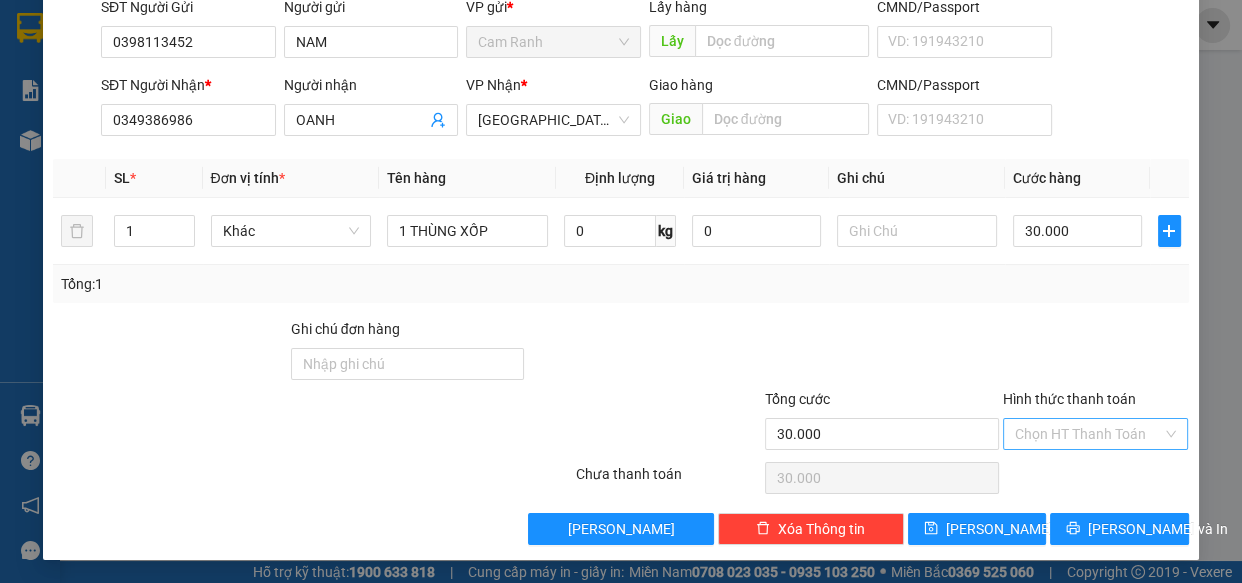 click on "Hình thức thanh toán" at bounding box center (1089, 434) 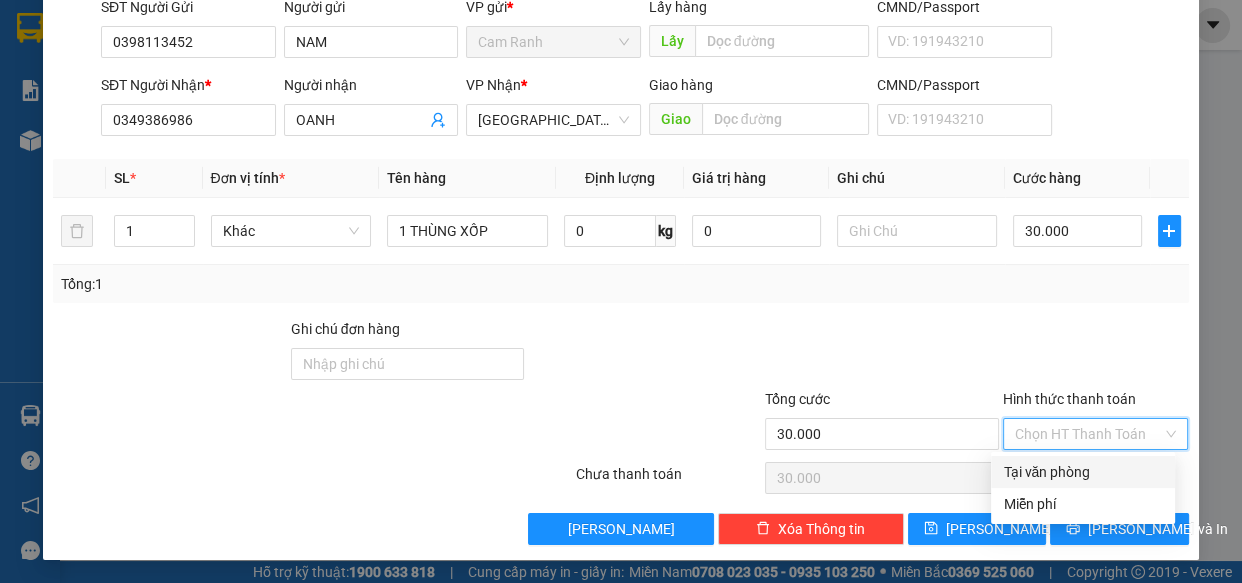click on "Tại văn phòng" at bounding box center (1083, 472) 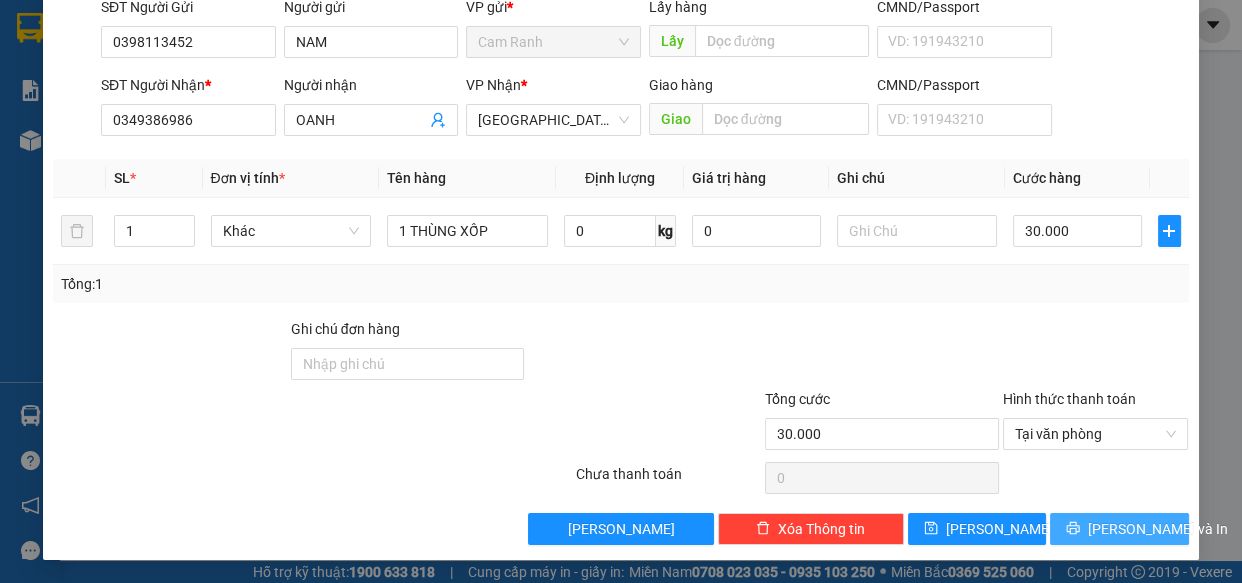click on "Lưu và In" at bounding box center [1119, 529] 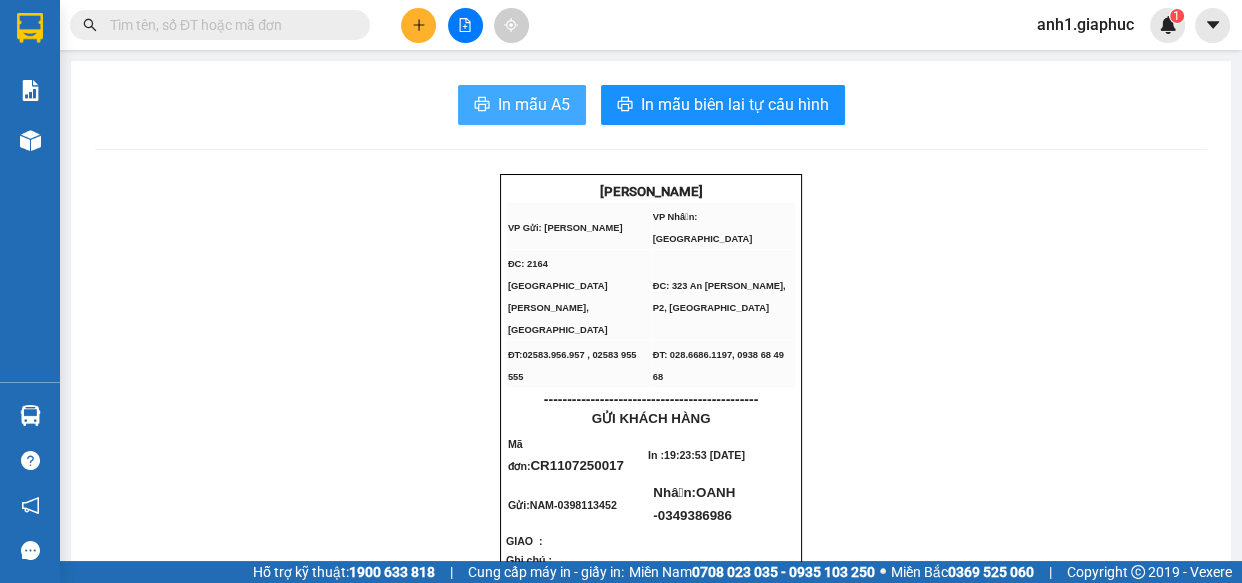 click on "In mẫu A5" at bounding box center (522, 105) 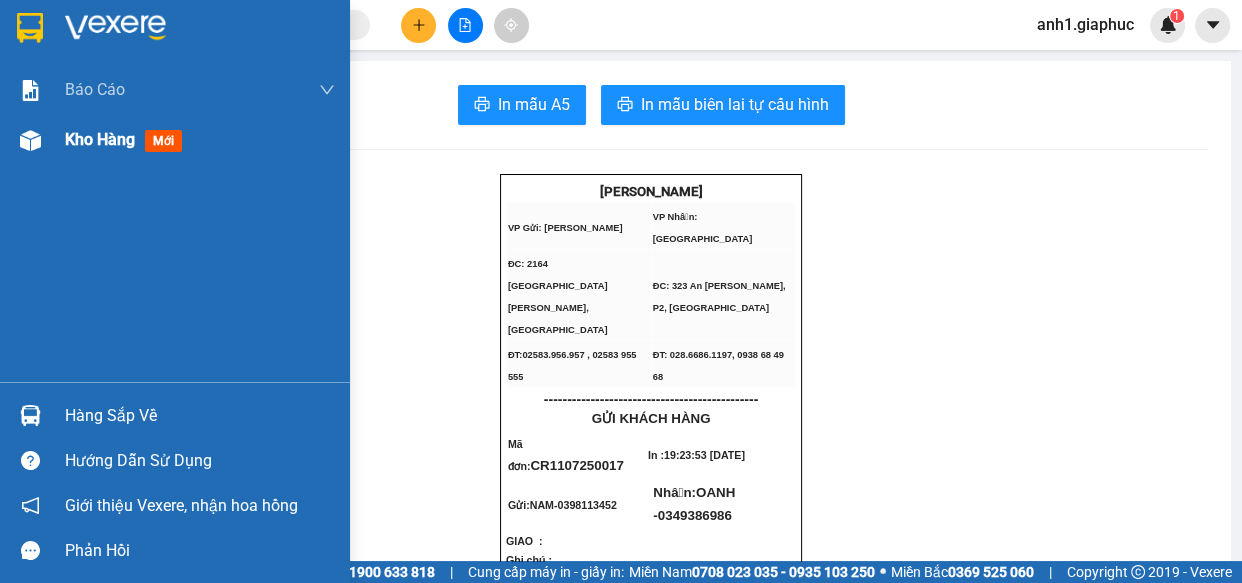click on "Kho hàng" at bounding box center [100, 139] 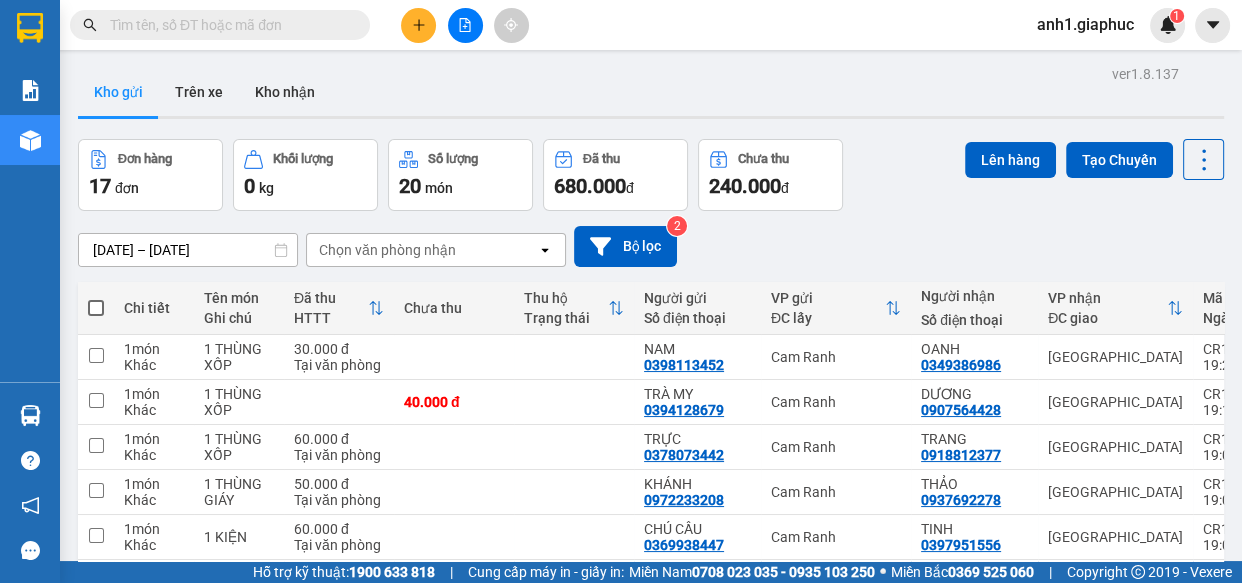 click 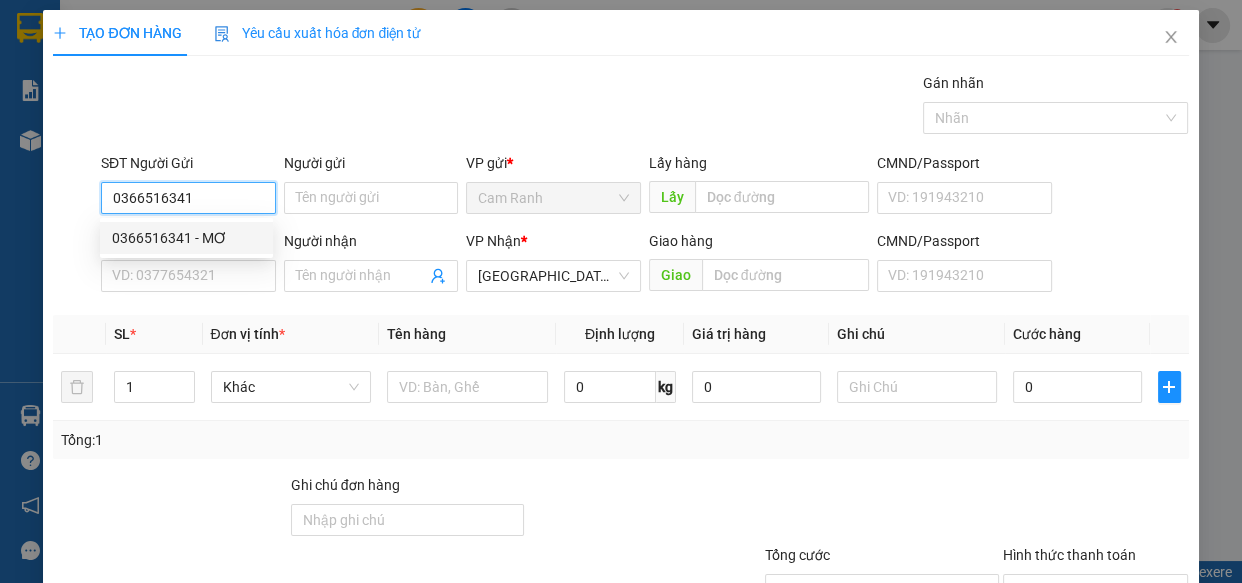 click on "0366516341 - MƠ" at bounding box center (186, 238) 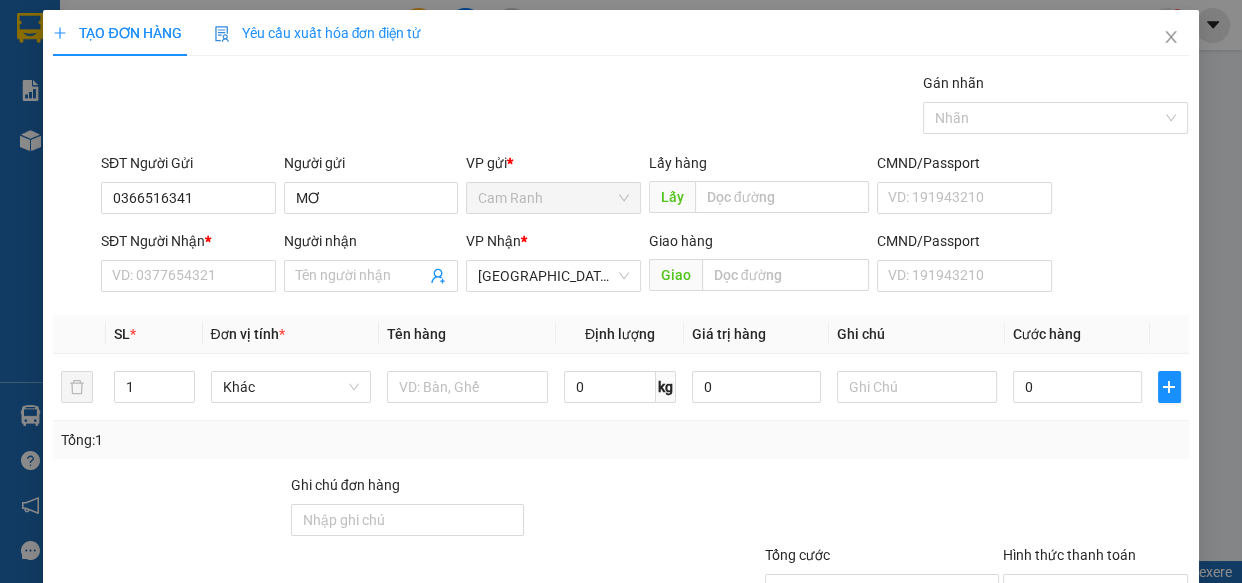 click on "SĐT Người Nhận  *" at bounding box center [188, 241] 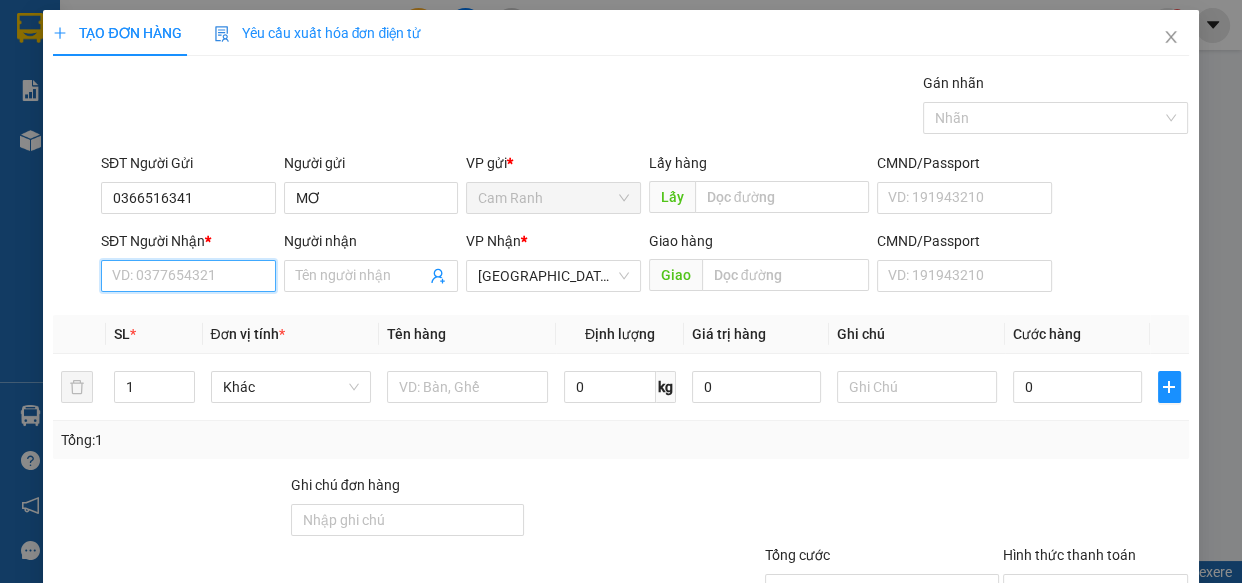 click on "SĐT Người Nhận  *" at bounding box center (188, 276) 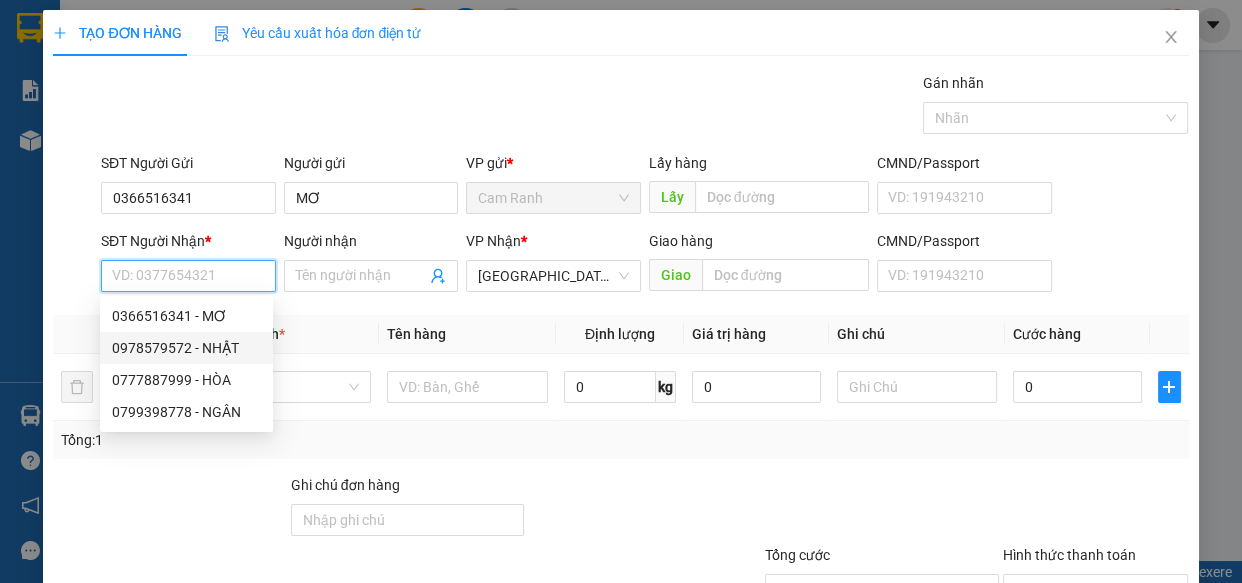click on "0978579572 - NHẬT" at bounding box center [186, 348] 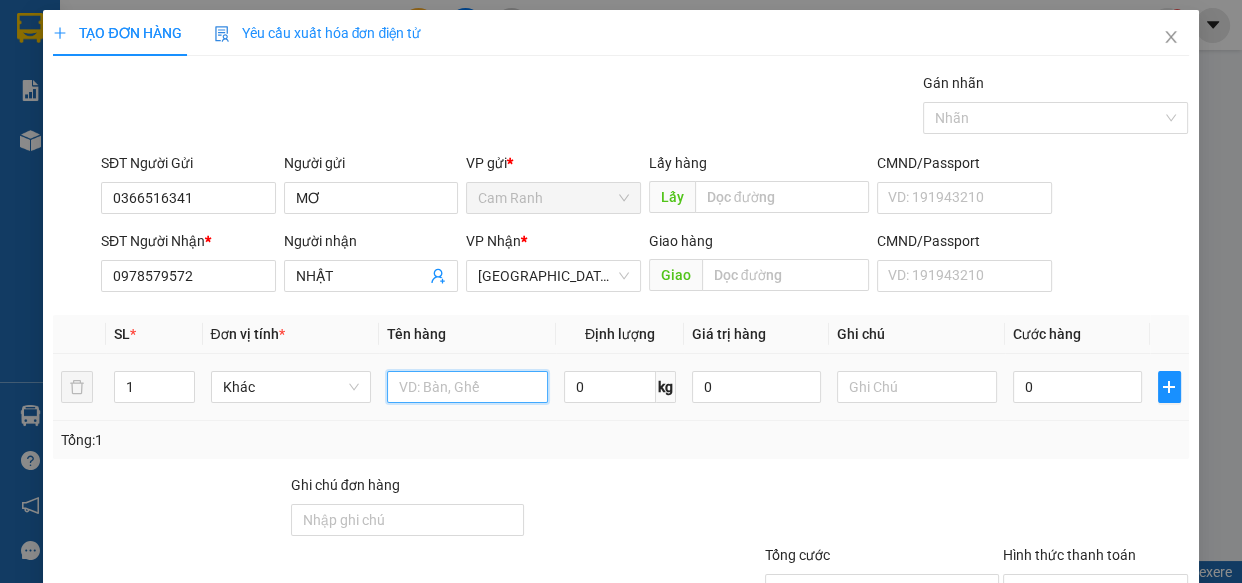 click at bounding box center [467, 387] 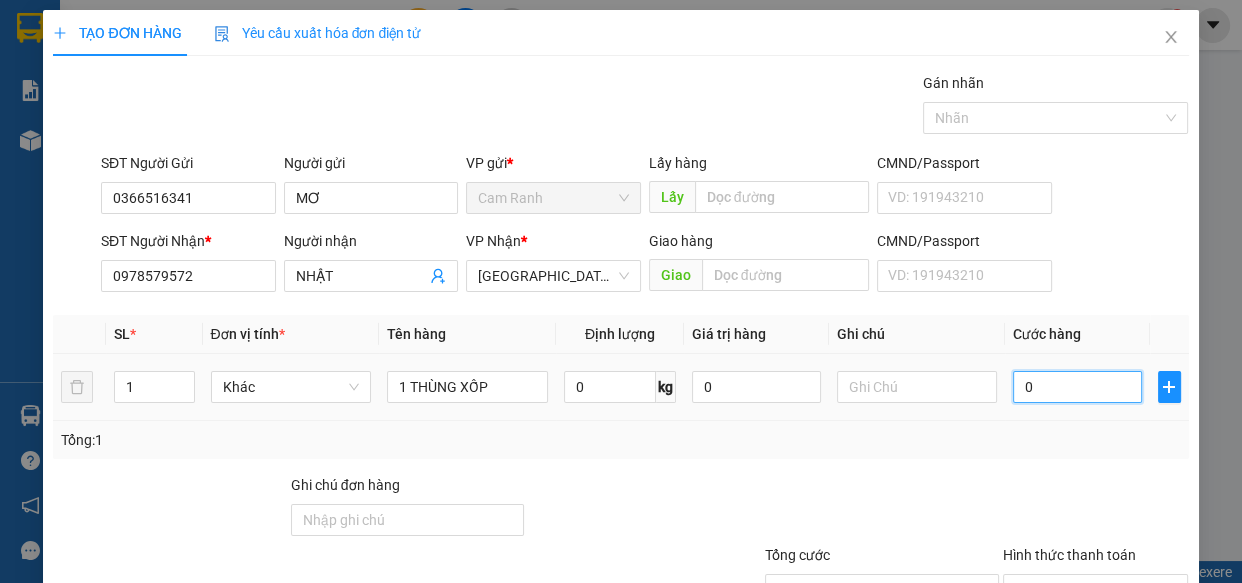 click on "0" at bounding box center [1077, 387] 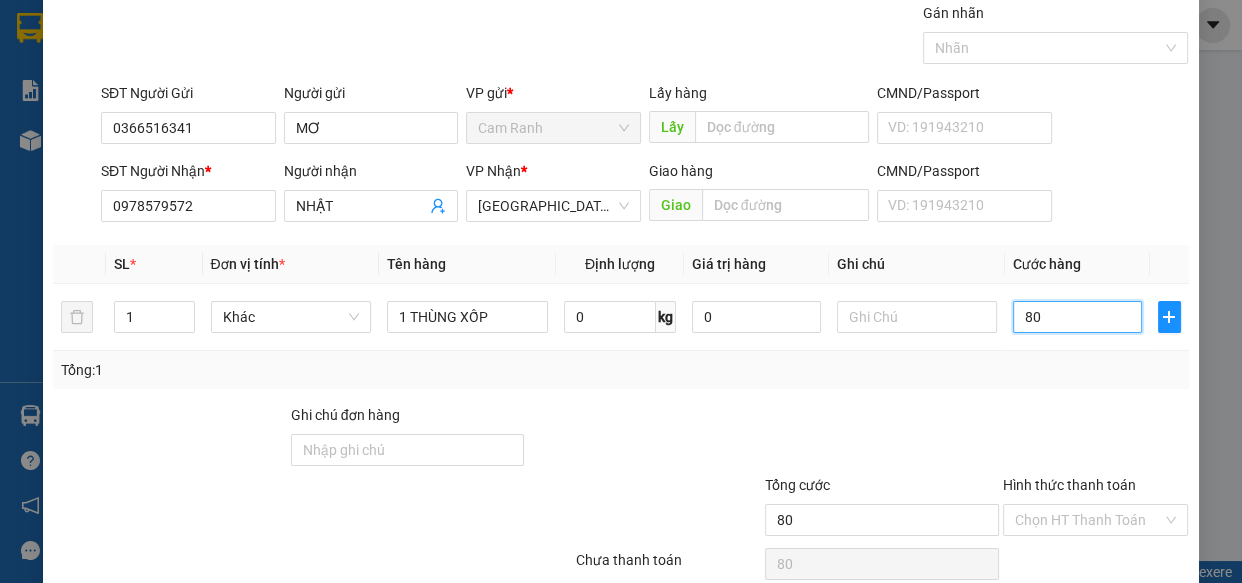 scroll, scrollTop: 156, scrollLeft: 0, axis: vertical 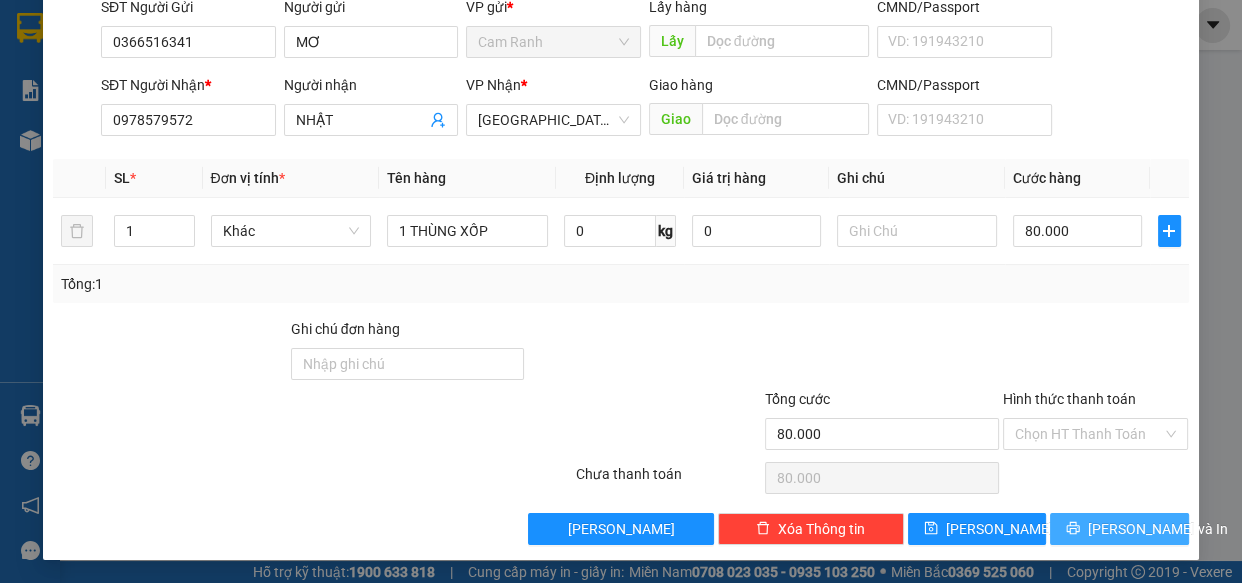 click on "Lưu và In" at bounding box center (1119, 529) 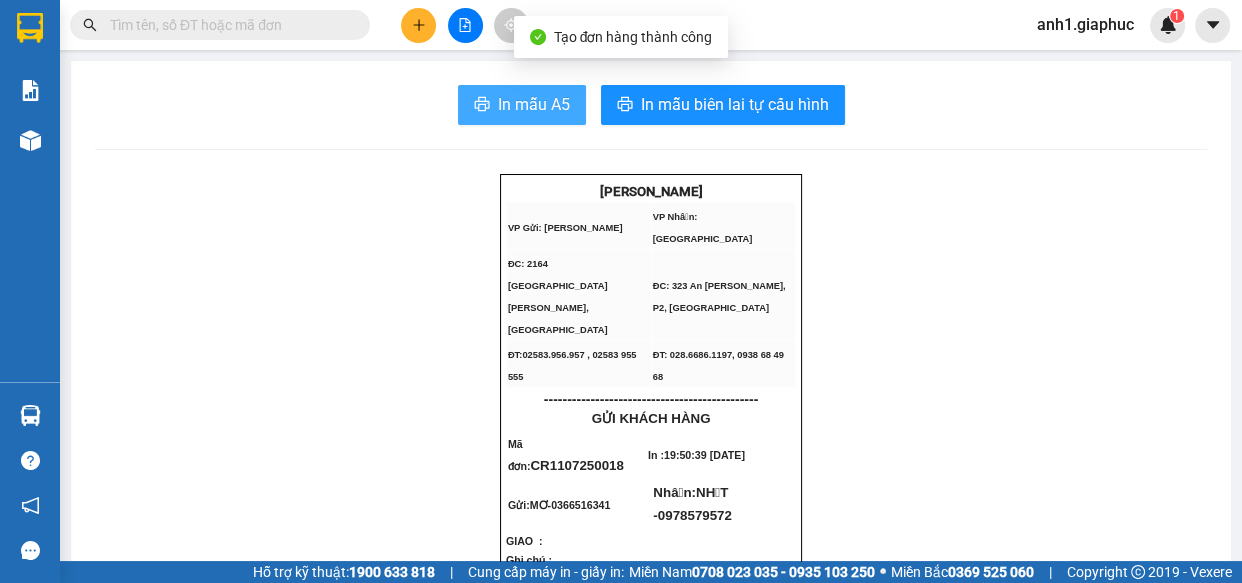 click on "In mẫu A5" at bounding box center (534, 104) 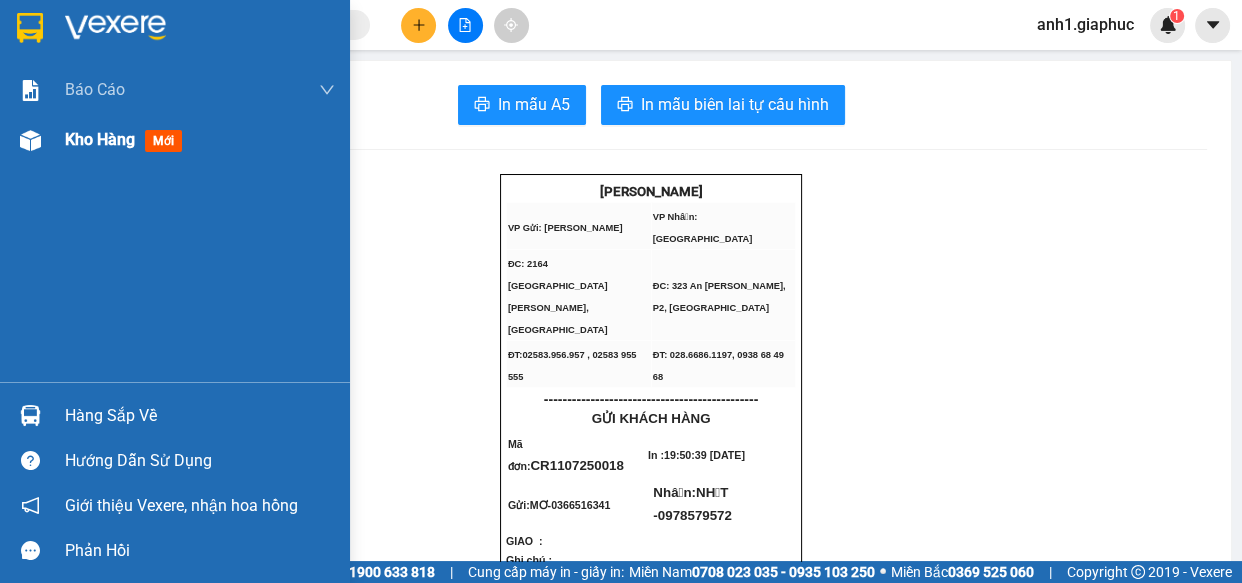 click on "Kho hàng" at bounding box center [100, 139] 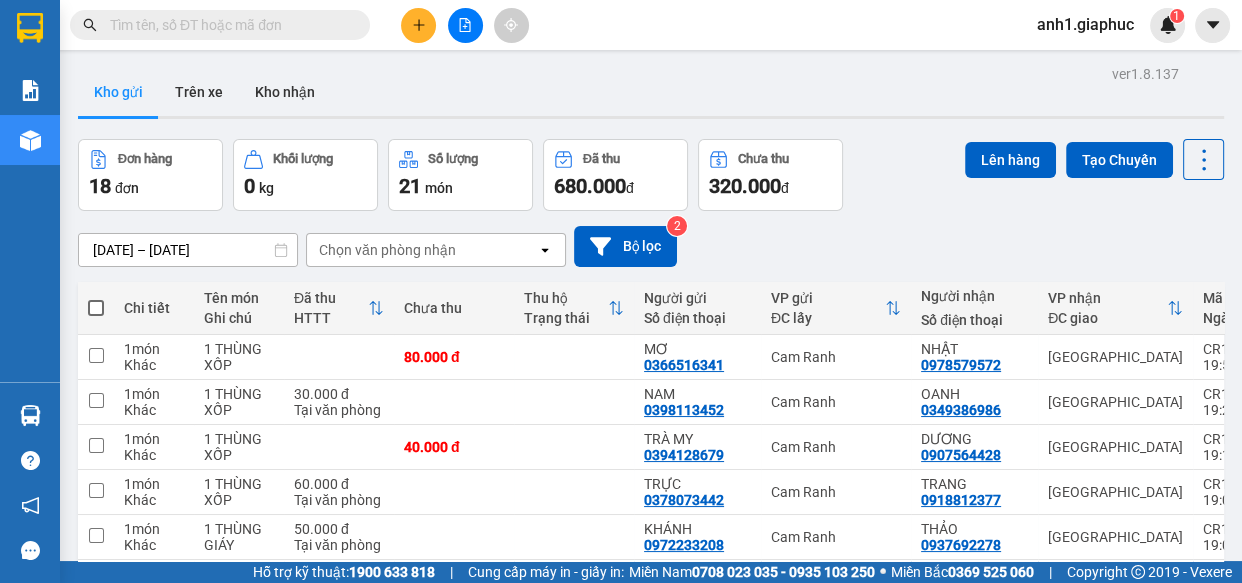 click at bounding box center (418, 25) 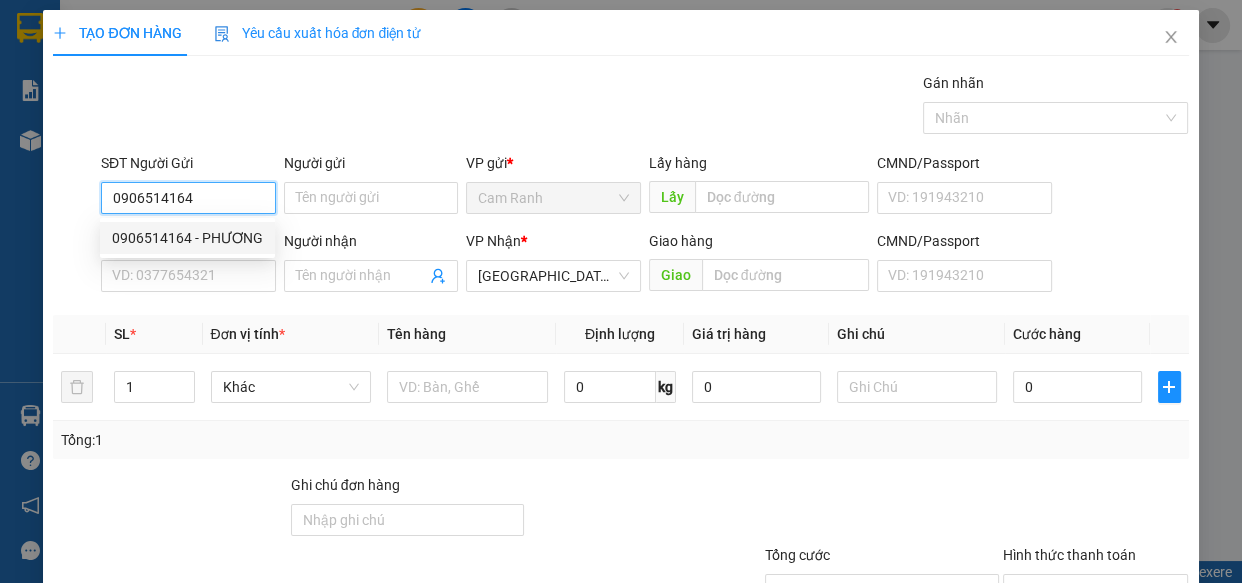 click on "0906514164 - PHƯƠNG" at bounding box center (187, 238) 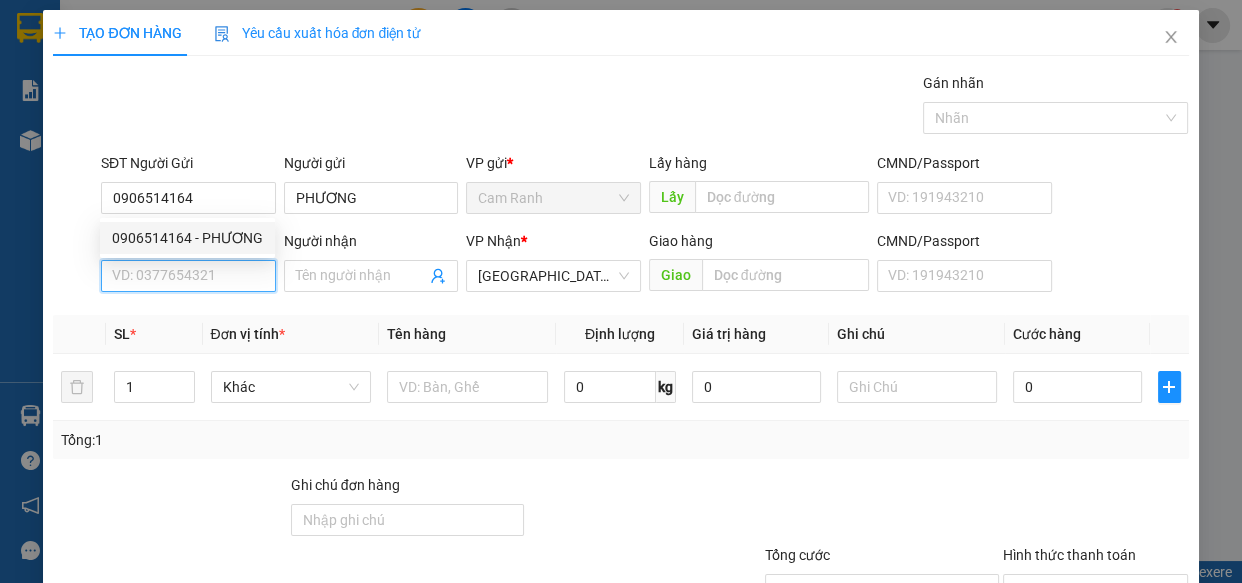click on "SĐT Người Nhận  *" at bounding box center [188, 276] 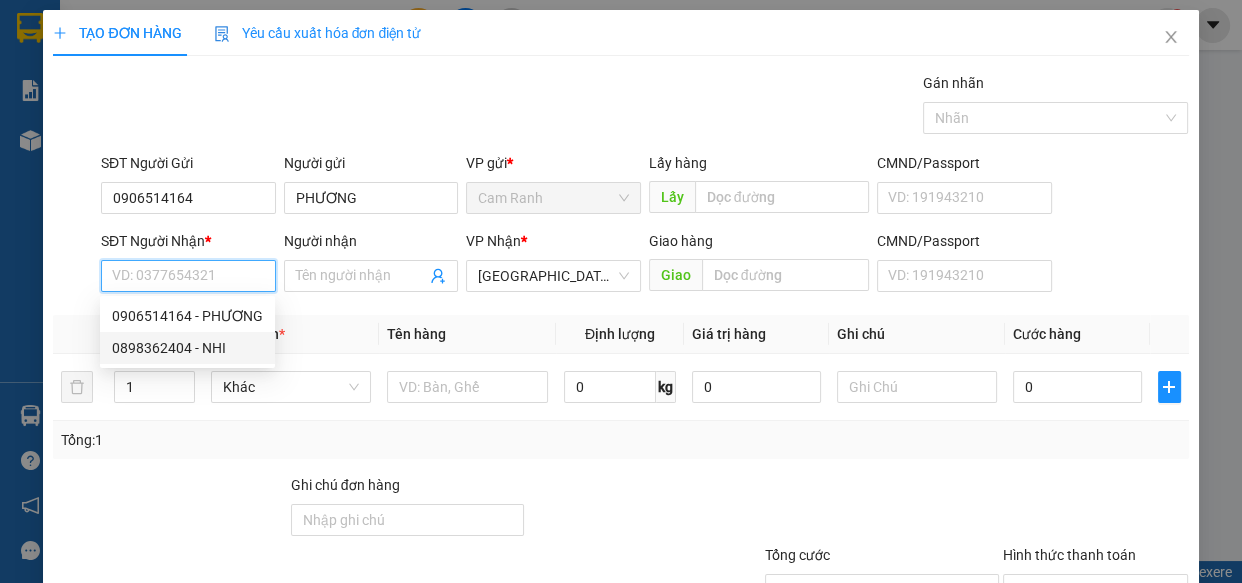 drag, startPoint x: 198, startPoint y: 347, endPoint x: 212, endPoint y: 351, distance: 14.56022 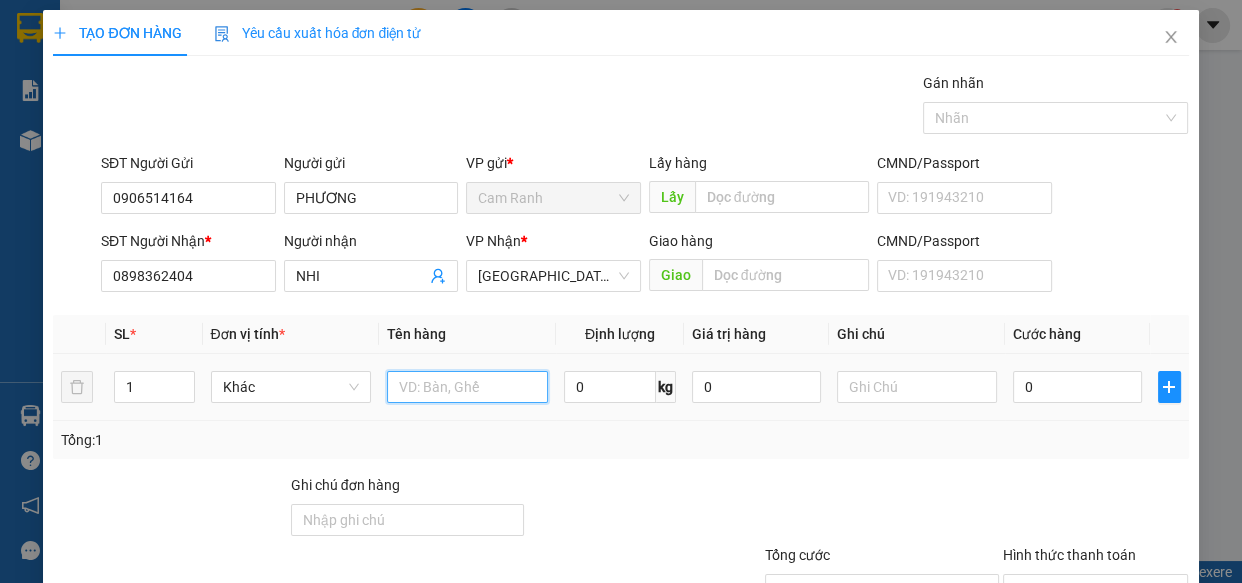 click at bounding box center (467, 387) 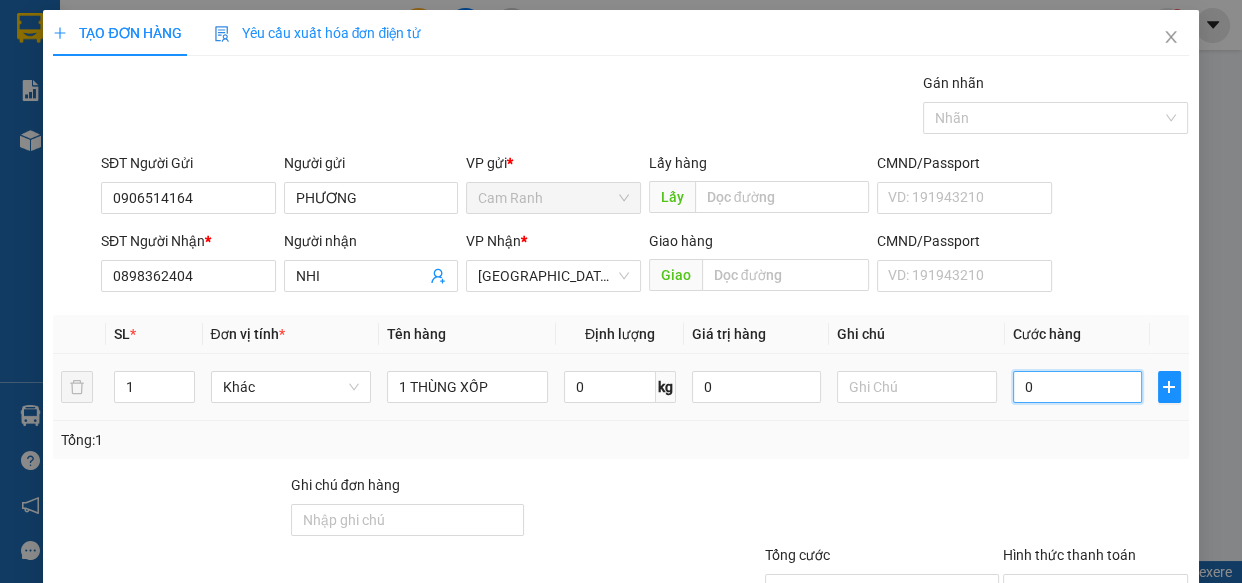 click on "0" at bounding box center [1077, 387] 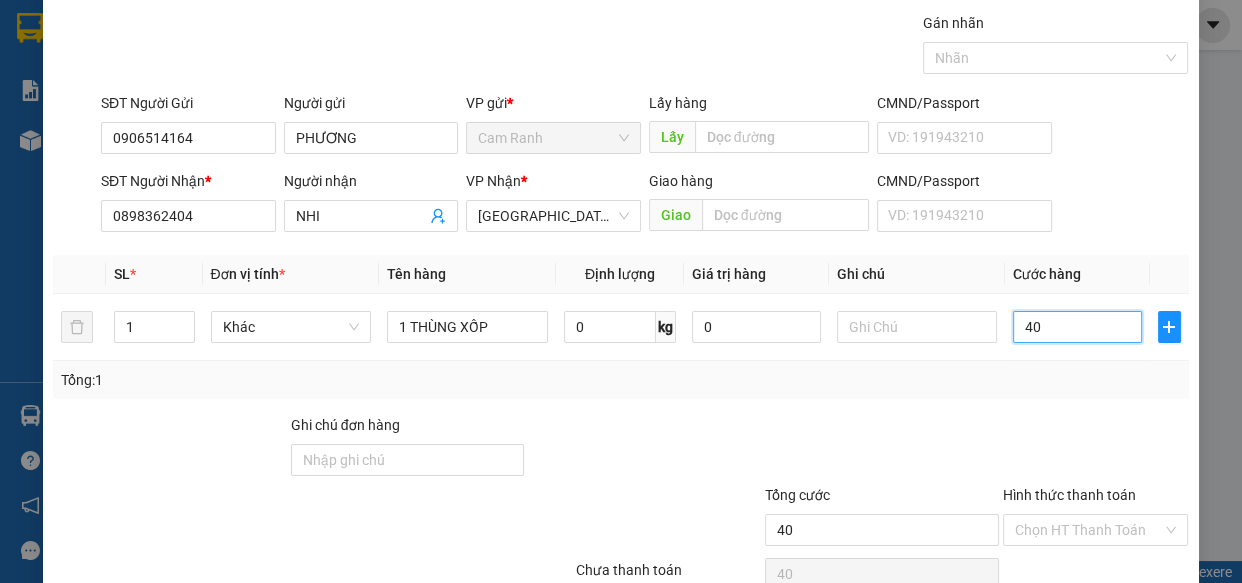 scroll, scrollTop: 156, scrollLeft: 0, axis: vertical 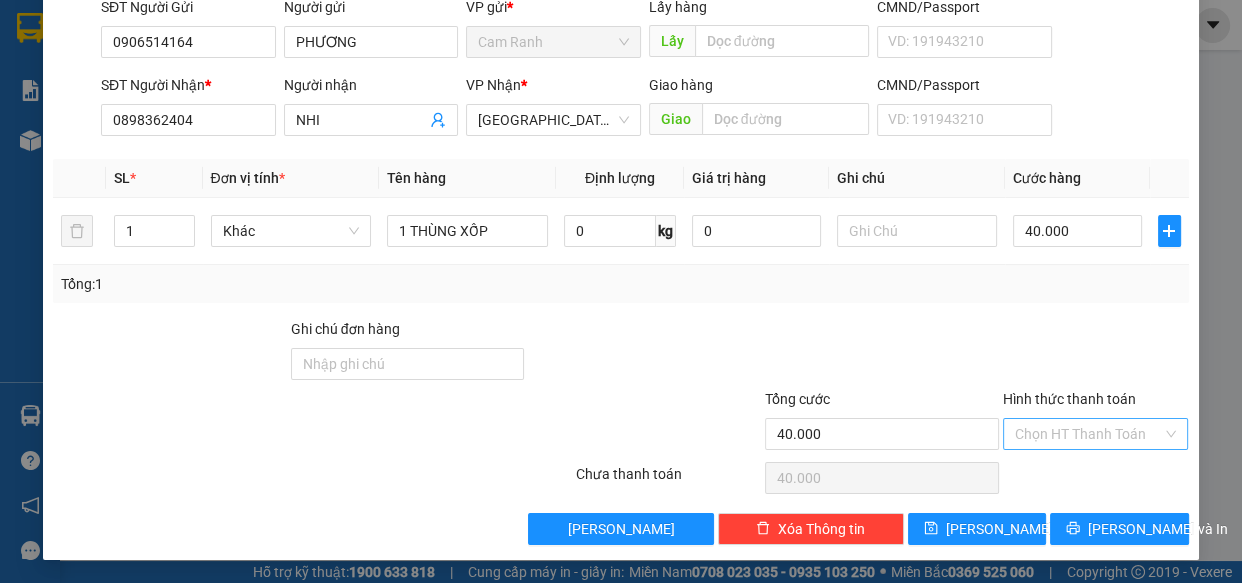 click on "Hình thức thanh toán" at bounding box center (1089, 434) 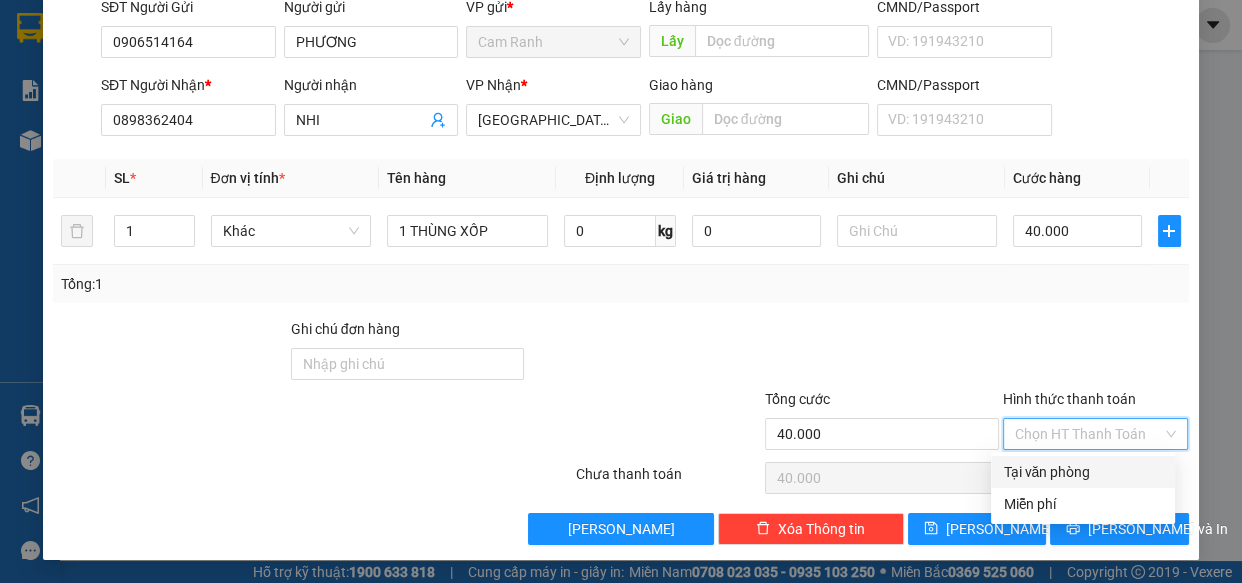 click on "Tại văn phòng" at bounding box center [1083, 472] 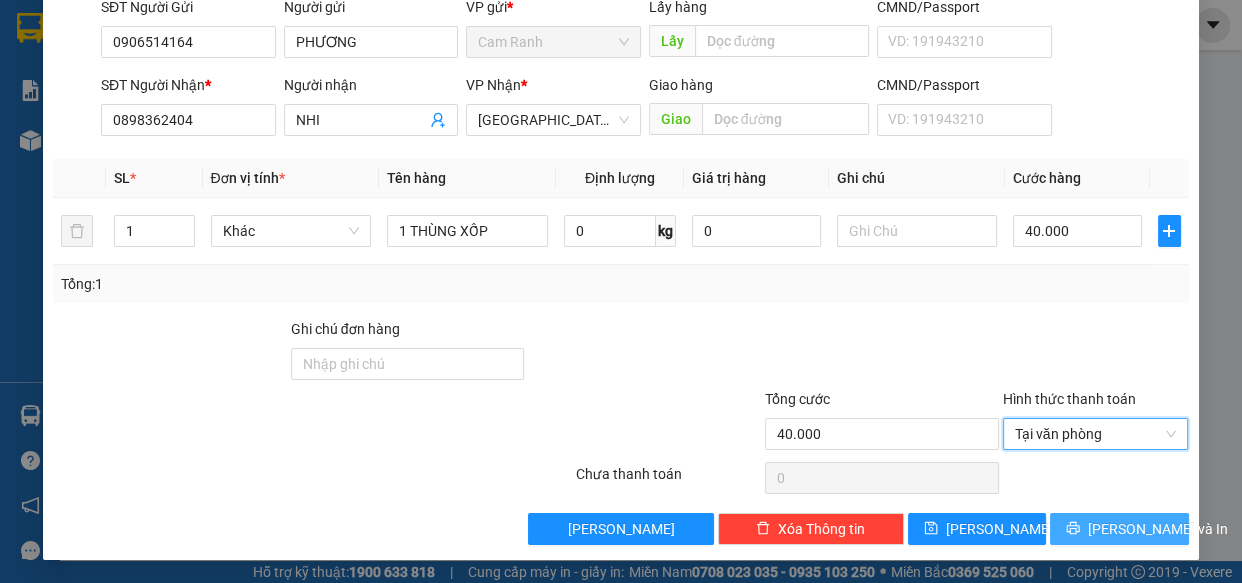drag, startPoint x: 1090, startPoint y: 529, endPoint x: 1143, endPoint y: 544, distance: 55.081757 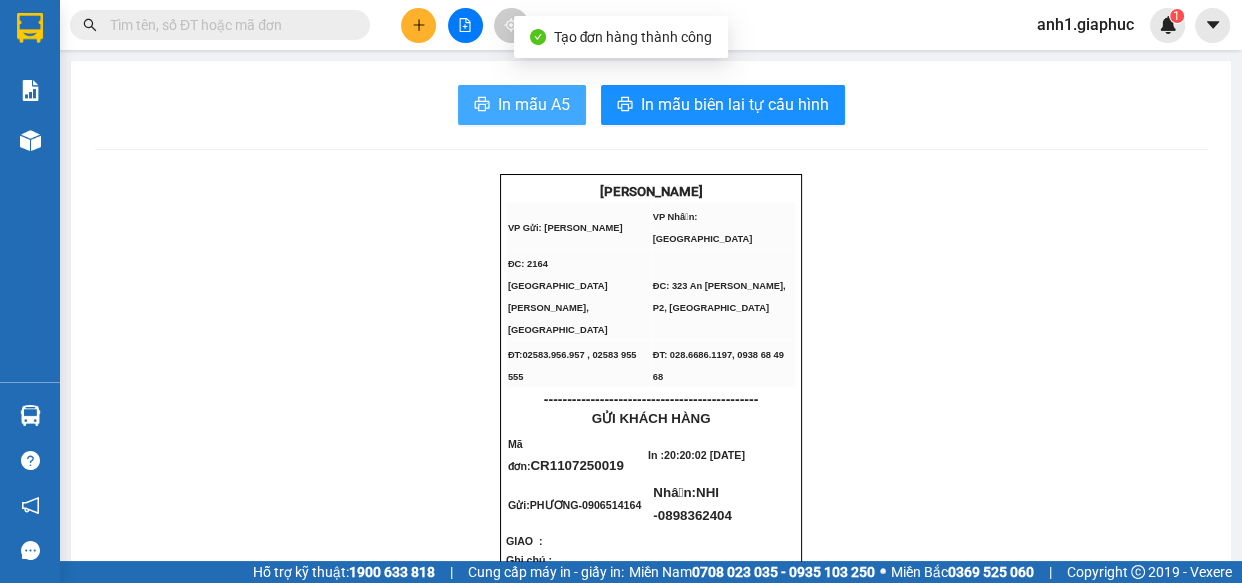 click on "In mẫu A5" at bounding box center [522, 105] 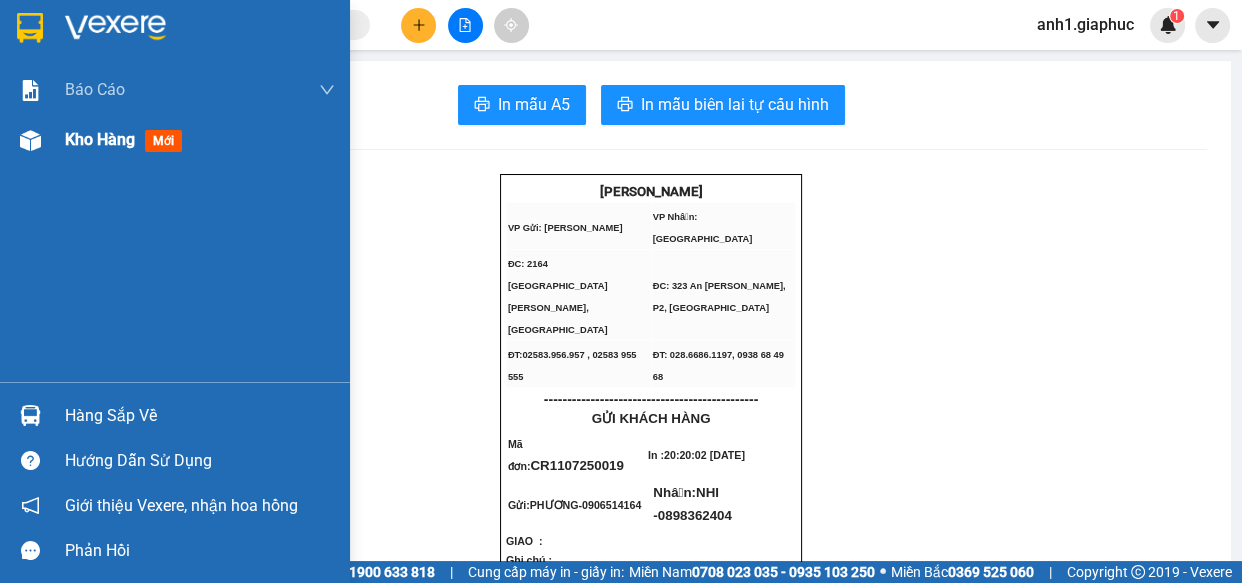 click on "Kho hàng" at bounding box center [100, 139] 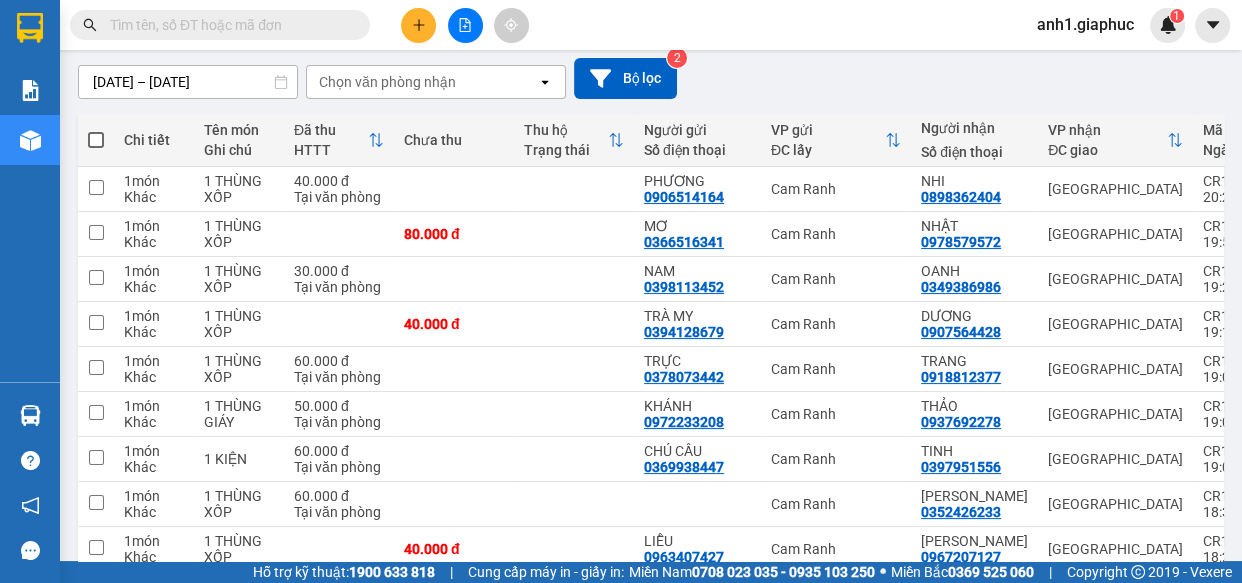 scroll, scrollTop: 0, scrollLeft: 0, axis: both 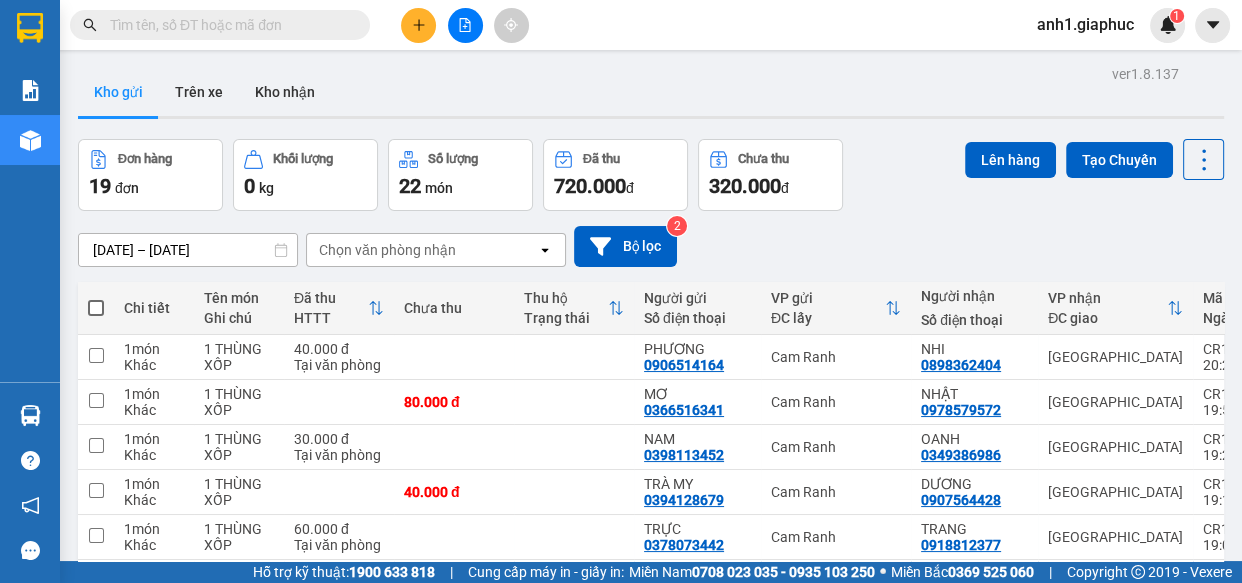 click at bounding box center [96, 308] 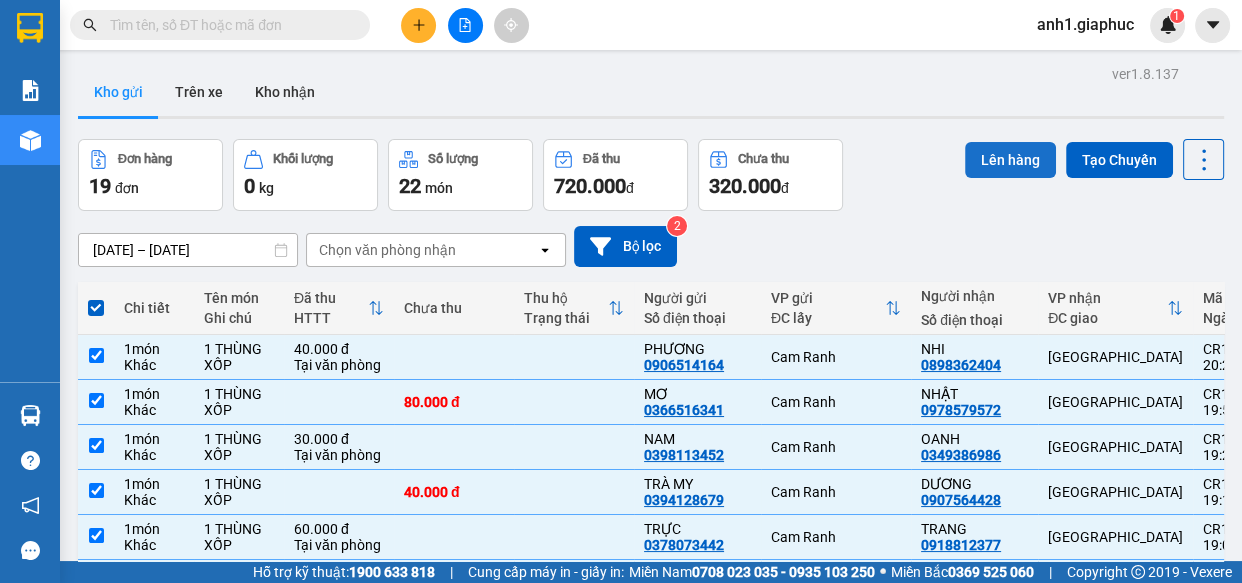 click on "Lên hàng" at bounding box center [1010, 160] 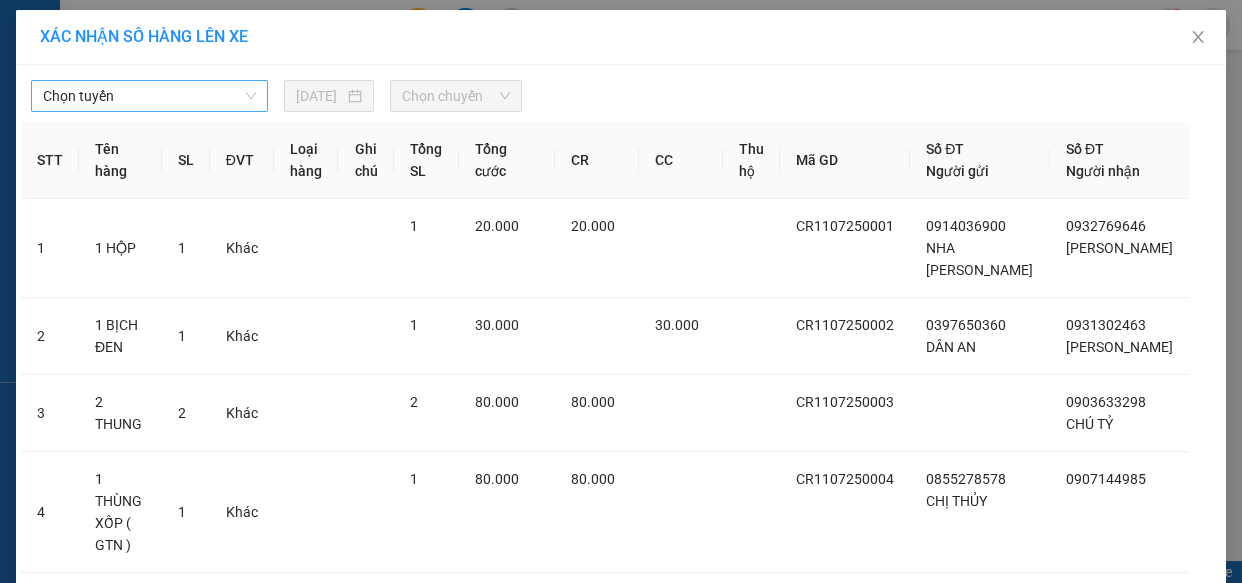 click on "Chọn tuyến" at bounding box center [149, 96] 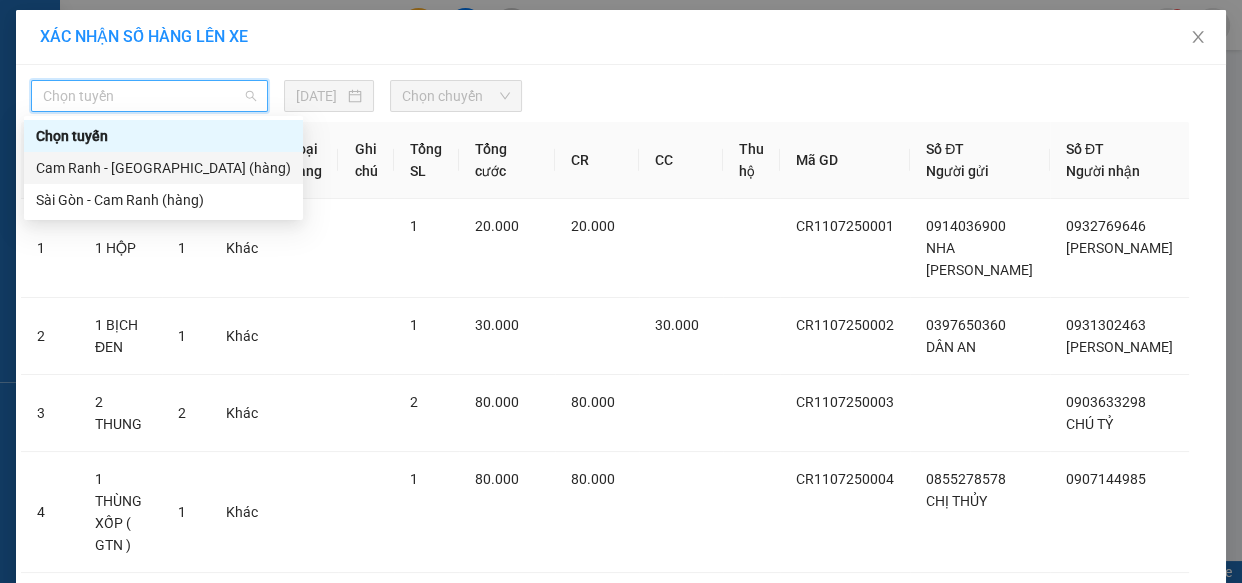 click on "Cam Ranh - Sài Gòn (hàng)" at bounding box center (163, 168) 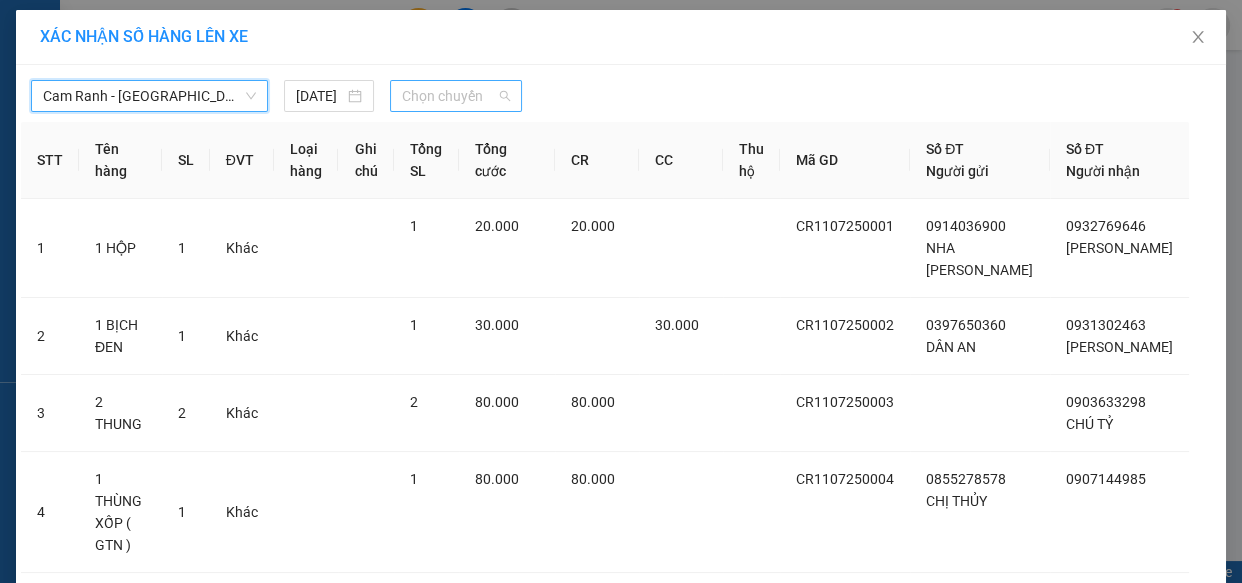 click on "Chọn chuyến" at bounding box center [456, 96] 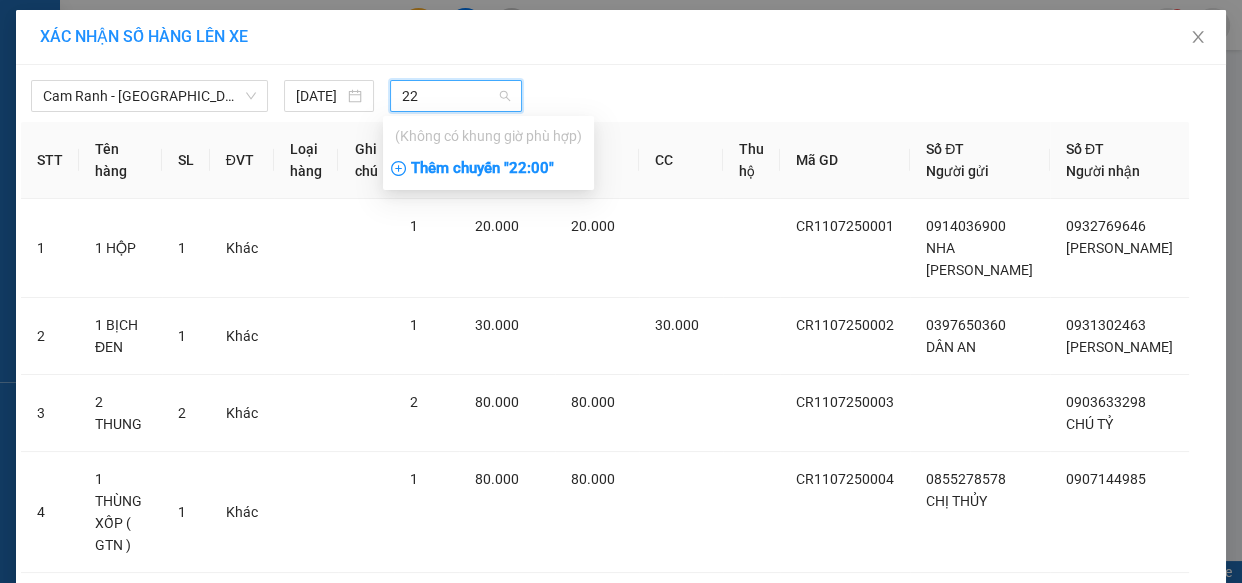 click on "Thêm chuyến " 22:00 "" at bounding box center [488, 169] 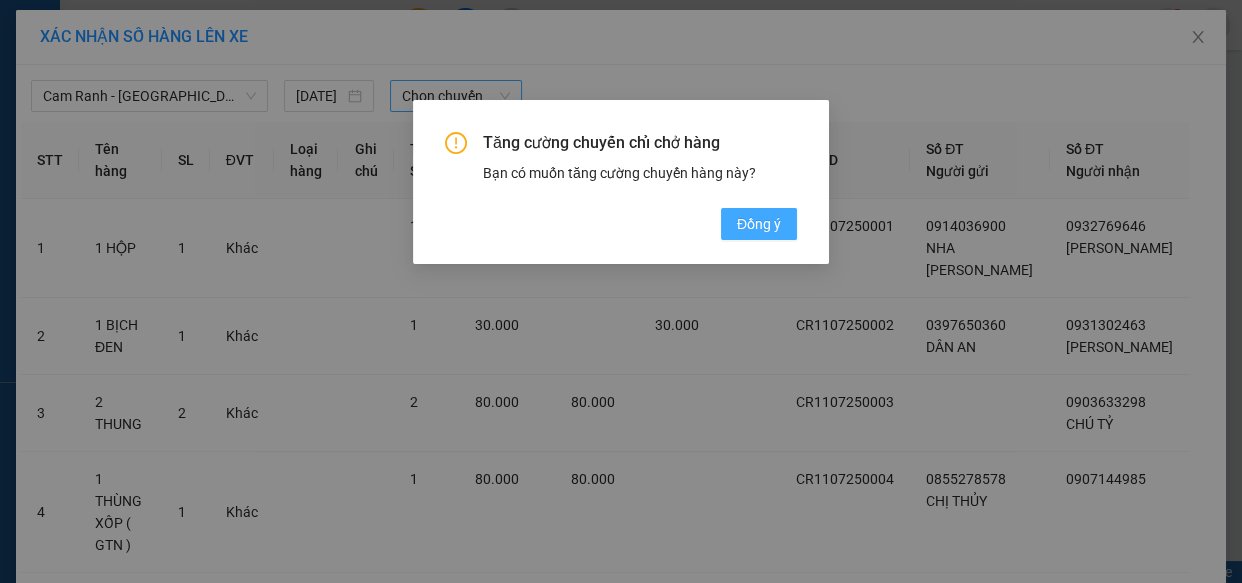 click on "Đồng ý" at bounding box center (759, 224) 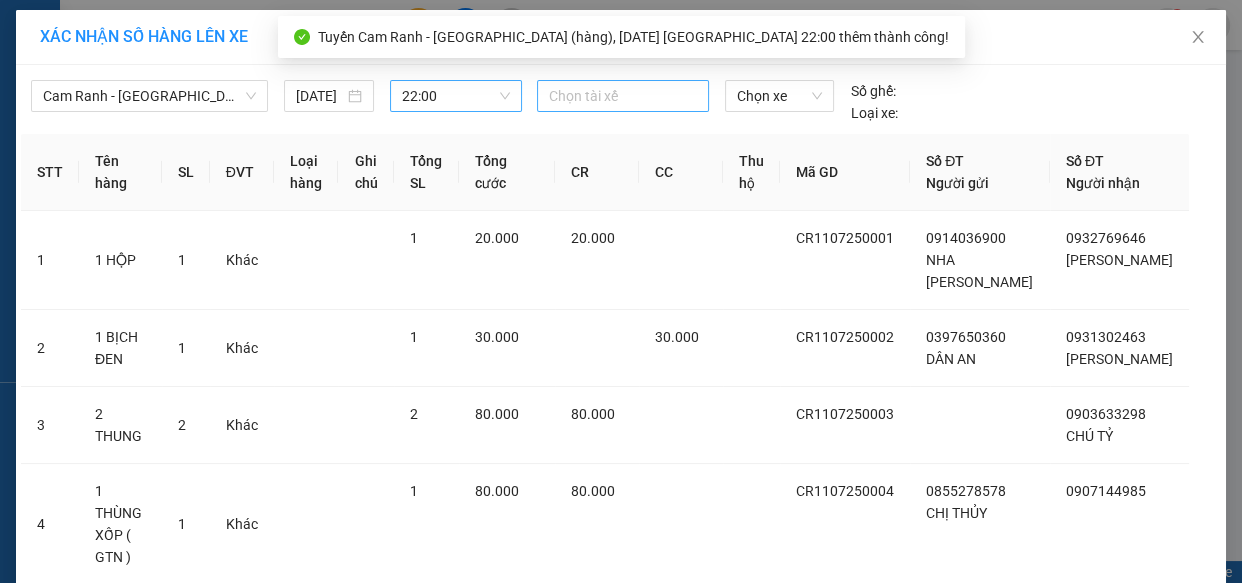 click at bounding box center [623, 96] 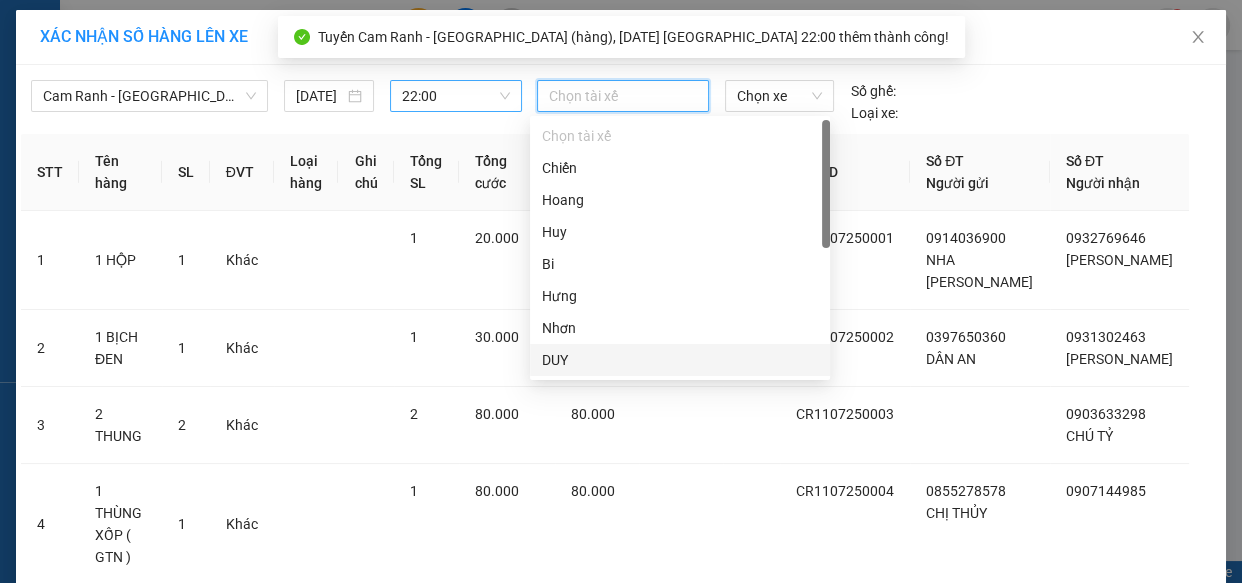 scroll, scrollTop: 351, scrollLeft: 0, axis: vertical 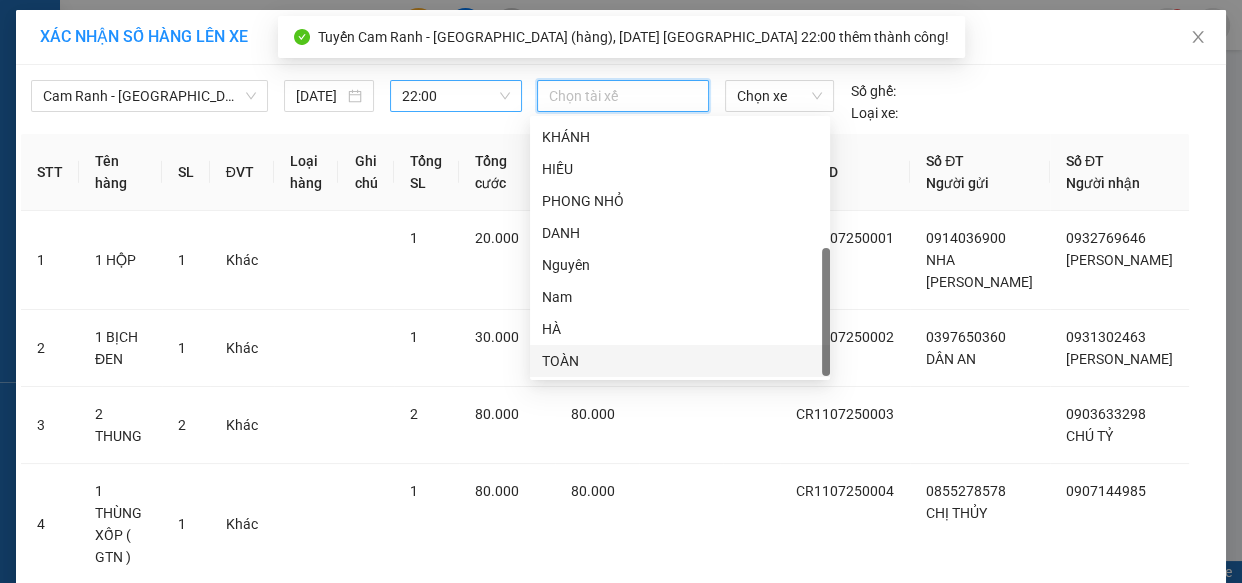 click on "TOÀN" at bounding box center (680, 361) 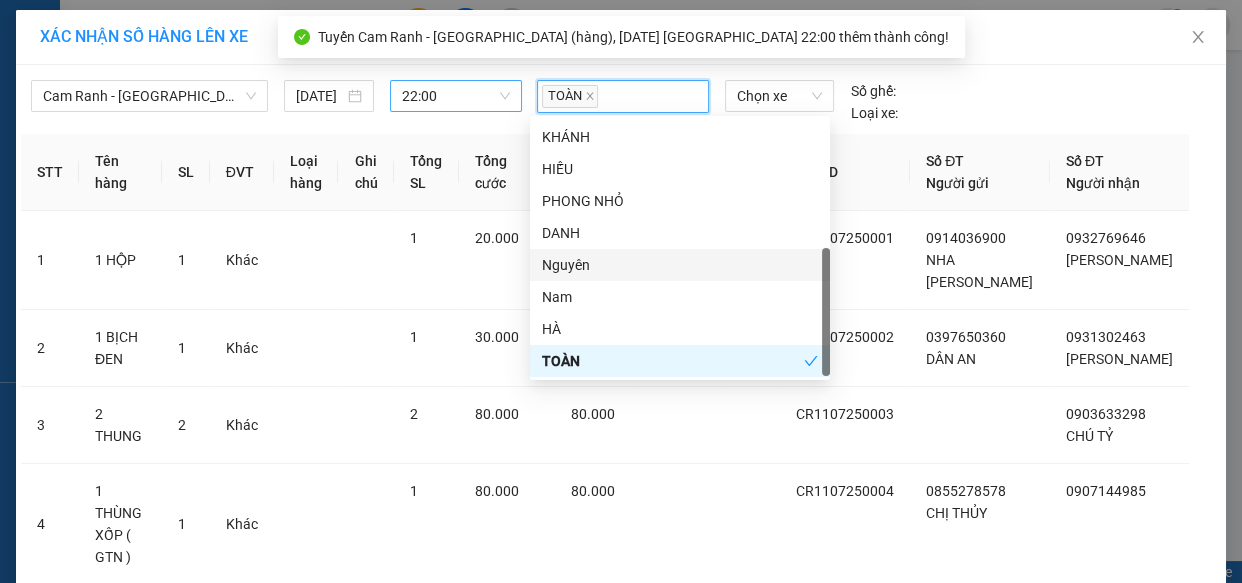 scroll, scrollTop: 260, scrollLeft: 0, axis: vertical 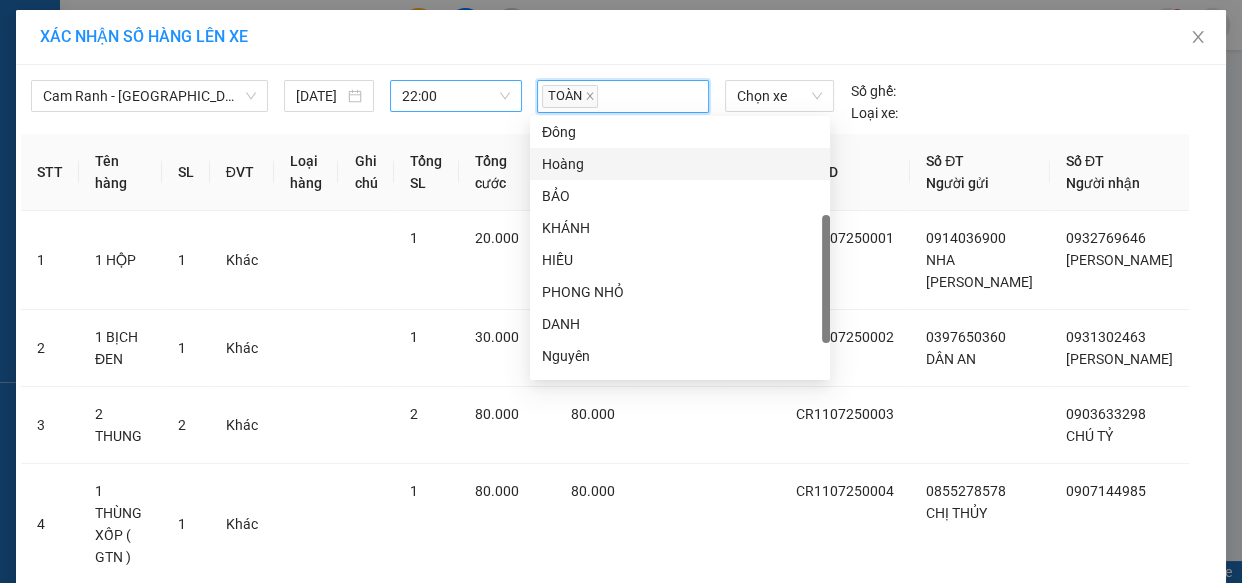 click on "Hoàng" at bounding box center (680, 164) 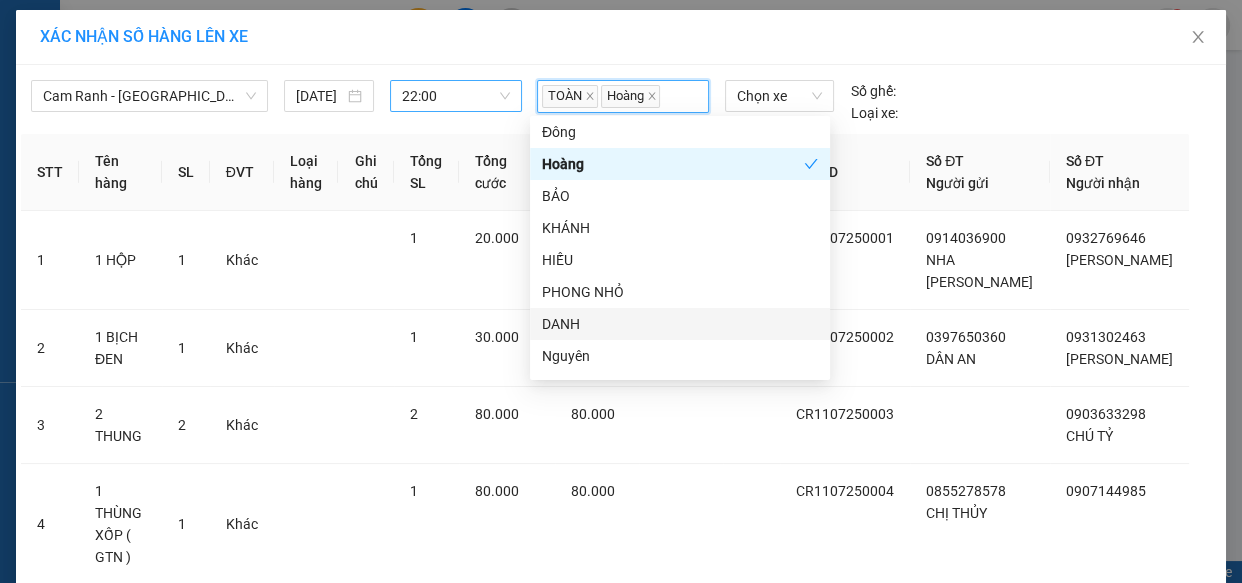 scroll, scrollTop: 351, scrollLeft: 0, axis: vertical 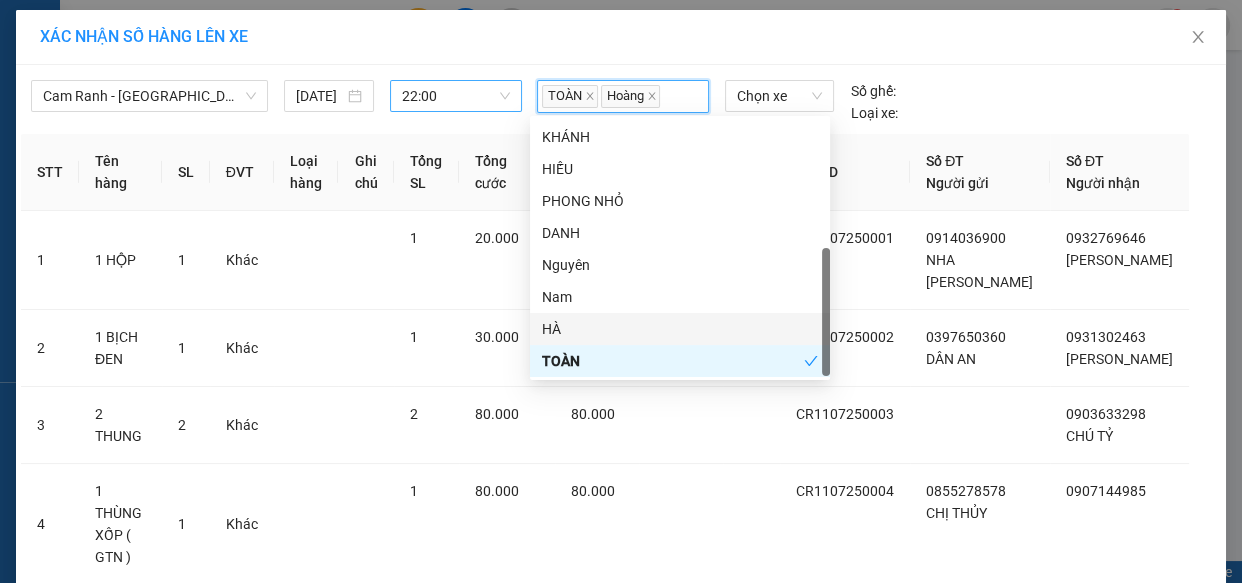 click on "HÀ" at bounding box center [680, 329] 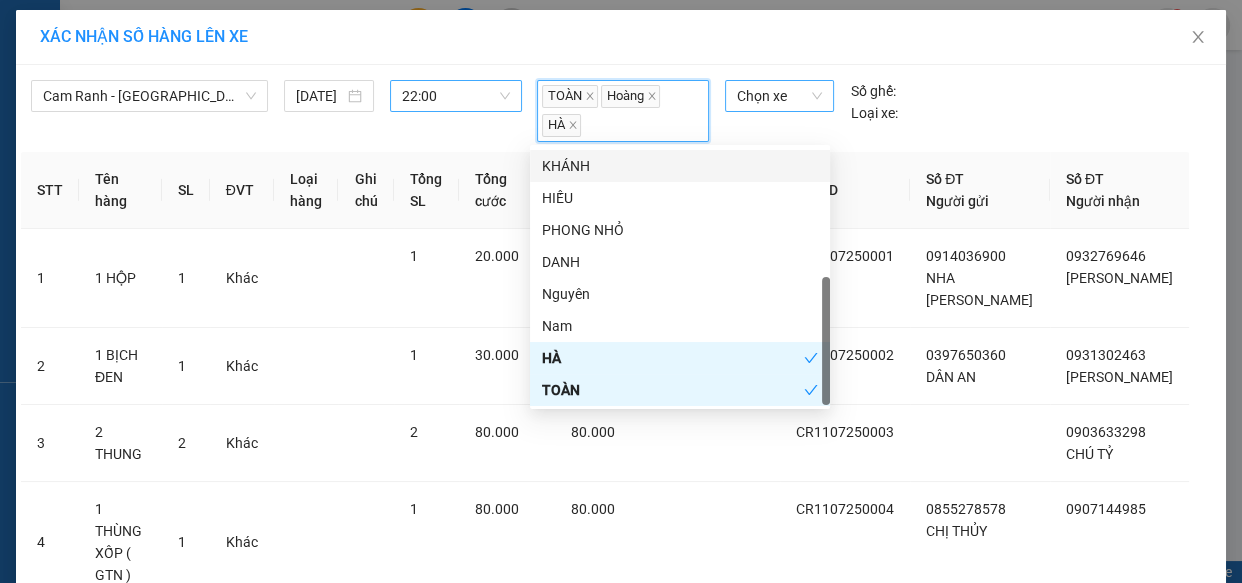 click on "Chọn xe" at bounding box center (779, 96) 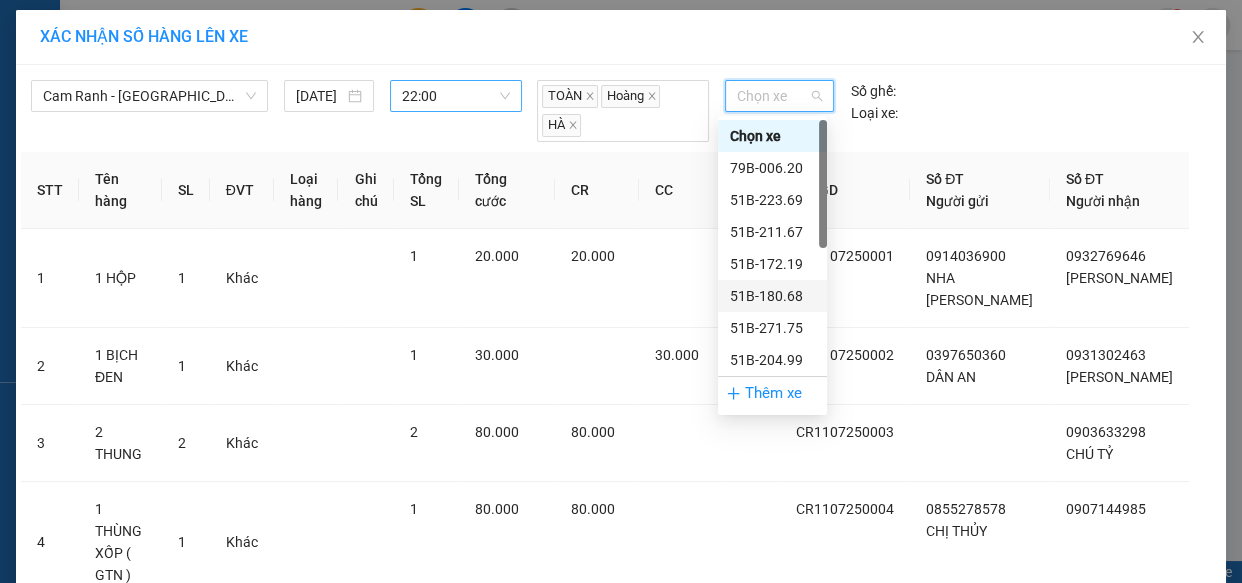 click on "51B-180.68" at bounding box center [772, 296] 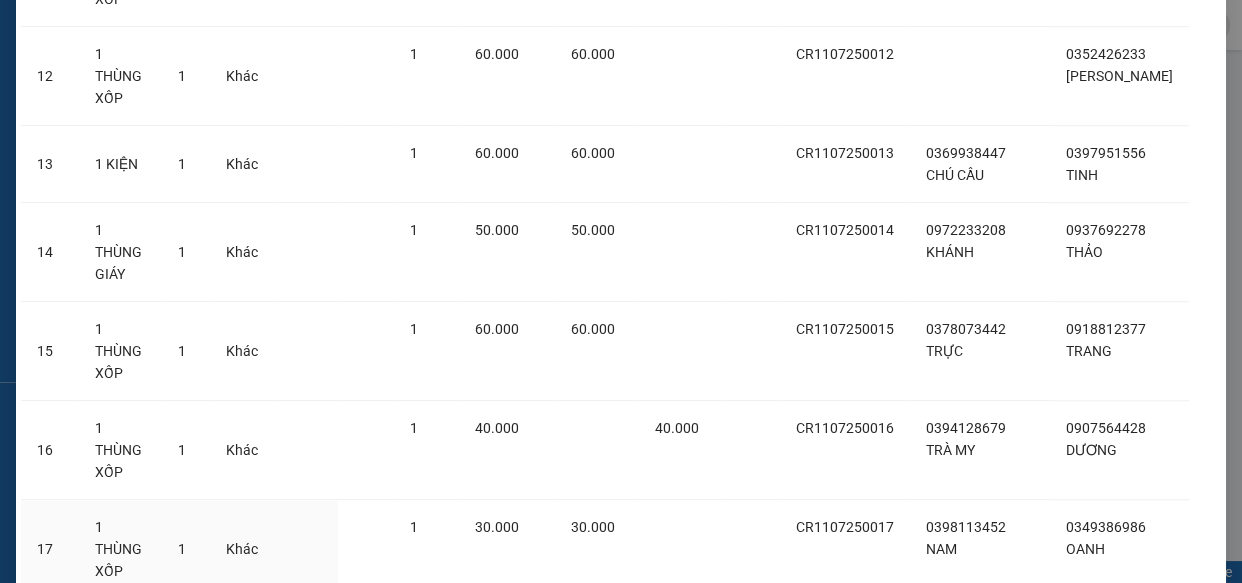 scroll, scrollTop: 1362, scrollLeft: 0, axis: vertical 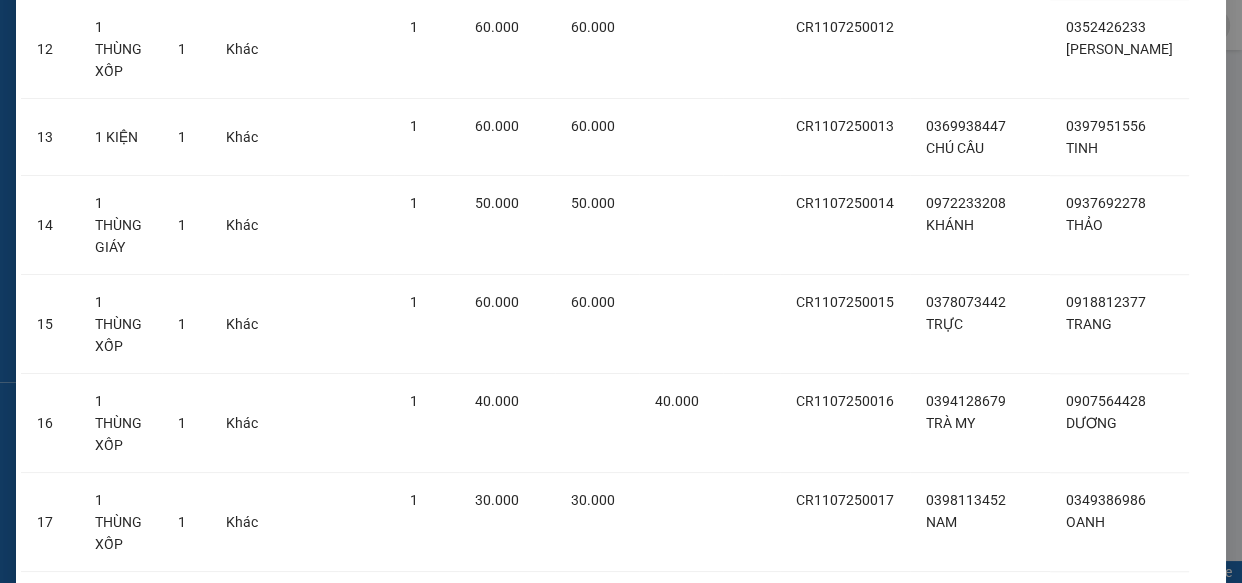 click on "Lên hàng" at bounding box center [694, 883] 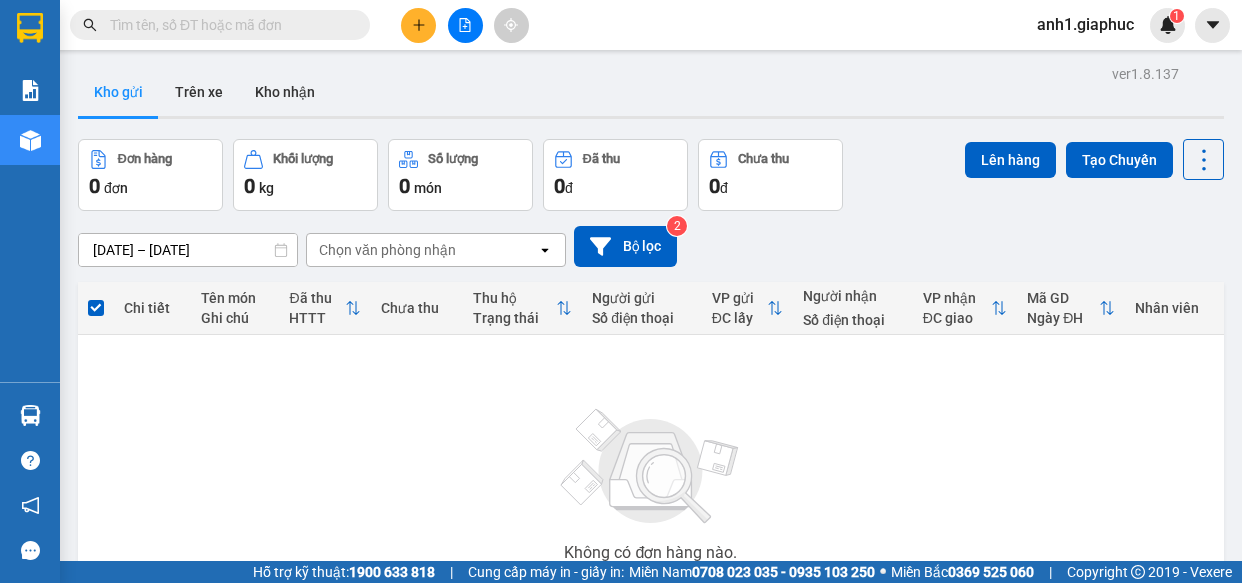 scroll, scrollTop: 0, scrollLeft: 0, axis: both 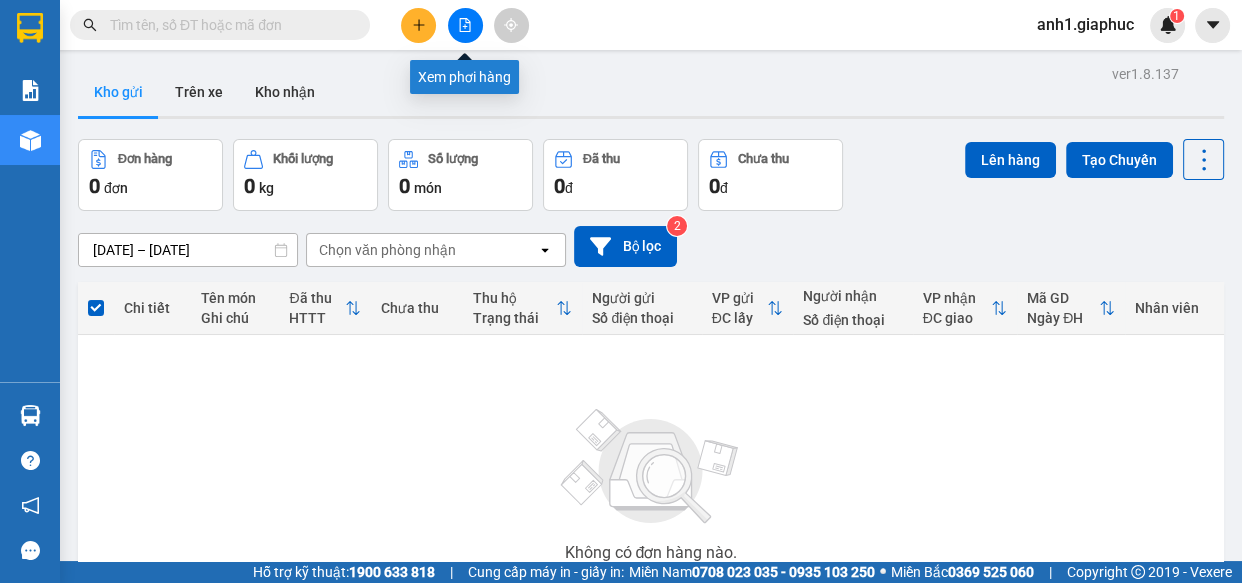click 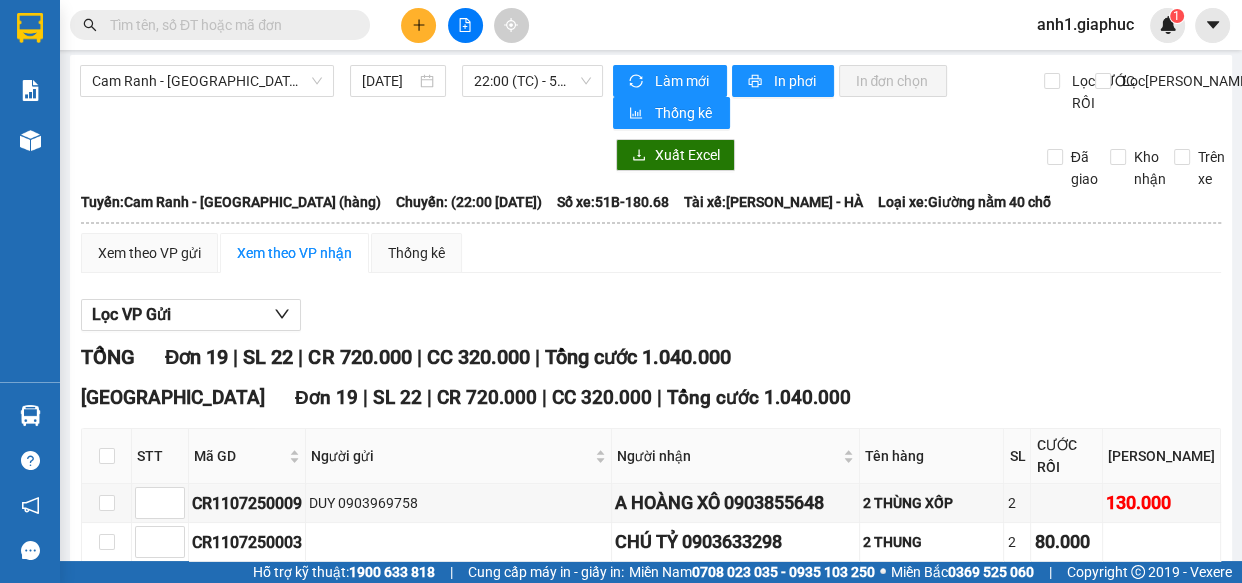 scroll, scrollTop: 0, scrollLeft: 0, axis: both 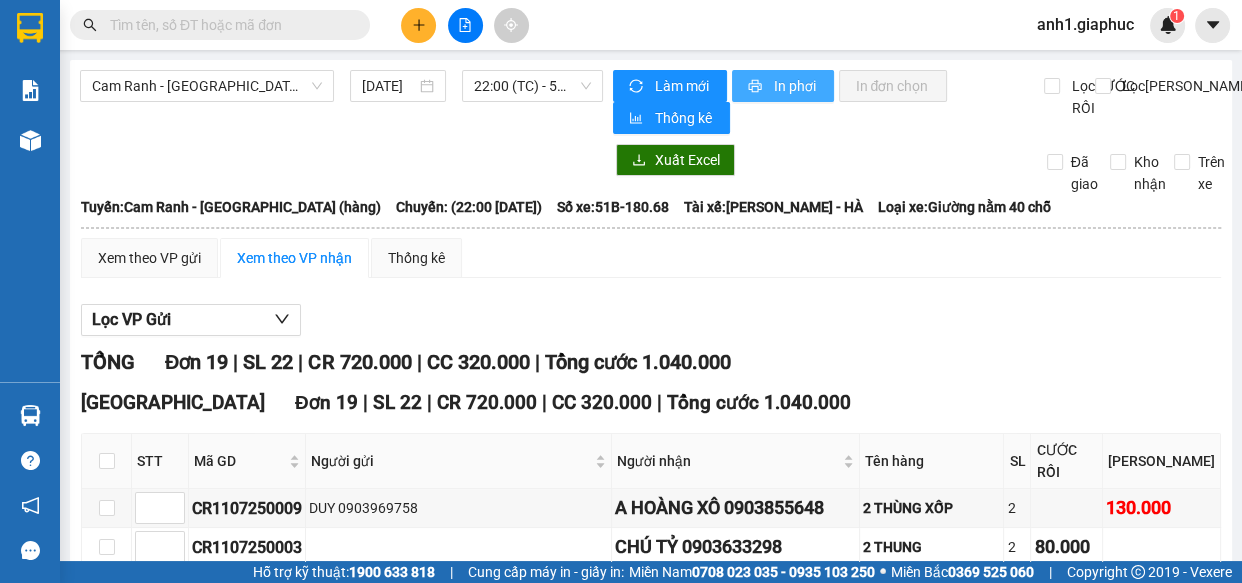 click on "In phơi" at bounding box center [795, 86] 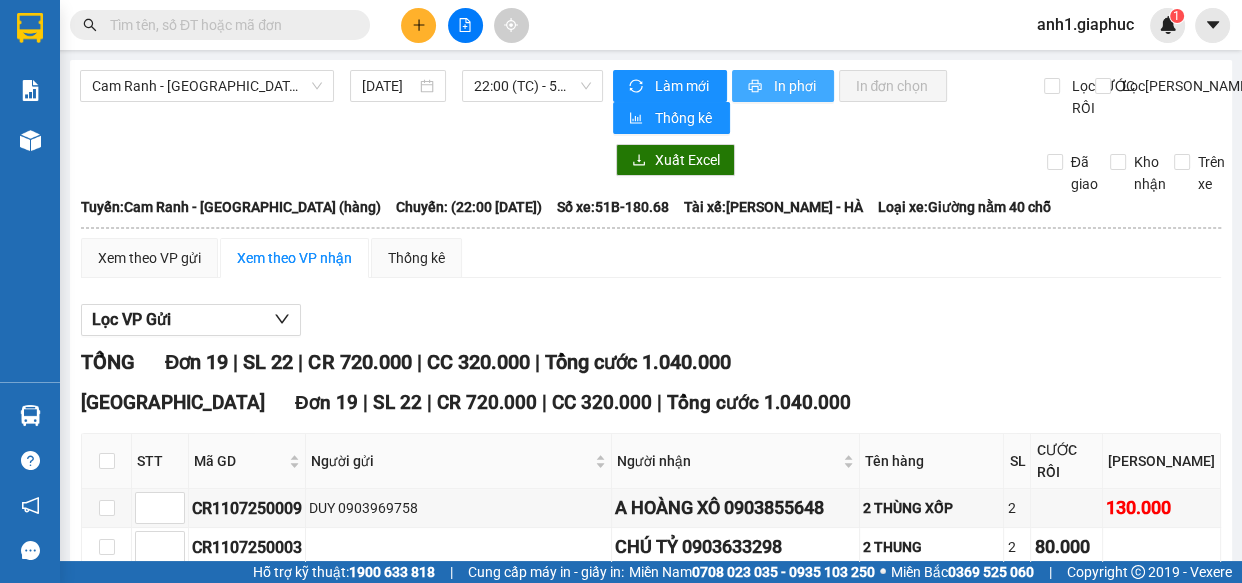 scroll, scrollTop: 0, scrollLeft: 0, axis: both 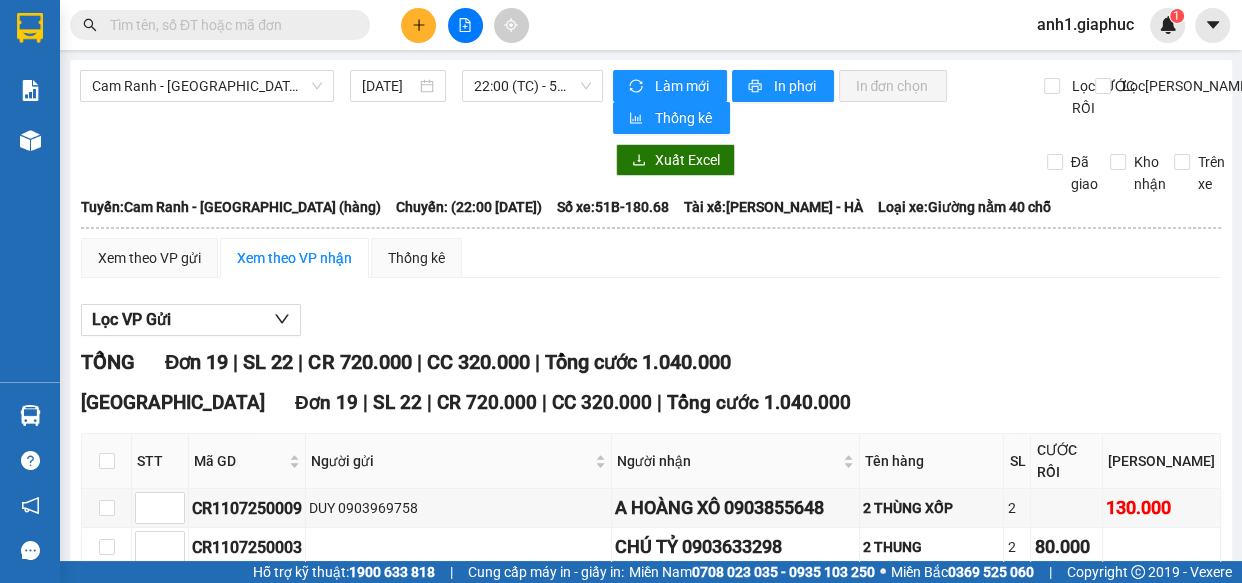 click on "anh1.giaphuc" at bounding box center [1085, 24] 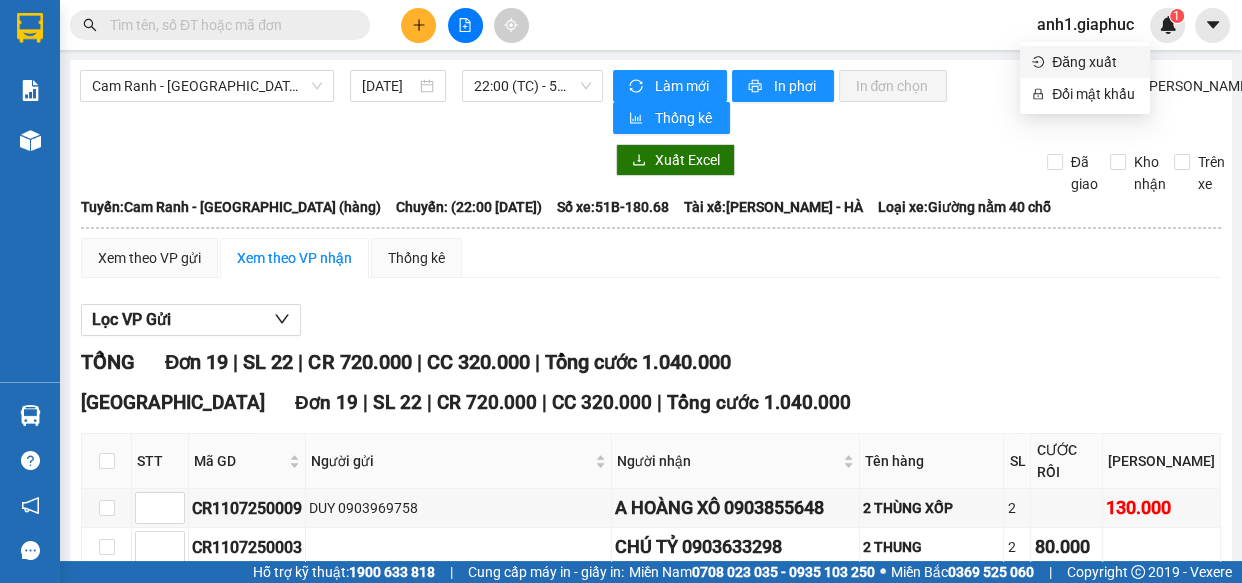 click on "Đăng xuất" at bounding box center (1095, 62) 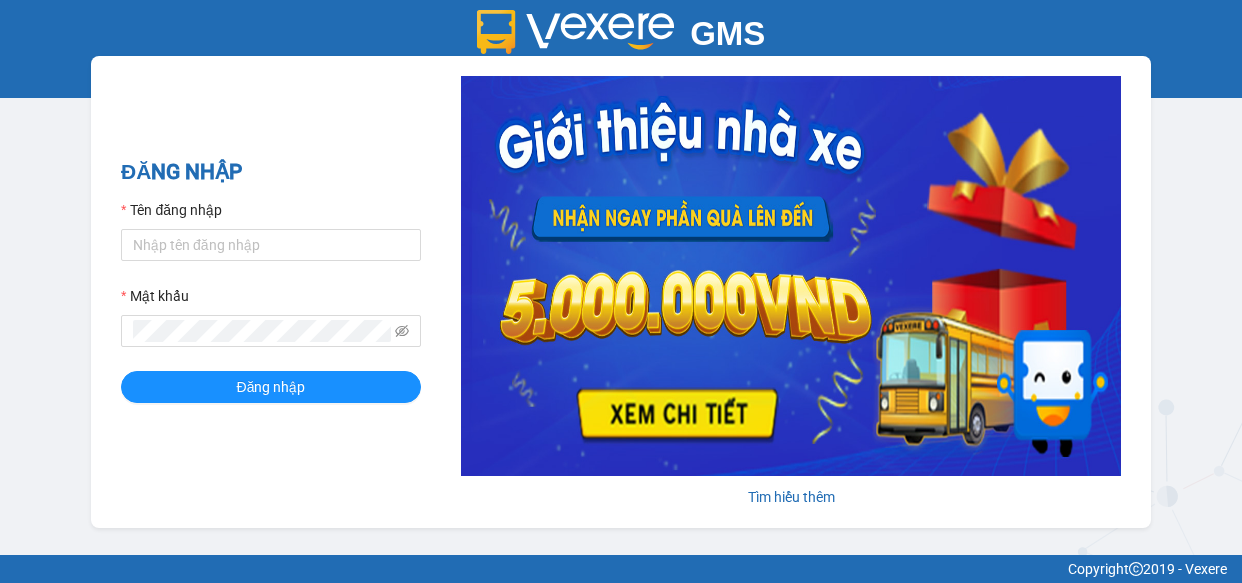 scroll, scrollTop: 0, scrollLeft: 0, axis: both 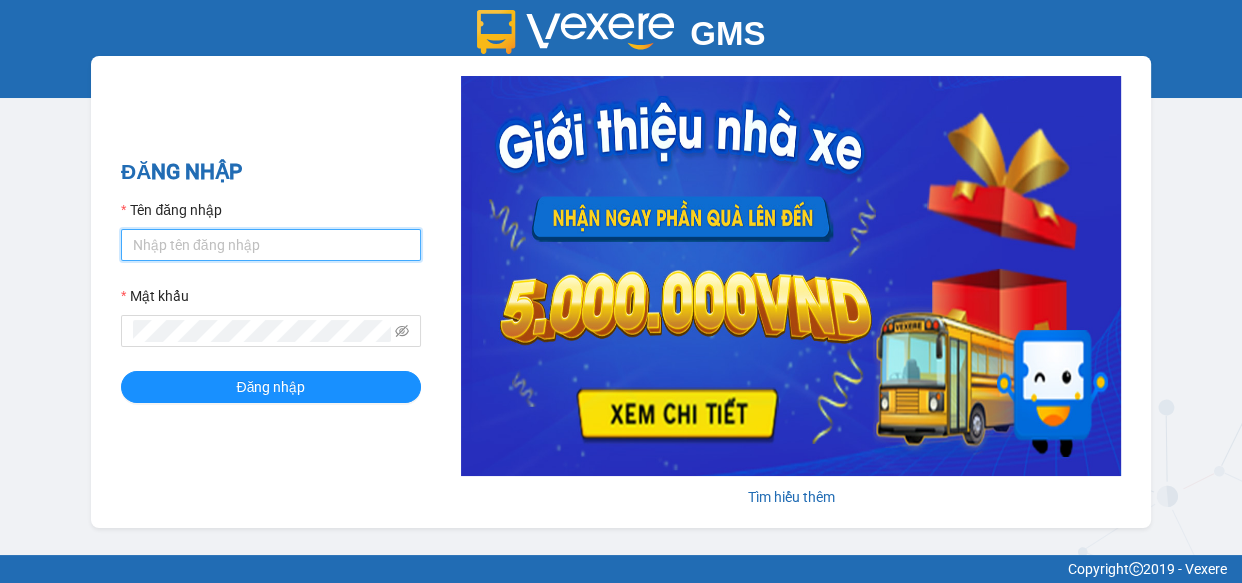 drag, startPoint x: 155, startPoint y: 241, endPoint x: 170, endPoint y: 249, distance: 17 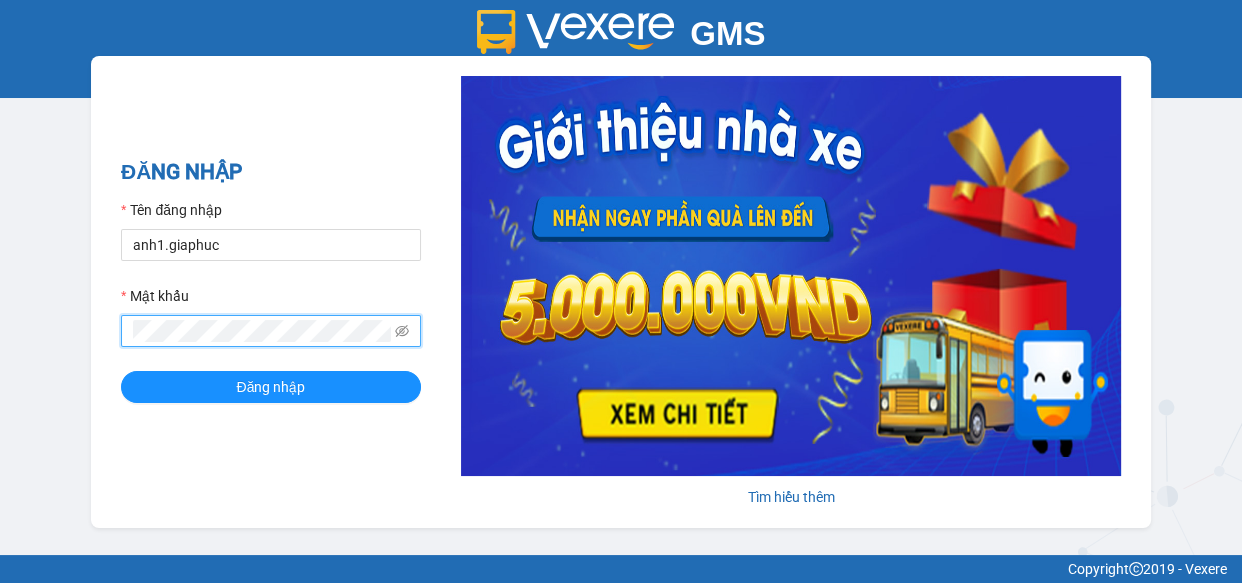 click on "Đăng nhập" at bounding box center [271, 387] 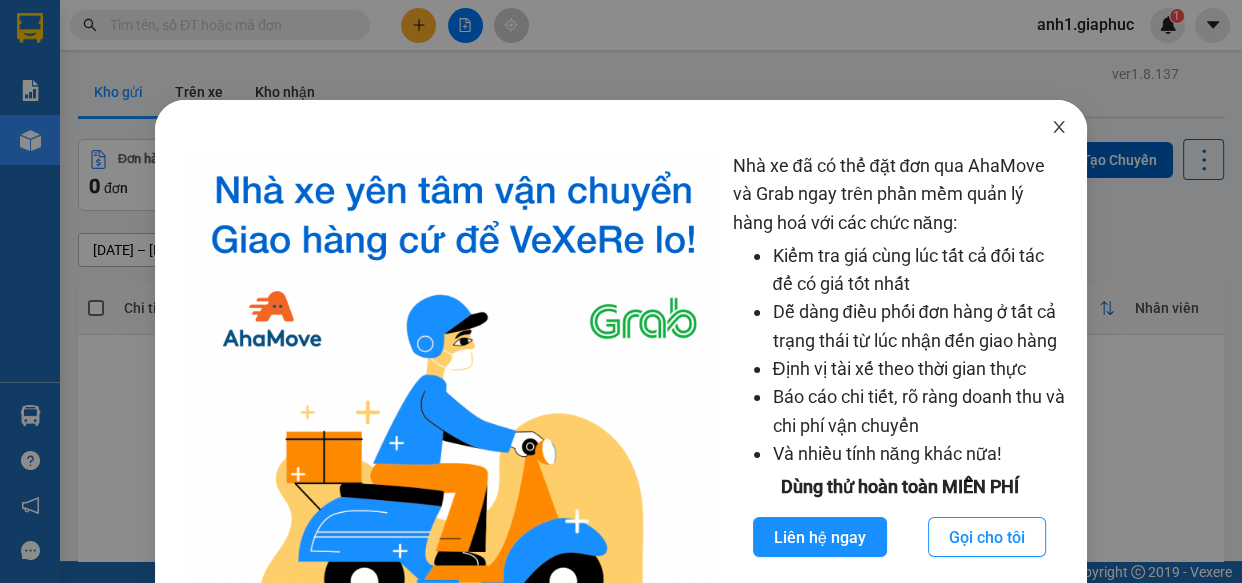 click at bounding box center [1059, 128] 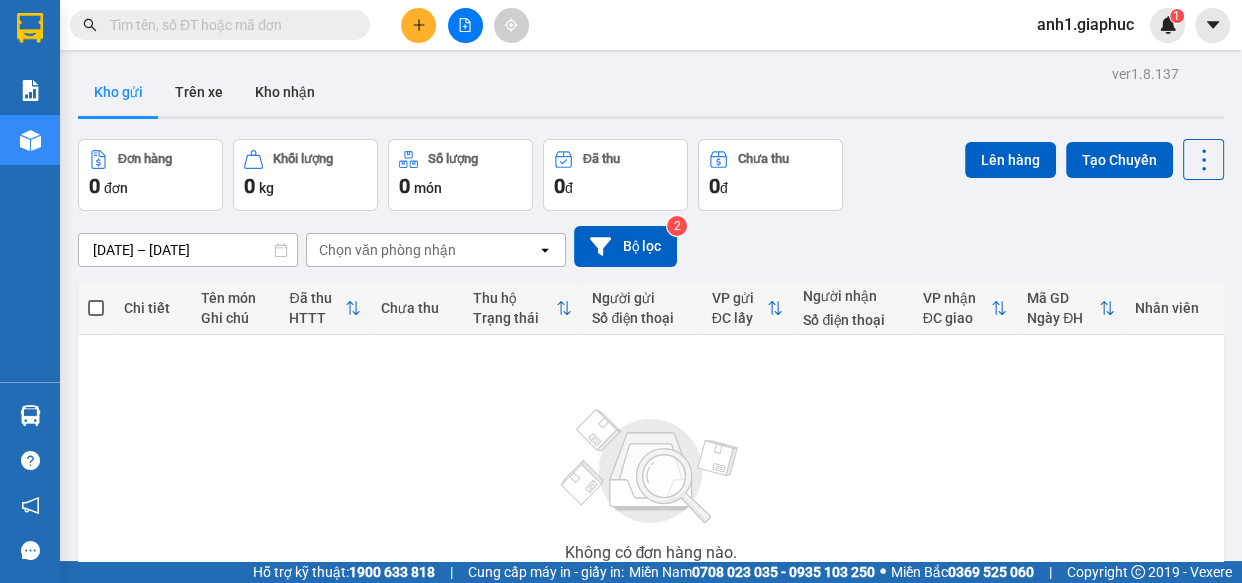 click at bounding box center [228, 25] 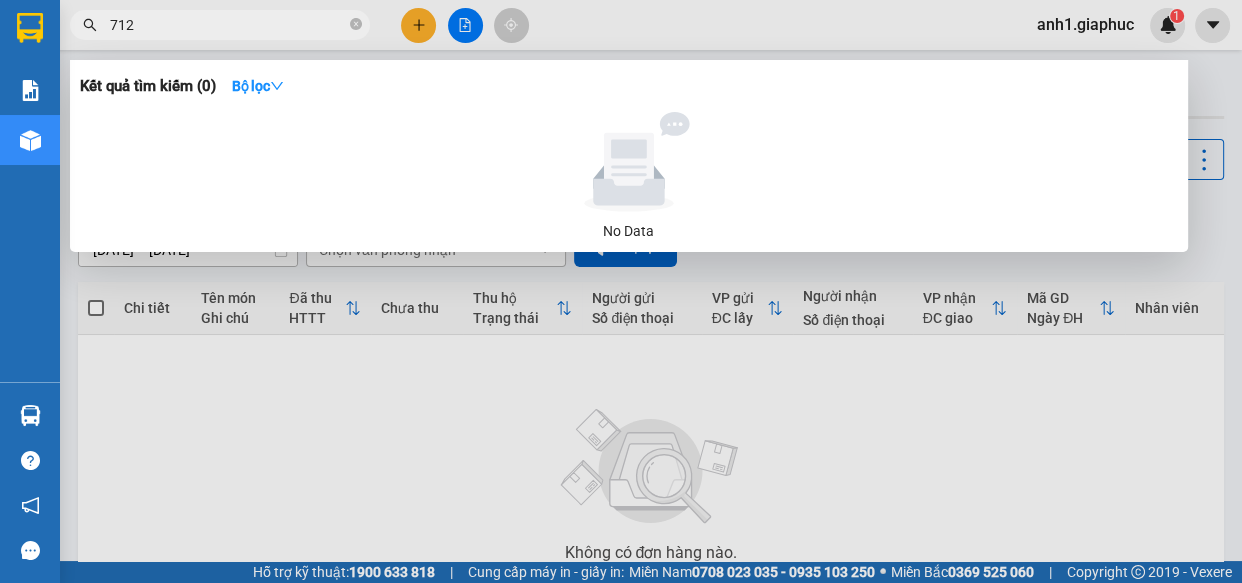 type on "7123" 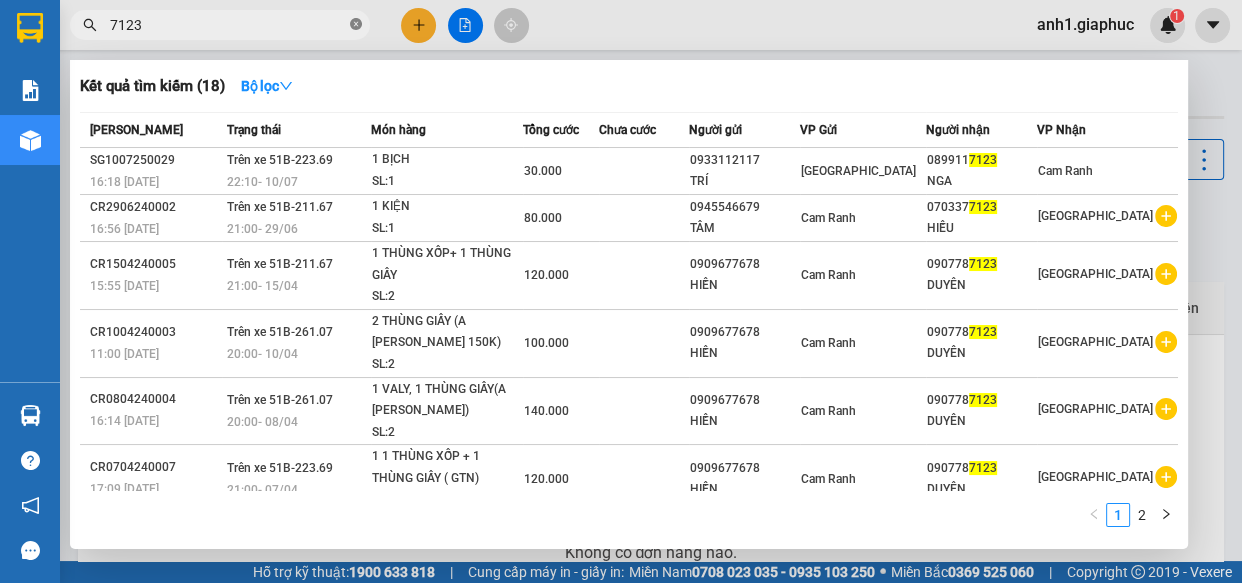 click 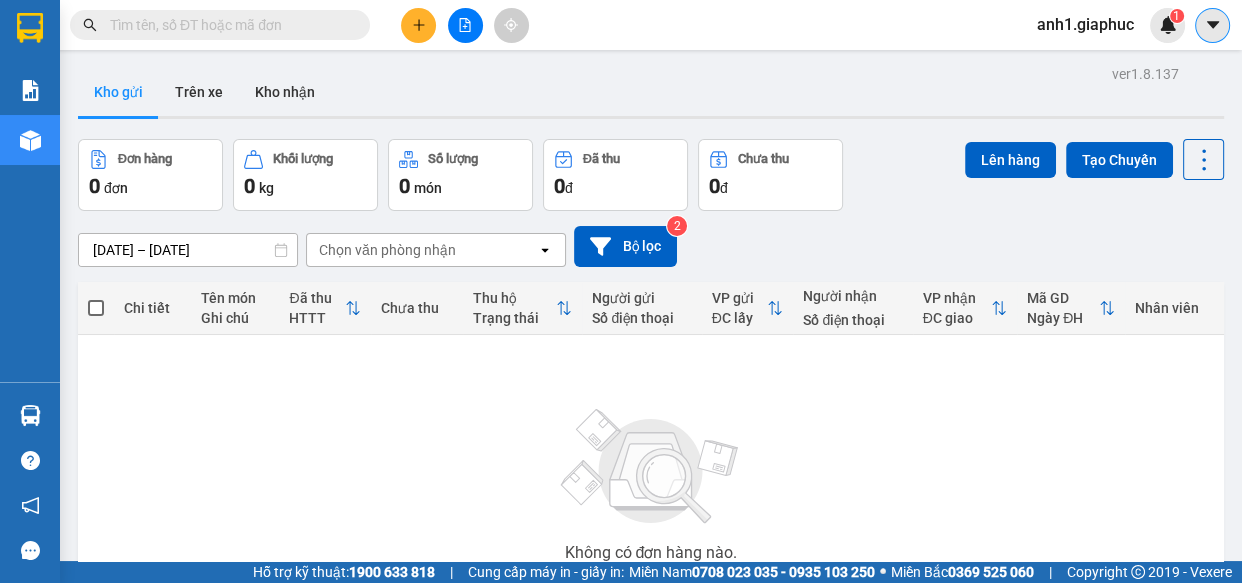 click at bounding box center [1212, 25] 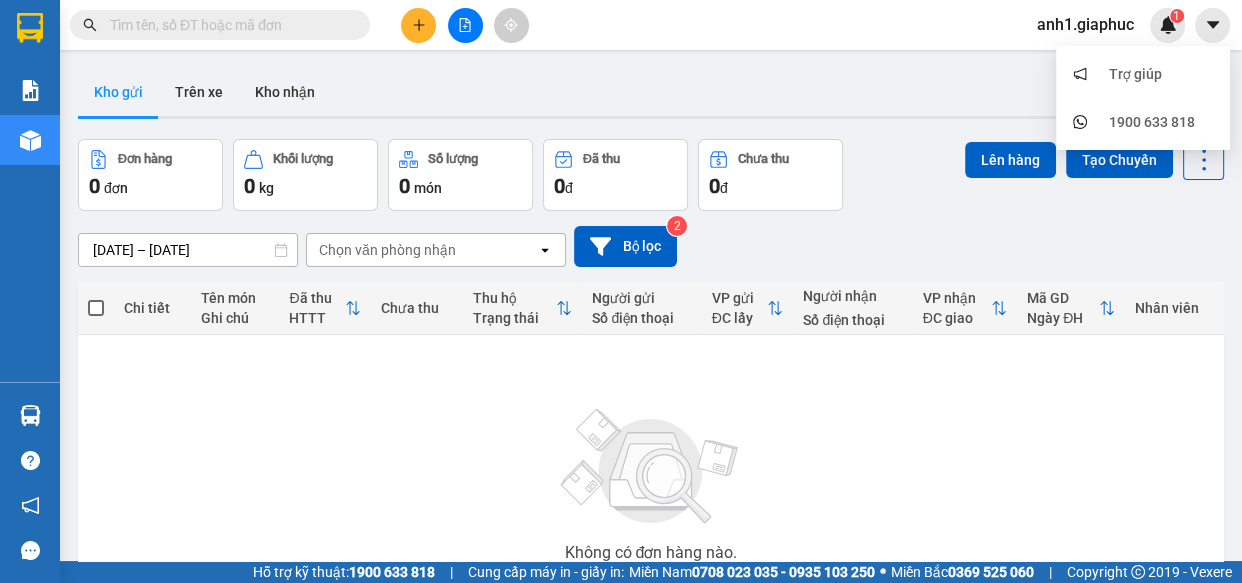 click on "anh1.giaphuc" at bounding box center [1085, 24] 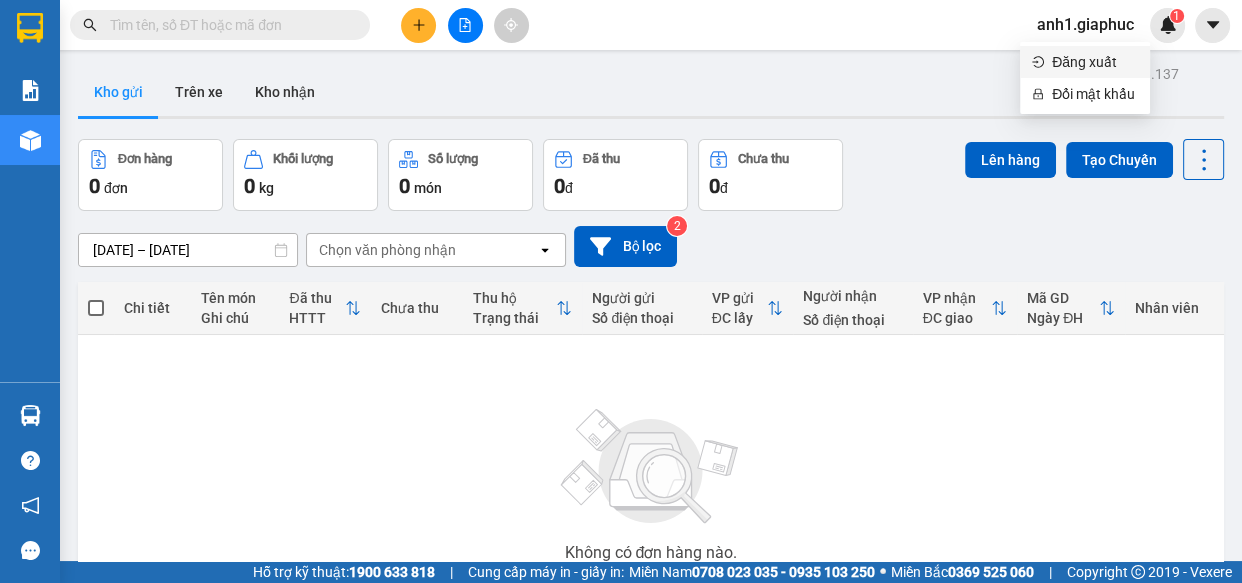click on "Đăng xuất" at bounding box center (1085, 62) 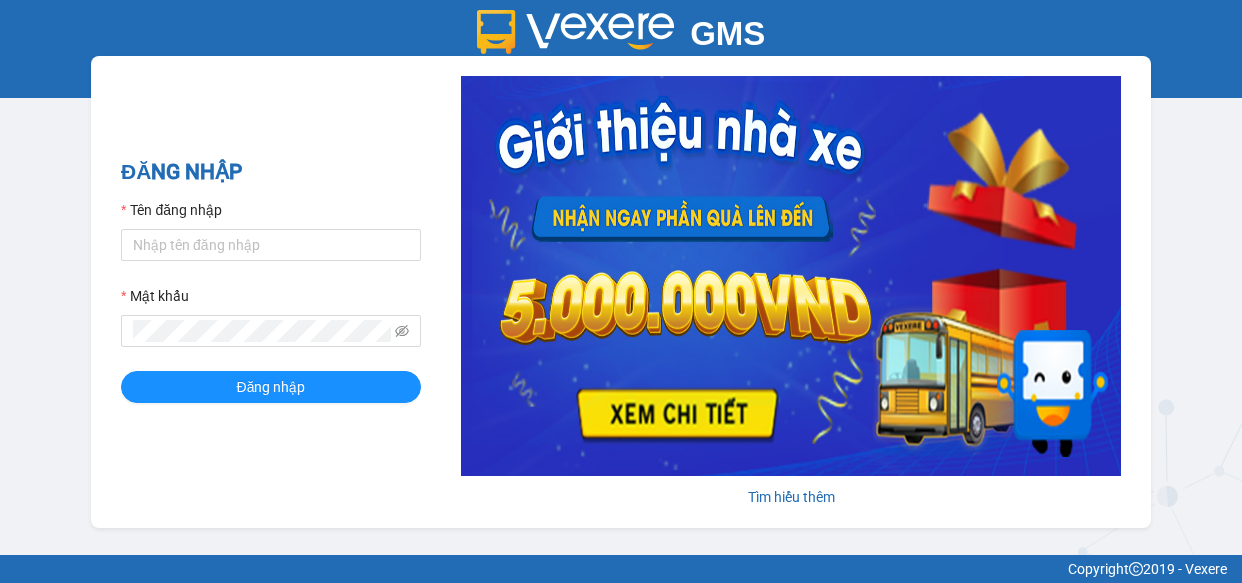 scroll, scrollTop: 0, scrollLeft: 0, axis: both 